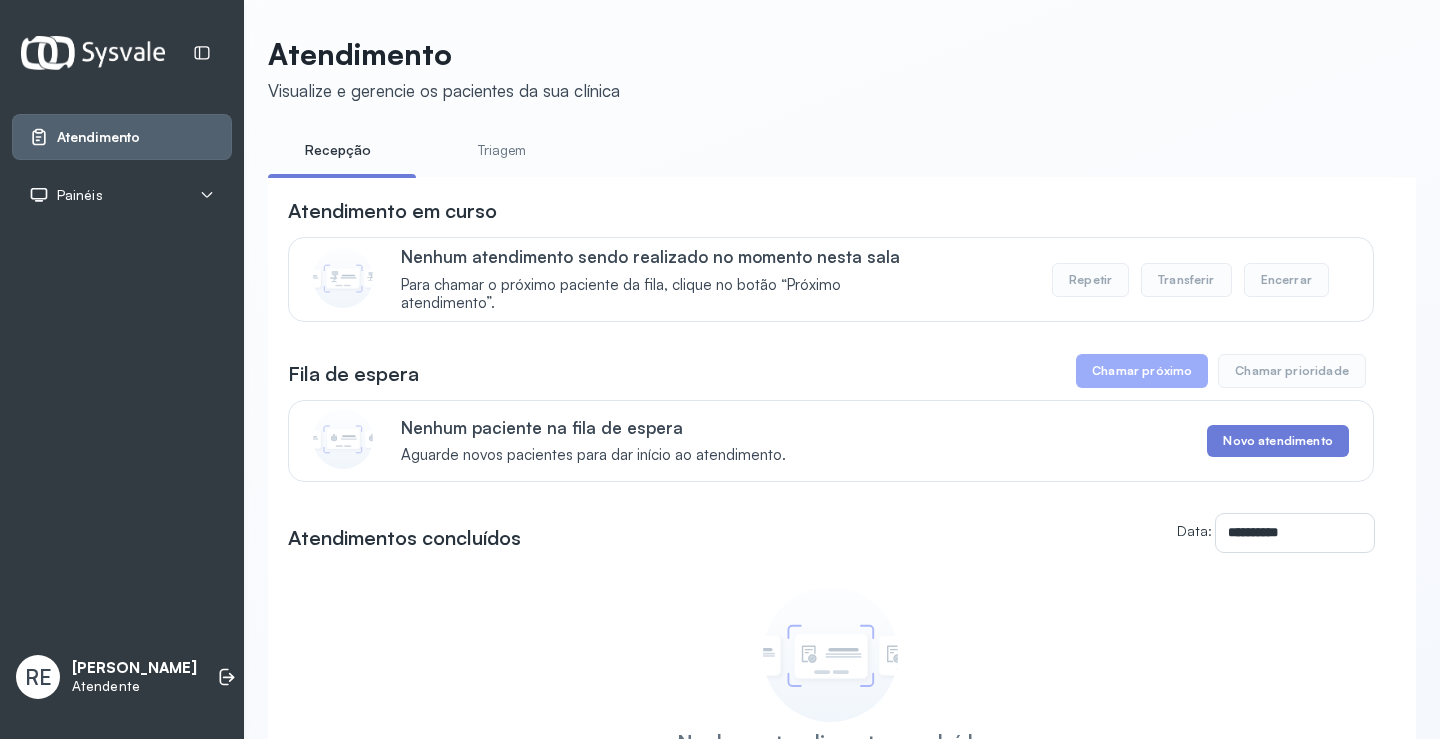scroll, scrollTop: 0, scrollLeft: 0, axis: both 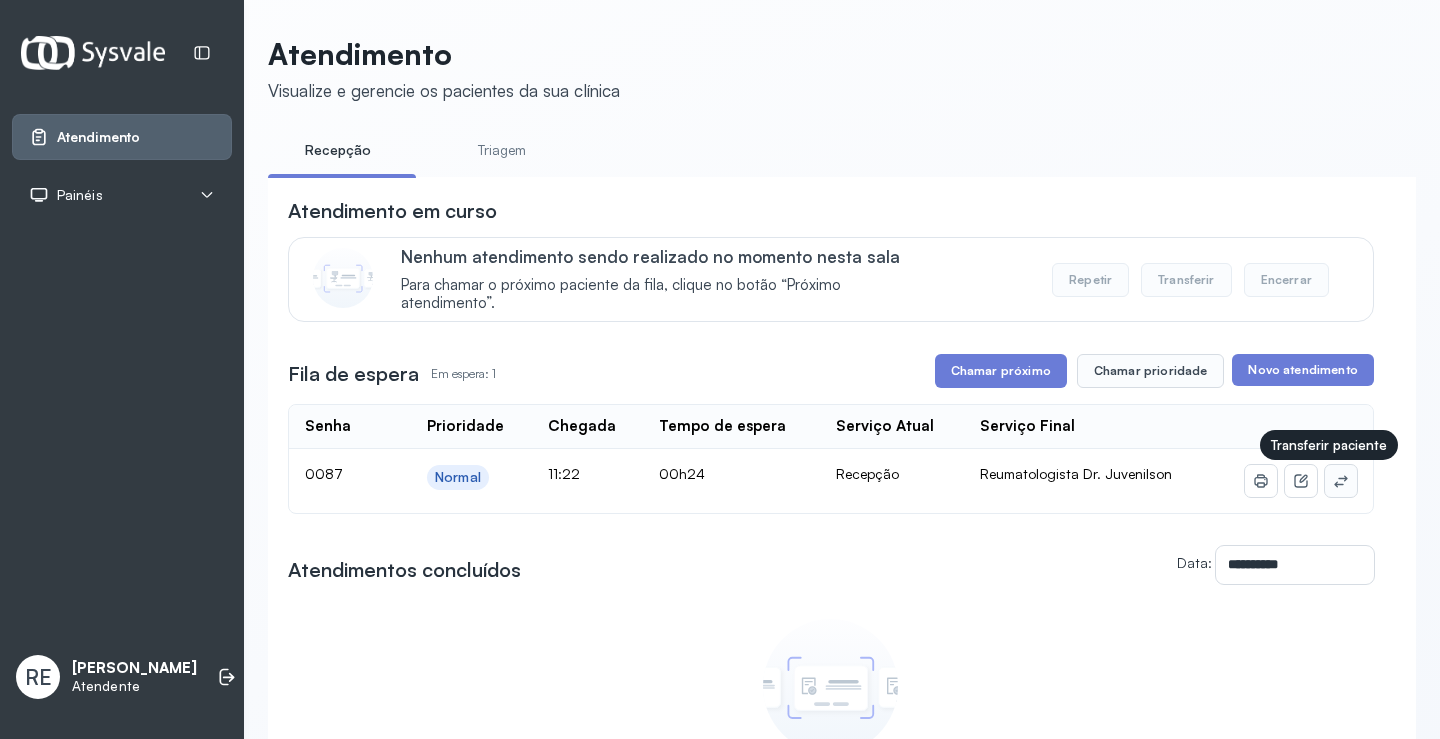 click 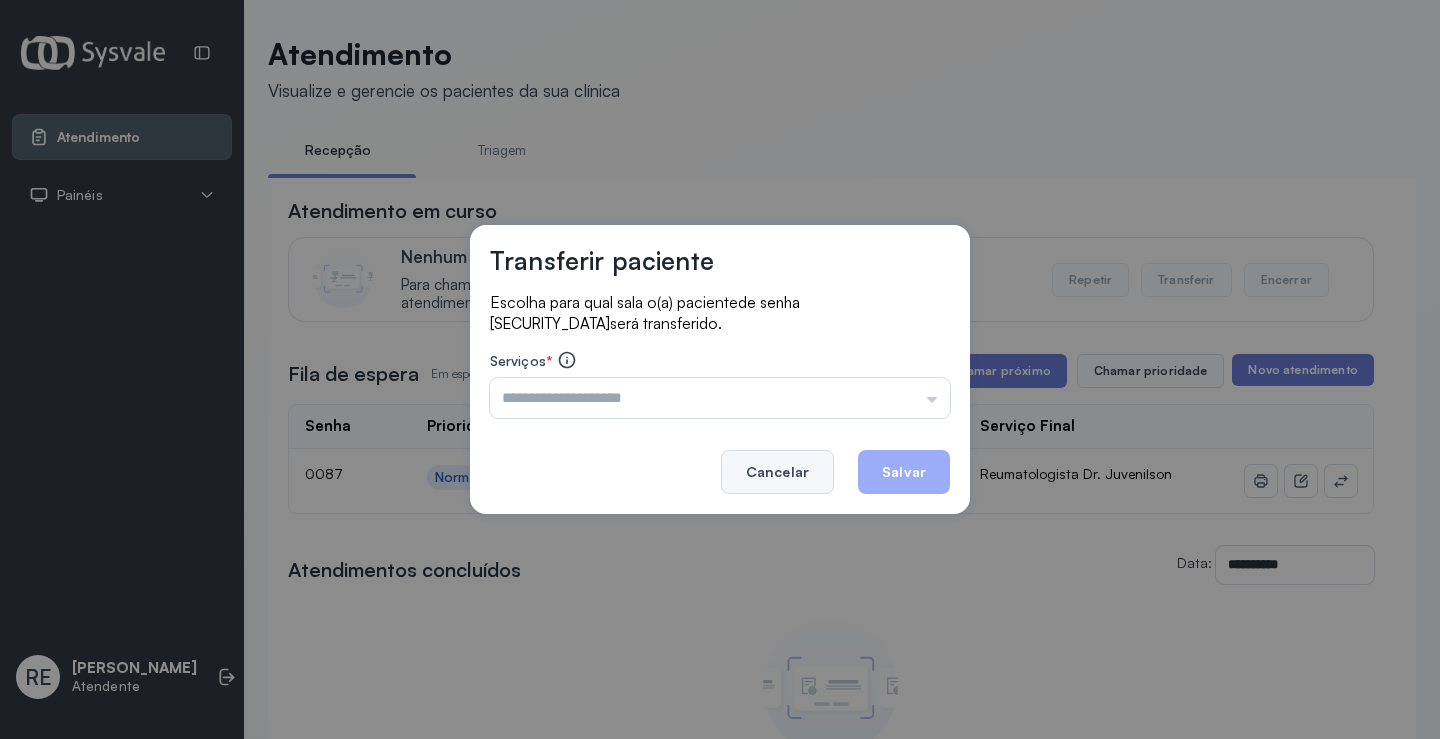 click on "Cancelar" 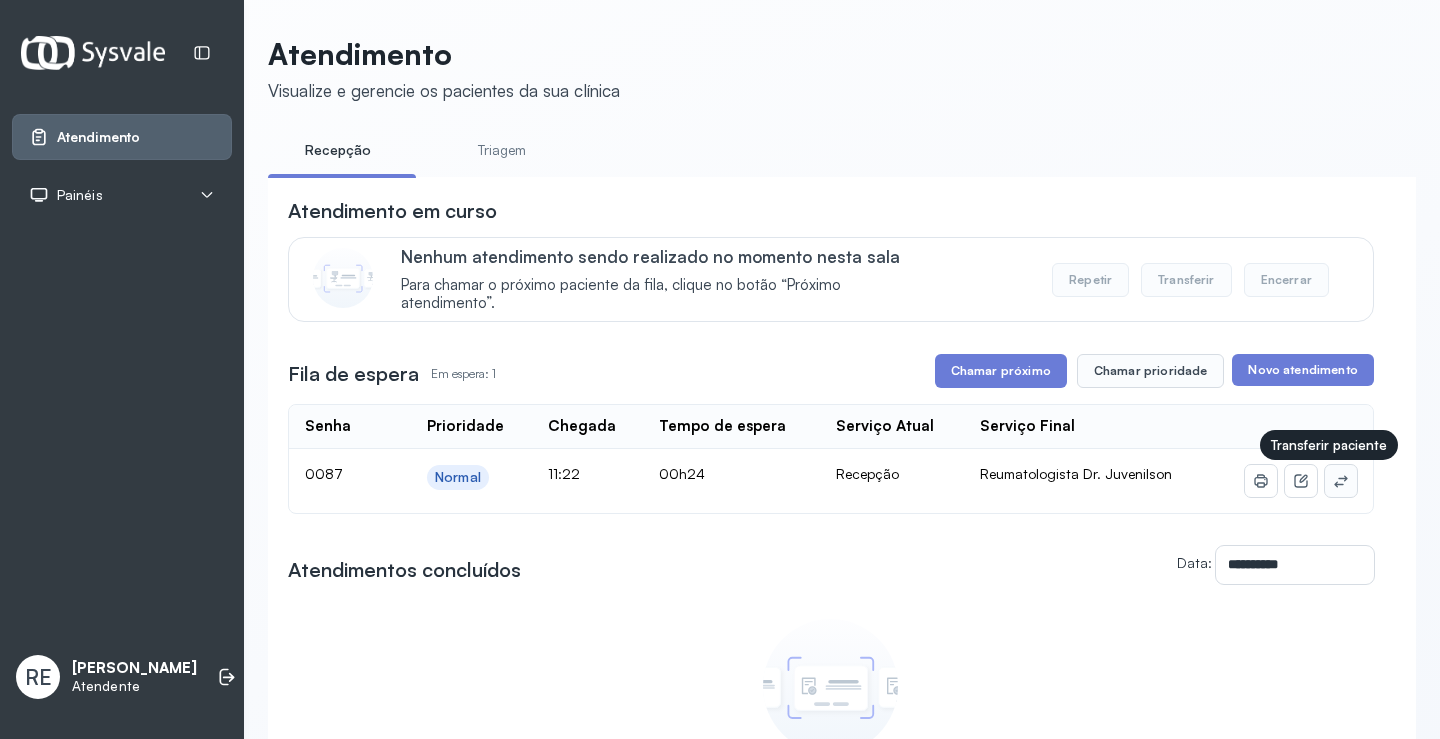 click 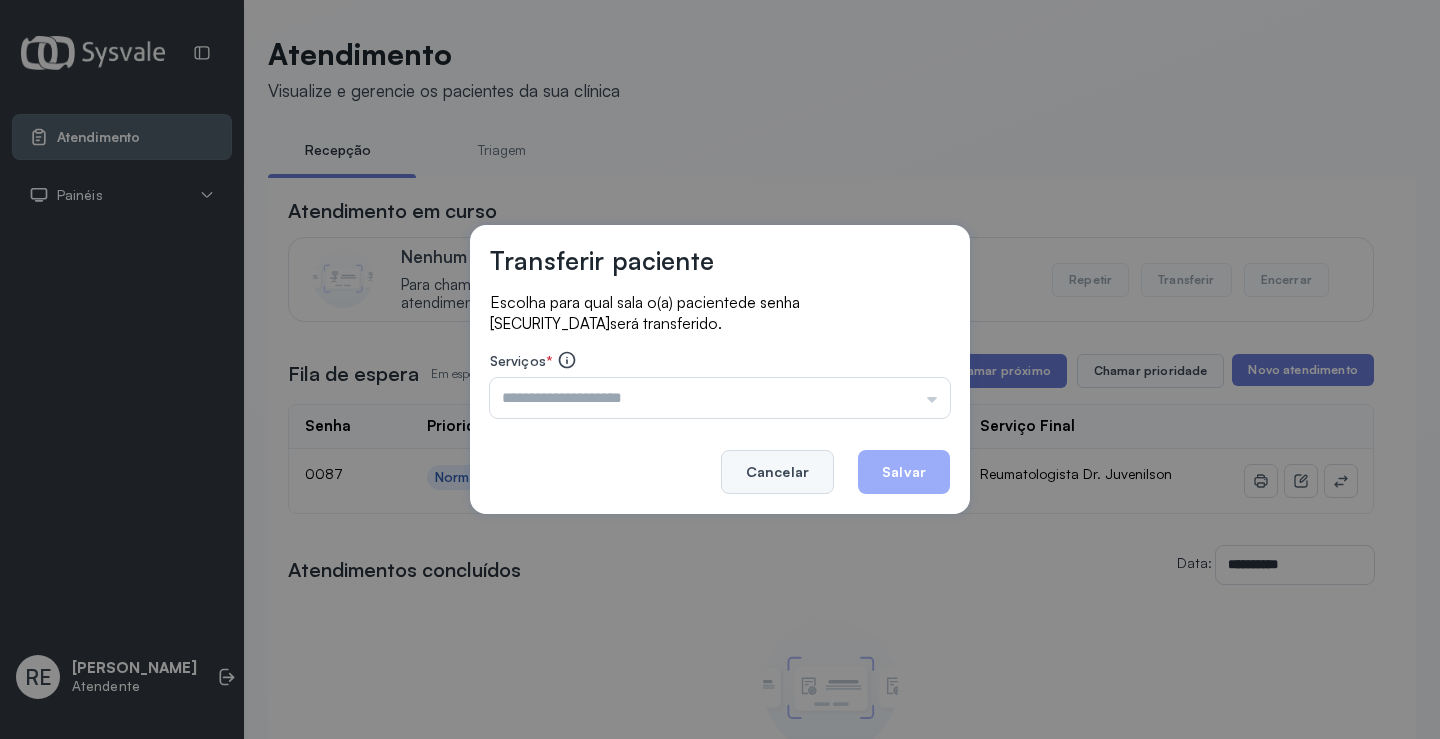 click on "Cancelar" 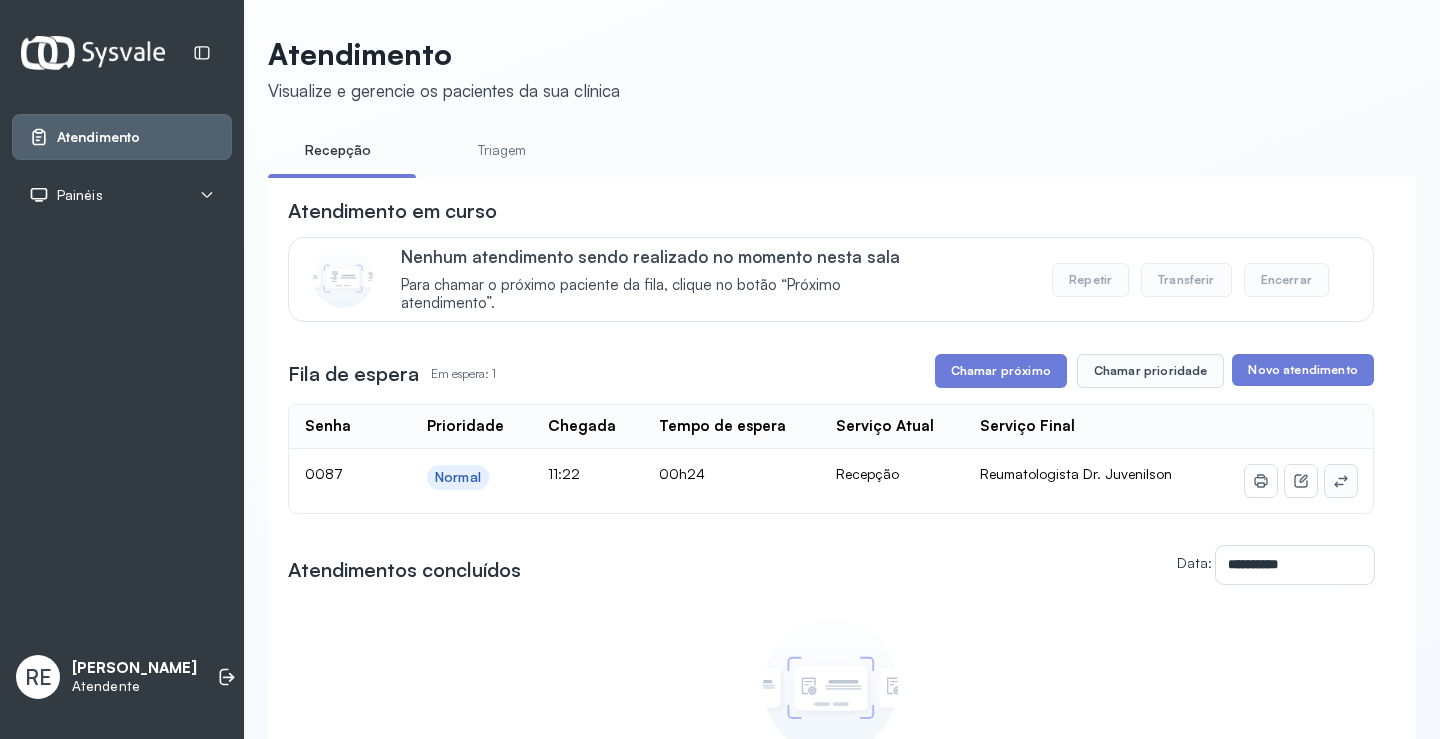 click 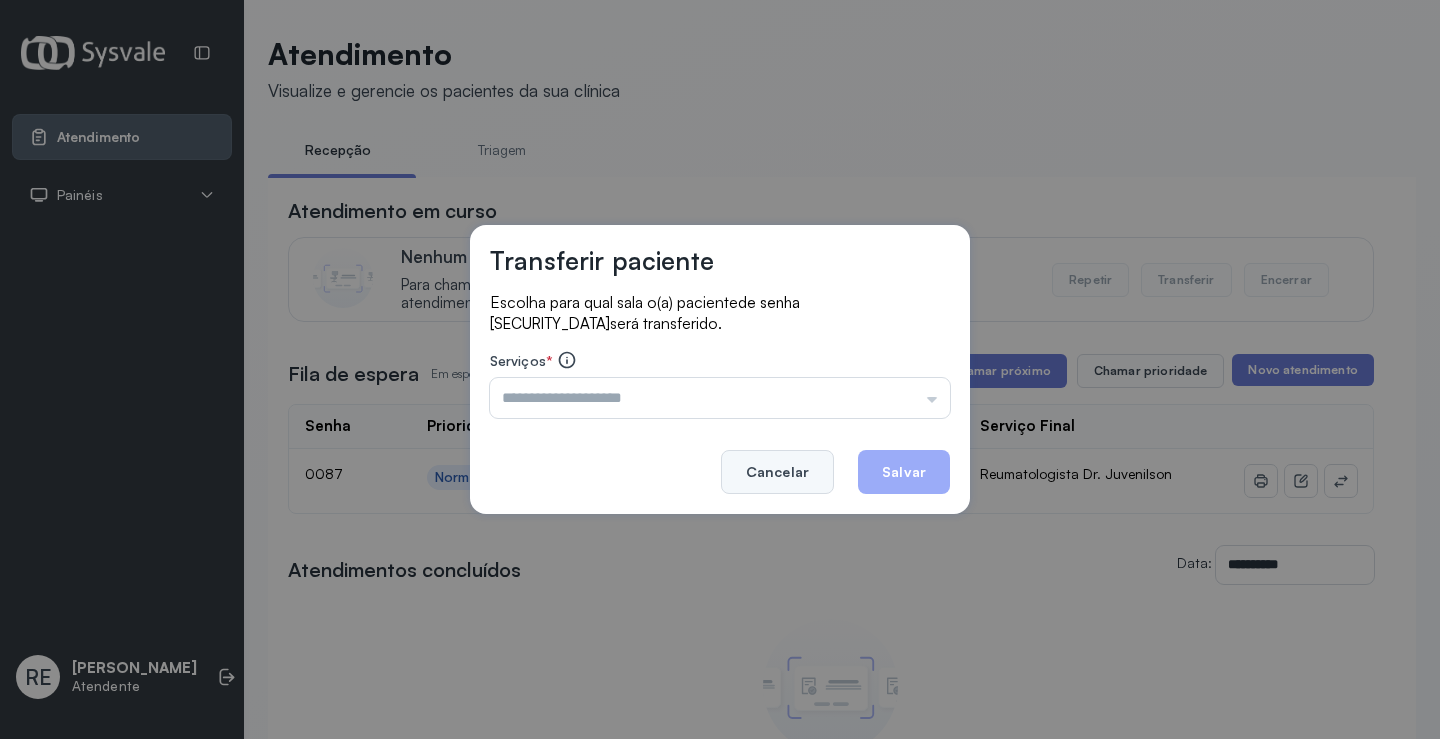 click on "Cancelar" 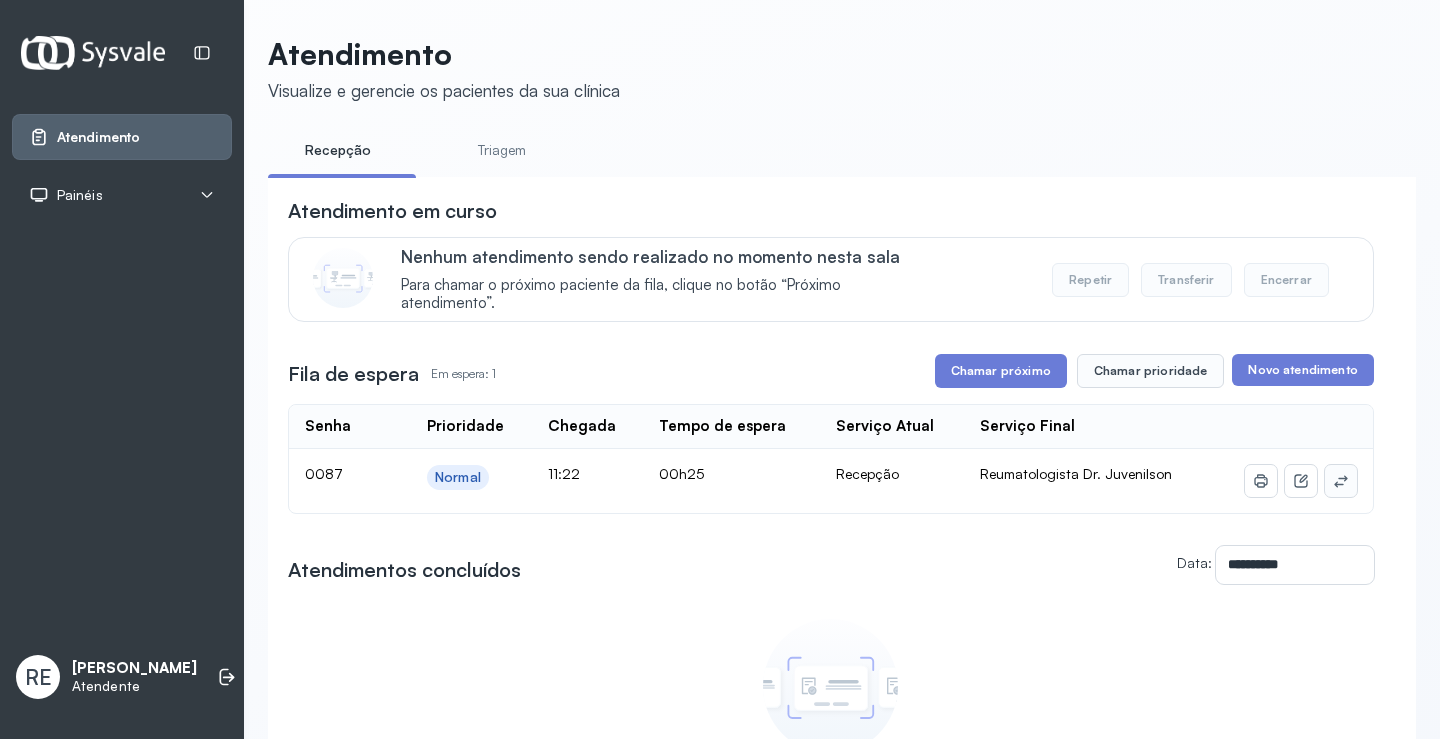 click 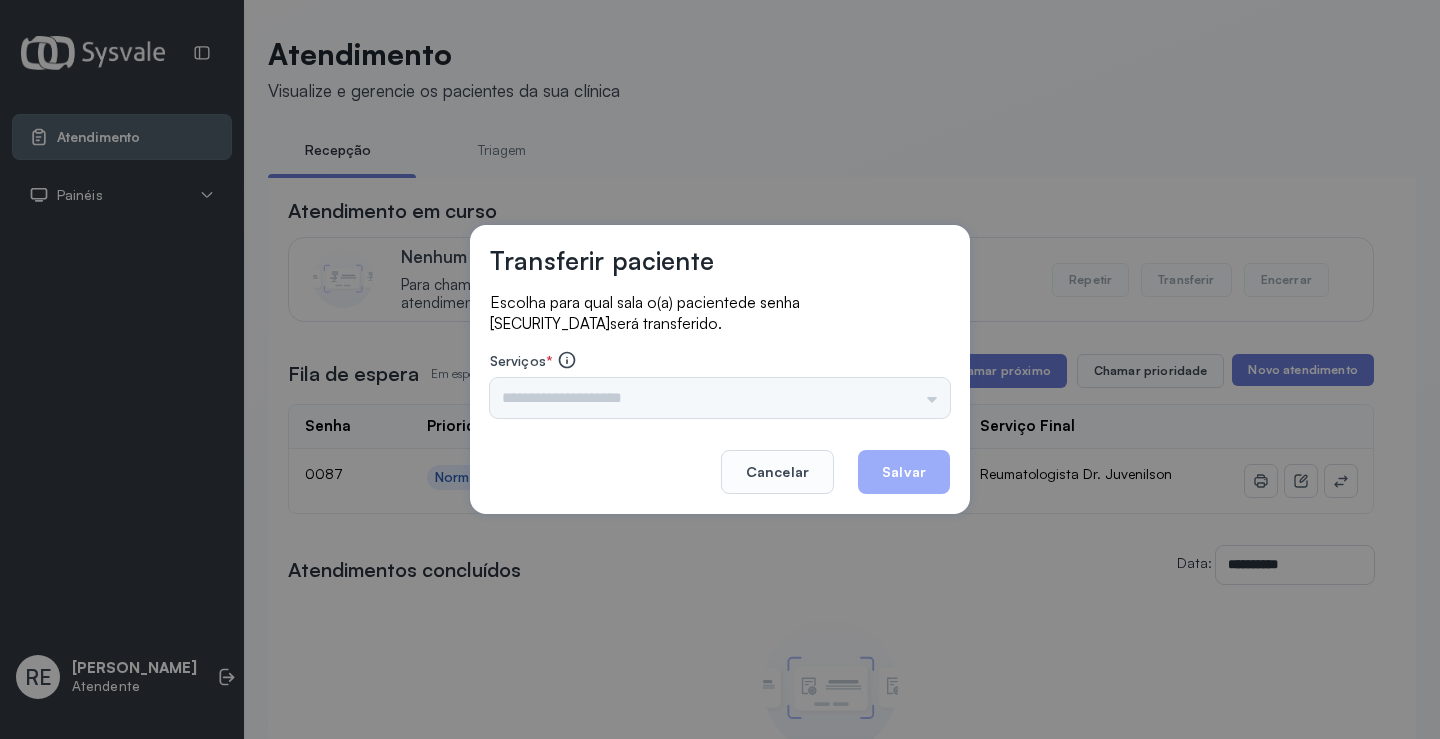 click at bounding box center [720, 398] 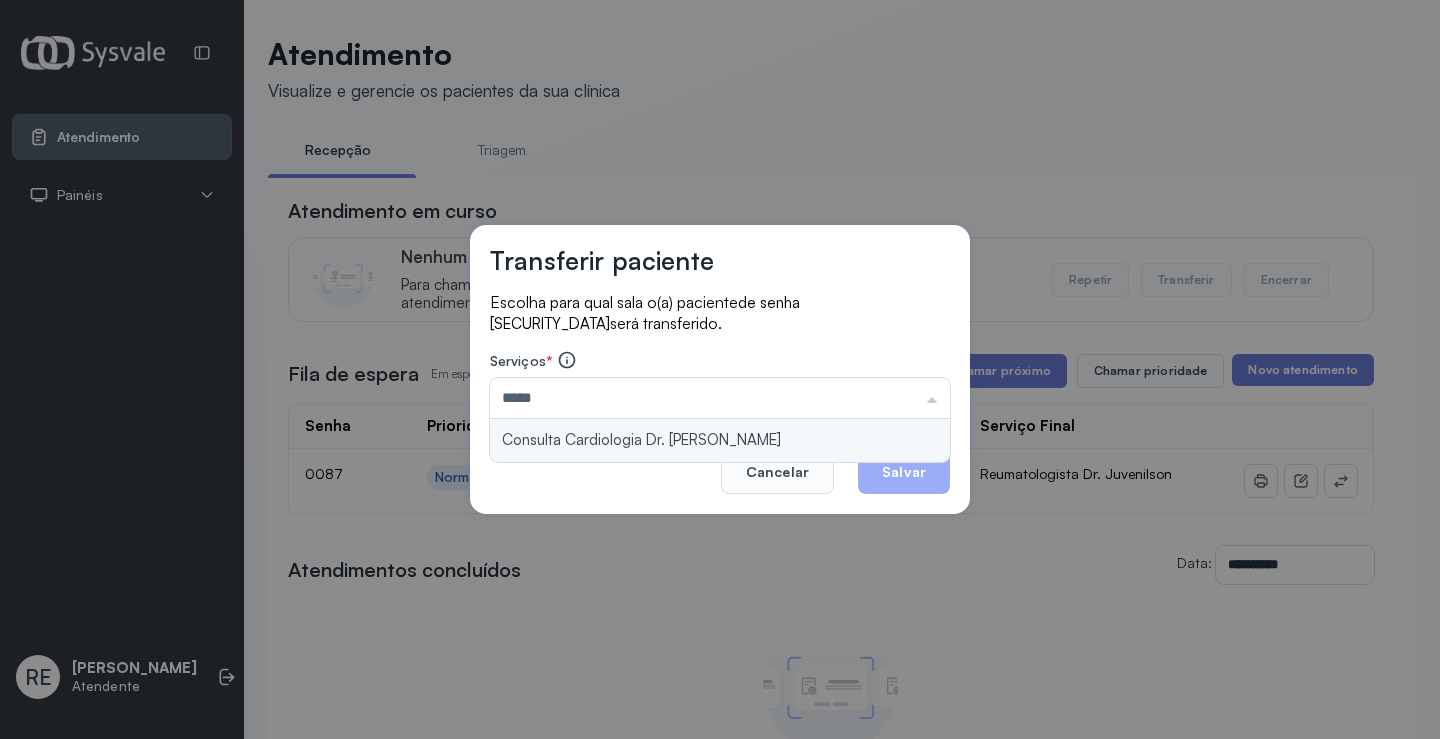 type on "**********" 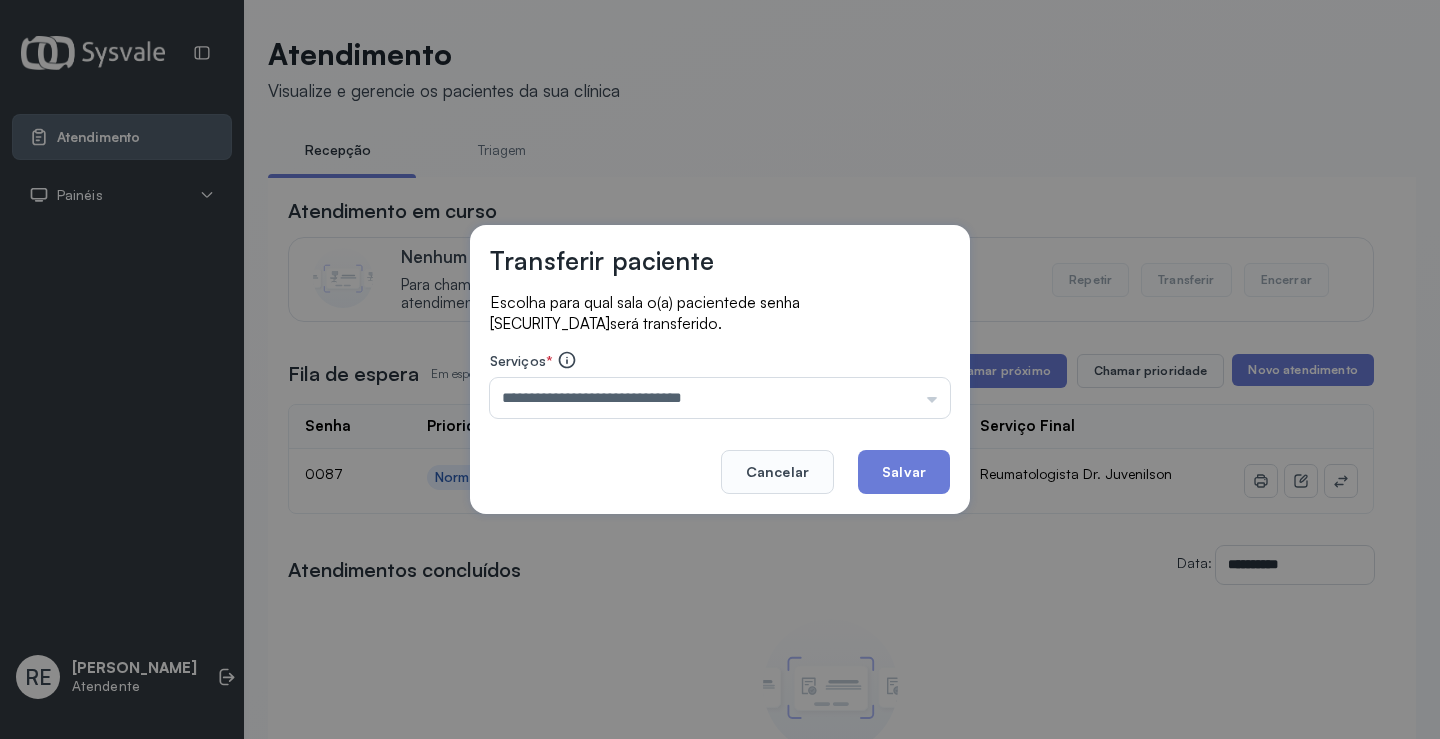 drag, startPoint x: 869, startPoint y: 430, endPoint x: 868, endPoint y: 448, distance: 18.027756 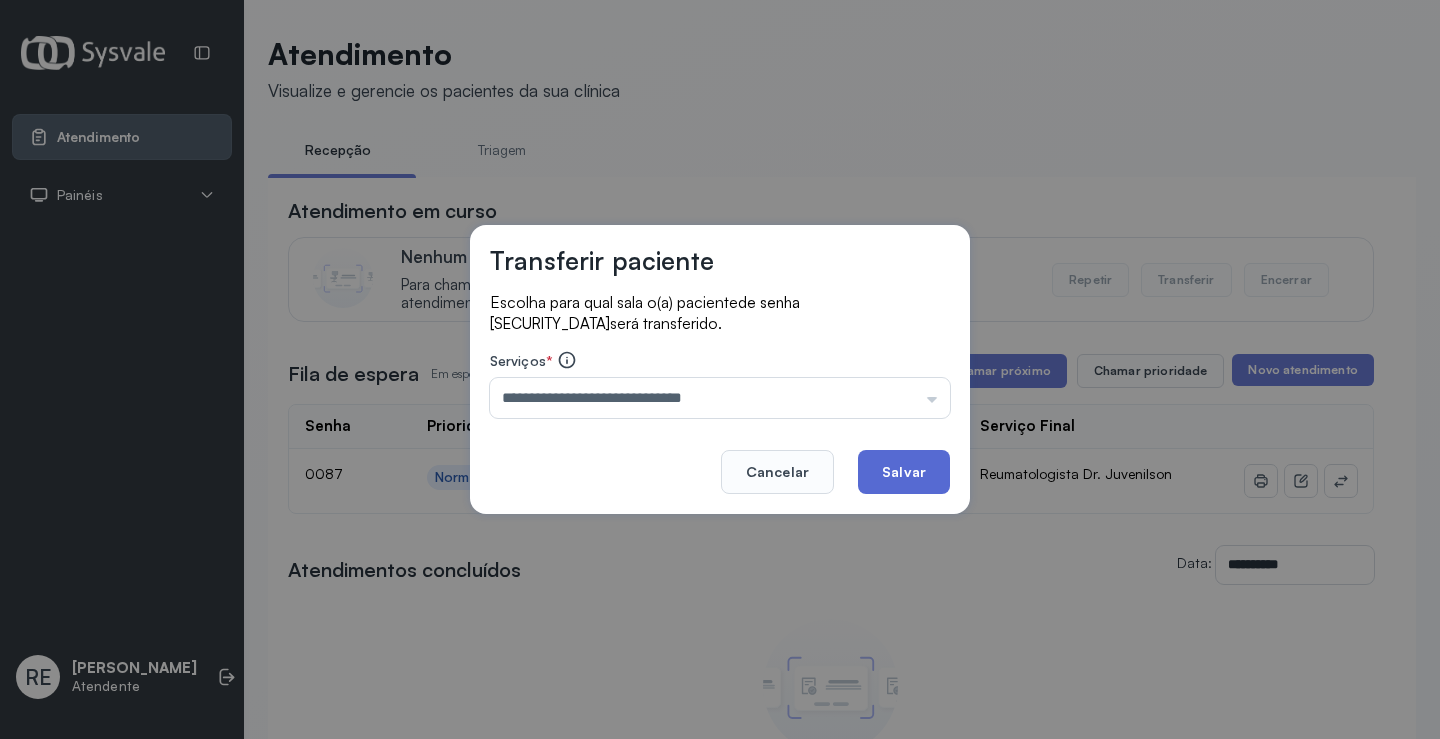 click on "Salvar" 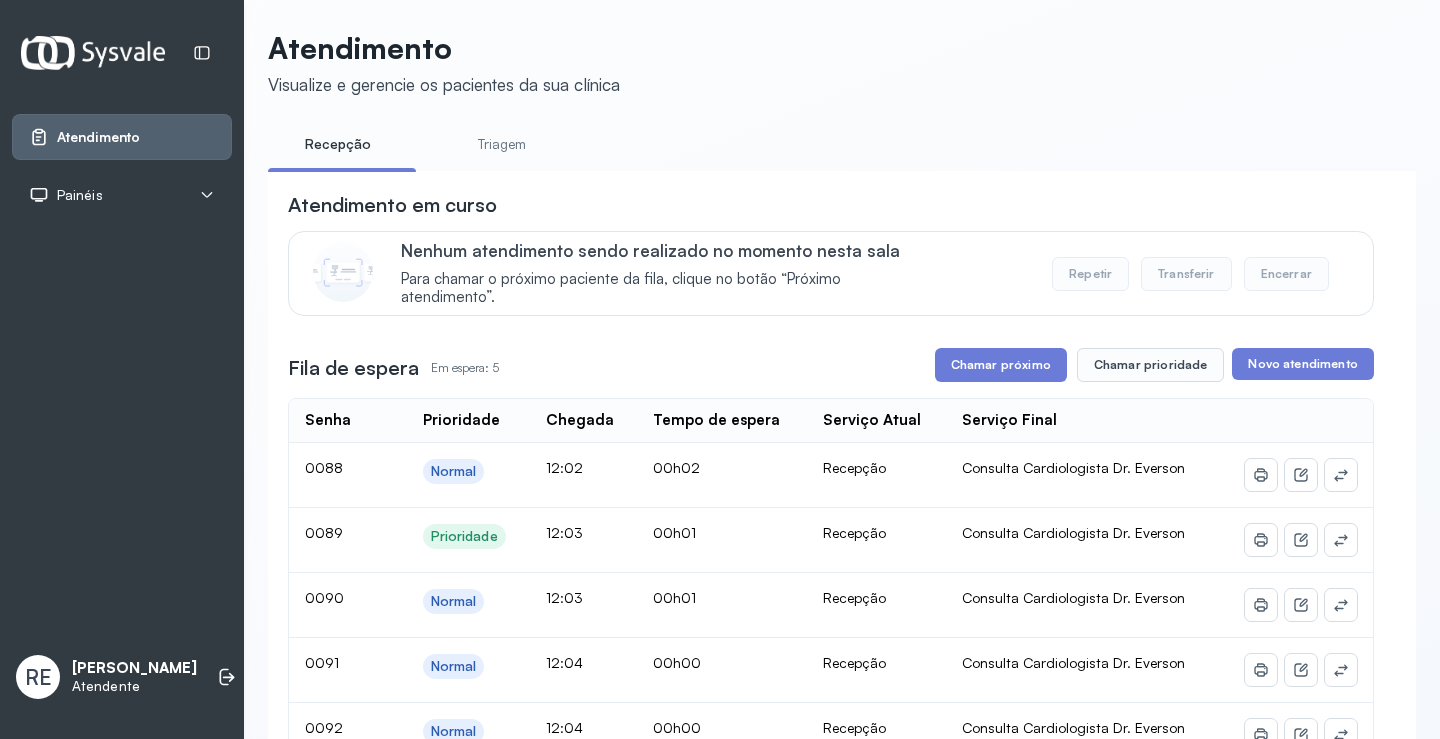 scroll, scrollTop: 0, scrollLeft: 0, axis: both 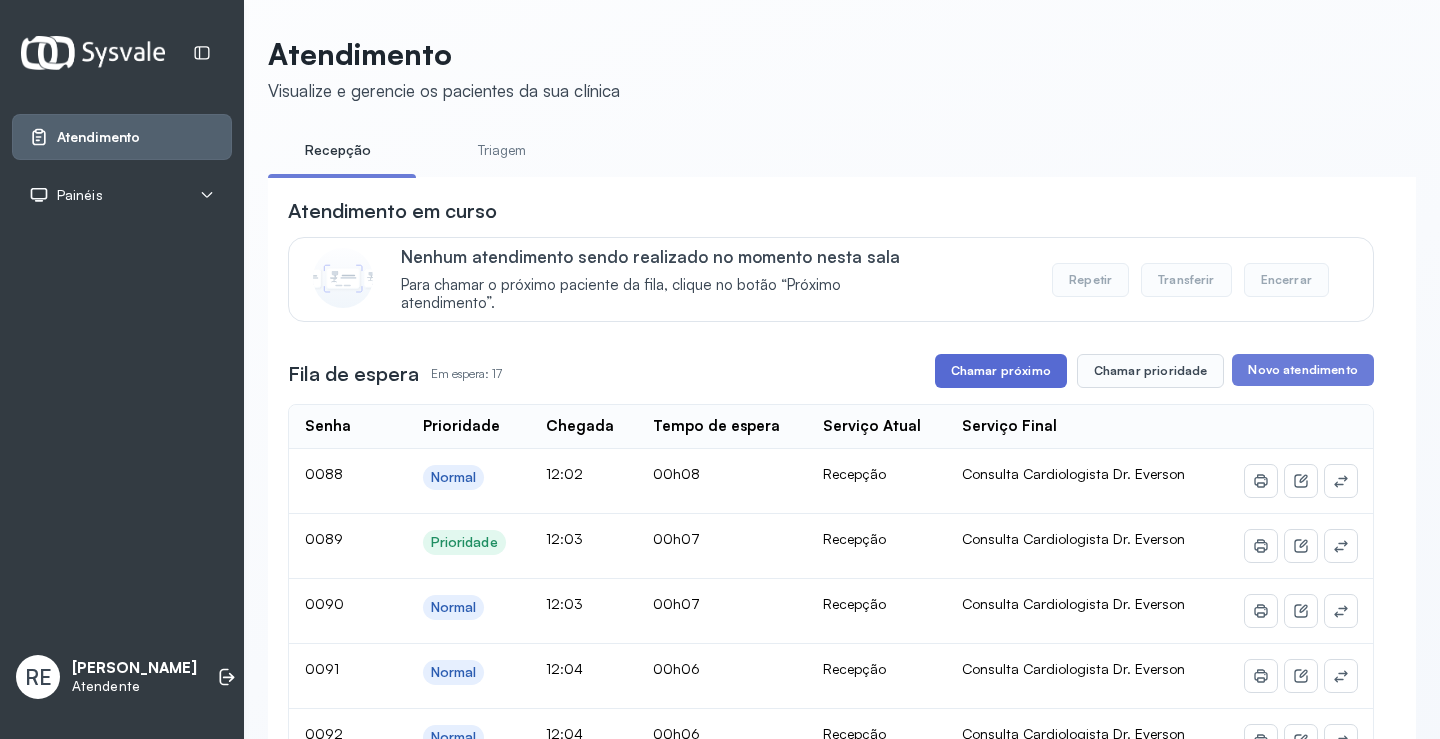 click on "Chamar próximo" at bounding box center (1001, 371) 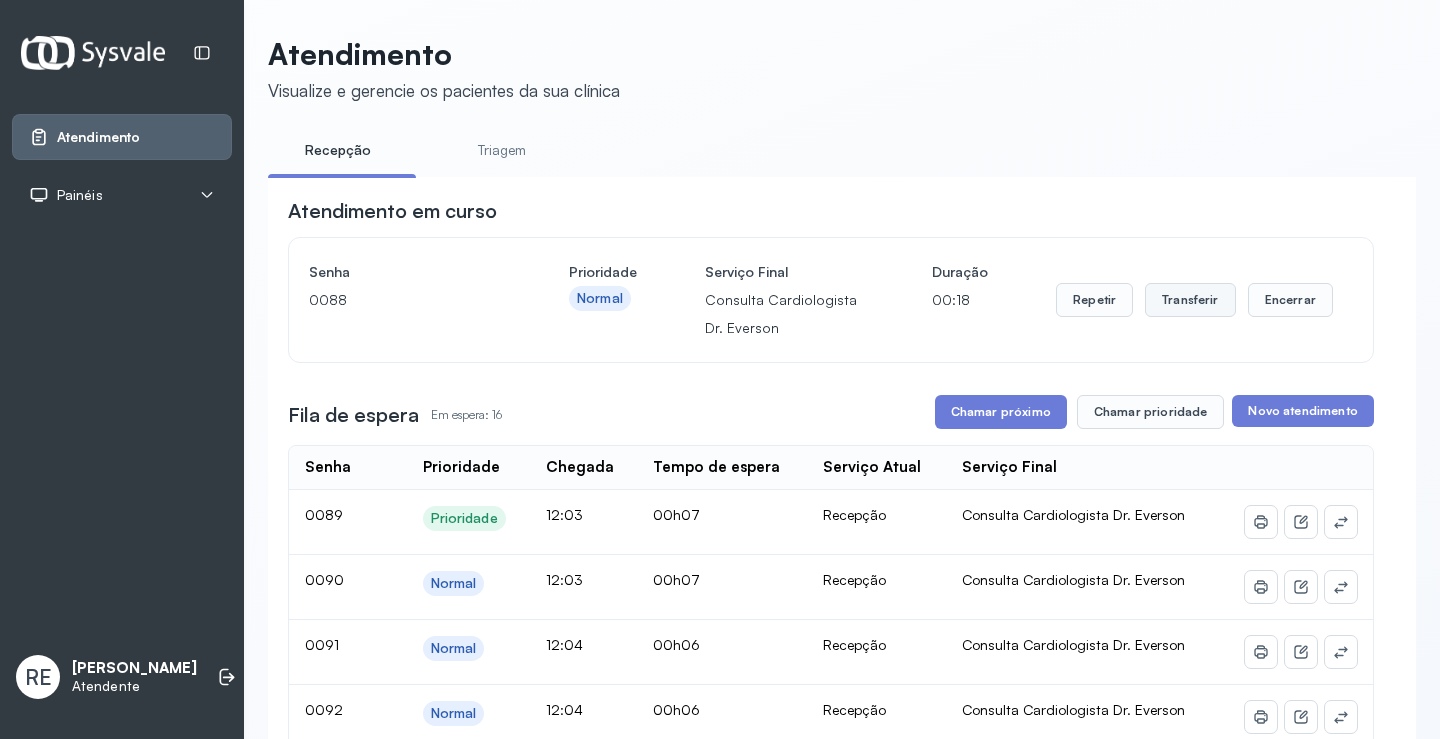 click on "Transferir" at bounding box center [1190, 300] 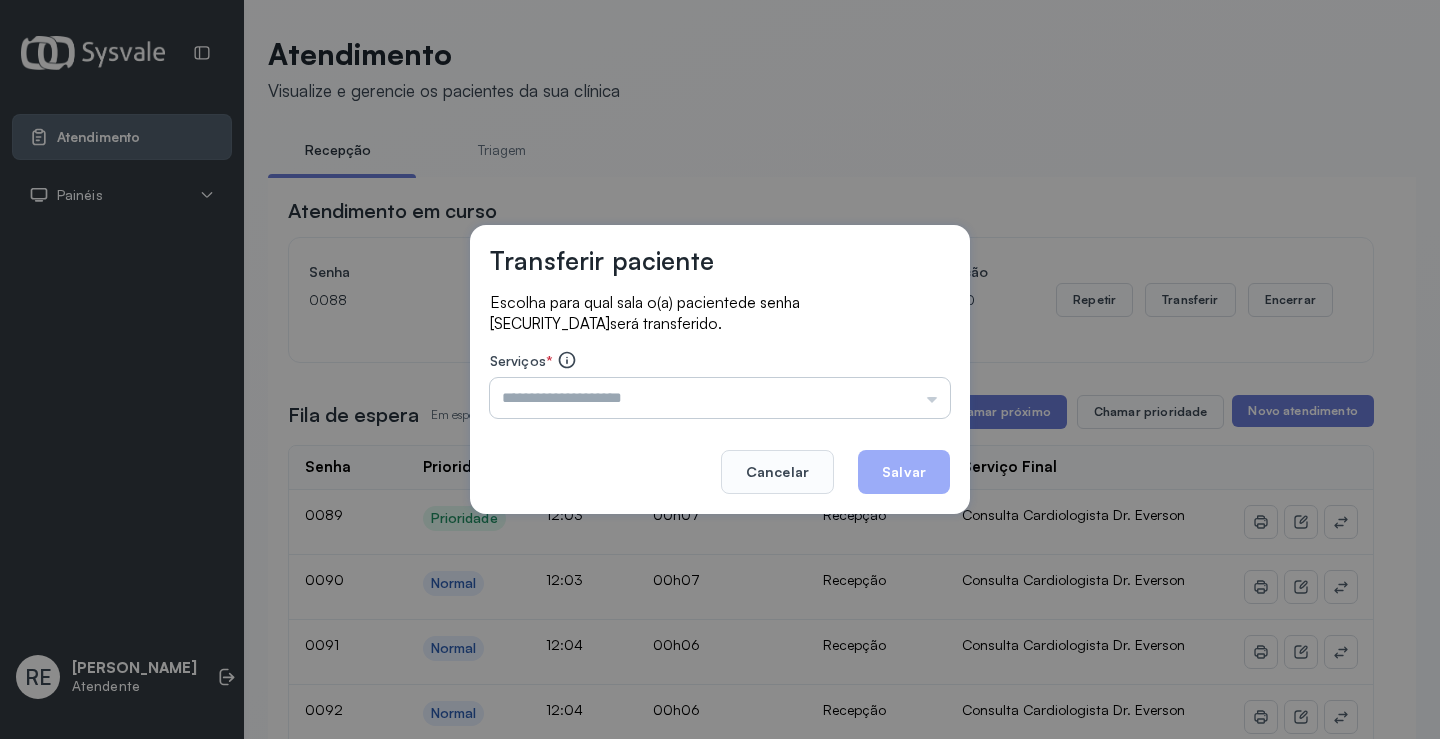 click at bounding box center (720, 398) 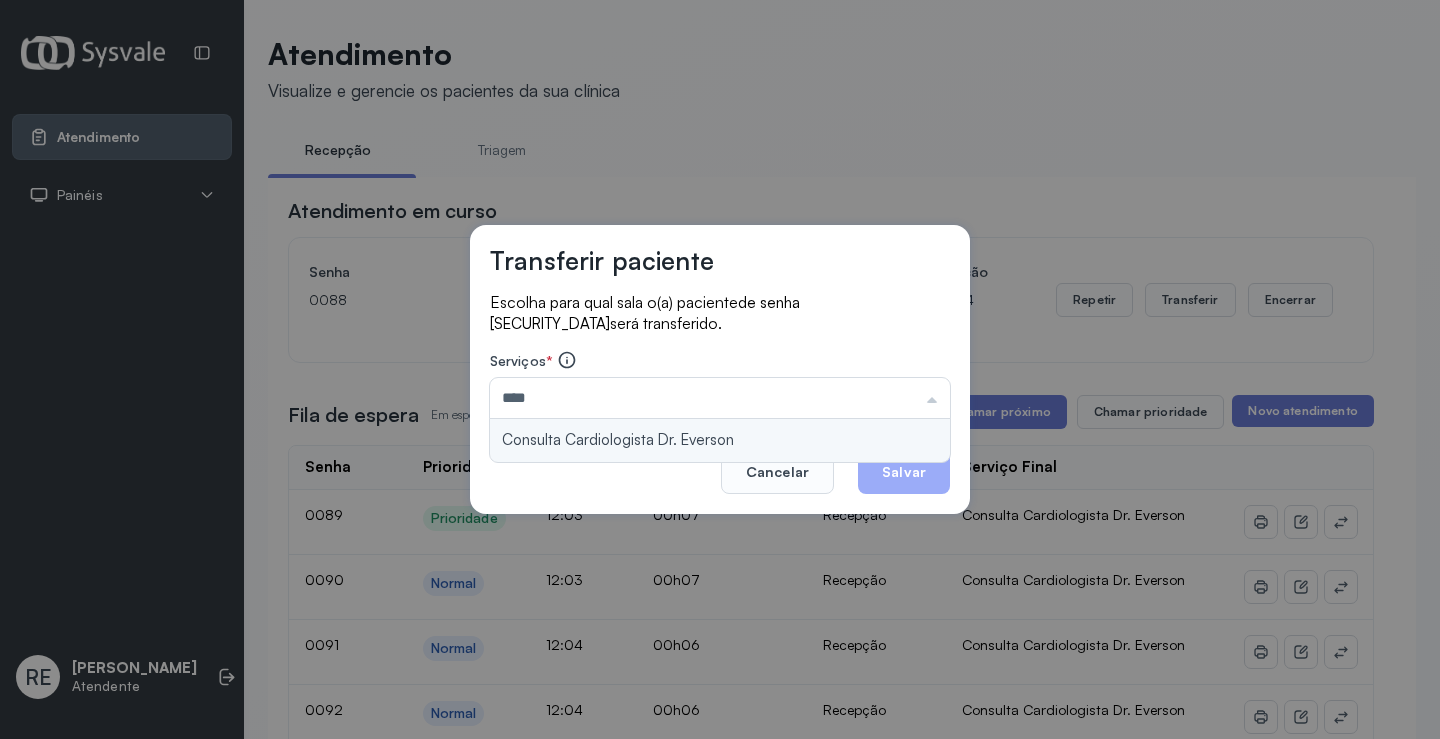 type on "**********" 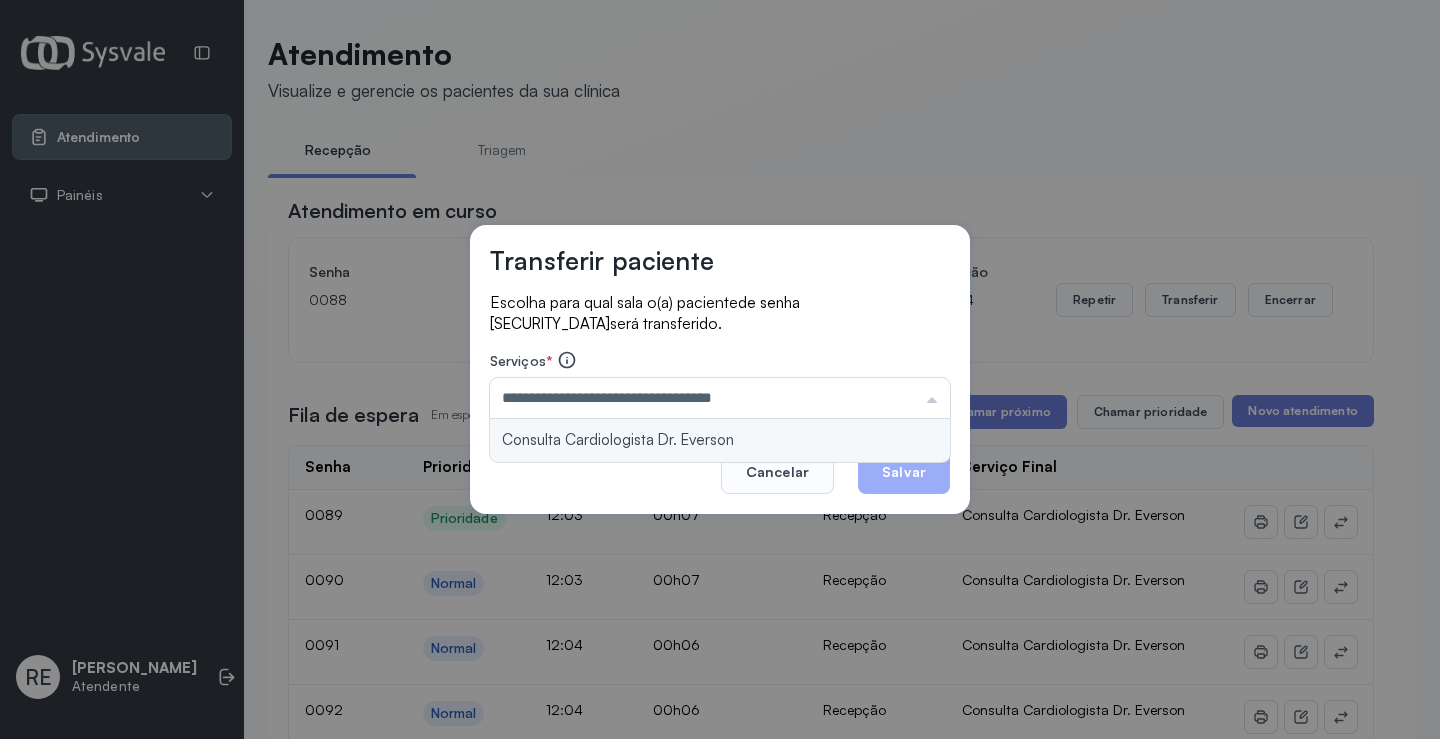 click on "**********" at bounding box center [720, 369] 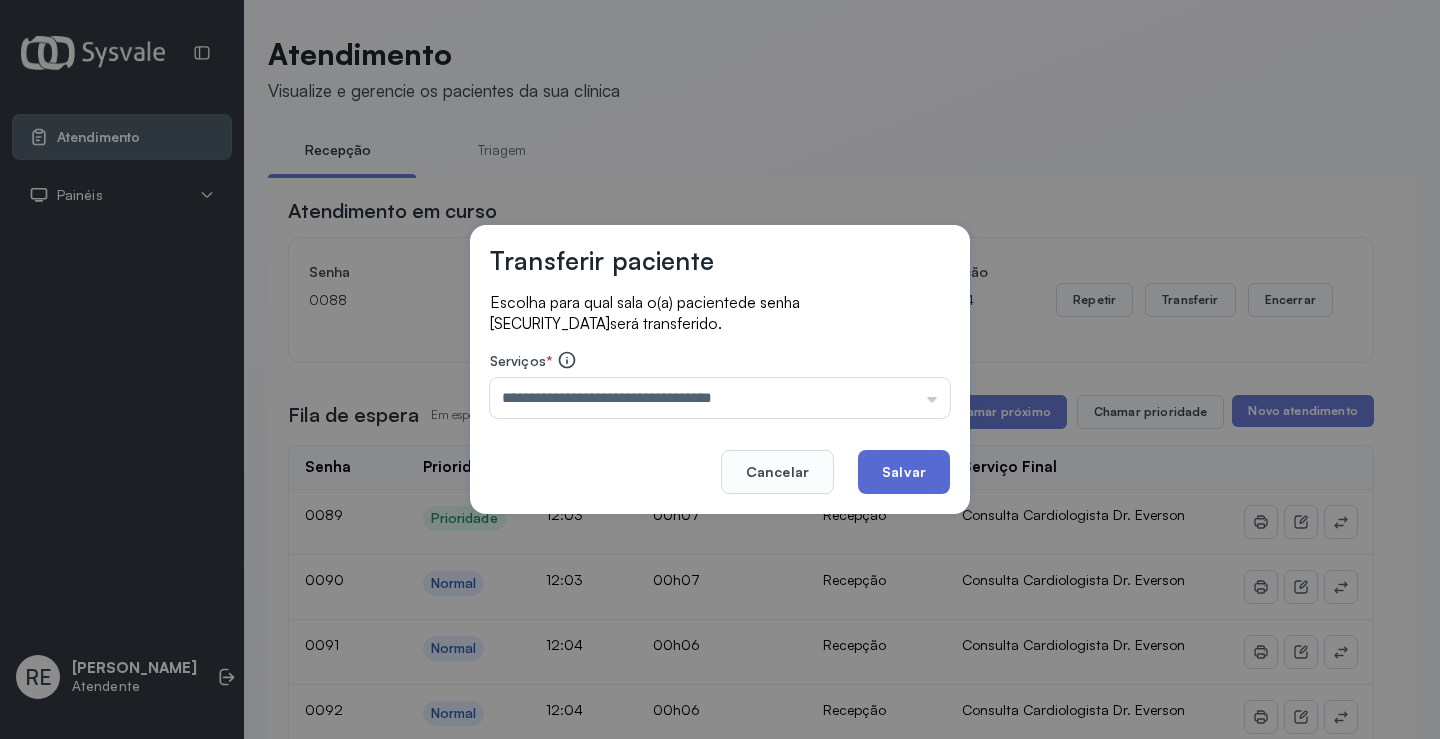 click on "Salvar" 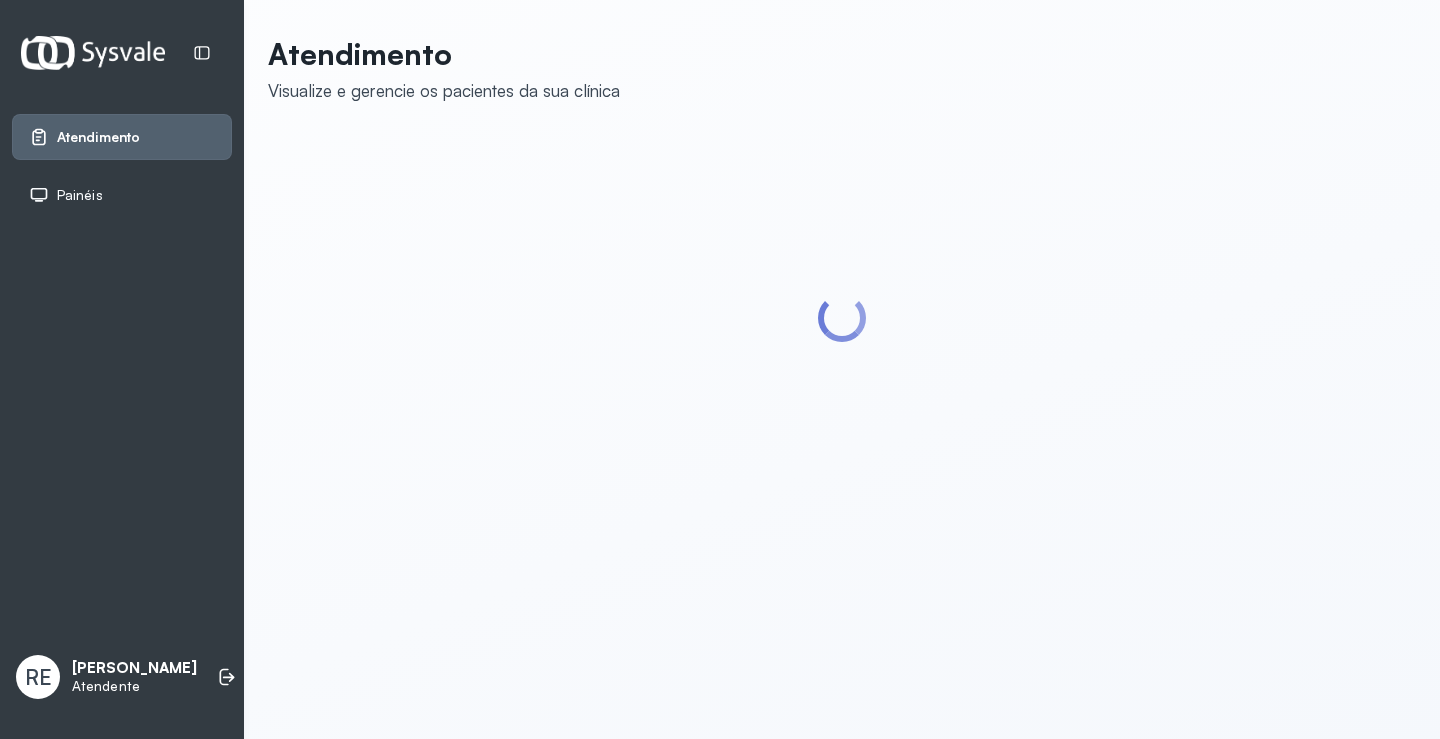 scroll, scrollTop: 0, scrollLeft: 0, axis: both 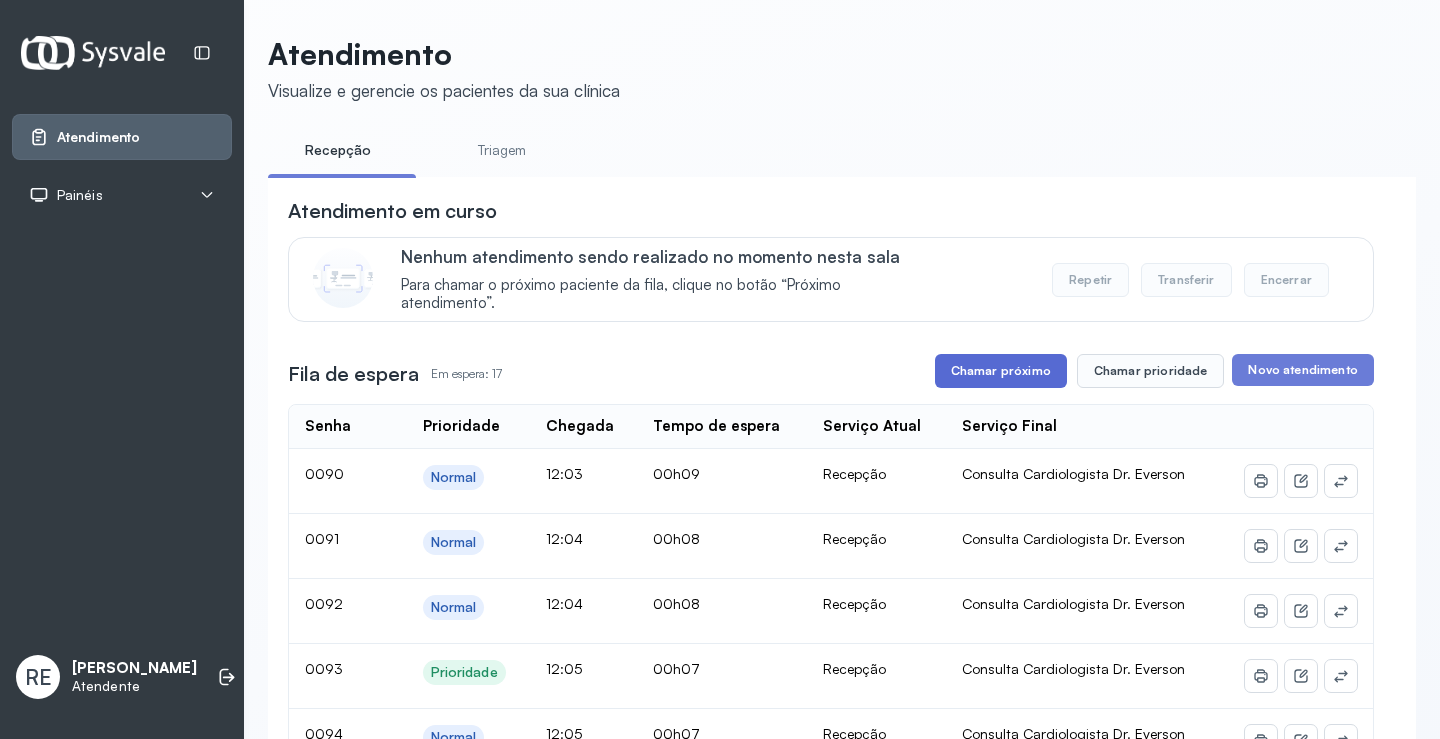 click on "Chamar próximo" at bounding box center (1001, 371) 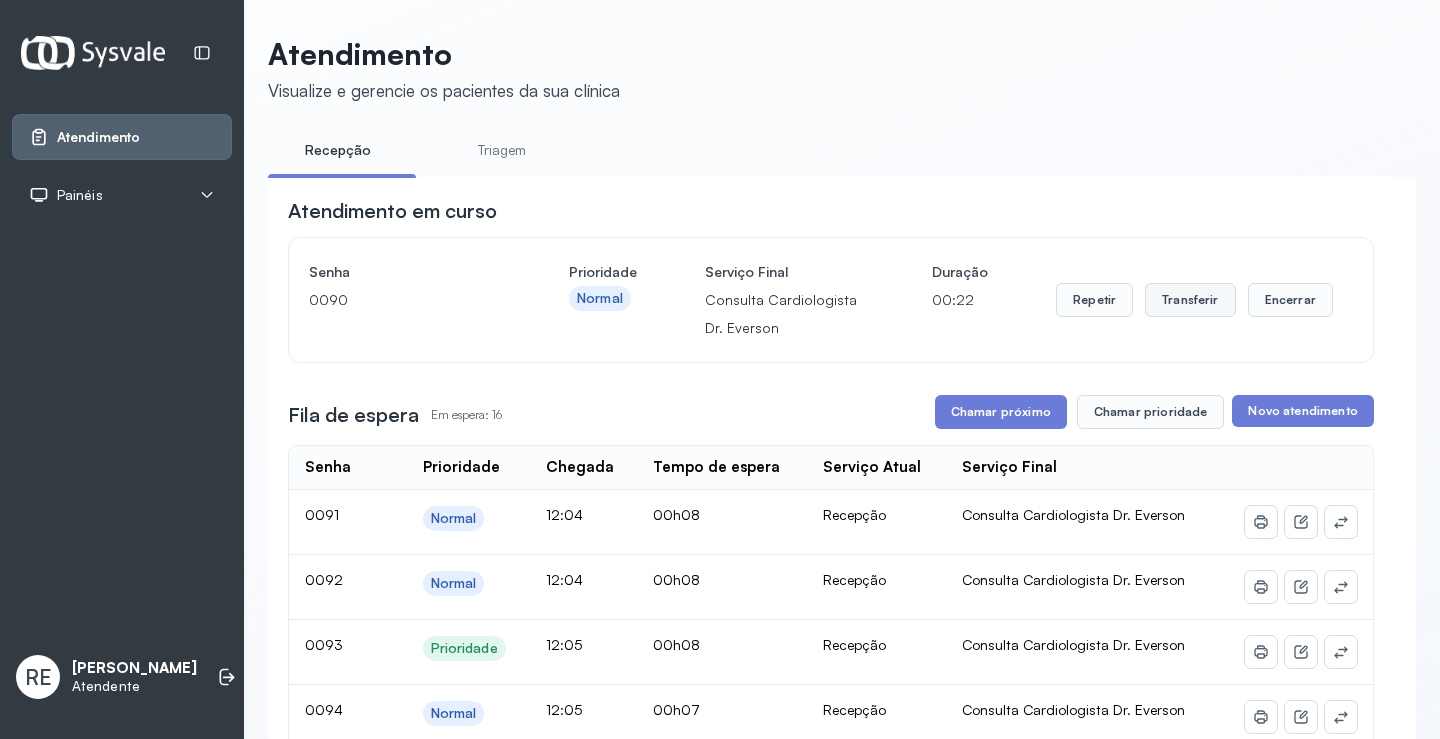 click on "Transferir" at bounding box center (1190, 300) 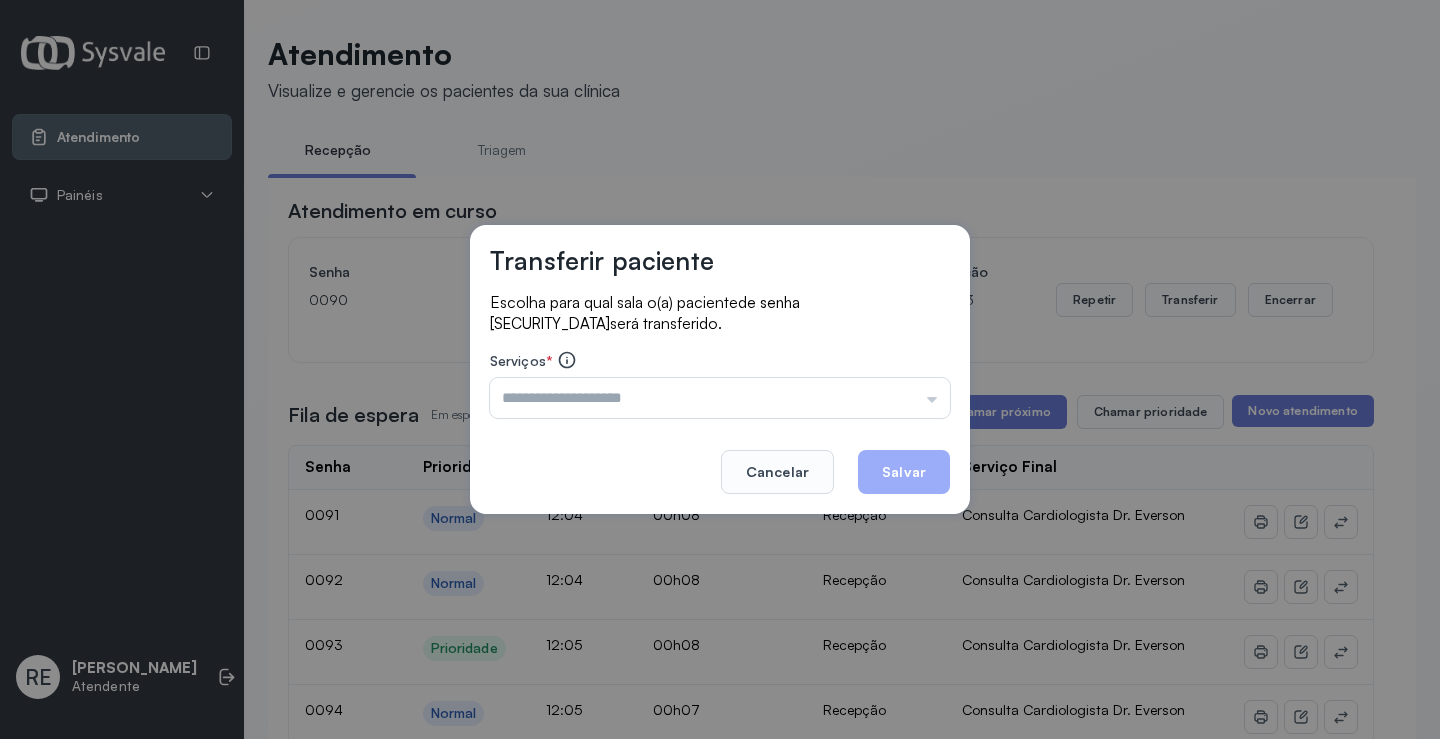 click at bounding box center [720, 398] 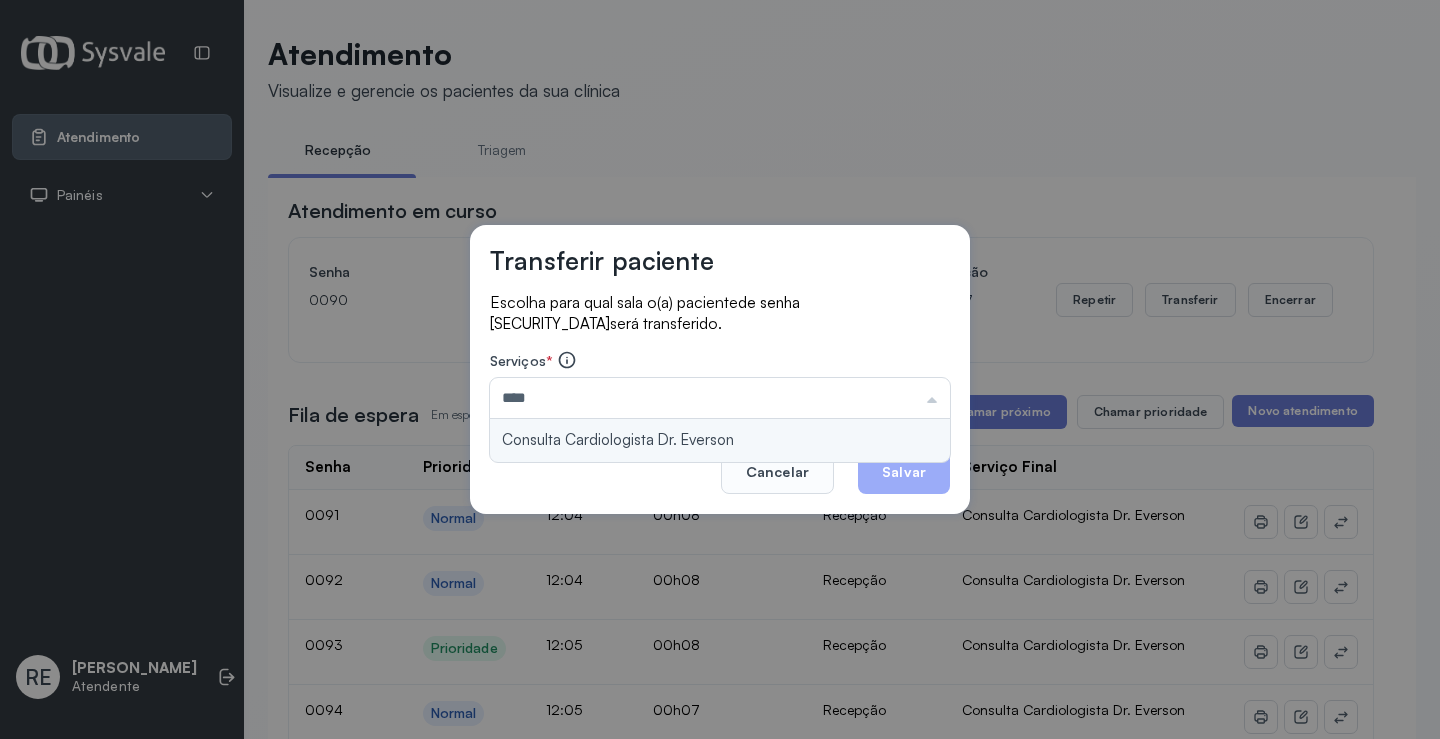 type on "**********" 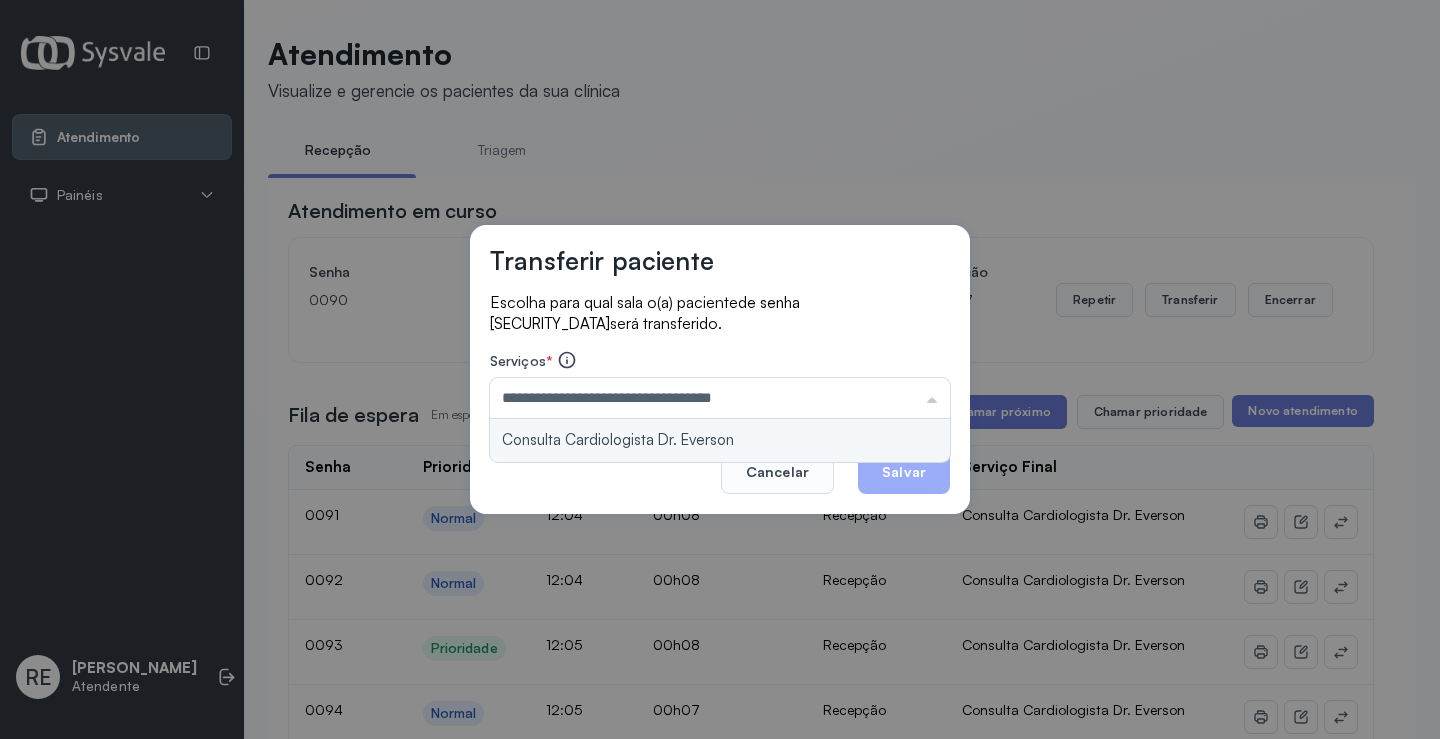 click on "**********" at bounding box center (720, 369) 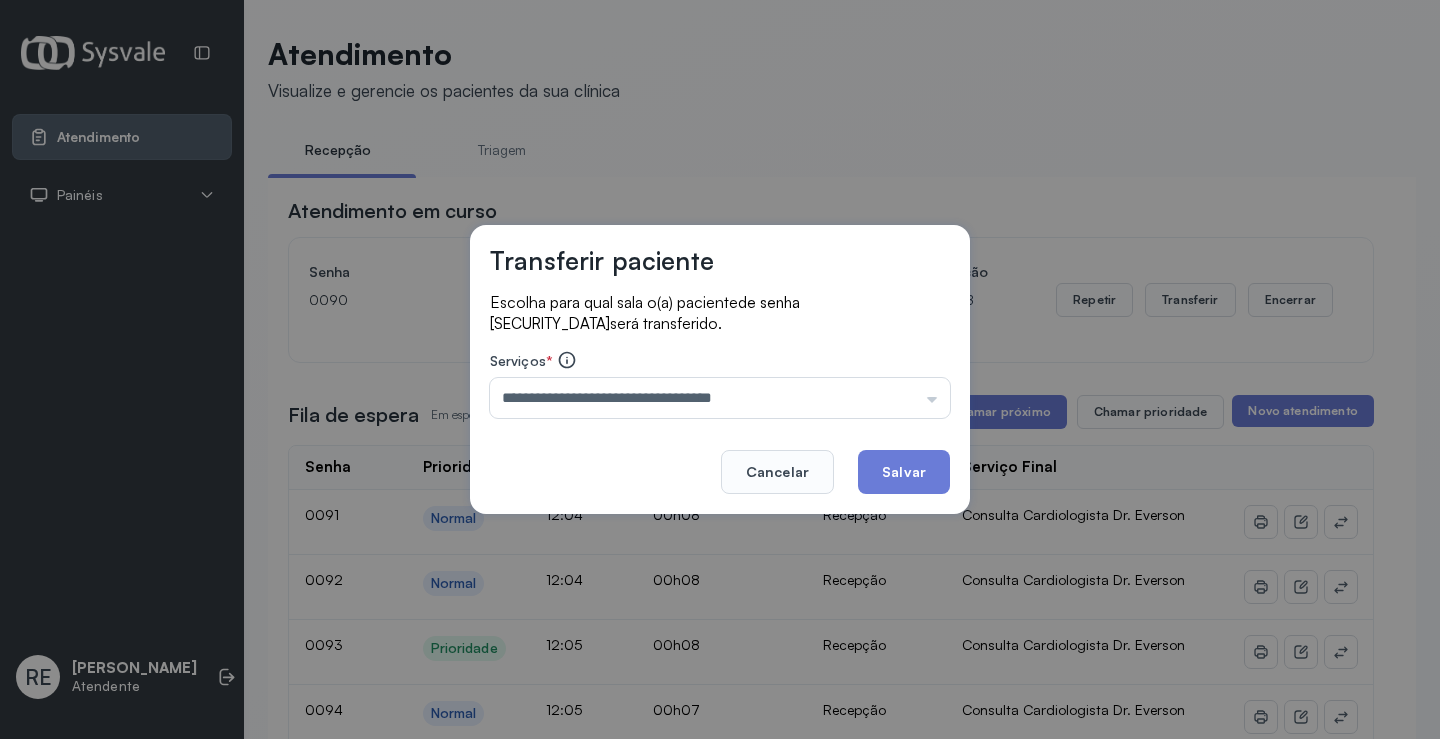 click on "Salvar" 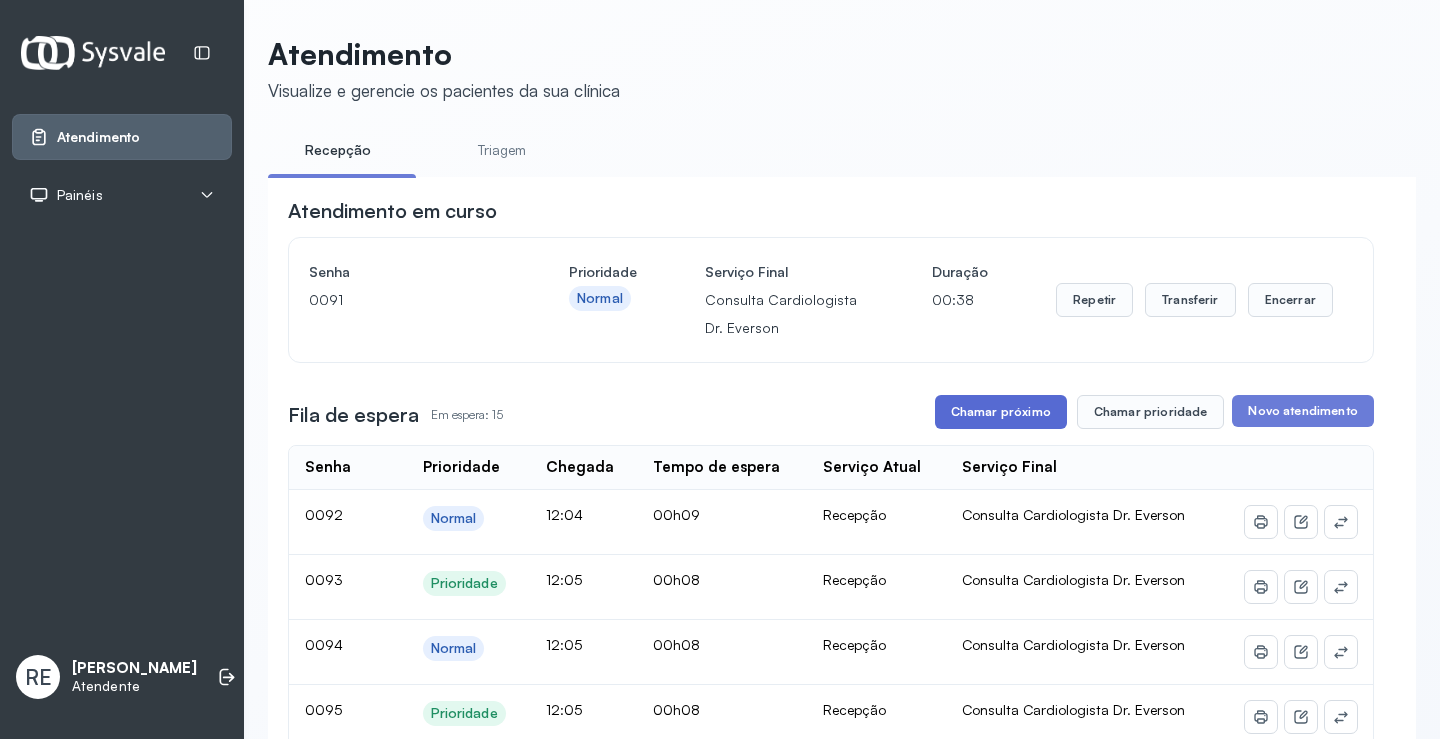 click on "Chamar próximo" at bounding box center (1001, 412) 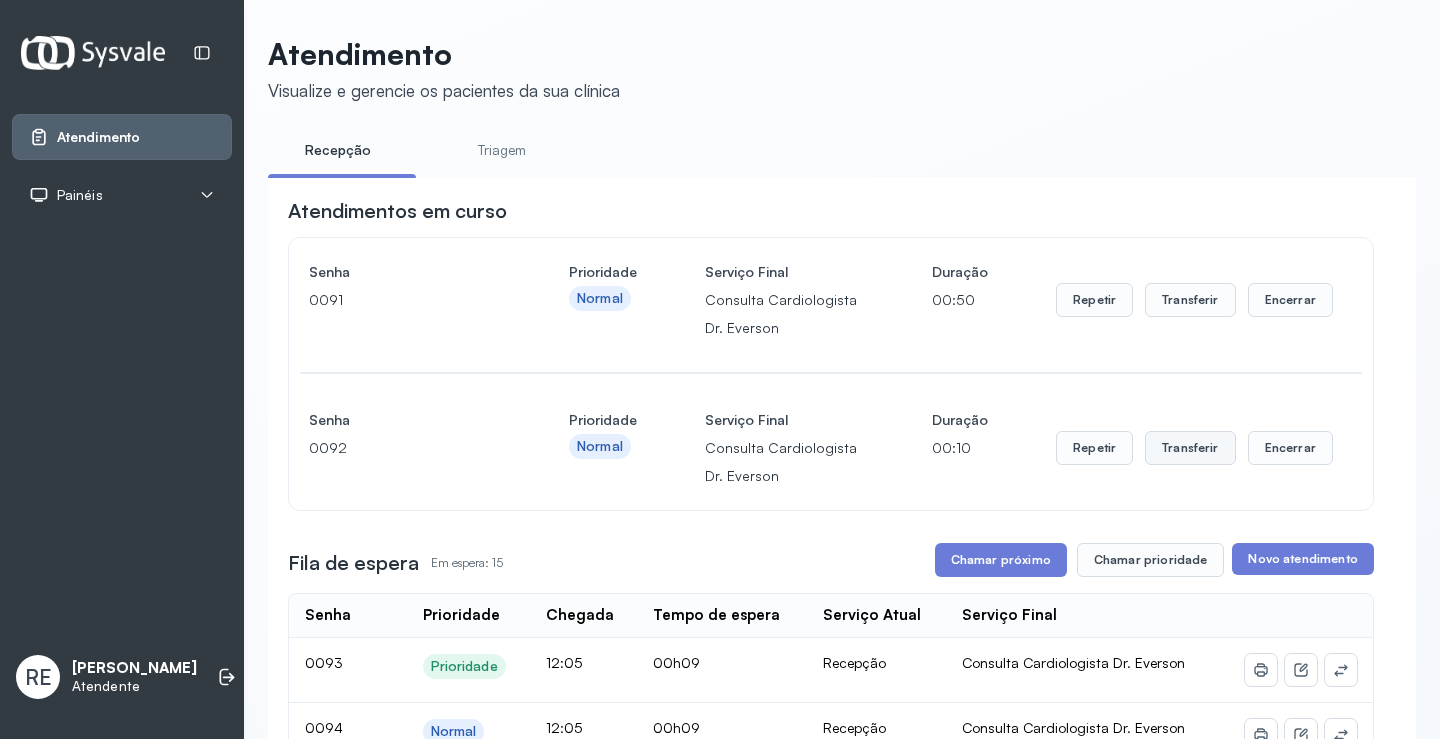 click on "Transferir" at bounding box center (1190, 300) 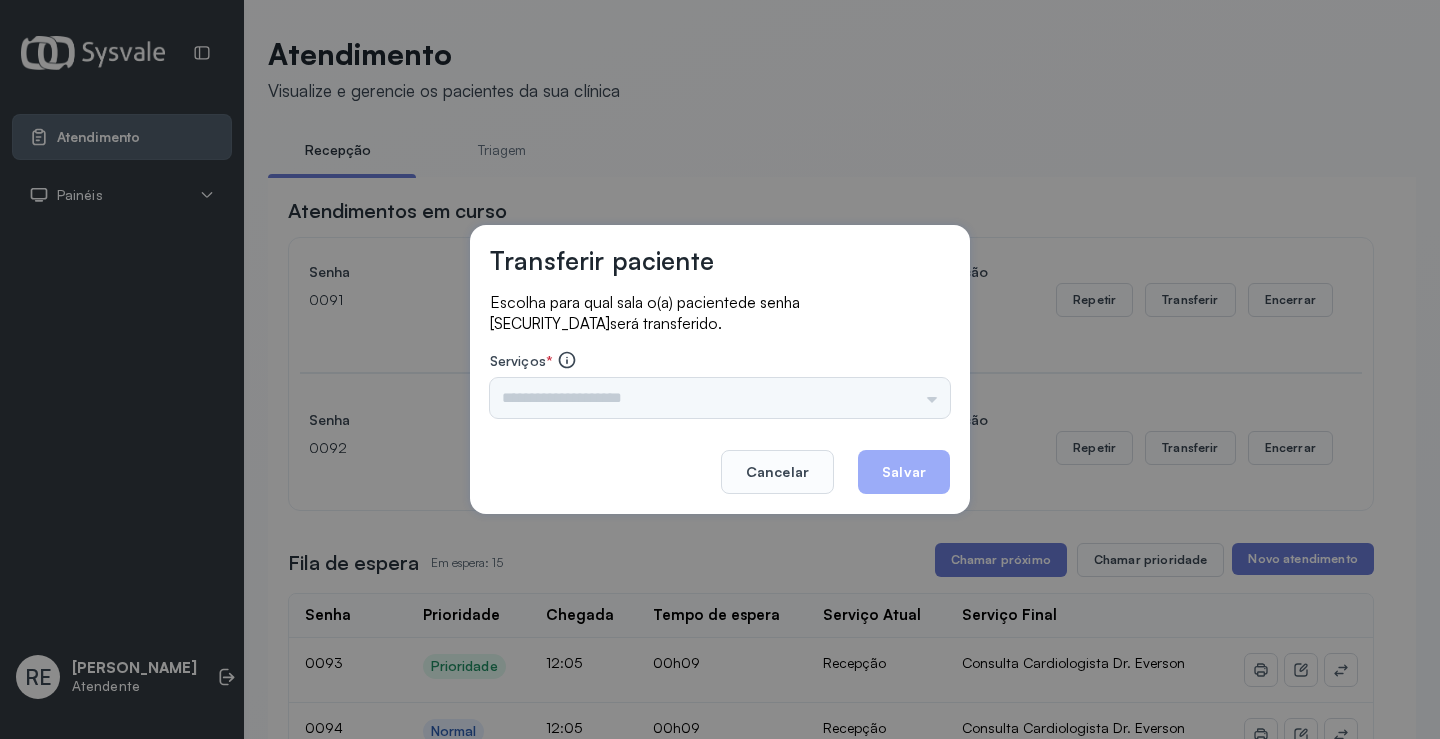 click on "Triagem Ortopedista Dr. [PERSON_NAME] Dr. [PERSON_NAME] Dr. [PERSON_NAME] Dra. Luana Obstetra Dr. Orlindo Obstetra Dra. [PERSON_NAME] Dr. Orlindo Ultrassonografia Dr. [PERSON_NAME] Consulta com Neurologista Dr. Ezir Reumatologista Dr. Juvenilson Endocrinologista [US_STATE] Dermatologista Dra. [PERSON_NAME] Dr. [PERSON_NAME] Dra. [PERSON_NAME] Infectologista Dra. [PERSON_NAME] Oftalmologista Dra. Consulta Proctologista/Cirurgia Geral Dra. [PERSON_NAME] Dr. [PERSON_NAME] Cirurgia Dr. Geislane Pequena Cirurgia Dr. AMILTON ECG Espirometria com Broncodilatador Espirometria sem Broncodilatador Ecocardiograma - Dra. [PERSON_NAME] Exame de PPD Enf. [PERSON_NAME] RETIRADA DE CERUME DR. [PERSON_NAME] Preventivo Enf. [PERSON_NAME] Preventivo Enf. [PERSON_NAME] Consulta de Enfermagem Enf. Tiago Consulta de Enfermagem Enf. [PERSON_NAME] Consulta  Cardiologista Dr. Everson Consulta Enf. [PERSON_NAME] Dispensação de Medicação Agendamento Consulta Enf. [PERSON_NAME] Agendamento consulta Enf. [GEOGRAPHIC_DATA]" at bounding box center [720, 398] 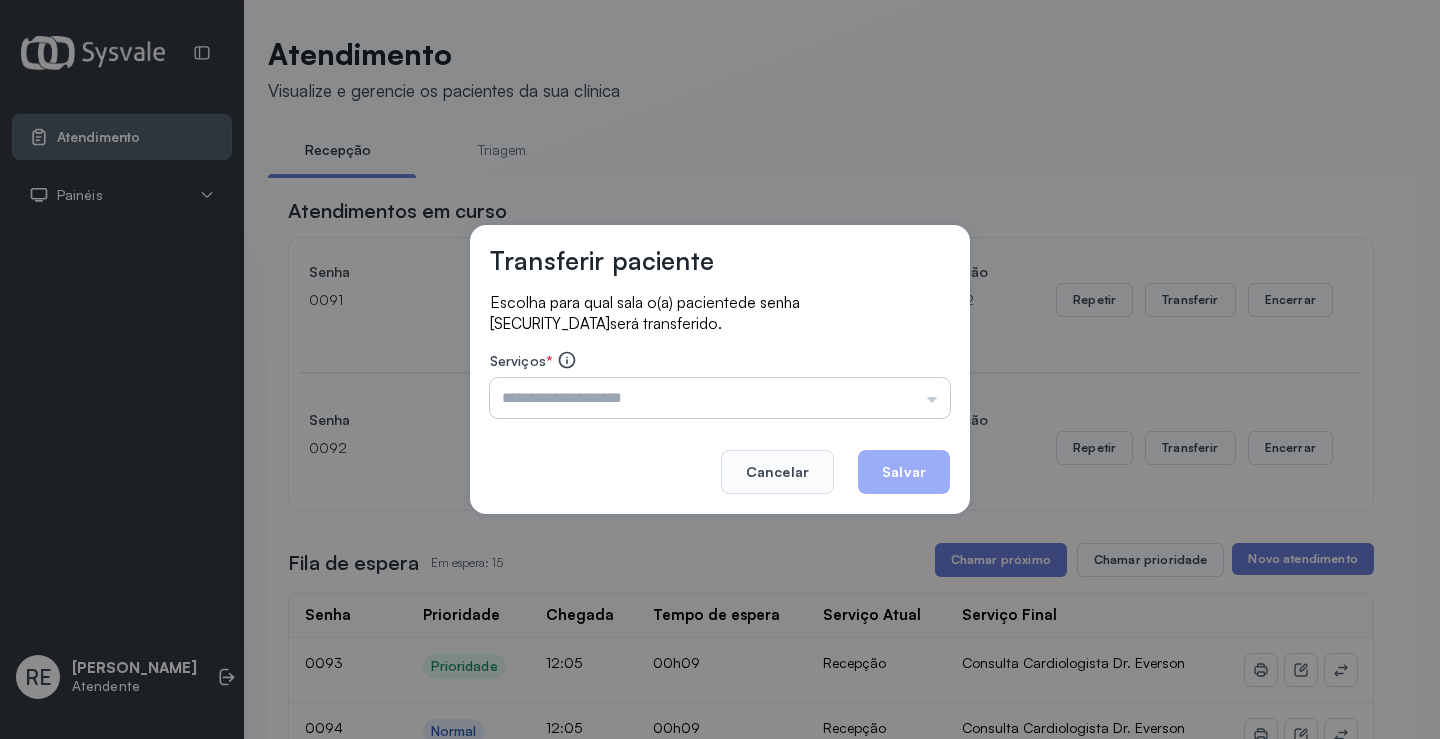 click at bounding box center (720, 398) 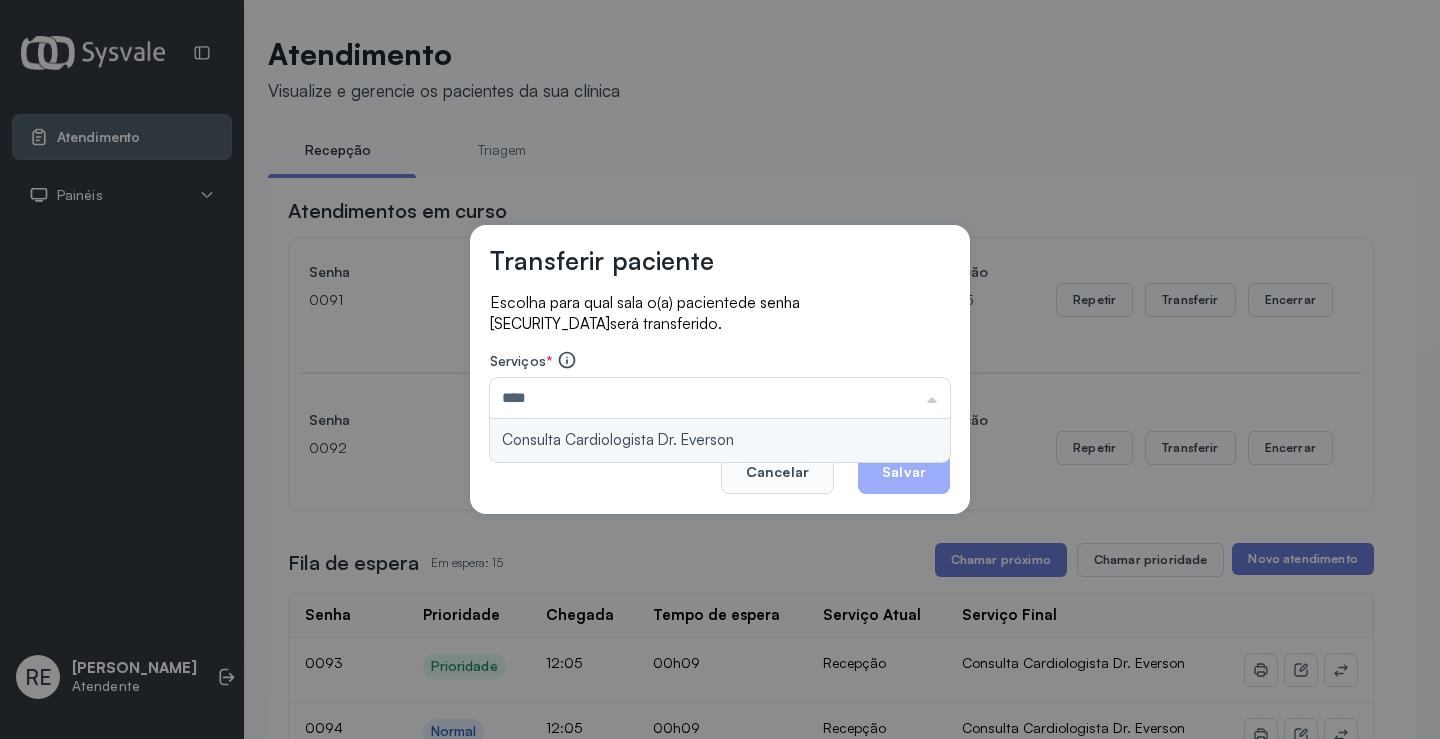 type on "**********" 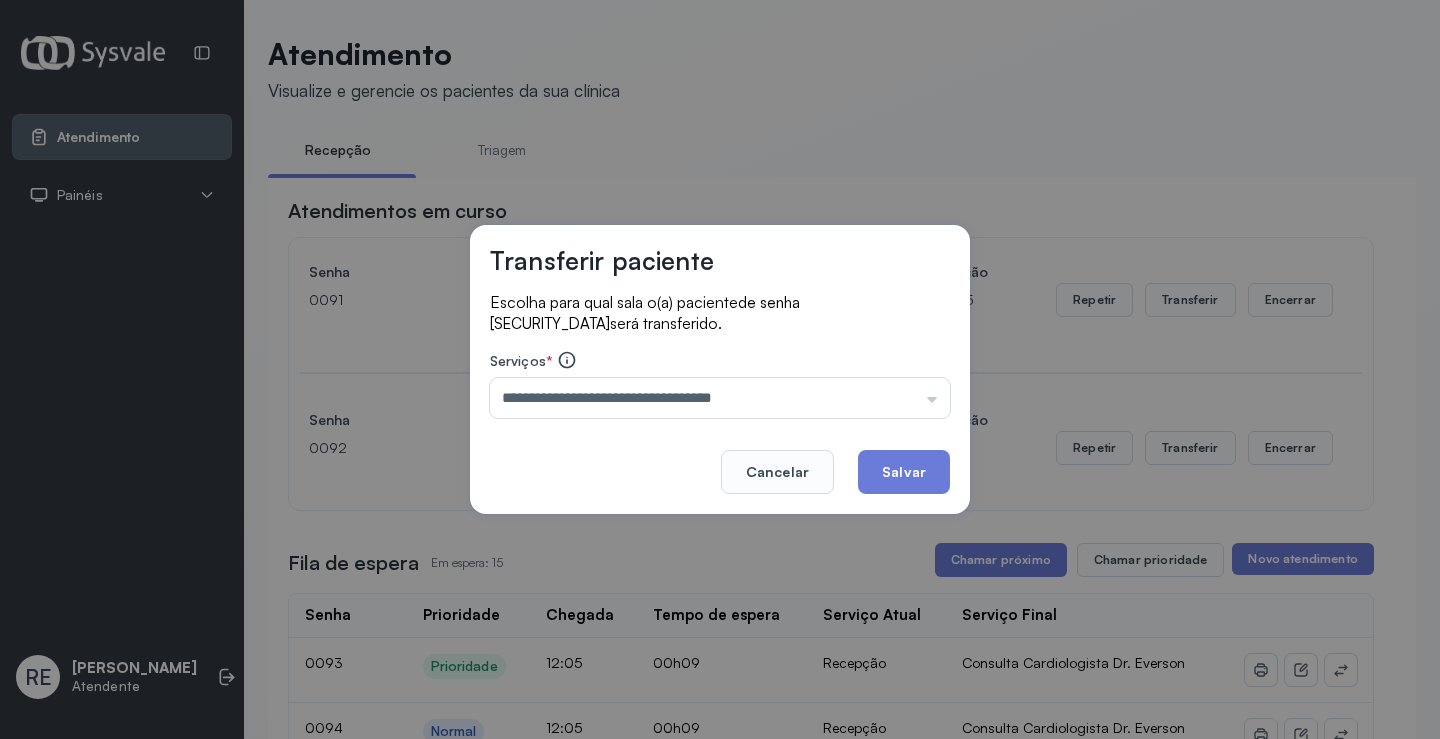 click on "**********" at bounding box center [720, 369] 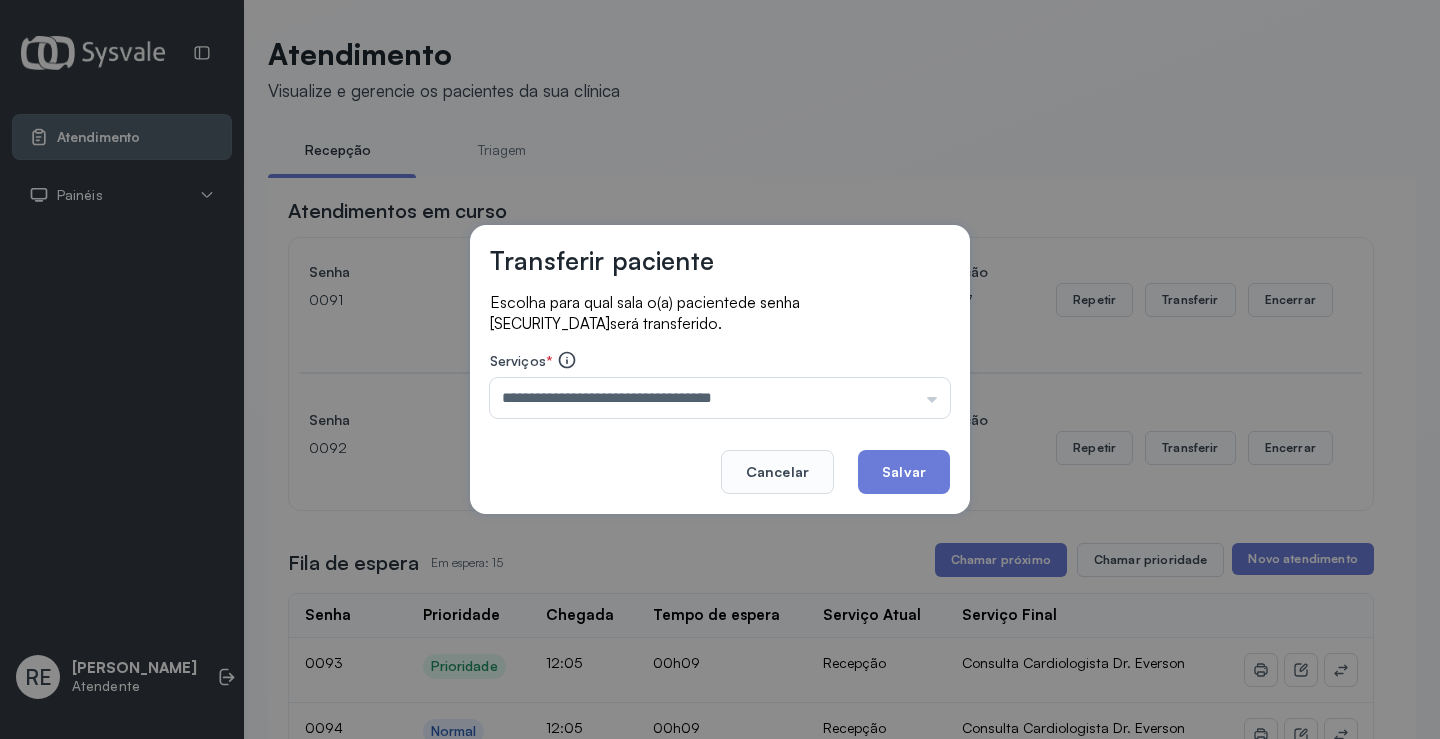 click on "Salvar" 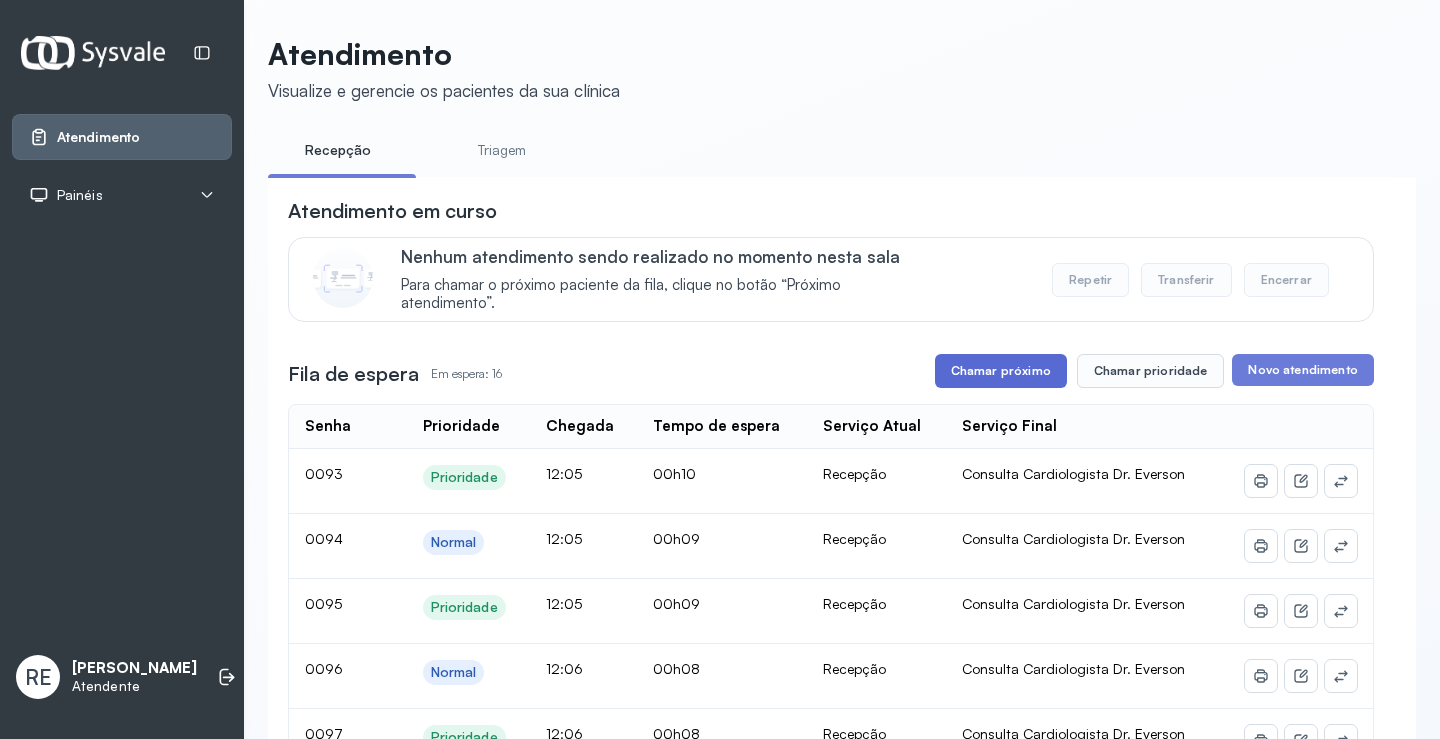 click on "Chamar próximo" at bounding box center [1001, 371] 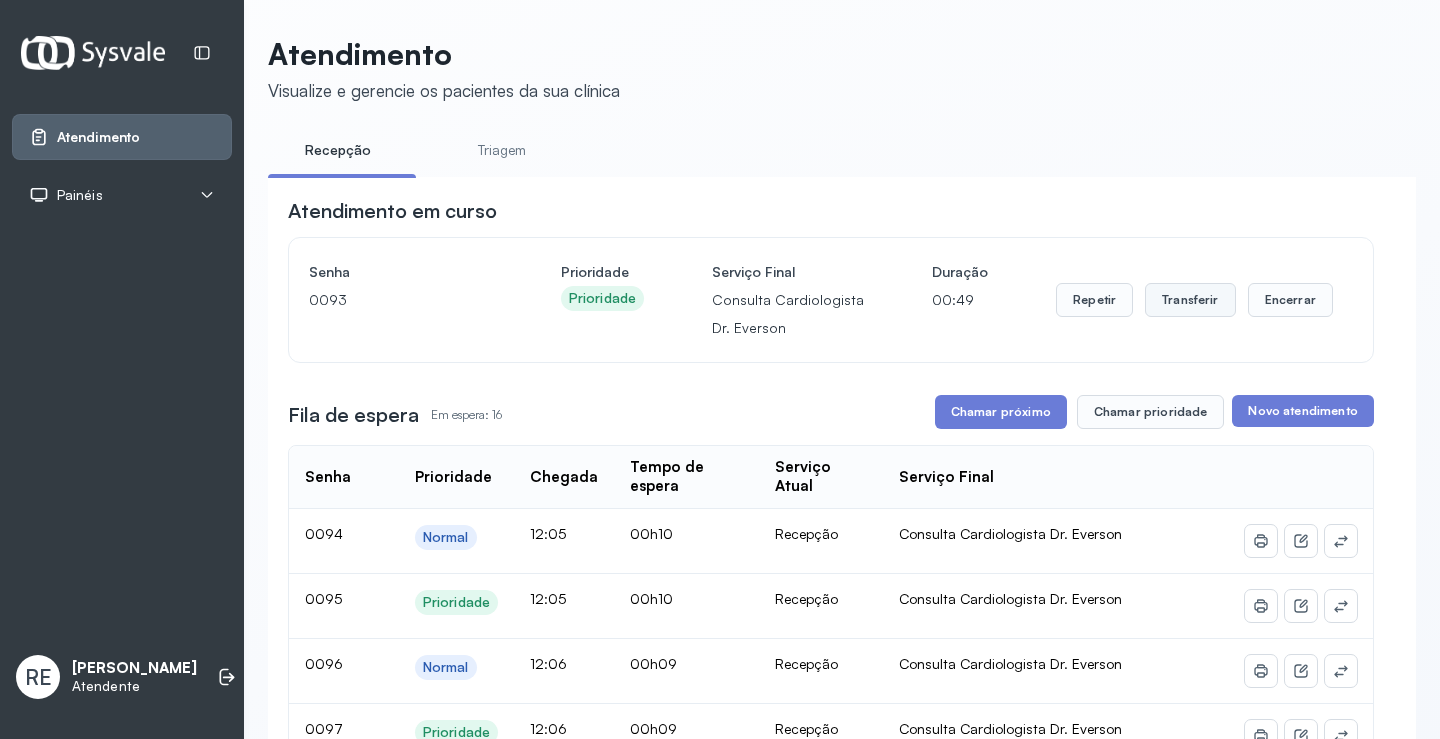 click on "Transferir" at bounding box center (1190, 300) 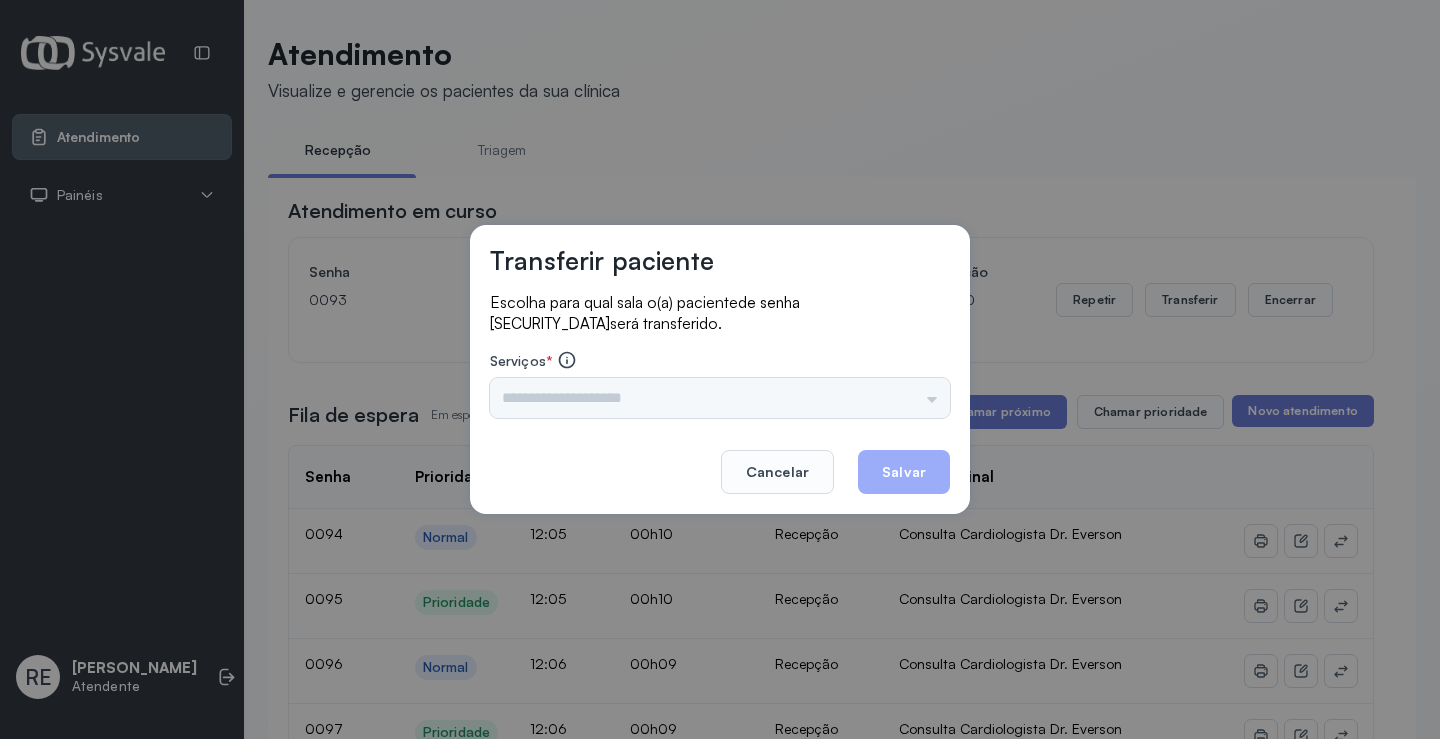 click on "Triagem Ortopedista Dr. [PERSON_NAME] Dr. [PERSON_NAME] Dr. [PERSON_NAME] Dra. Luana Obstetra Dr. Orlindo Obstetra Dra. [PERSON_NAME] Dr. Orlindo Ultrassonografia Dr. [PERSON_NAME] Consulta com Neurologista Dr. Ezir Reumatologista Dr. Juvenilson Endocrinologista [US_STATE] Dermatologista Dra. [PERSON_NAME] Dr. [PERSON_NAME] Dra. [PERSON_NAME] Infectologista Dra. [PERSON_NAME] Oftalmologista Dra. Consulta Proctologista/Cirurgia Geral Dra. [PERSON_NAME] Dr. [PERSON_NAME] Cirurgia Dr. Geislane Pequena Cirurgia Dr. AMILTON ECG Espirometria com Broncodilatador Espirometria sem Broncodilatador Ecocardiograma - Dra. [PERSON_NAME] Exame de PPD Enf. [PERSON_NAME] RETIRADA DE CERUME DR. [PERSON_NAME] Preventivo Enf. [PERSON_NAME] Preventivo Enf. [PERSON_NAME] Consulta de Enfermagem Enf. Tiago Consulta de Enfermagem Enf. [PERSON_NAME] Consulta  Cardiologista Dr. Everson Consulta Enf. [PERSON_NAME] Dispensação de Medicação Agendamento Consulta Enf. [PERSON_NAME] Agendamento consulta Enf. [GEOGRAPHIC_DATA]" at bounding box center [720, 398] 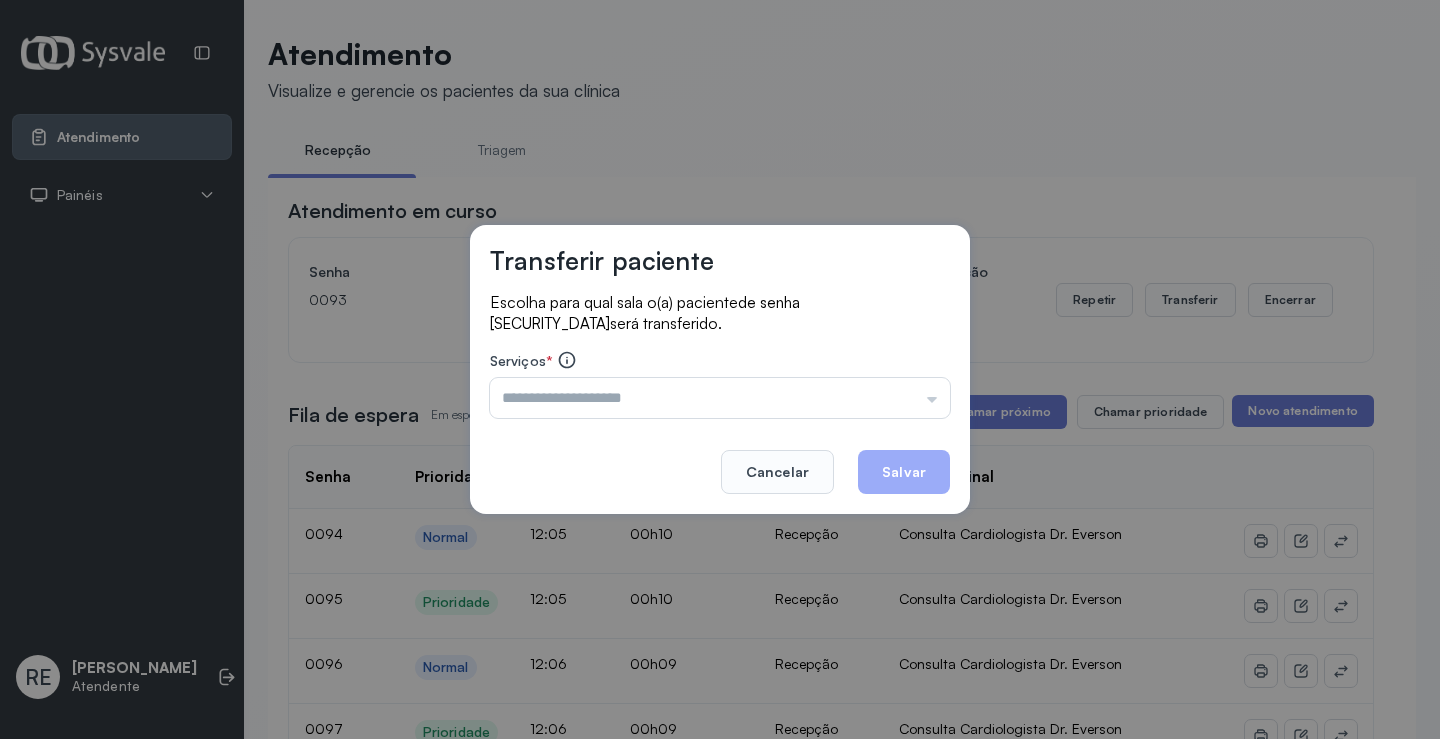 click at bounding box center (720, 398) 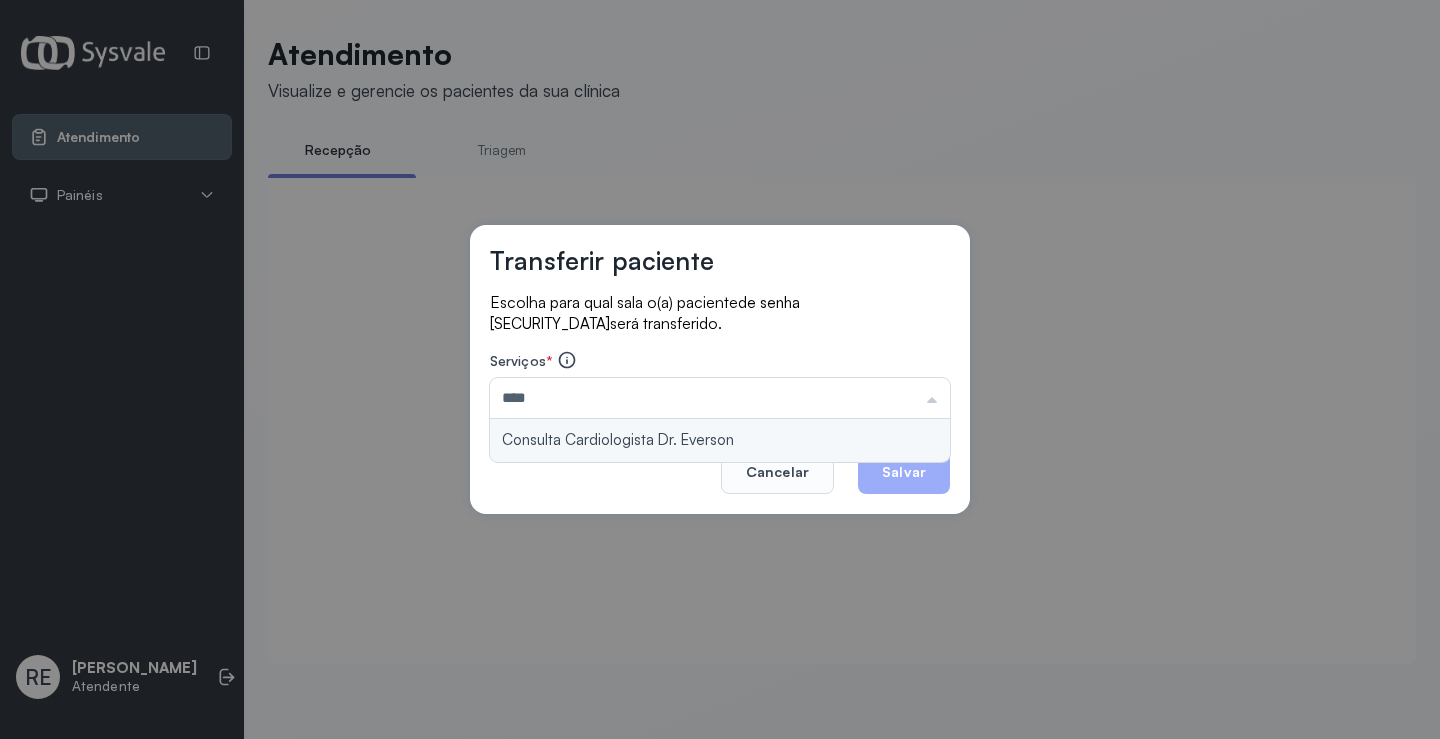 type on "**********" 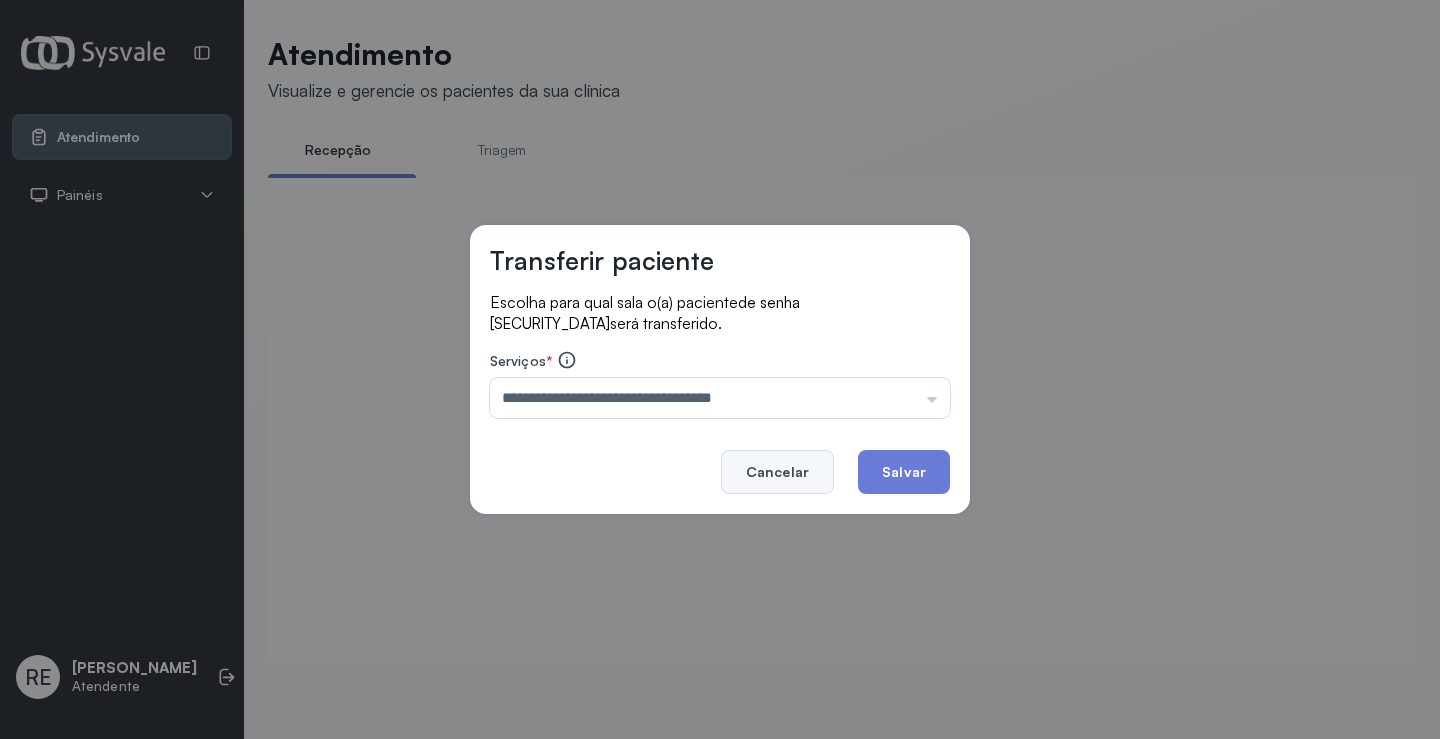 drag, startPoint x: 682, startPoint y: 445, endPoint x: 825, endPoint y: 467, distance: 144.6824 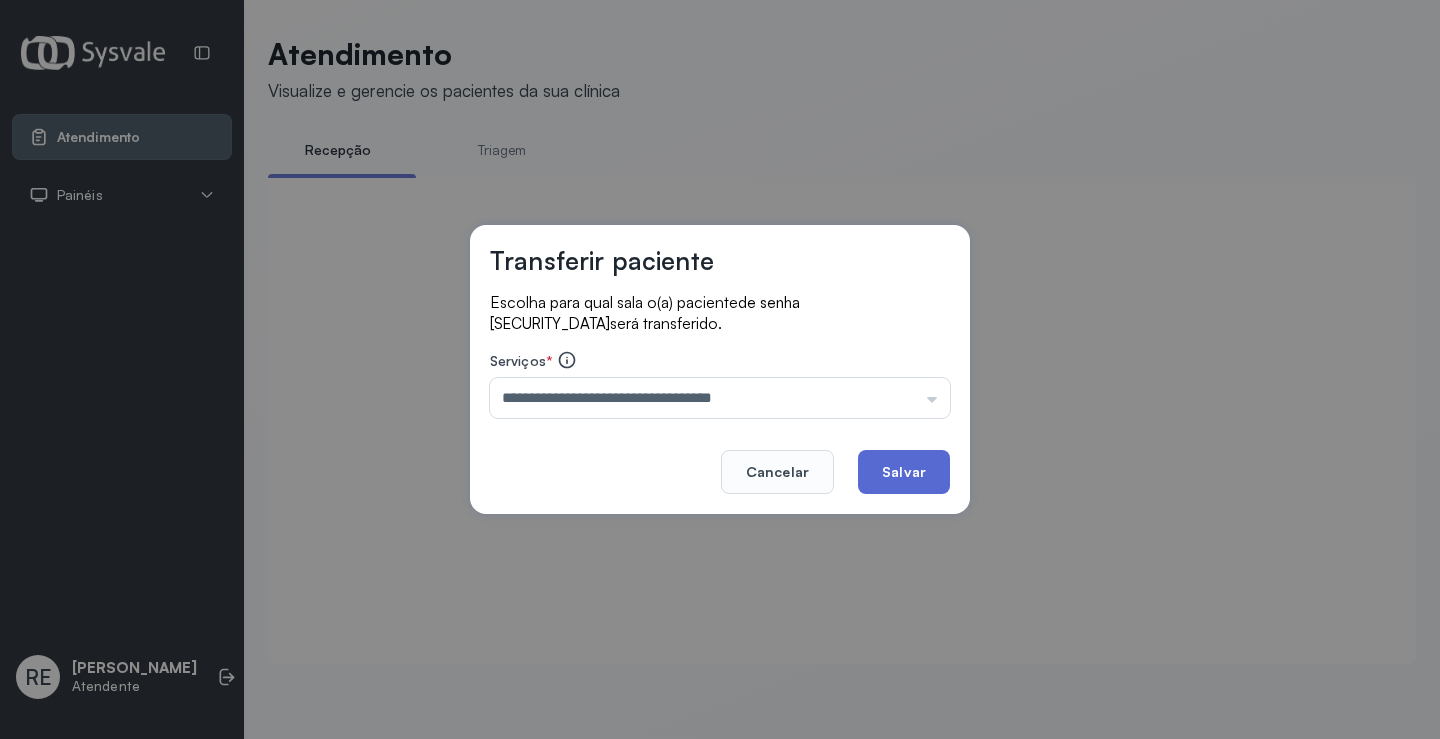 click on "Salvar" 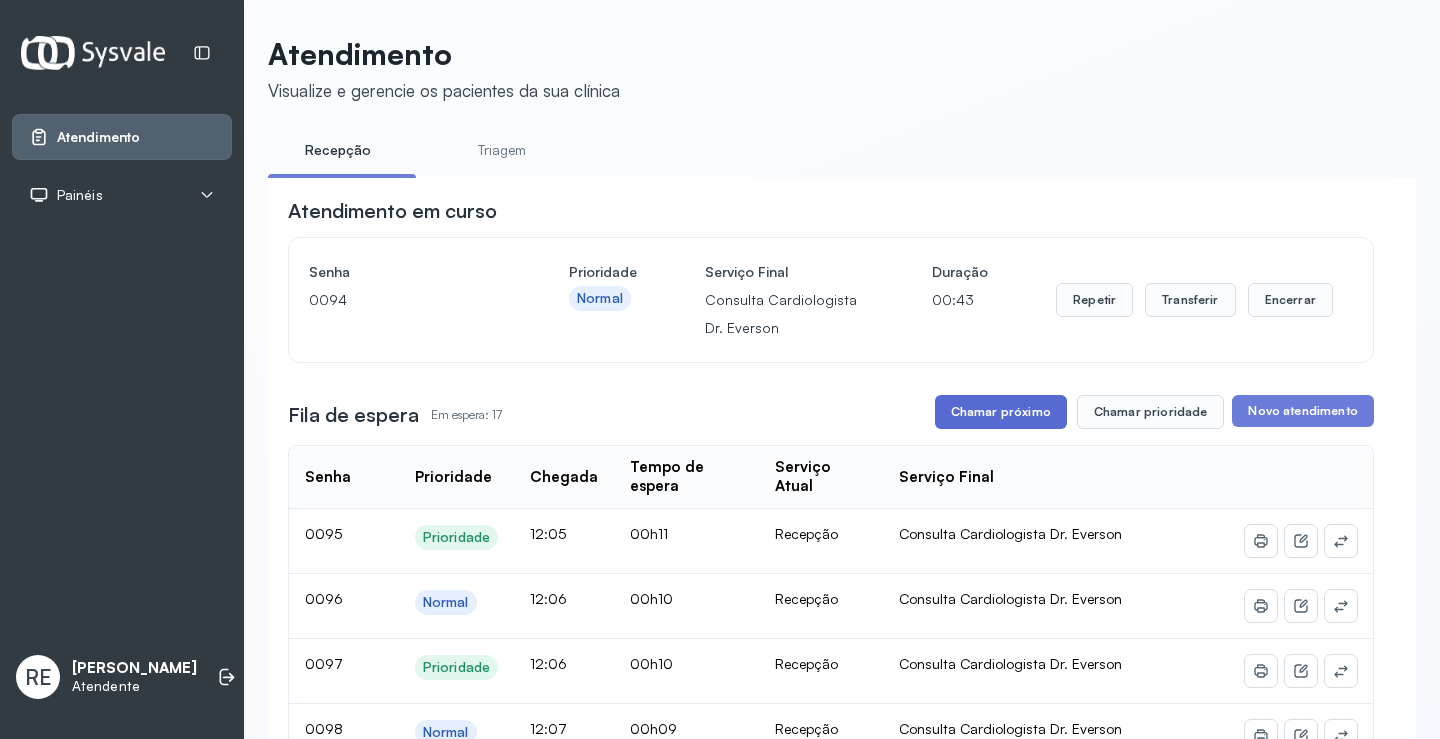 click on "Chamar próximo" at bounding box center (1001, 412) 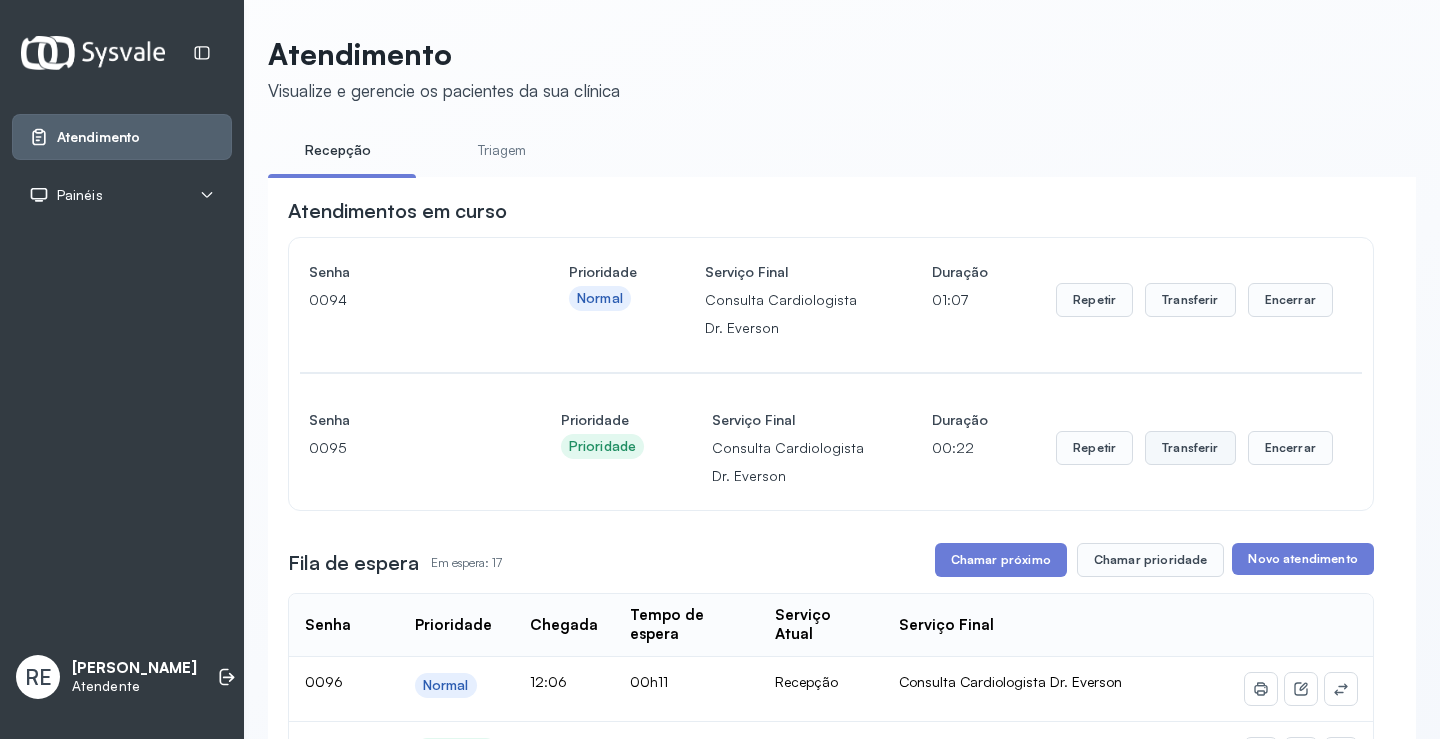 click on "Transferir" at bounding box center (1190, 300) 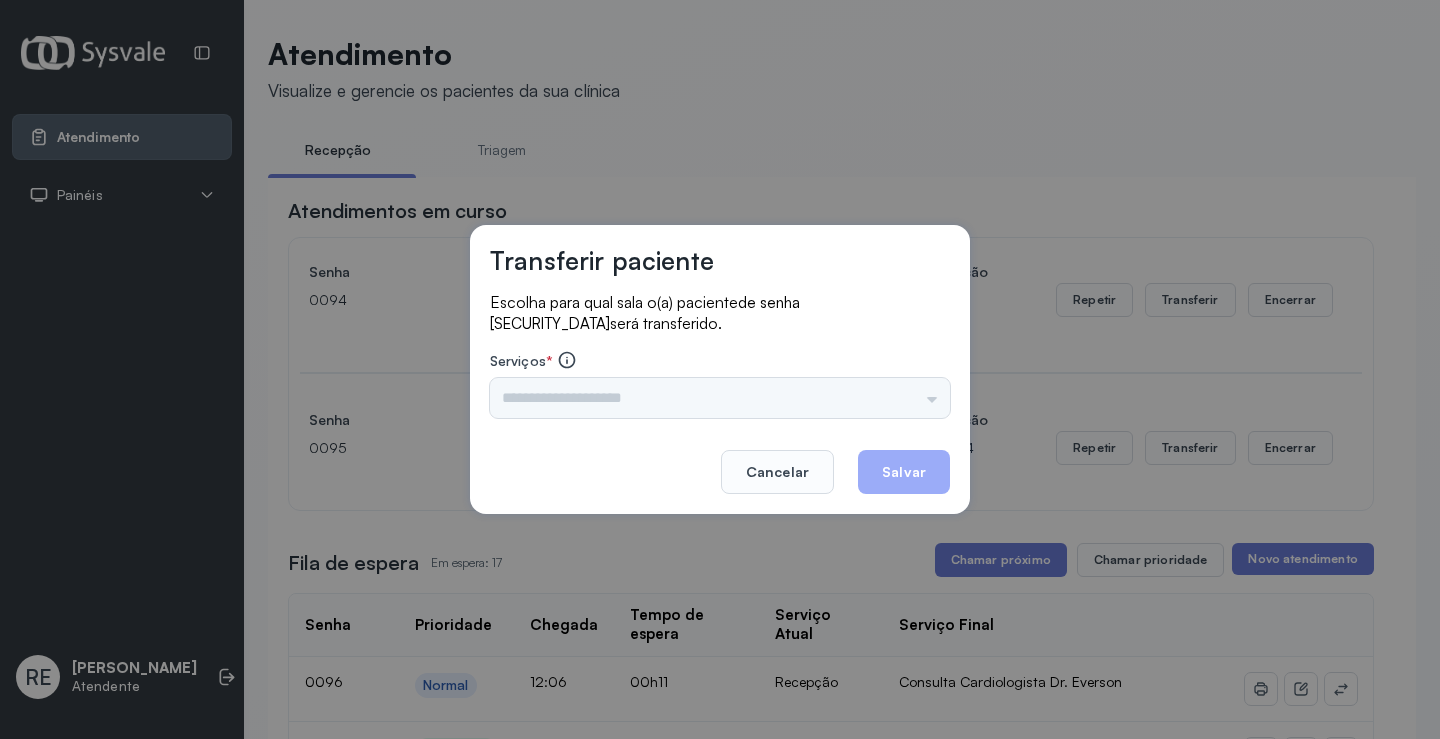 click on "Triagem Ortopedista Dr. Mauricio Ortopedista Dr. Ramon Ginecologista Dr. Amilton Ginecologista Dra. Luana Obstetra Dr. Orlindo Obstetra Dra. Vera Ultrassonografia Dr. Orlindo Ultrassonografia Dr. Amilton Consulta com Neurologista Dr. Ezir Reumatologista Dr. Juvenilson Endocrinologista Washington Dermatologista Dra. Renata Nefrologista Dr. Edvaldo Geriatra Dra. Vanessa Infectologista Dra. Vanessa Oftalmologista Dra. Consulta Proctologista/Cirurgia Geral Dra. Geislane Otorrinolaringologista Dr. Pedro Pequena Cirurgia Dr. Geislane Pequena Cirurgia Dr. AMILTON ECG Espirometria com Broncodilatador Espirometria sem Broncodilatador Ecocardiograma - Dra. Vanessa Viana Exame de PPD Enf. Jane Raquel RETIRADA DE CERUME DR. PEDRO VACINAÇÃO Preventivo Enf. Luciana Preventivo Enf. Tiago Araujo Consulta de Enfermagem Enf. Tiago Consulta de Enfermagem Enf. Luciana Consulta  Cardiologista Dr. Everson Consulta Enf. Jane Raquel Dispensação de Medicação Agendamento Consulta Enf. Tiago Agendamento consulta Enf. Luciana" at bounding box center [720, 398] 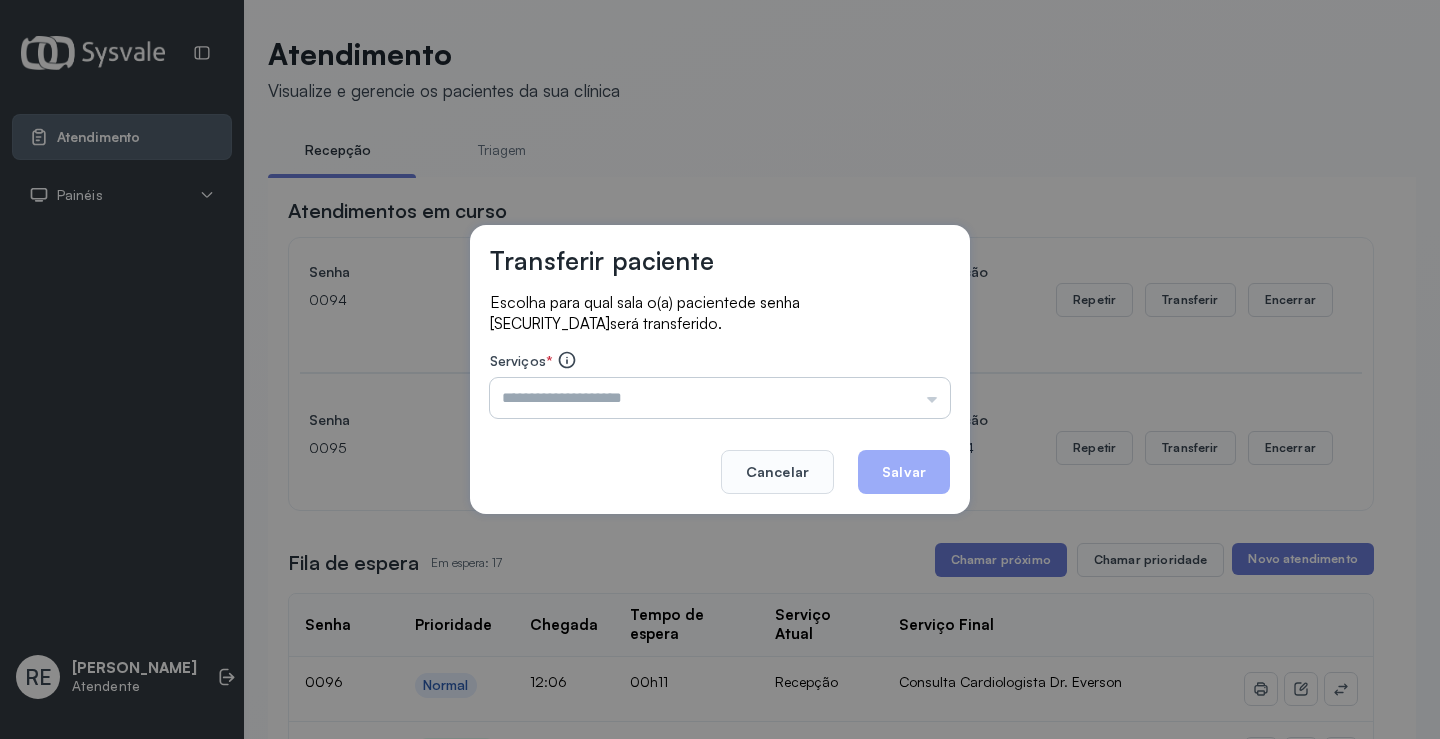 click at bounding box center [720, 398] 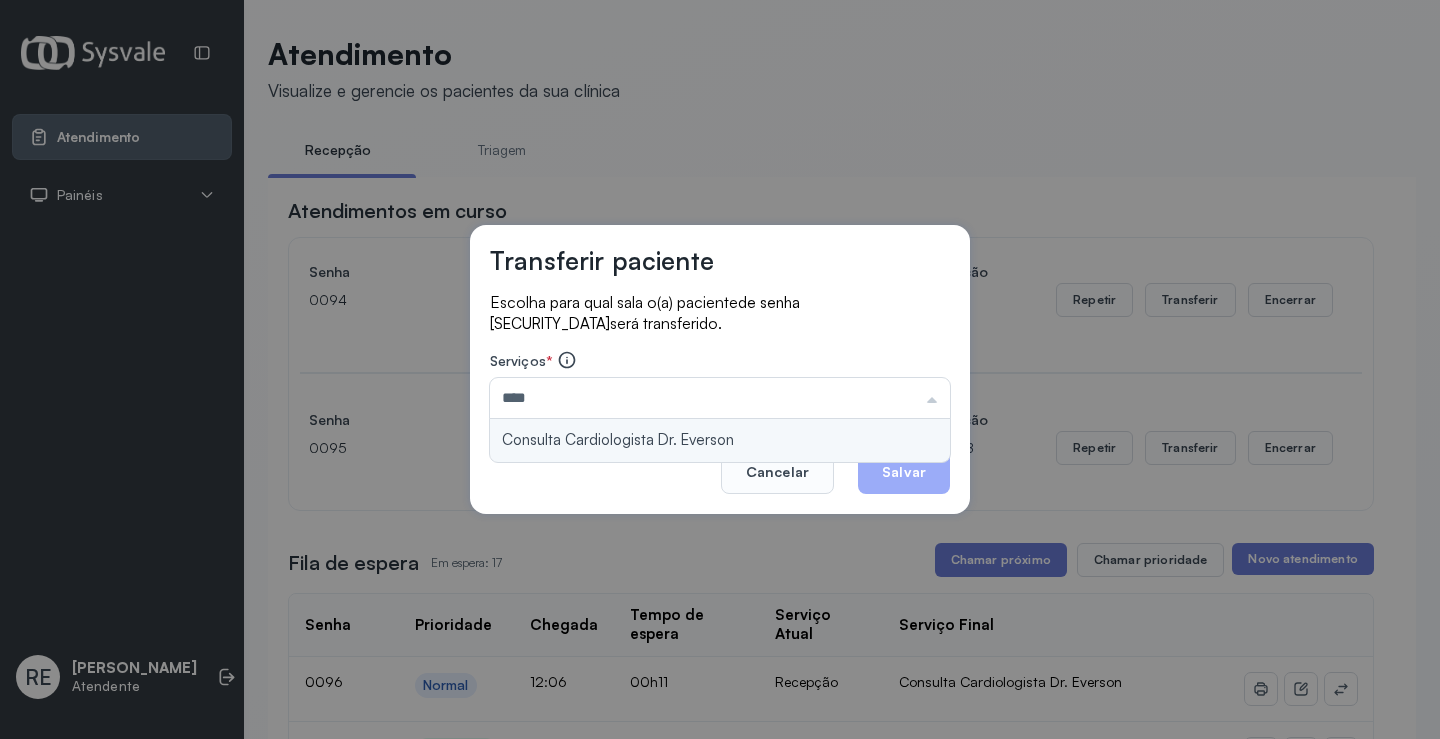 type on "**********" 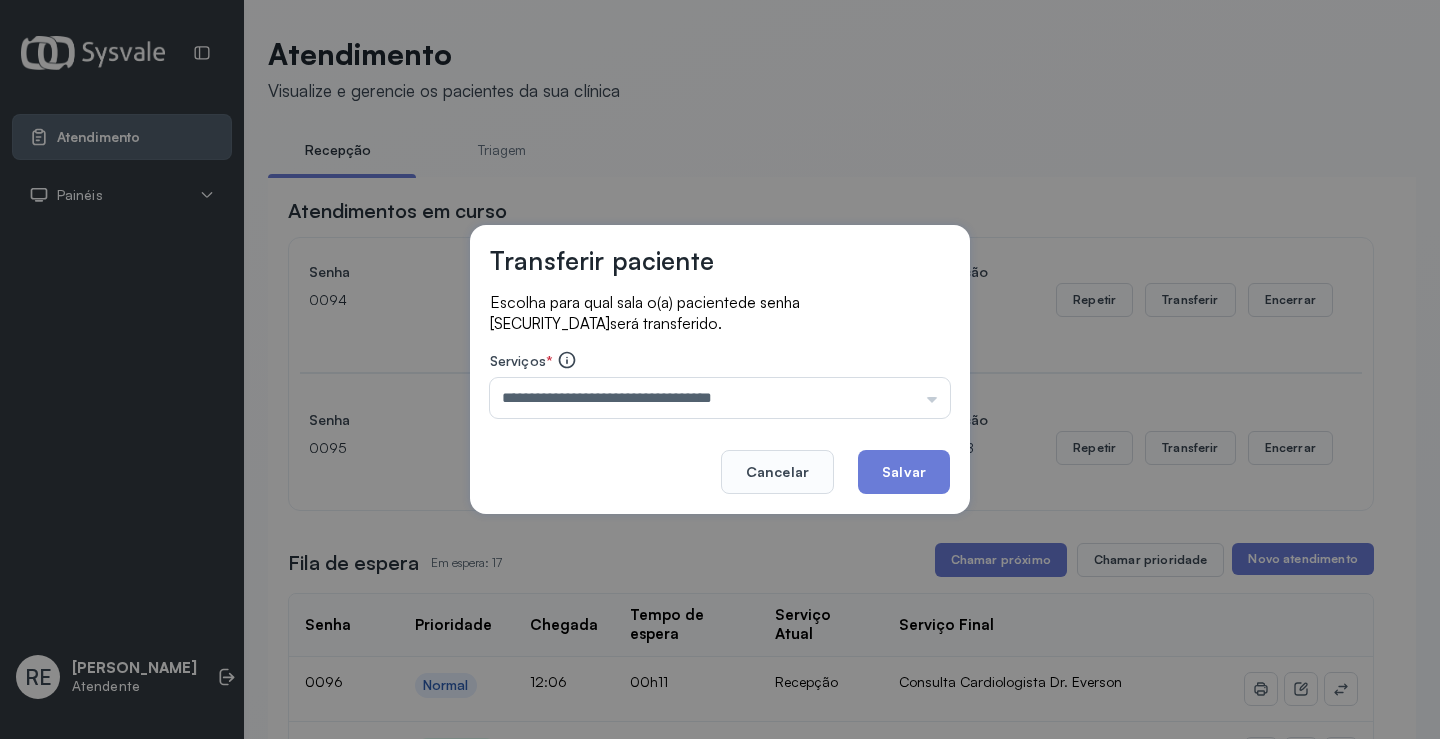 click on "**********" at bounding box center (720, 369) 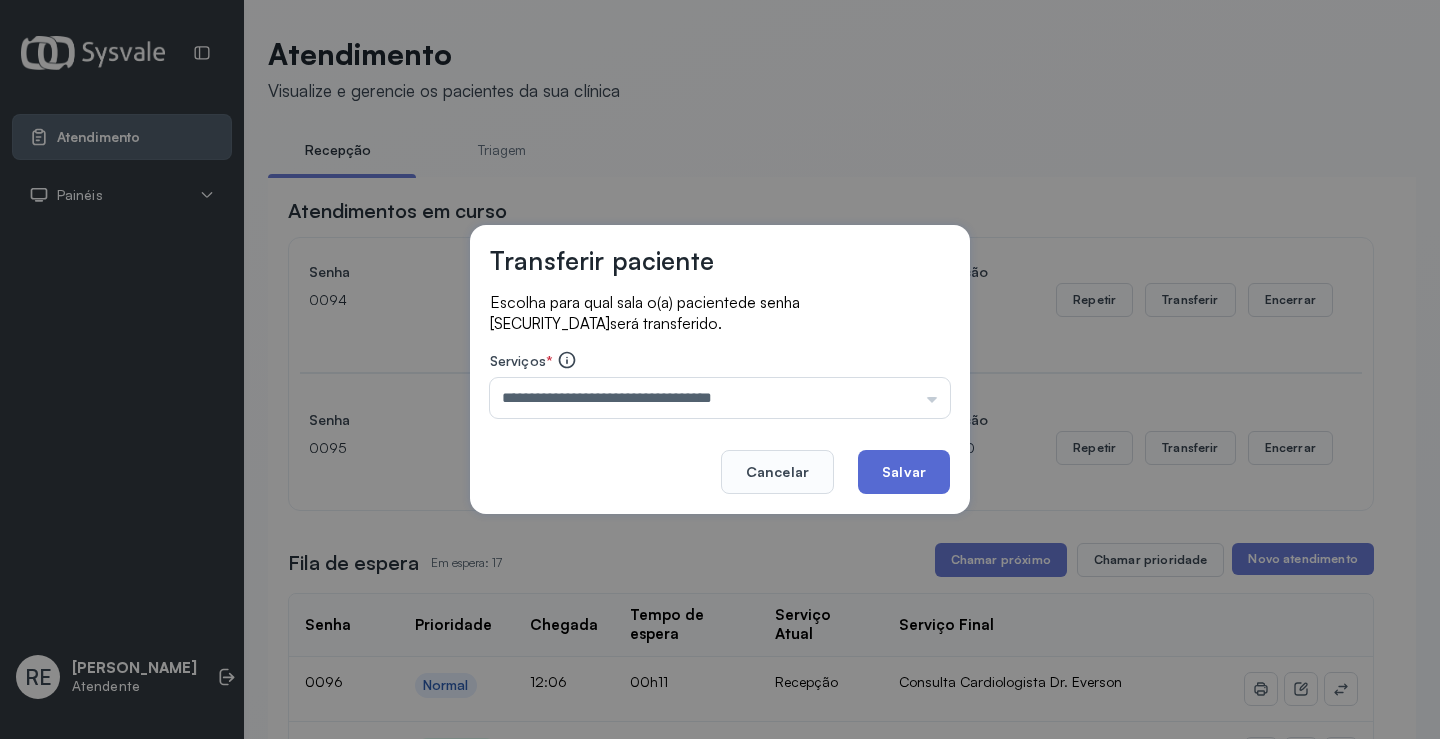 click on "Salvar" 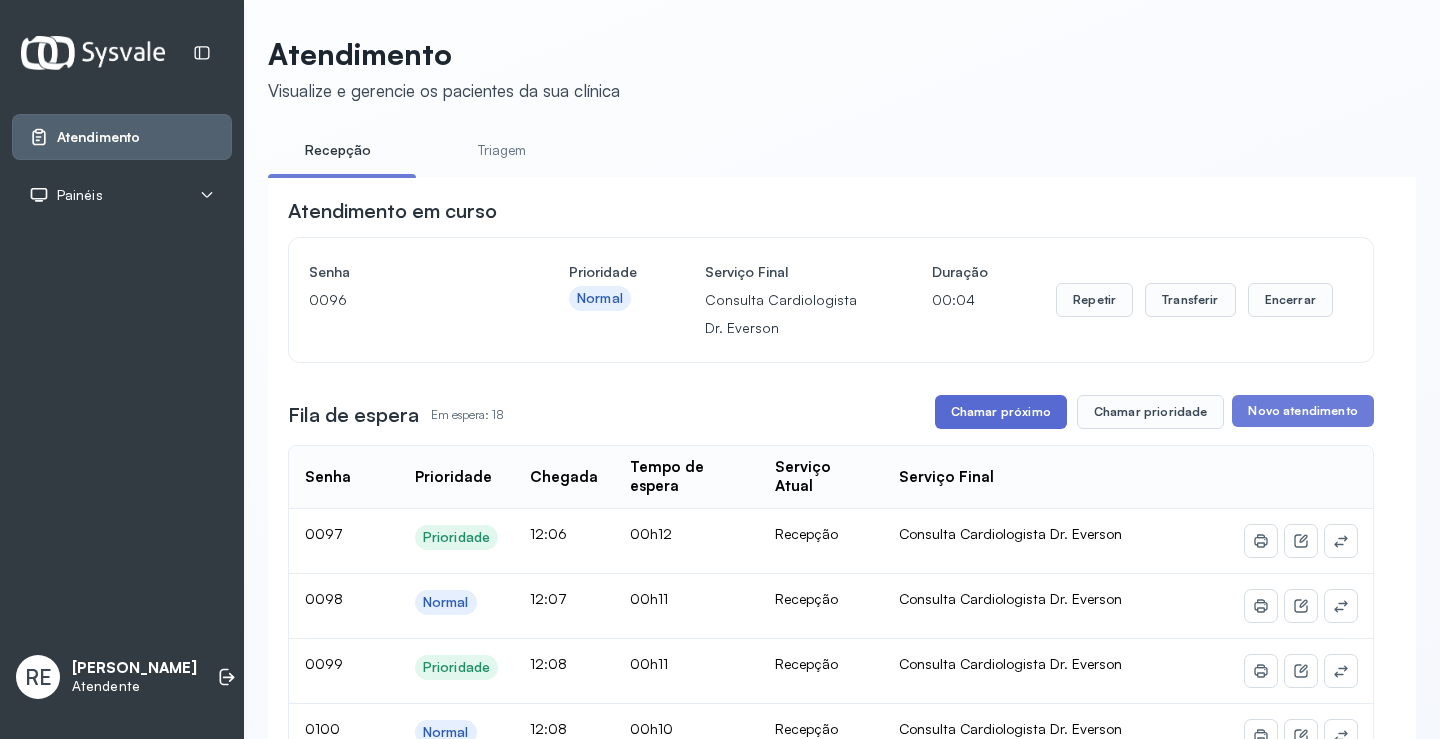 click on "Chamar próximo" at bounding box center (1001, 412) 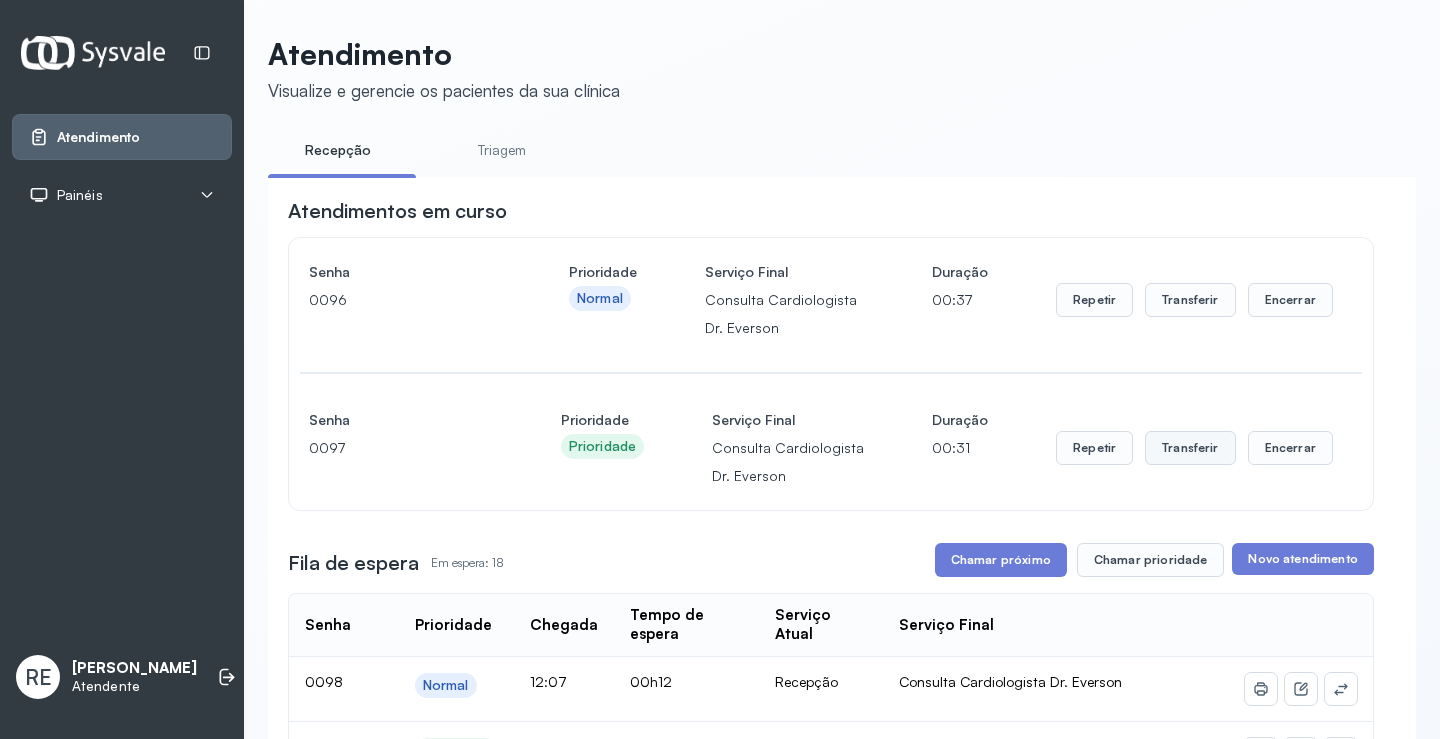 click on "Transferir" at bounding box center [1190, 300] 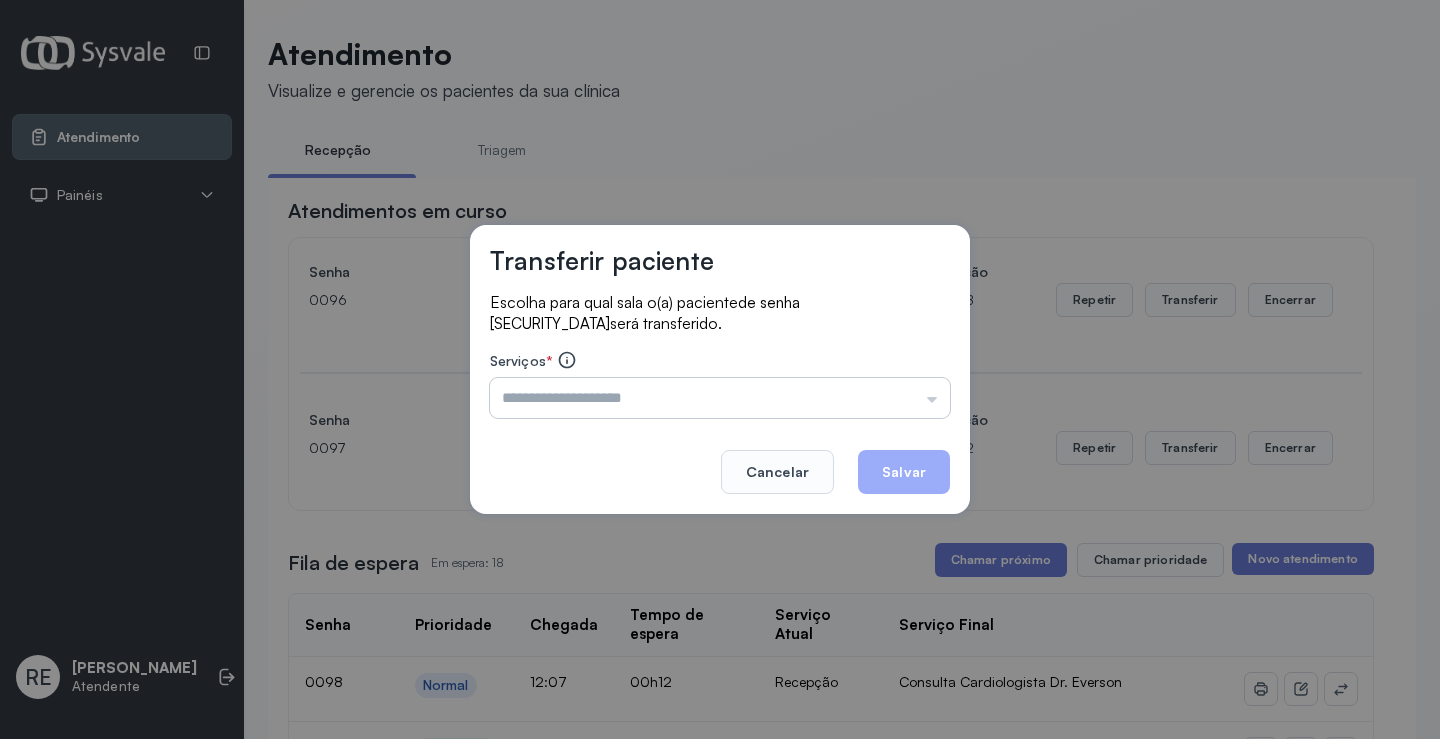 click at bounding box center [720, 398] 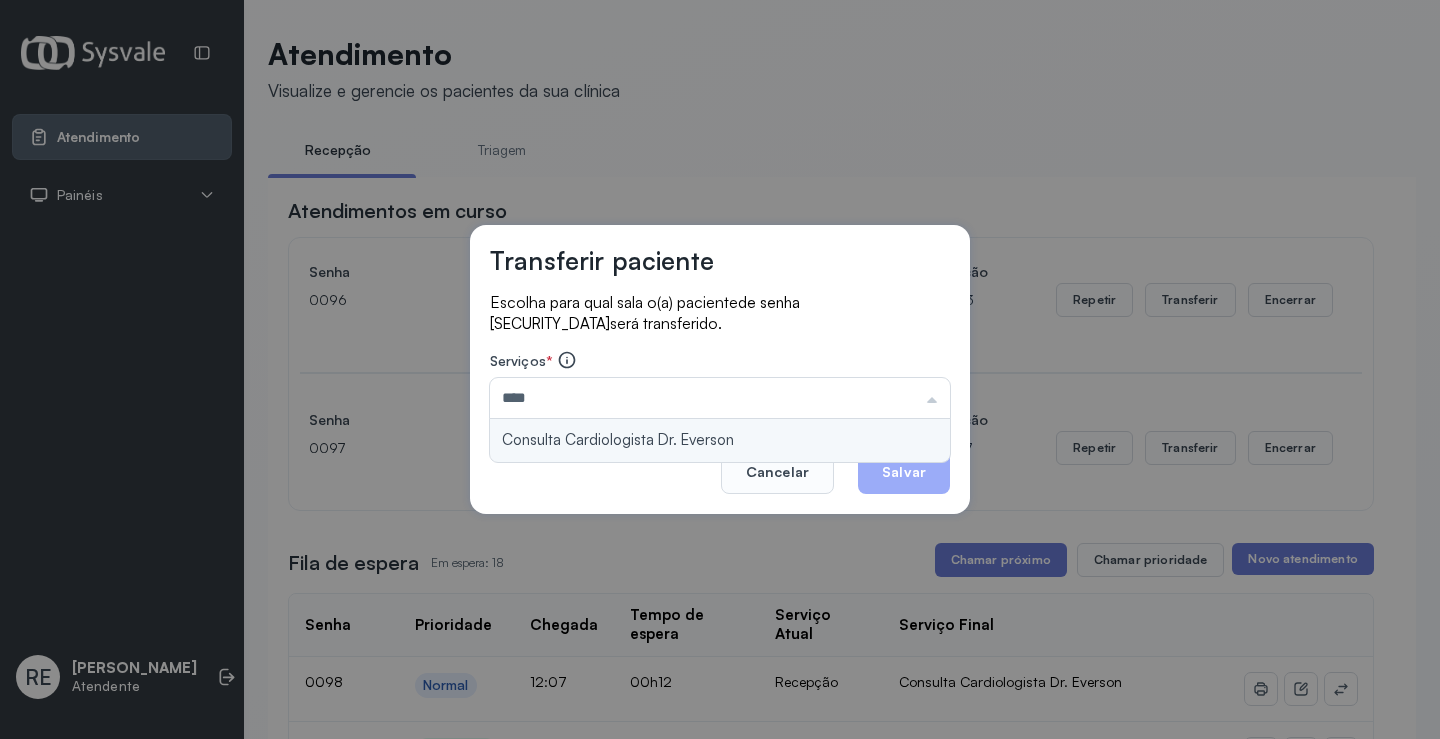type on "**********" 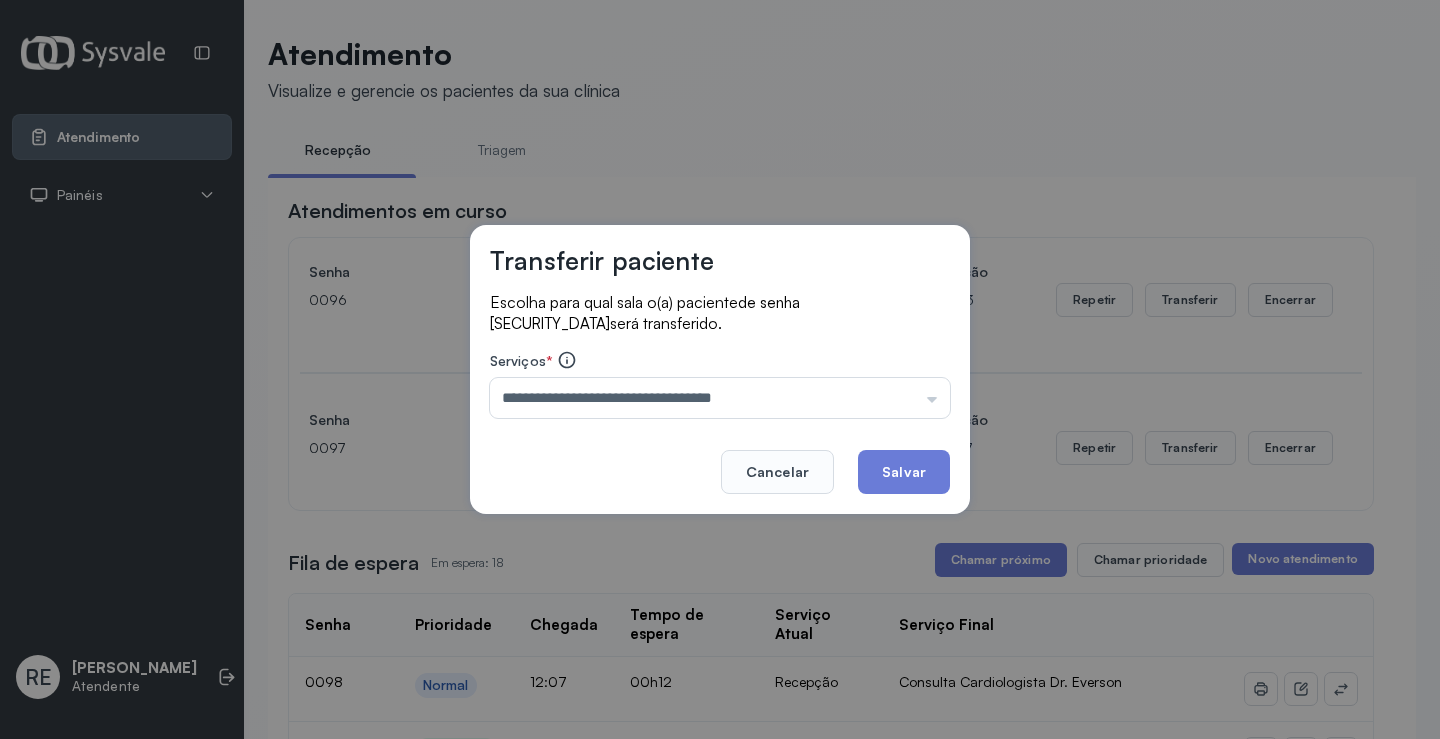 click on "**********" at bounding box center [720, 369] 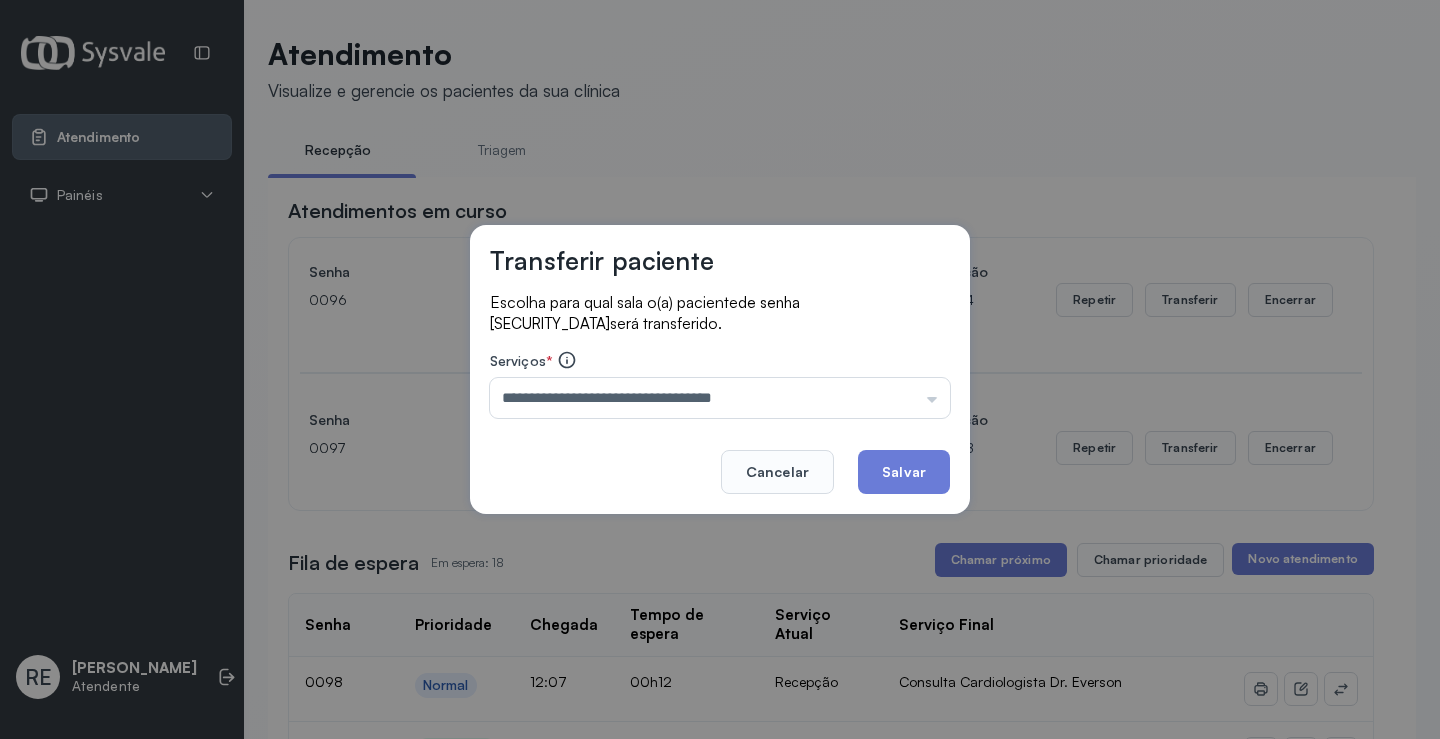 click on "Salvar" 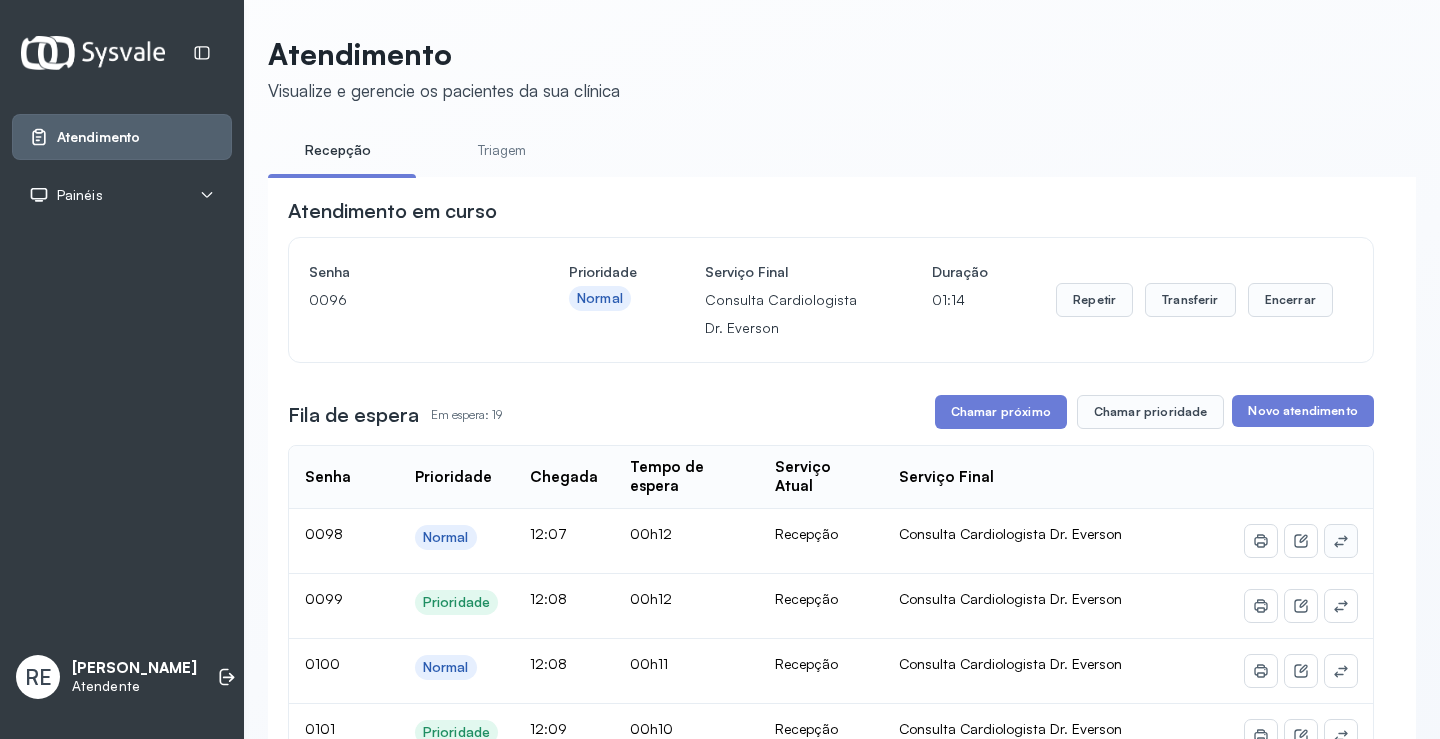 click 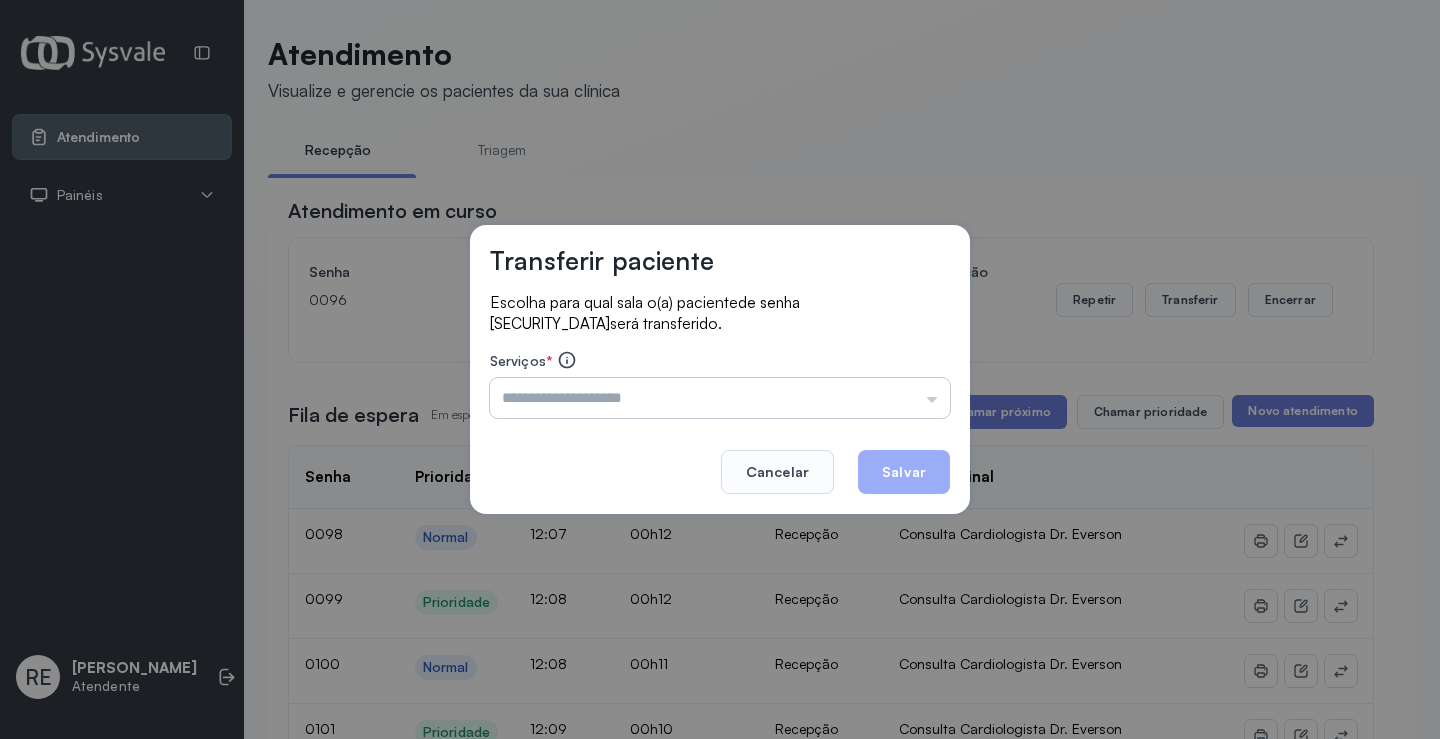 click at bounding box center (720, 398) 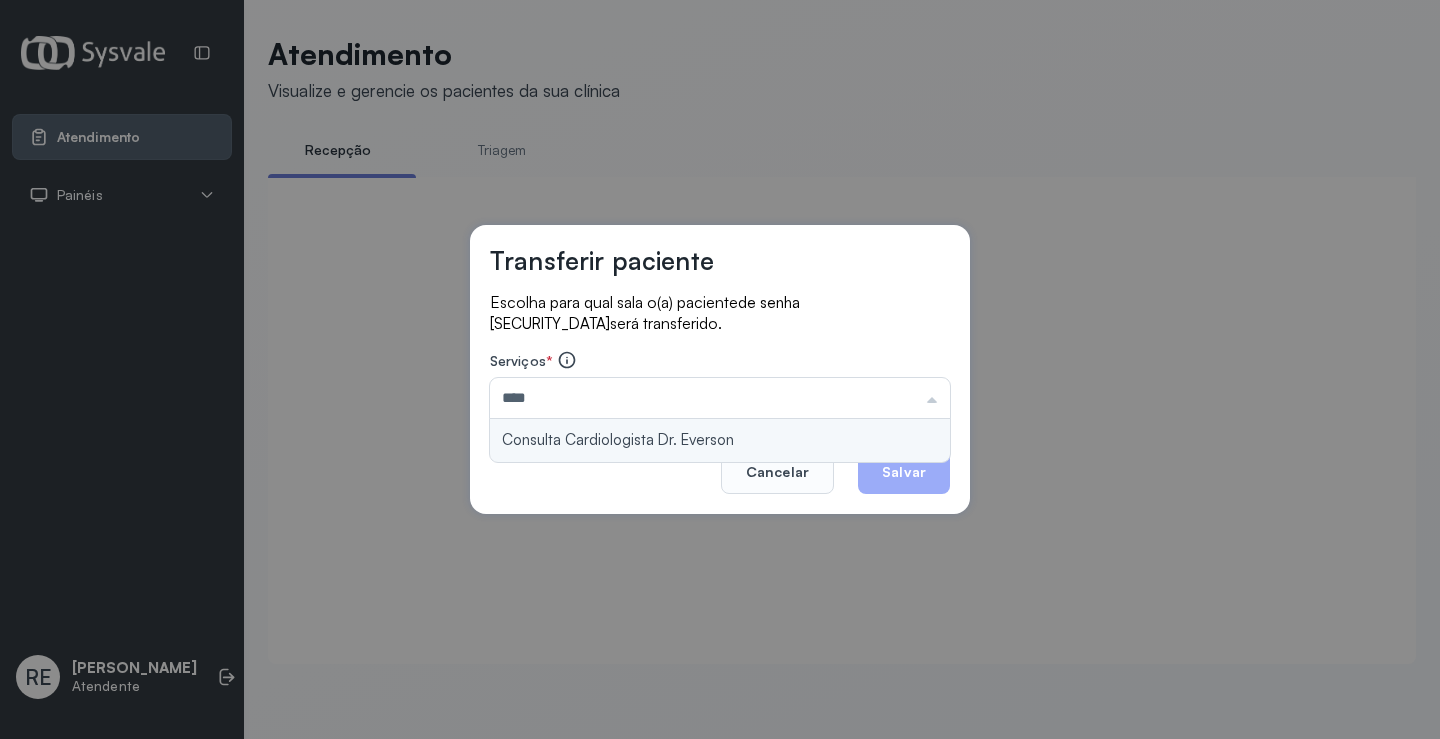 type on "**********" 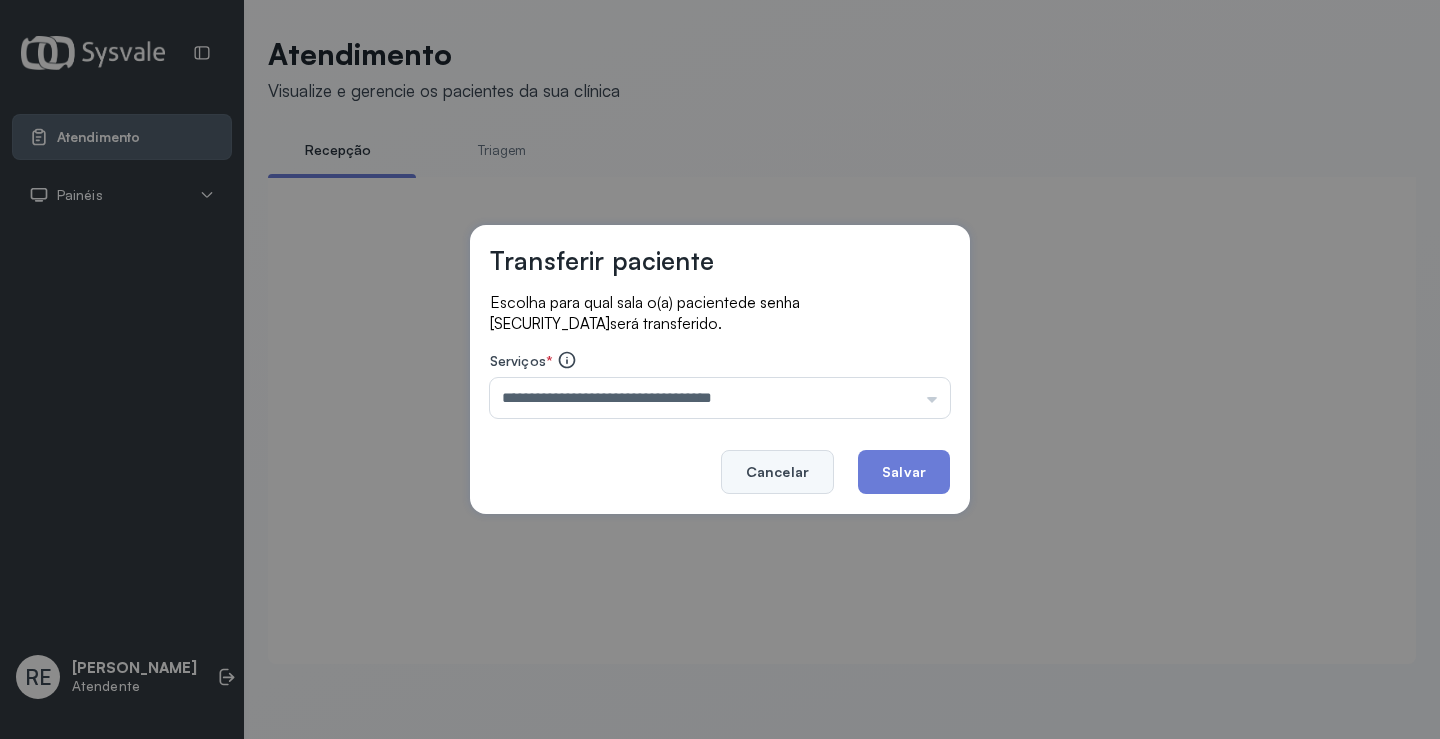 drag, startPoint x: 713, startPoint y: 435, endPoint x: 809, endPoint y: 467, distance: 101.19289 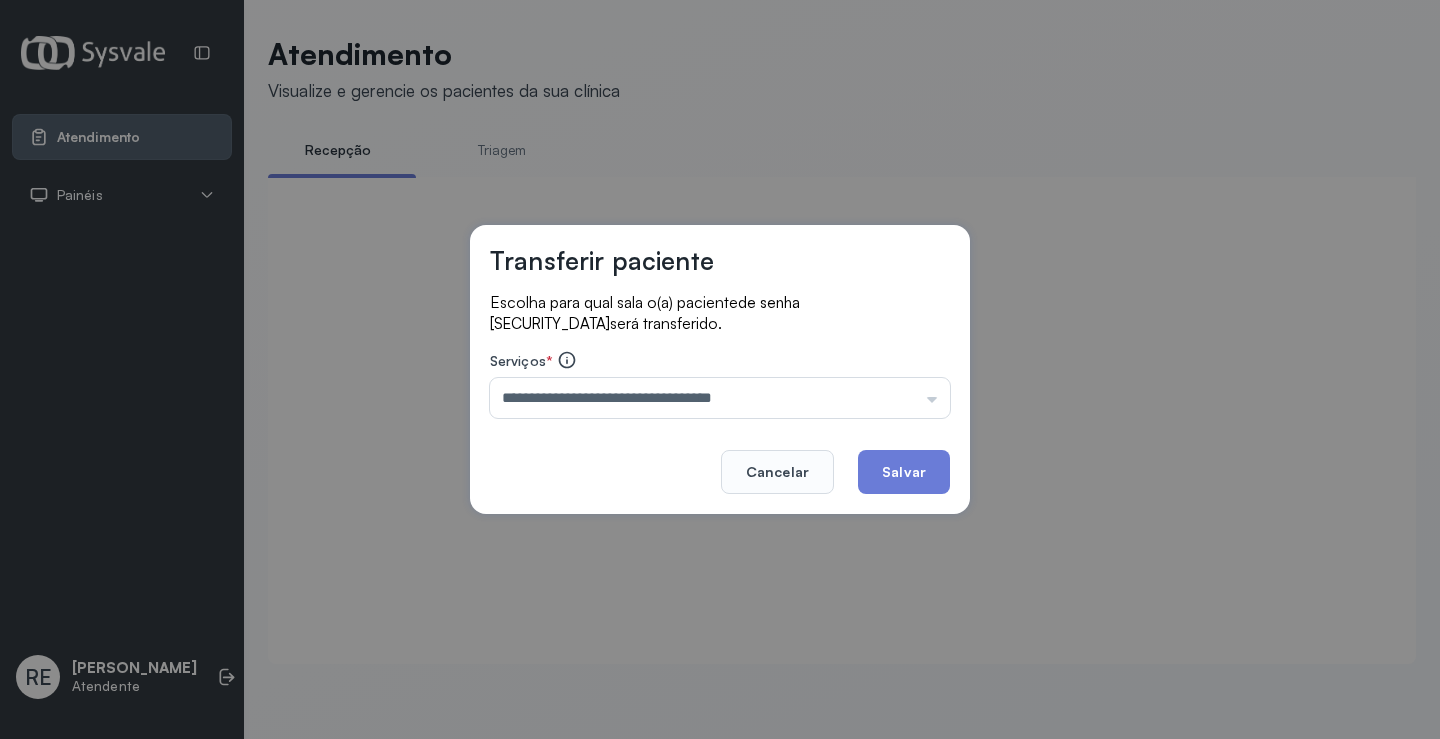 click on "Salvar" 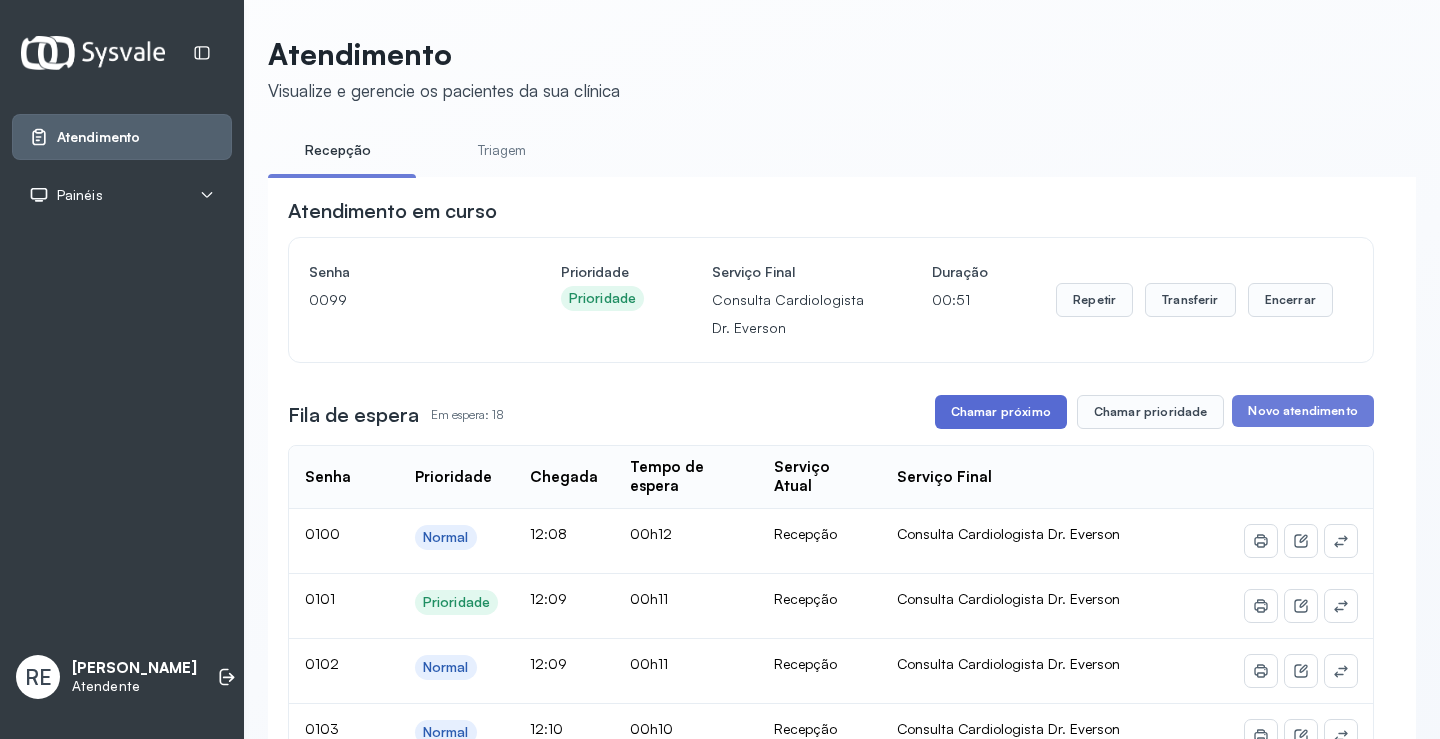 click on "Chamar próximo" at bounding box center [1001, 412] 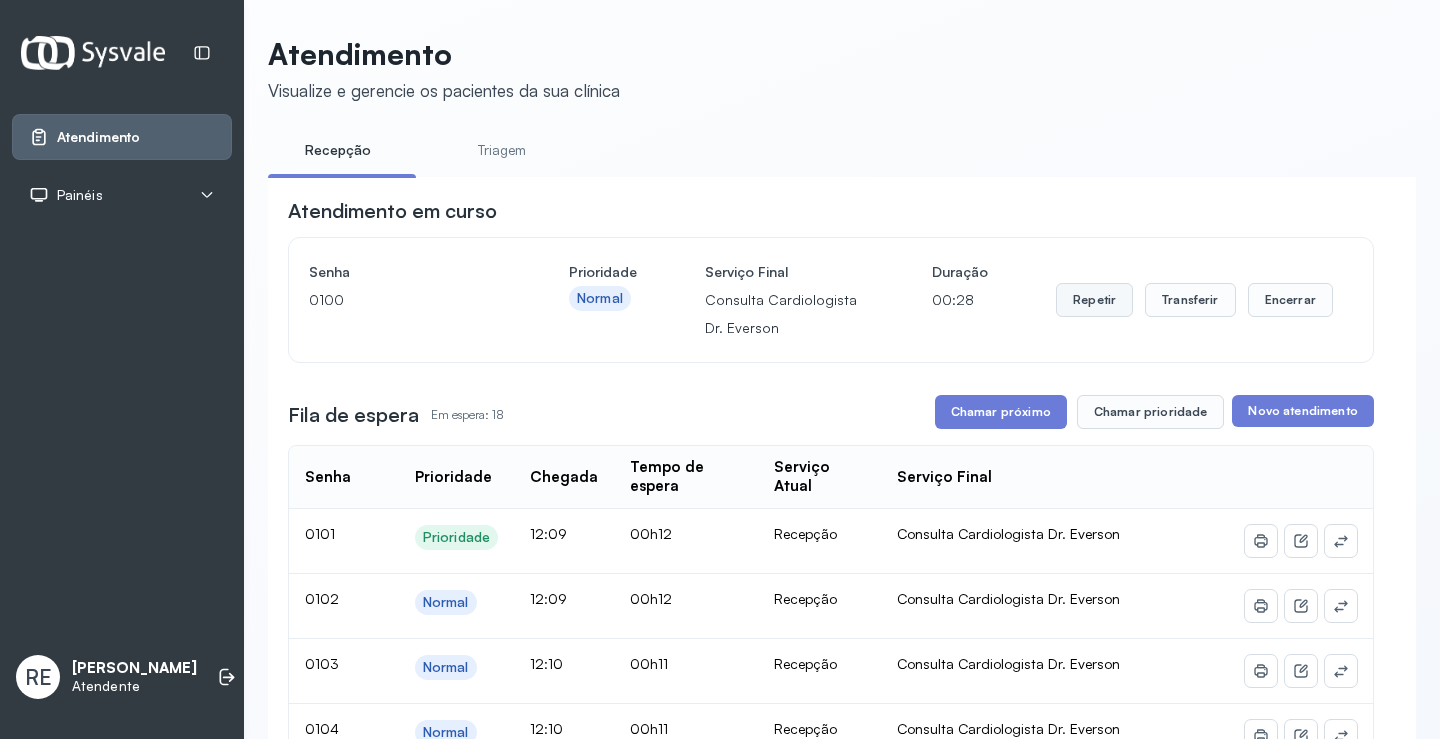 click on "Repetir" at bounding box center [1094, 300] 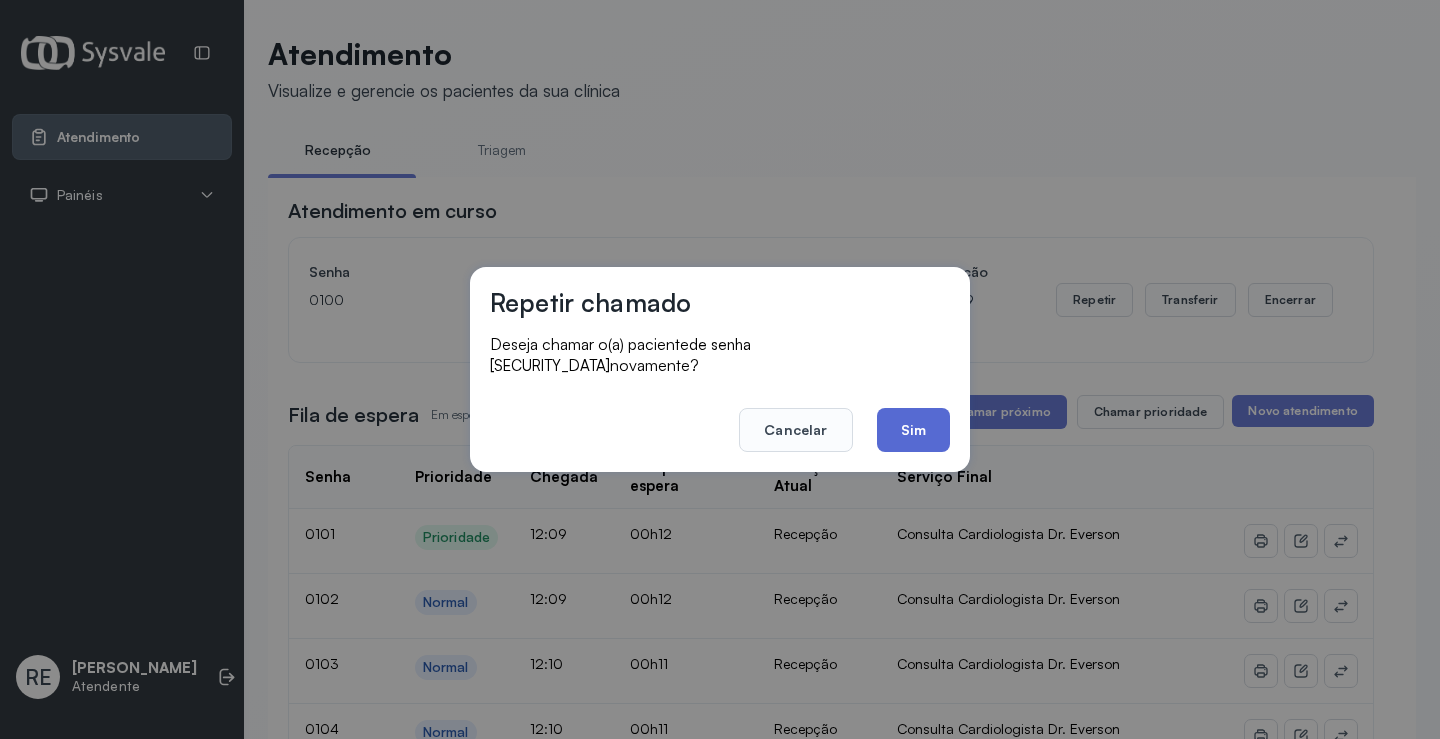 click on "Sim" 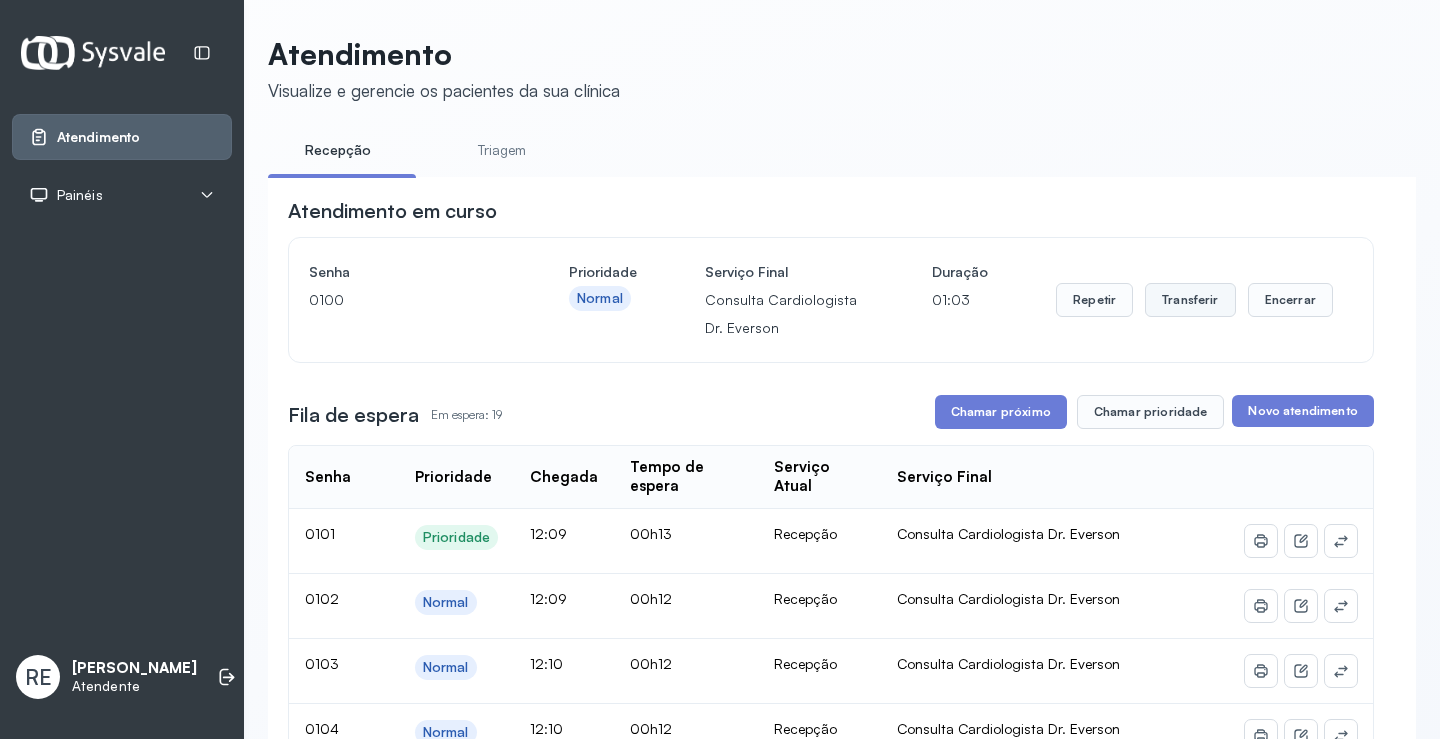 click on "Transferir" at bounding box center [1190, 300] 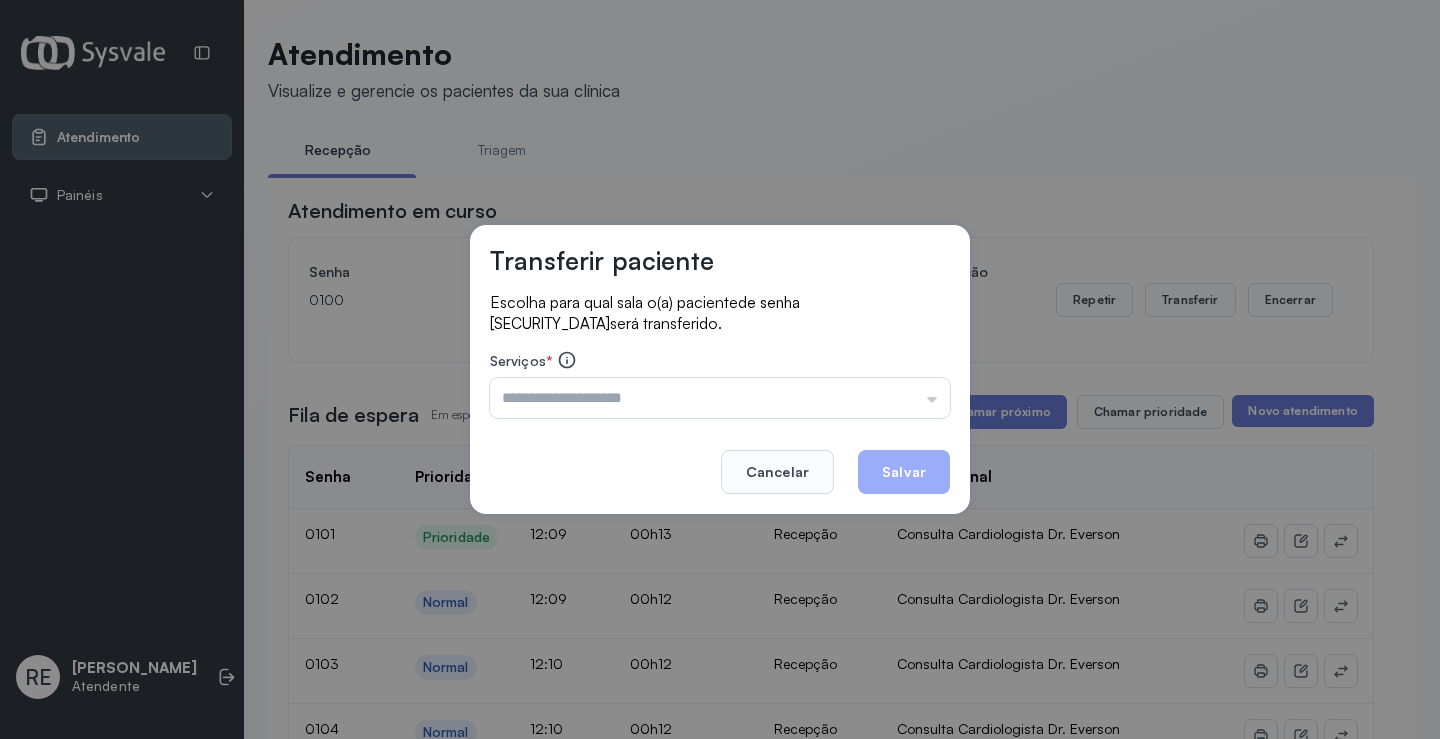 click on "Triagem Ortopedista Dr. Mauricio Ortopedista Dr. Ramon Ginecologista Dr. Amilton Ginecologista Dra. Luana Obstetra Dr. Orlindo Obstetra Dra. Vera Ultrassonografia Dr. Orlindo Ultrassonografia Dr. Amilton Consulta com Neurologista Dr. Ezir Reumatologista Dr. Juvenilson Endocrinologista Washington Dermatologista Dra. Renata Nefrologista Dr. Edvaldo Geriatra Dra. Vanessa Infectologista Dra. Vanessa Oftalmologista Dra. Consulta Proctologista/Cirurgia Geral Dra. Geislane Otorrinolaringologista Dr. Pedro Pequena Cirurgia Dr. Geislane Pequena Cirurgia Dr. AMILTON ECG Espirometria com Broncodilatador Espirometria sem Broncodilatador Ecocardiograma - Dra. Vanessa Viana Exame de PPD Enf. Jane Raquel RETIRADA DE CERUME DR. PEDRO VACINAÇÃO Preventivo Enf. Luciana Preventivo Enf. Tiago Araujo Consulta de Enfermagem Enf. Tiago Consulta de Enfermagem Enf. Luciana Consulta  Cardiologista Dr. Everson Consulta Enf. Jane Raquel Dispensação de Medicação Agendamento Consulta Enf. Tiago Agendamento consulta Enf. Luciana" at bounding box center (720, 398) 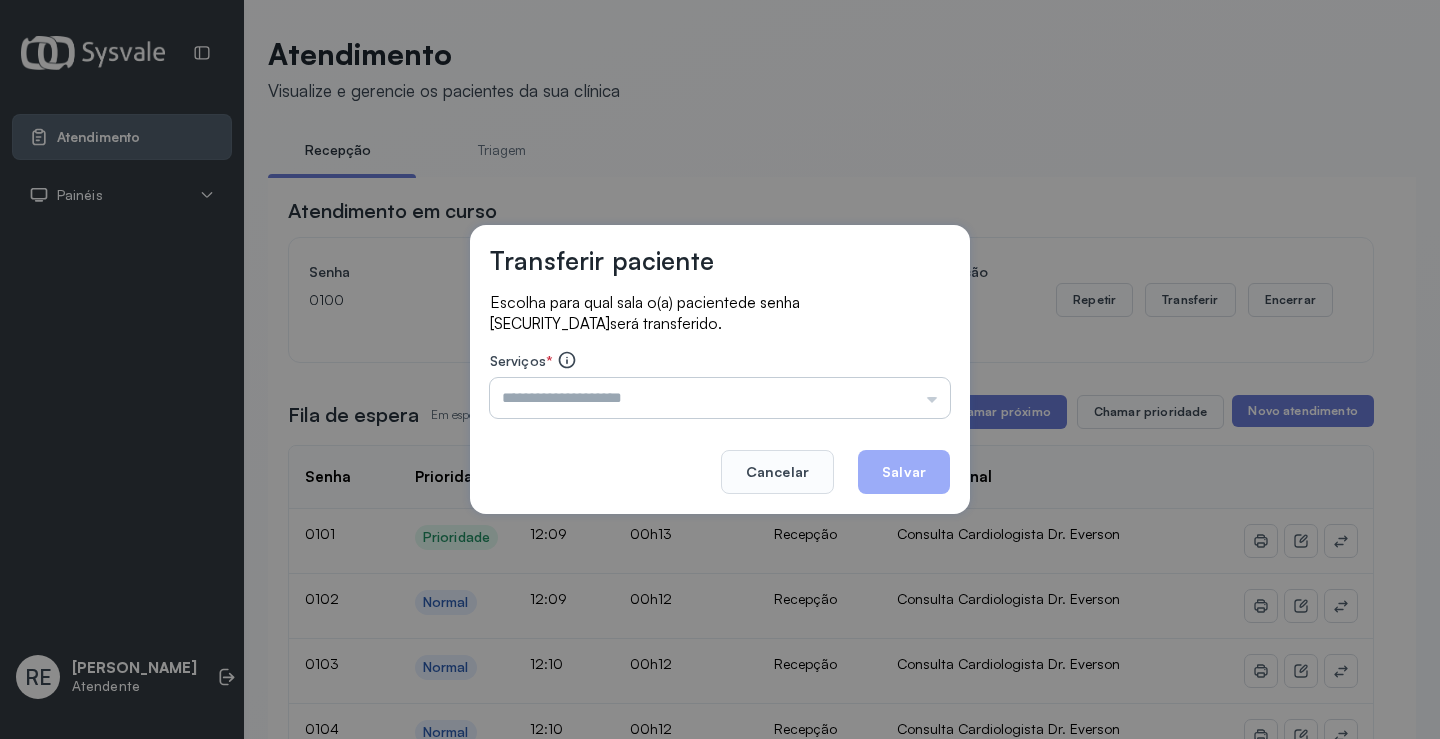 click at bounding box center (720, 398) 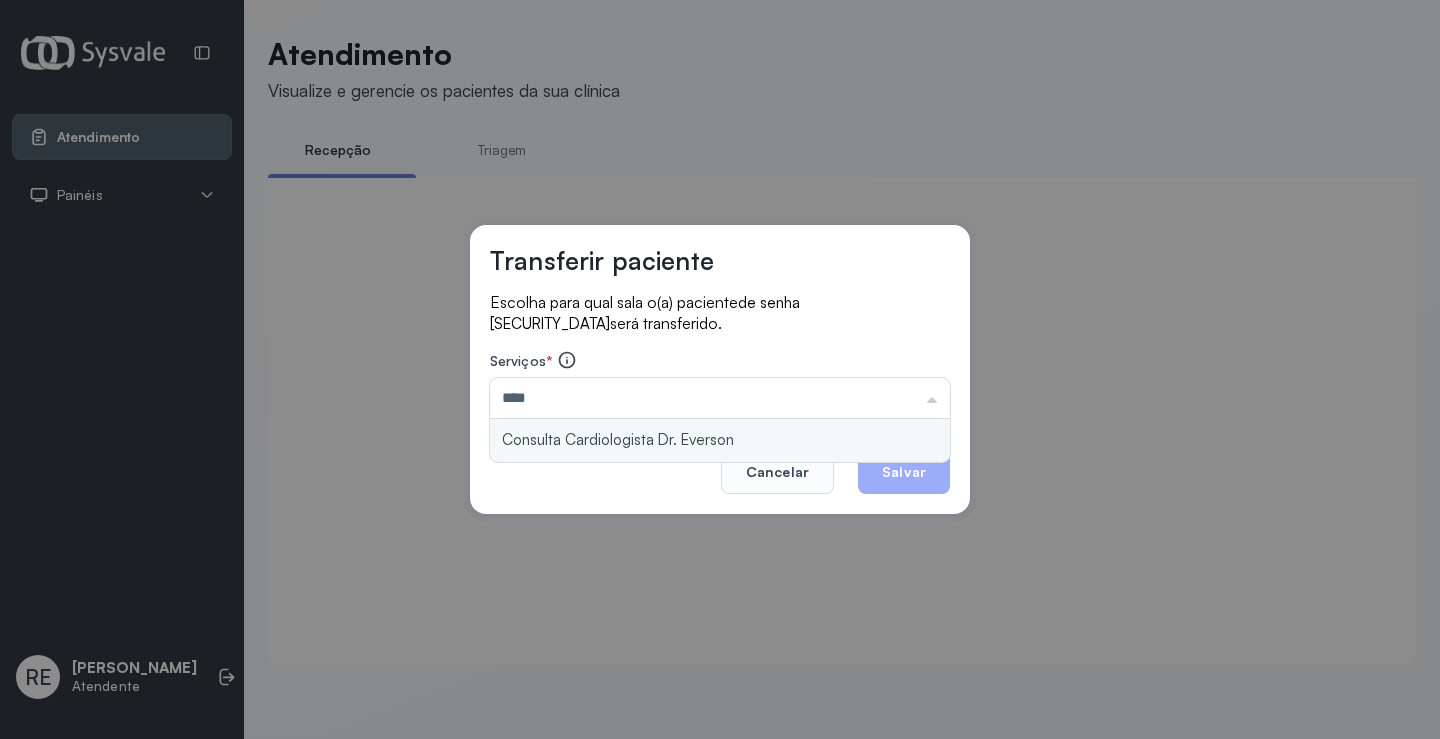 type on "**********" 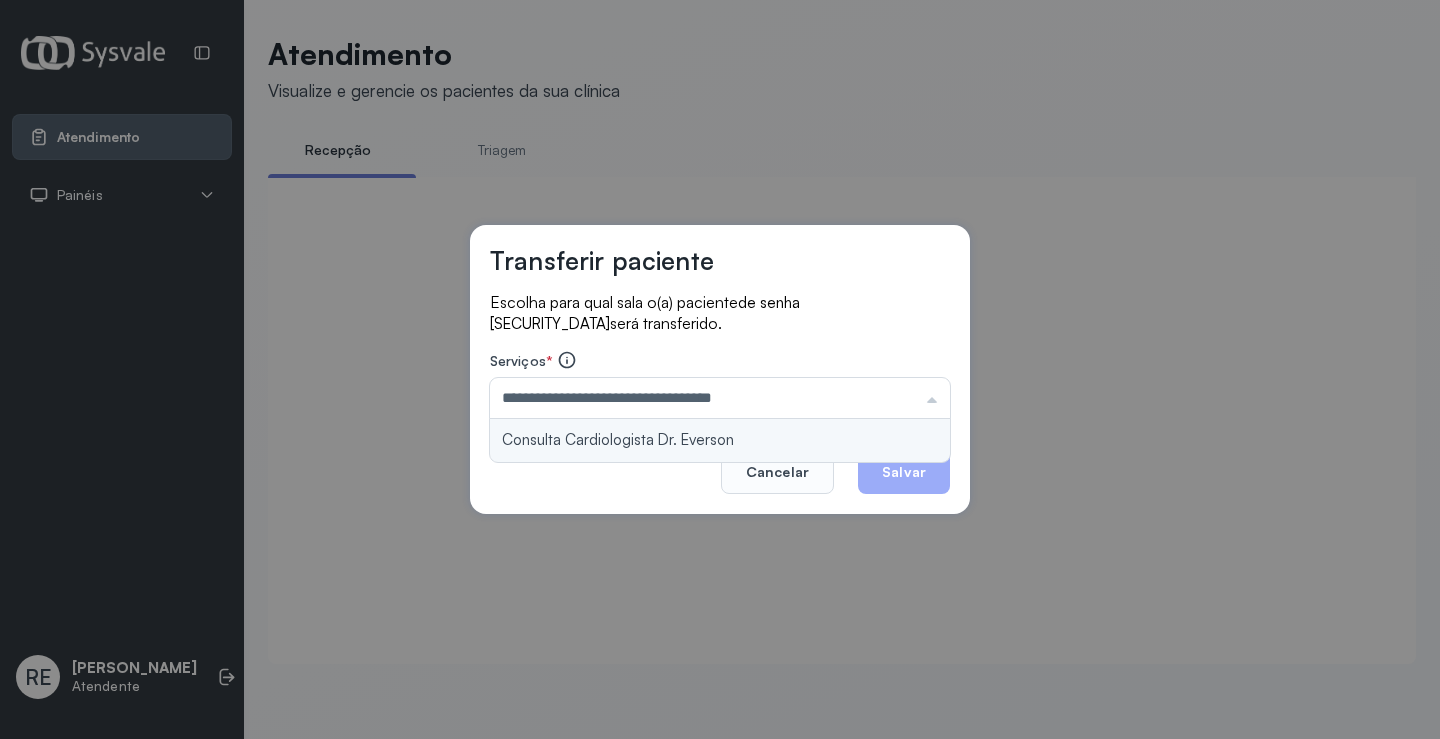click on "**********" at bounding box center [720, 369] 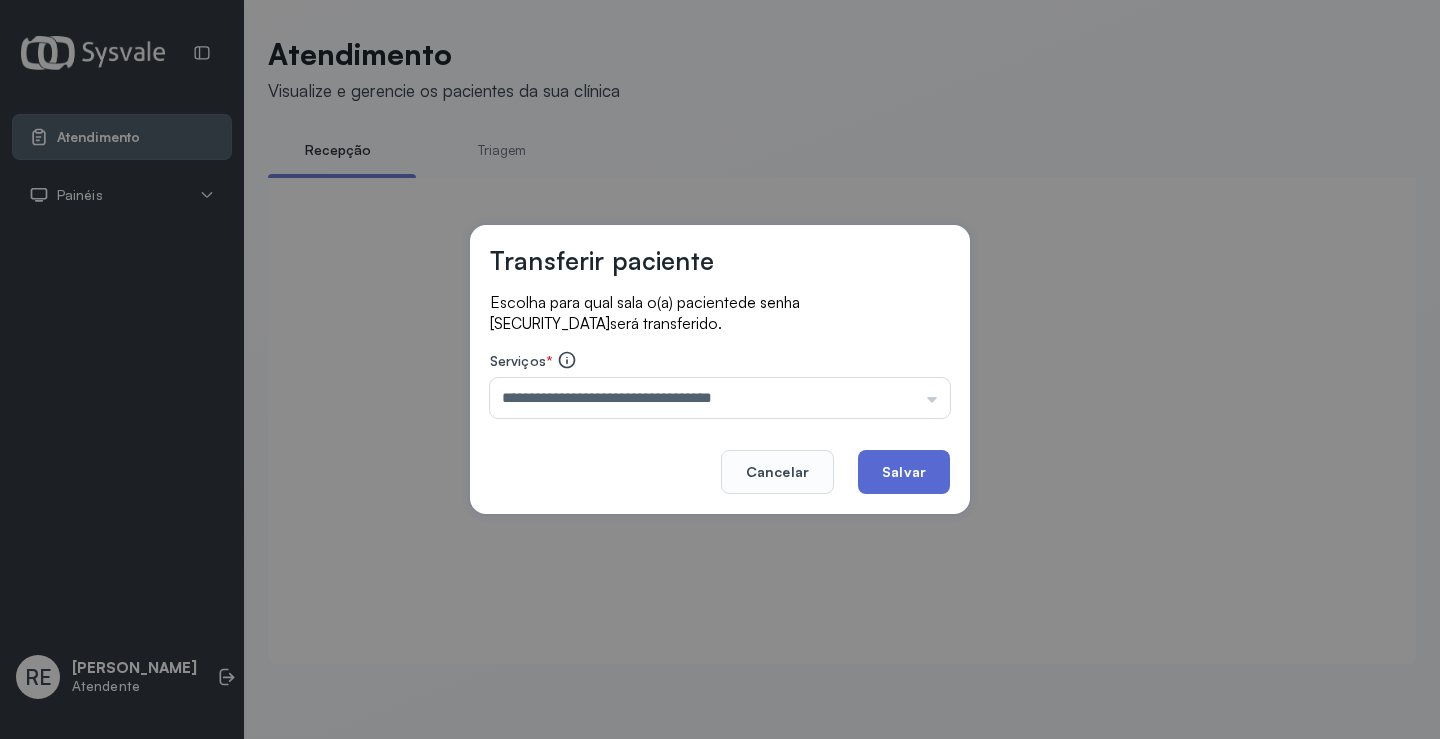 click on "Salvar" 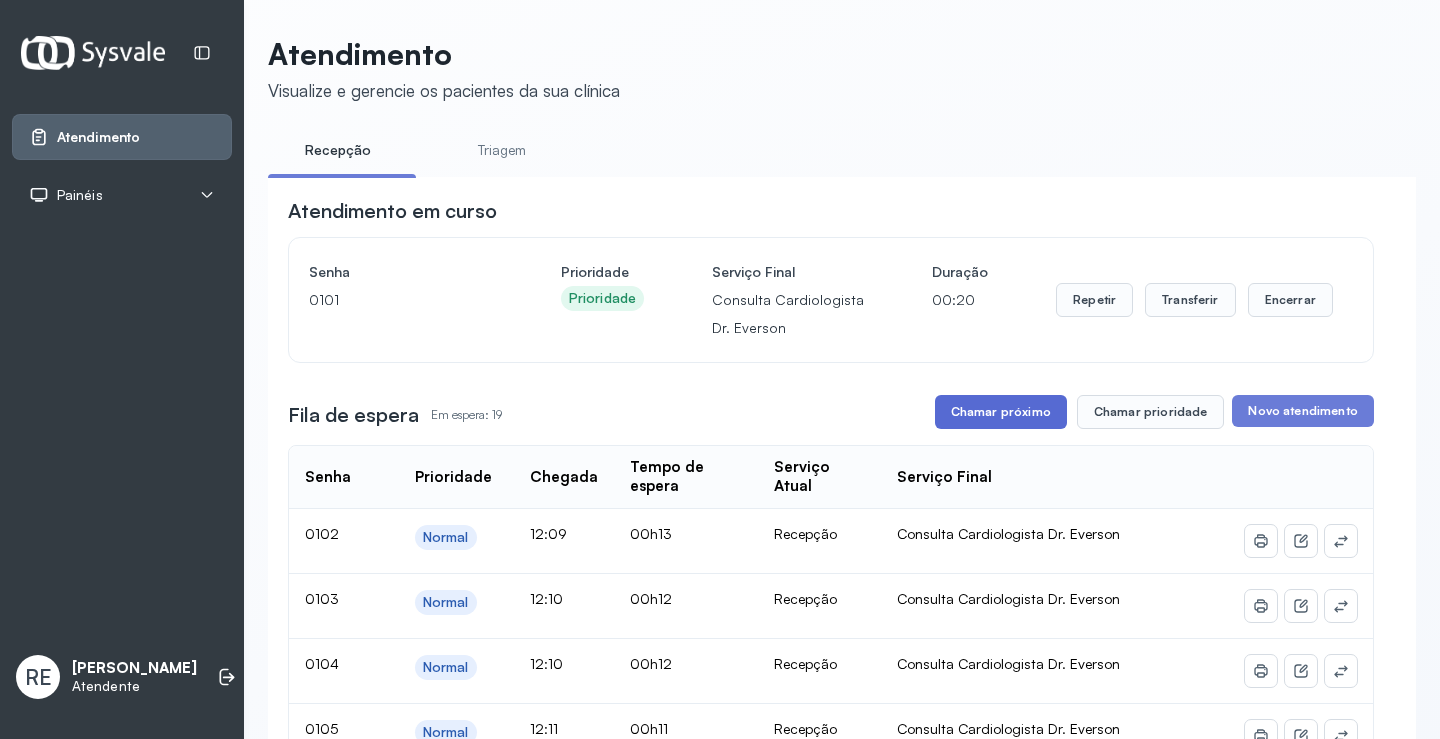 click on "Chamar próximo" at bounding box center (1001, 412) 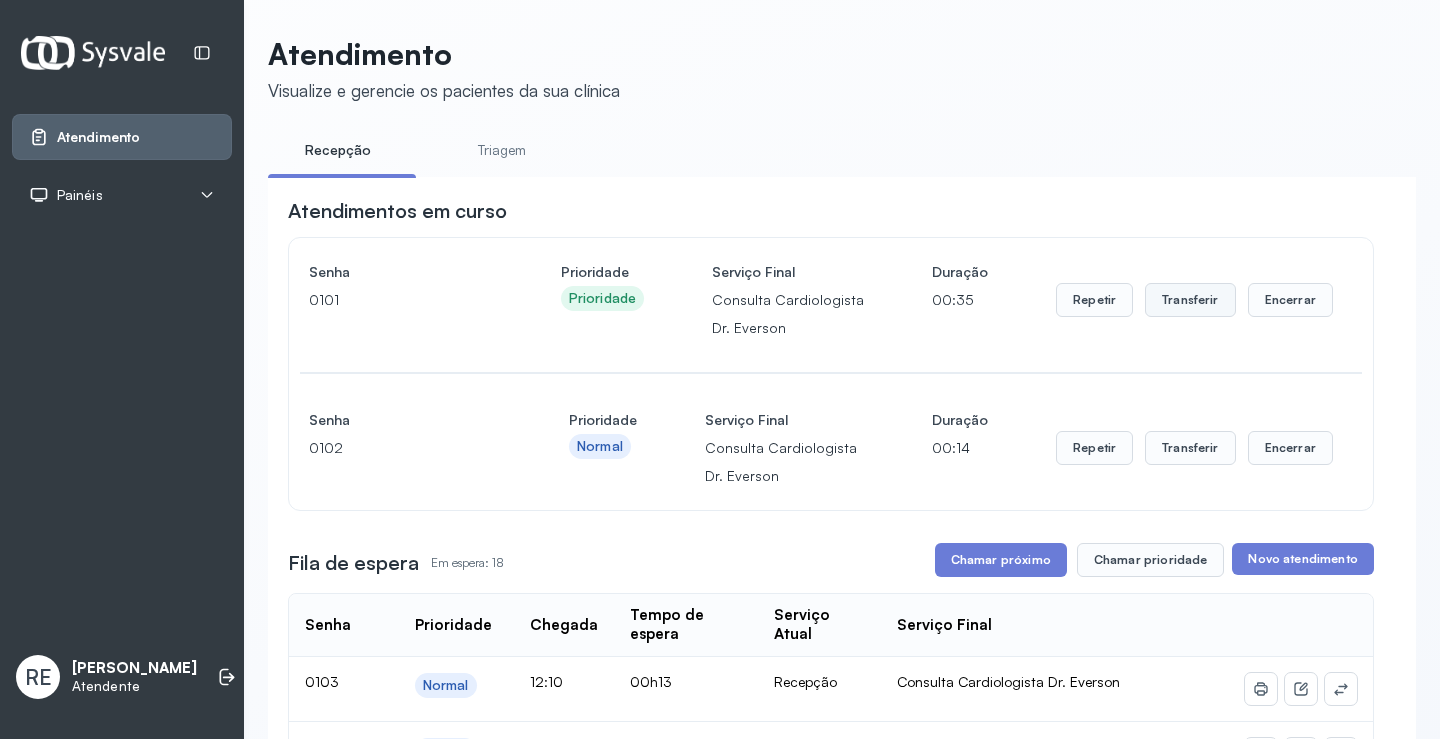 click on "Transferir" at bounding box center (1190, 300) 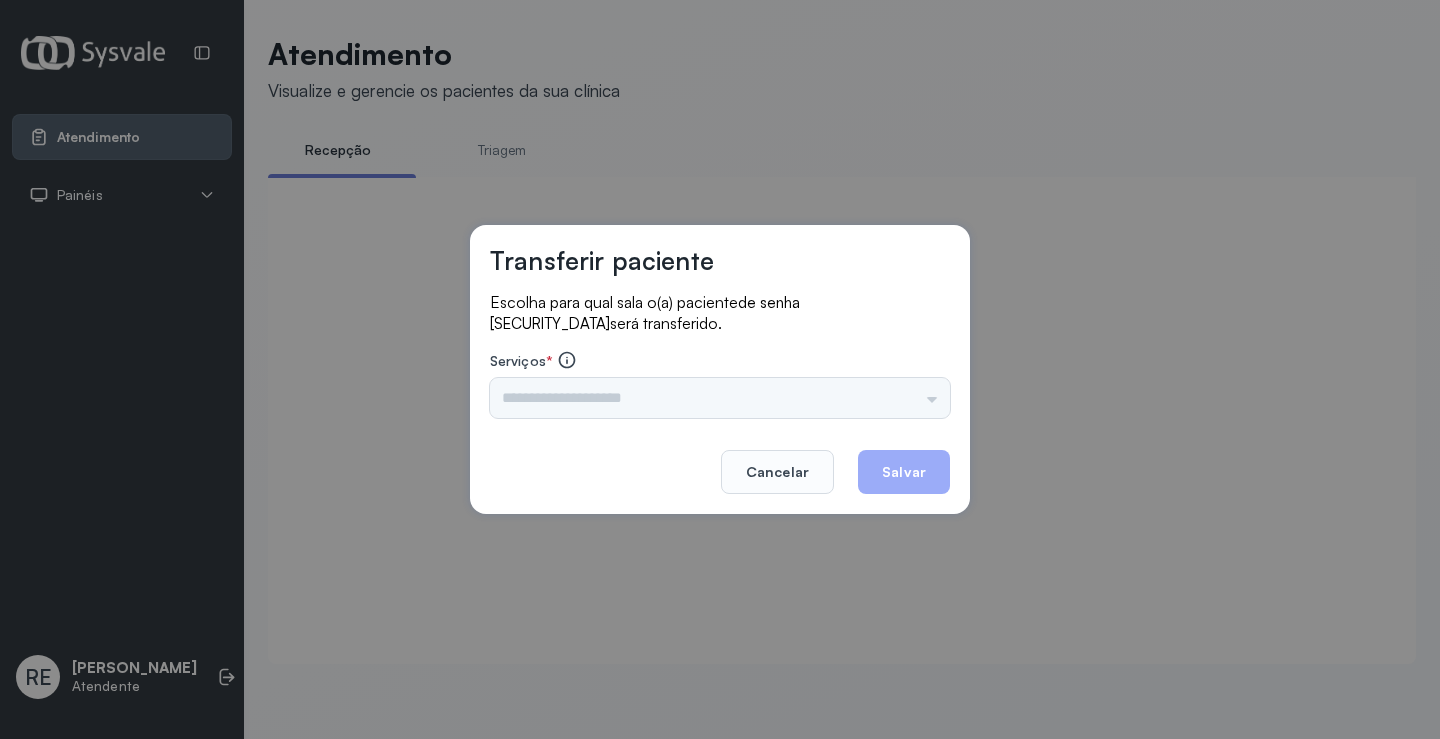 click at bounding box center (720, 398) 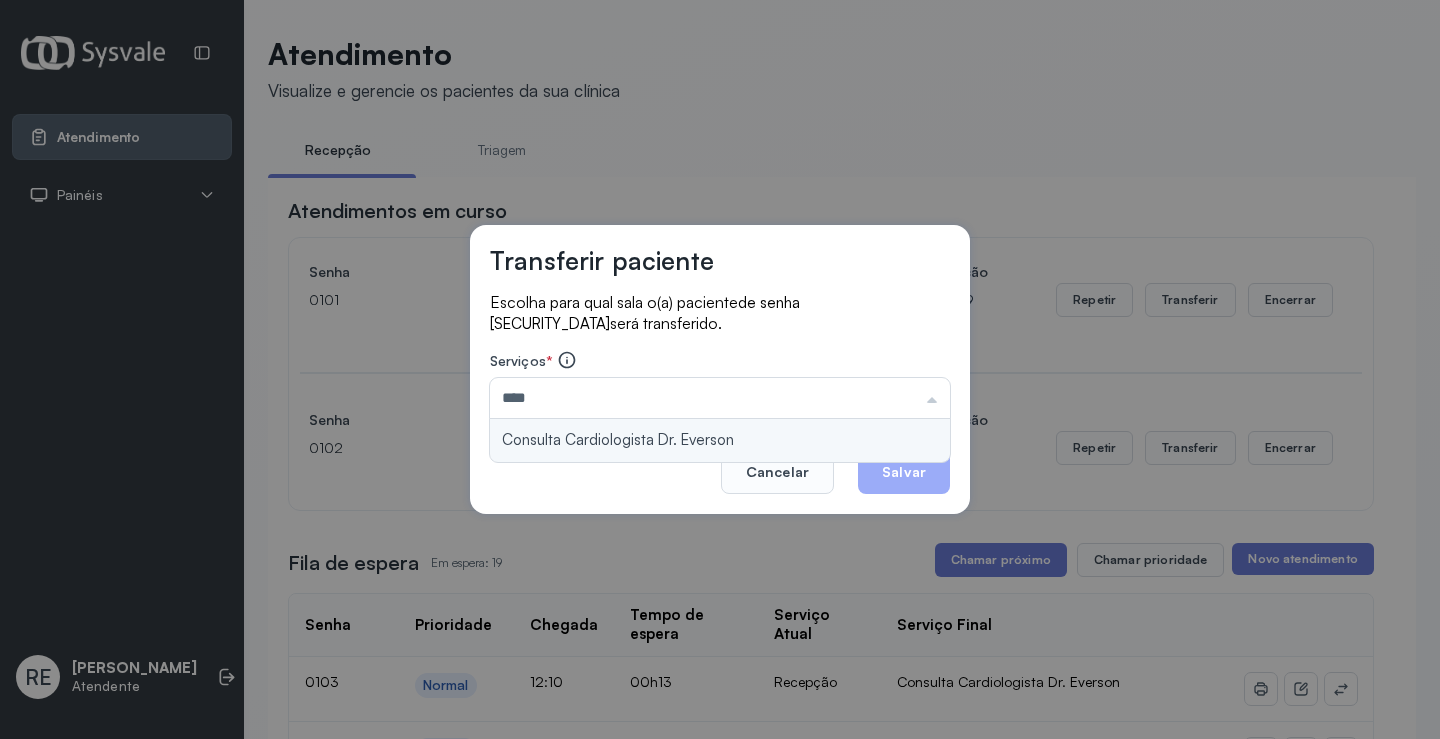 type on "**********" 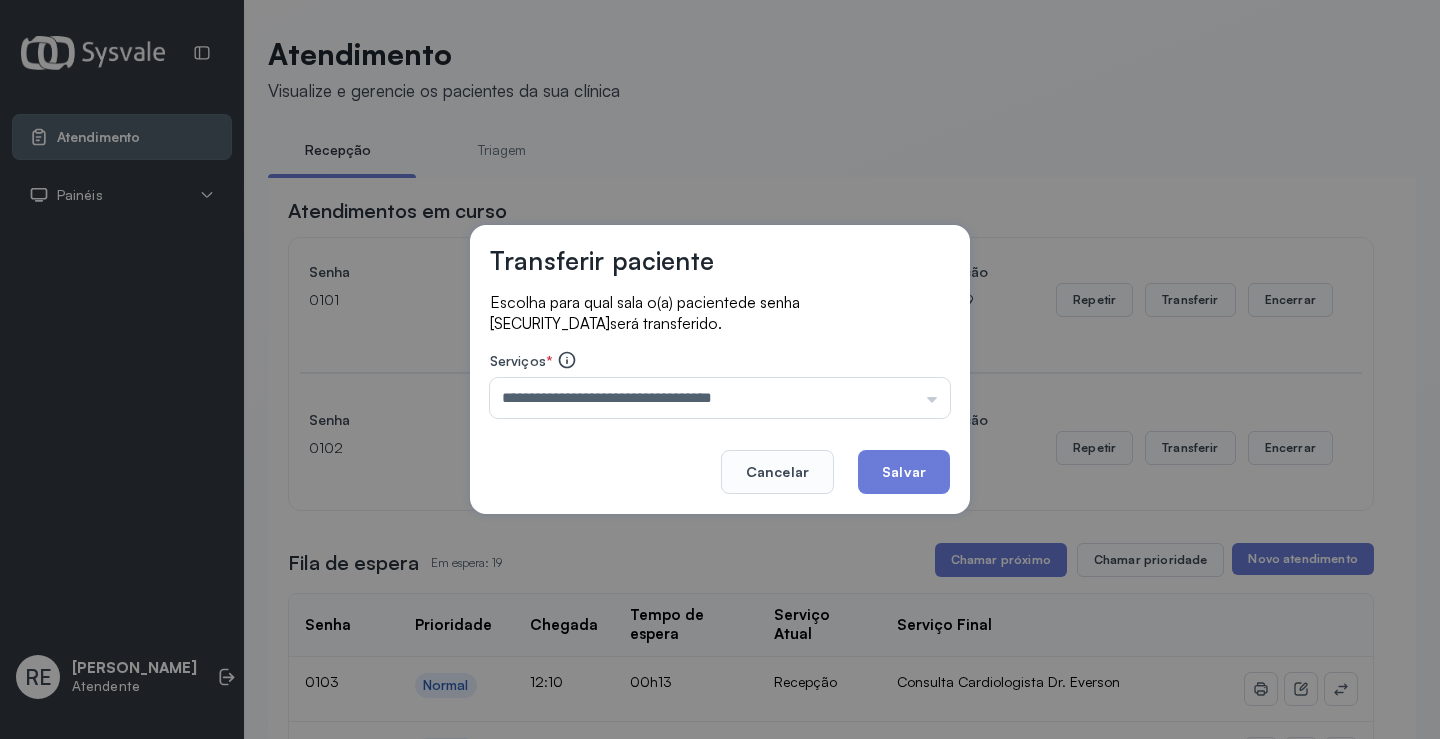 click on "**********" at bounding box center [720, 369] 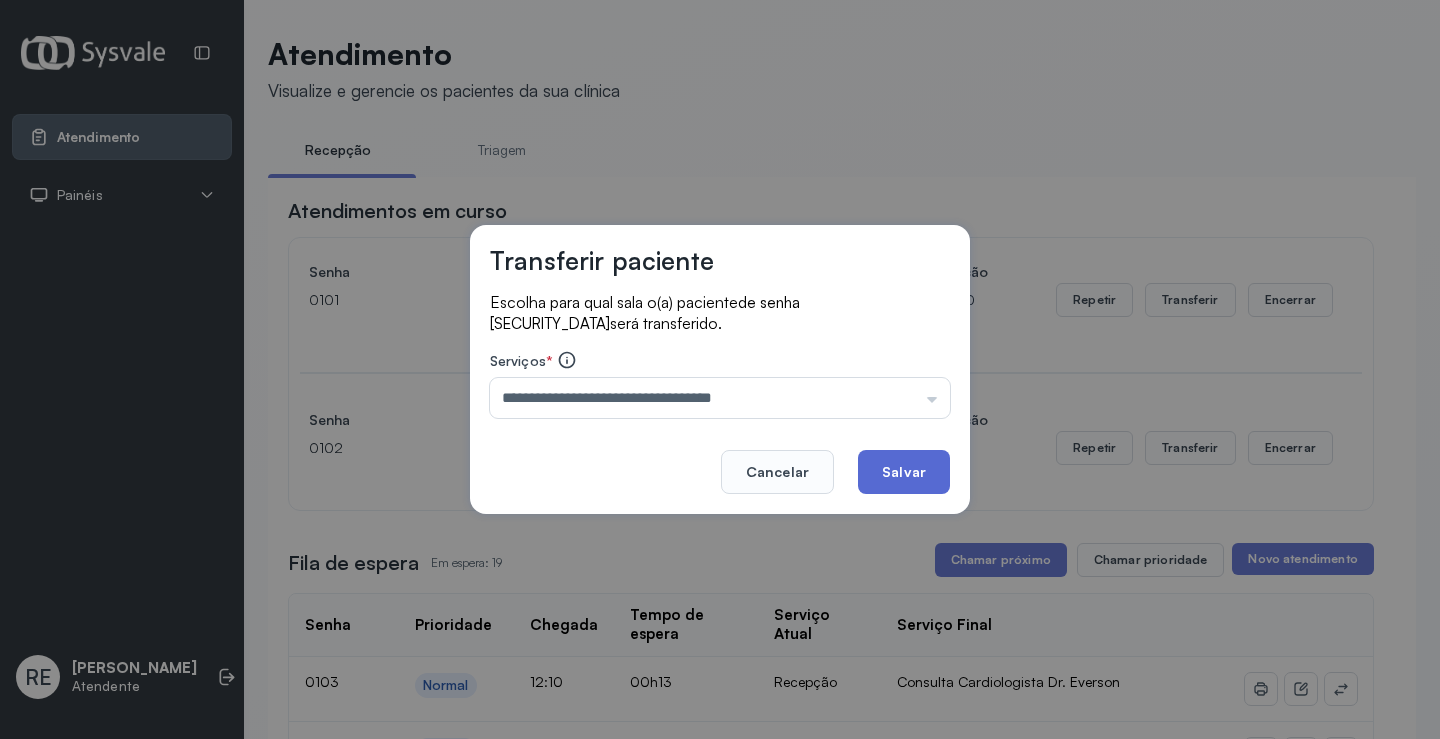 click on "Salvar" 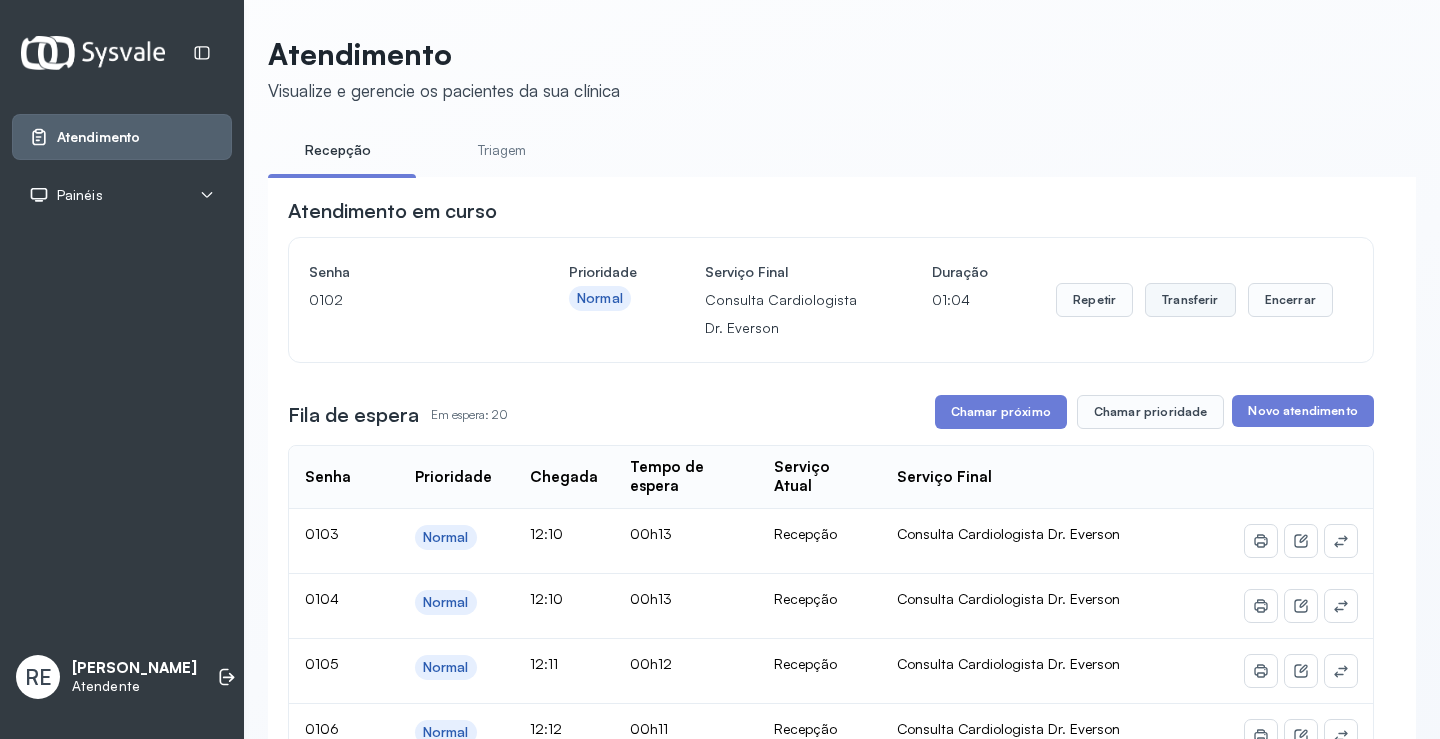 click on "Transferir" at bounding box center [1190, 300] 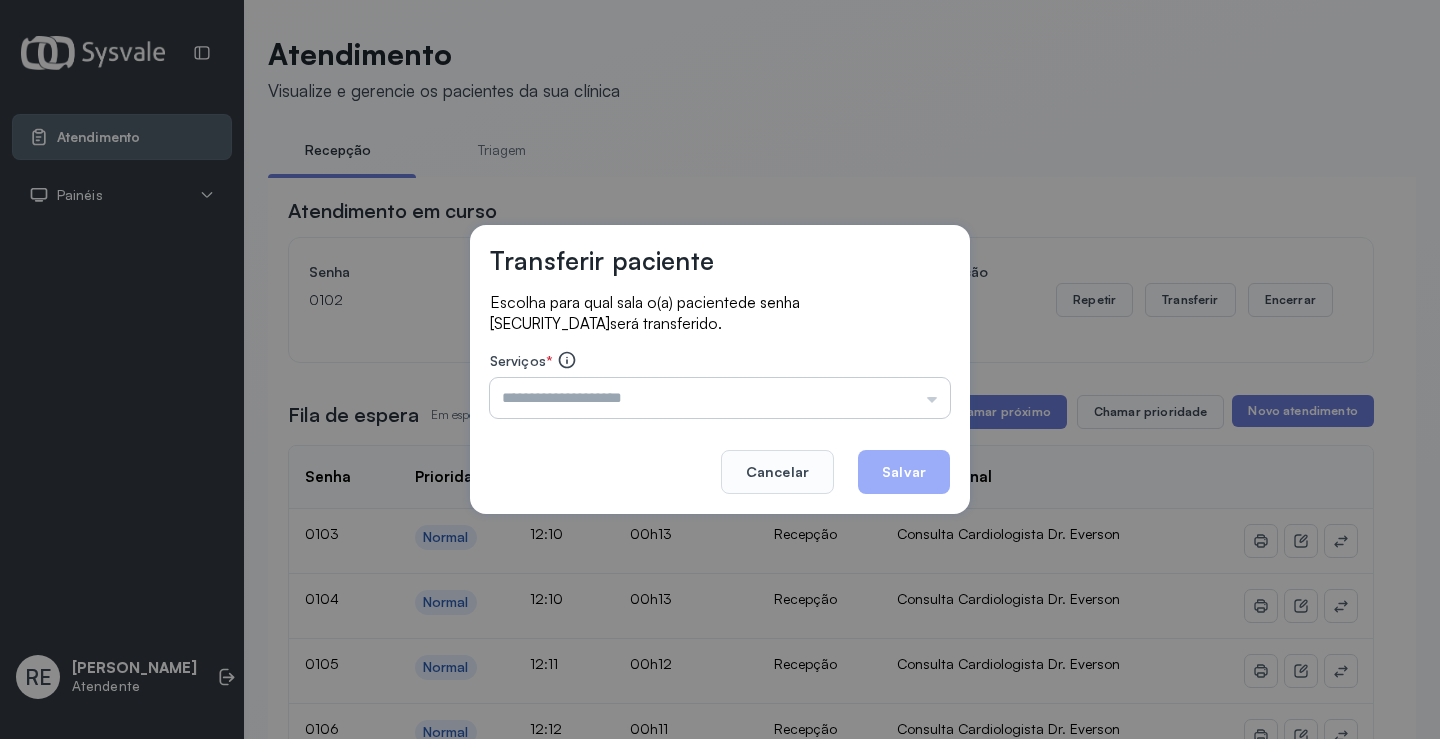 click at bounding box center (720, 398) 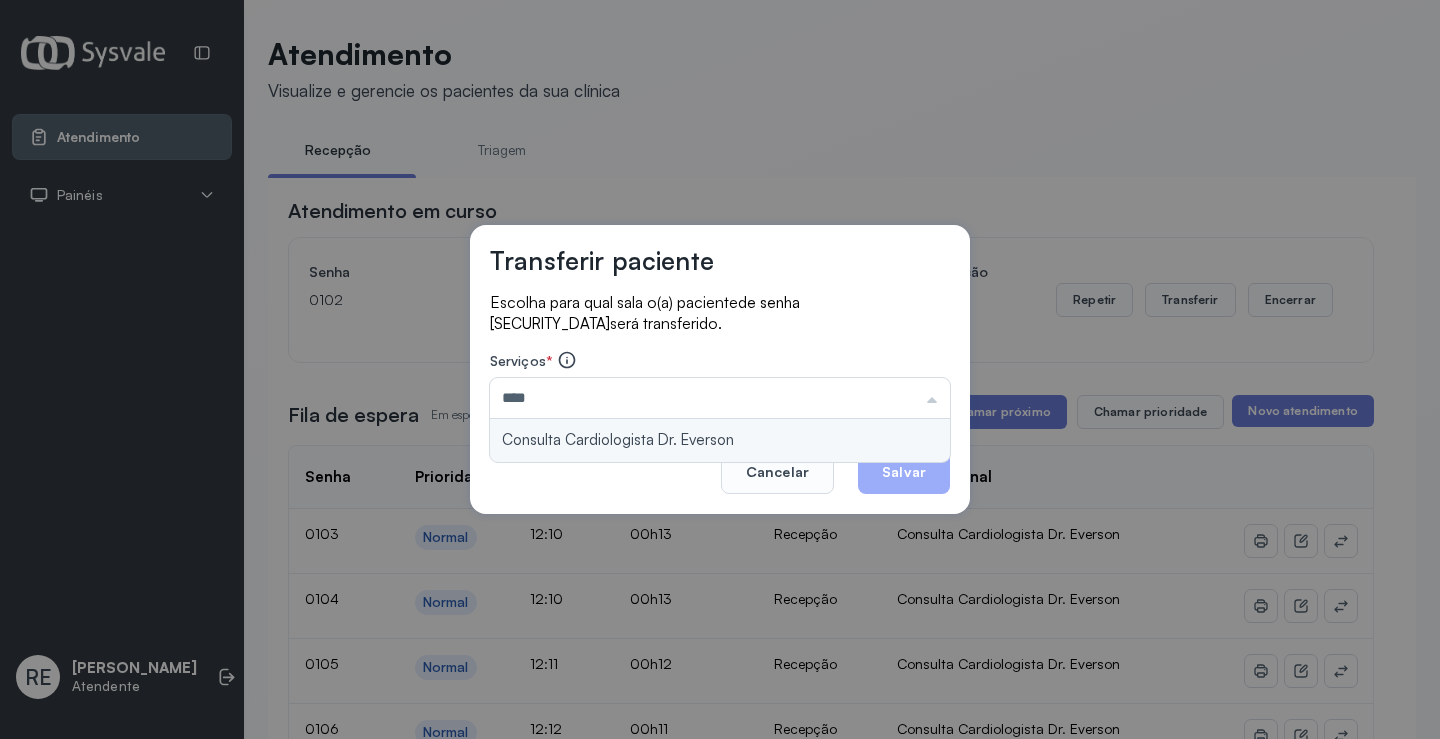 type on "**********" 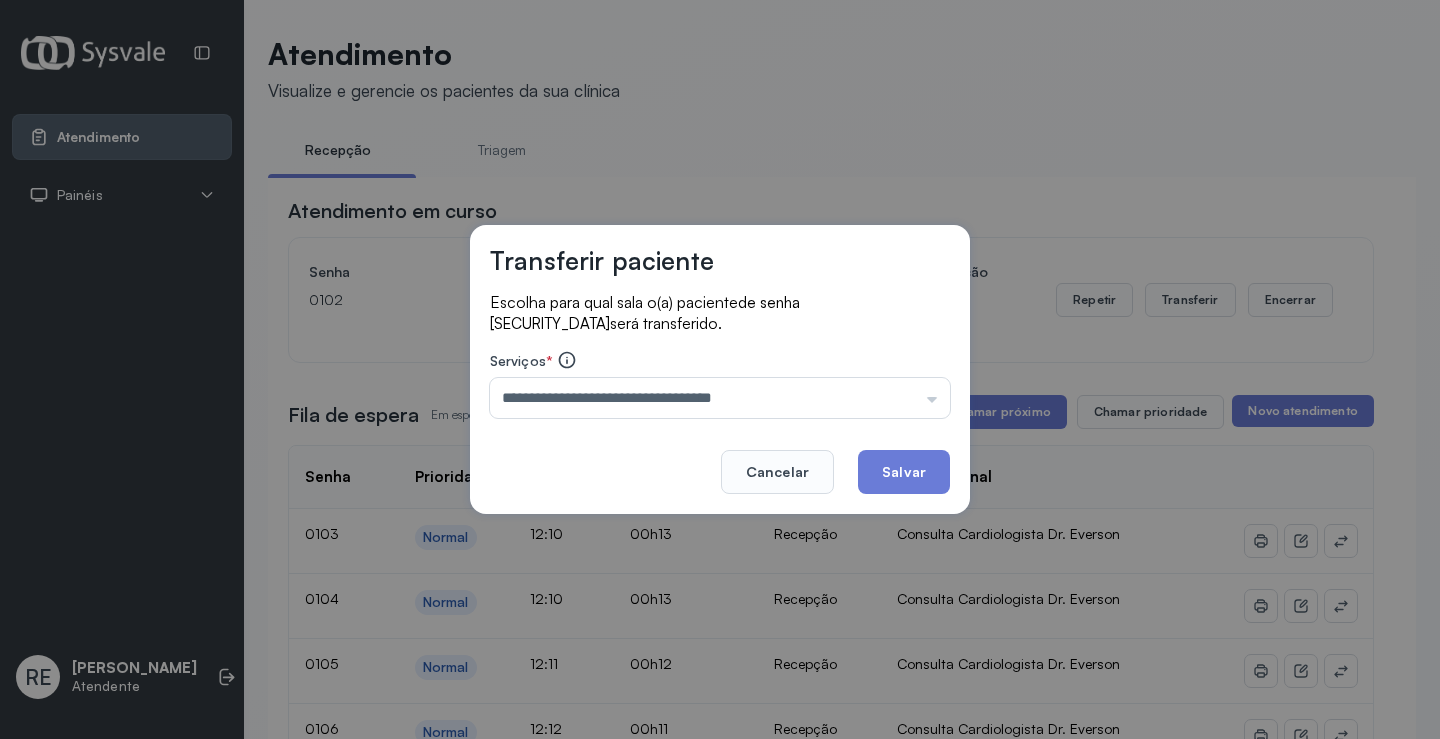 click on "**********" at bounding box center (720, 369) 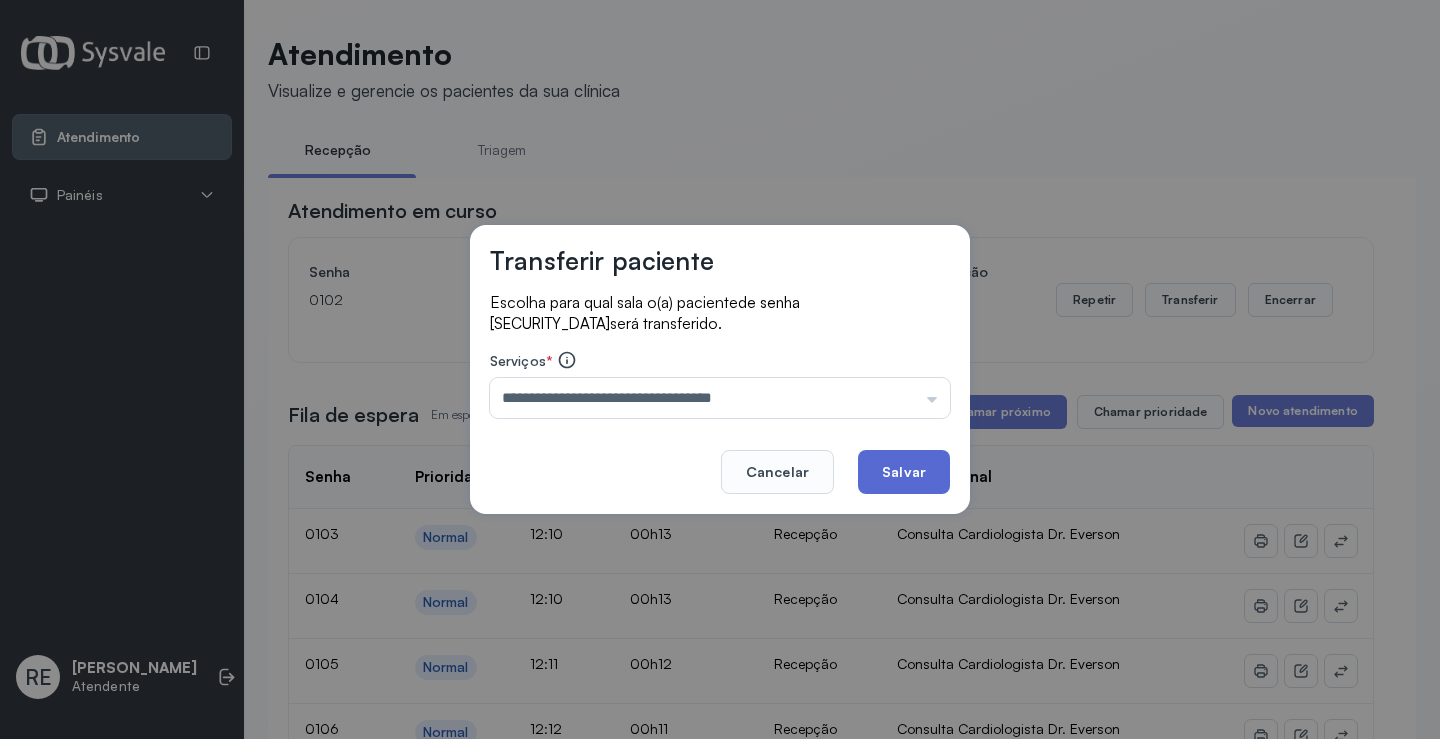 click on "Salvar" 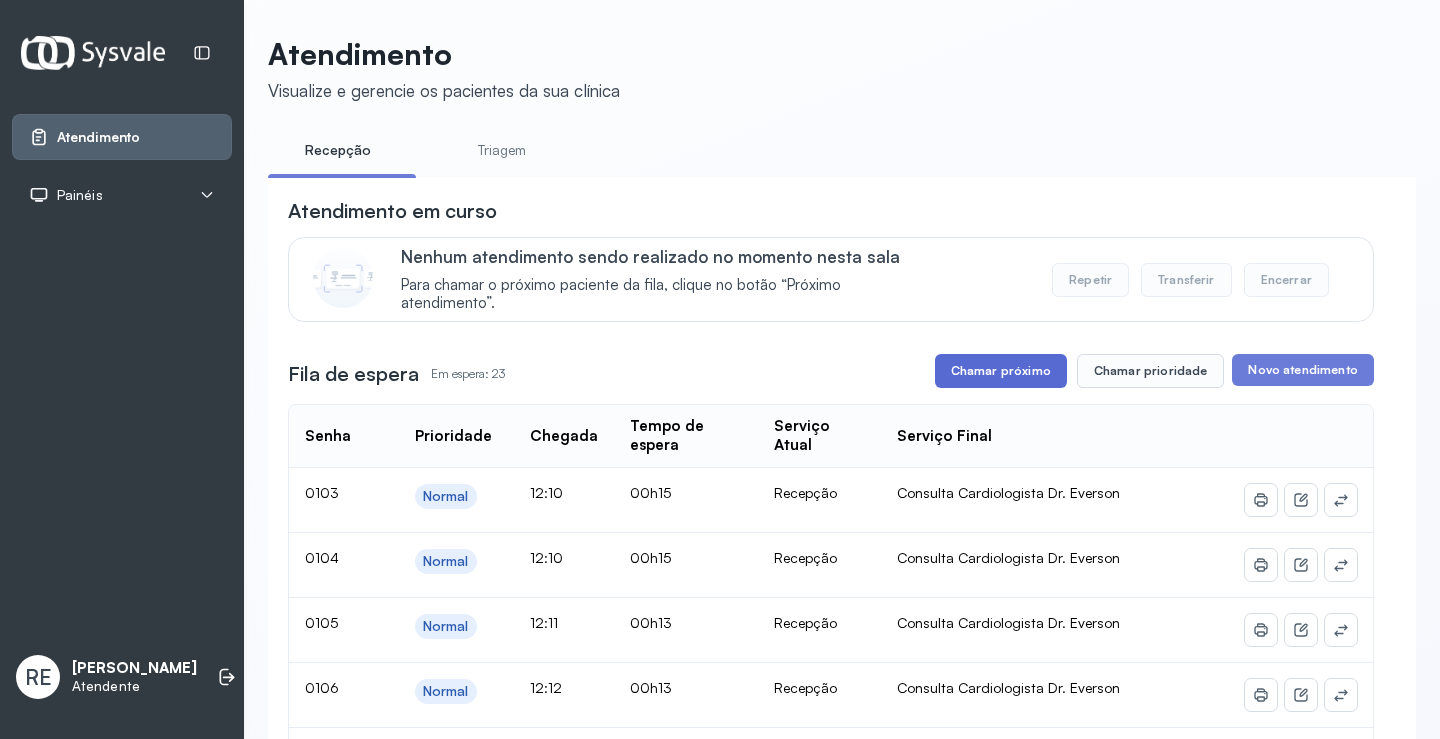 click on "Chamar próximo" at bounding box center (1001, 371) 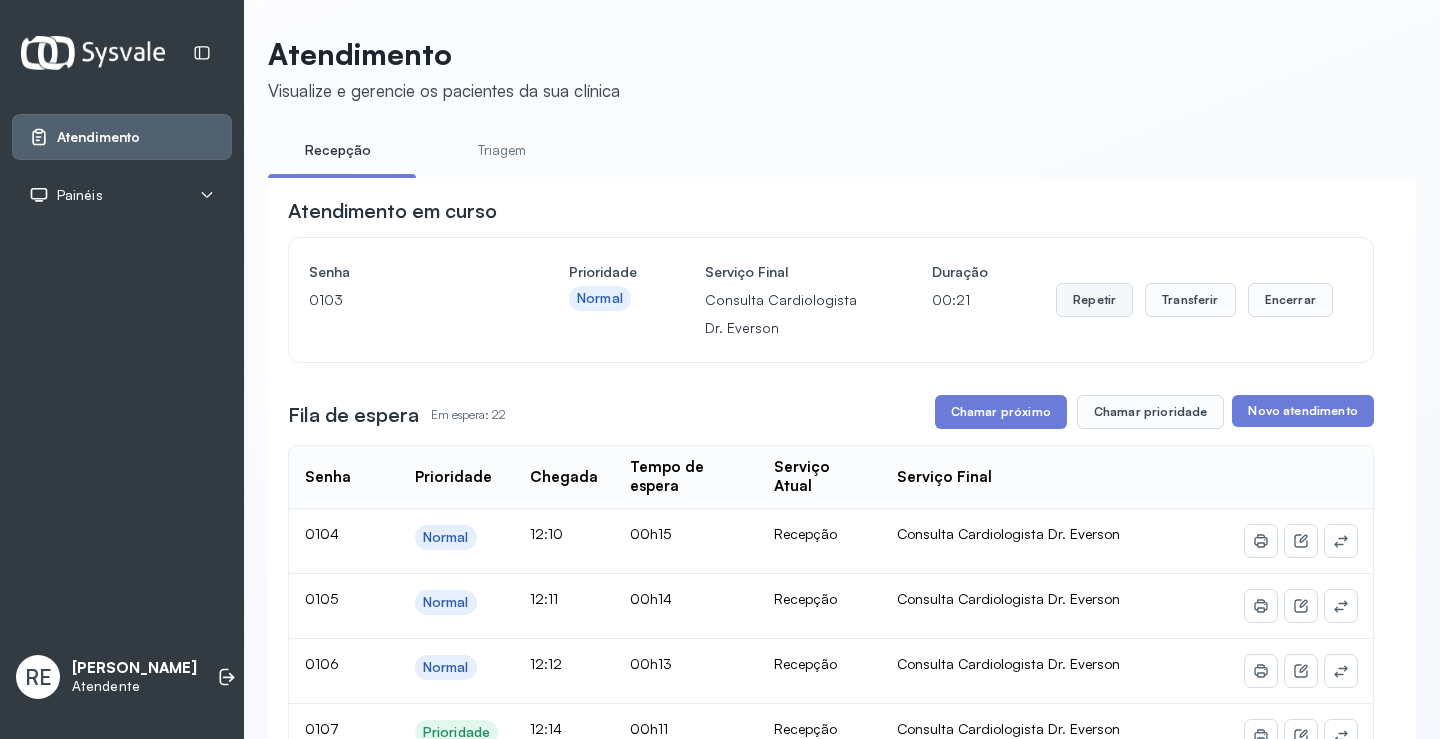 click on "Repetir" at bounding box center (1094, 300) 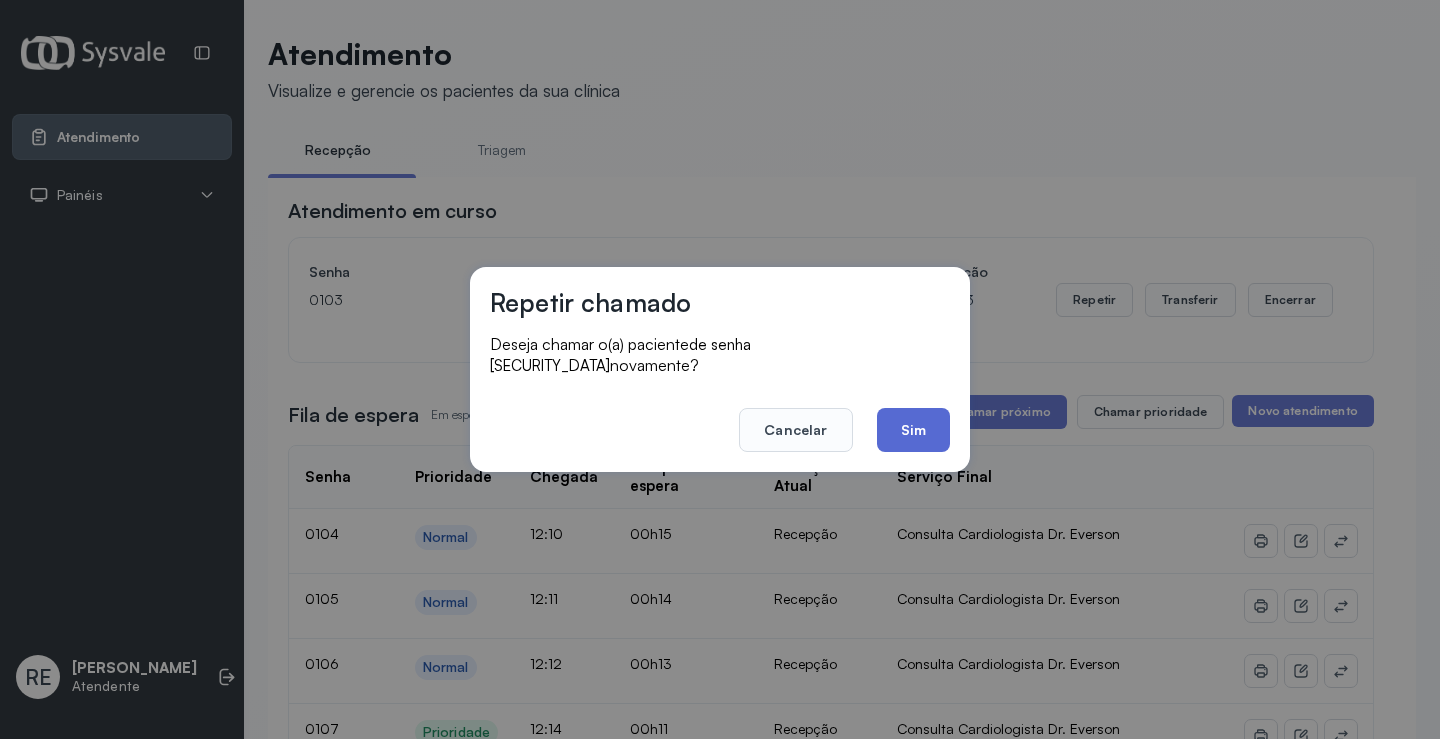 click on "Sim" 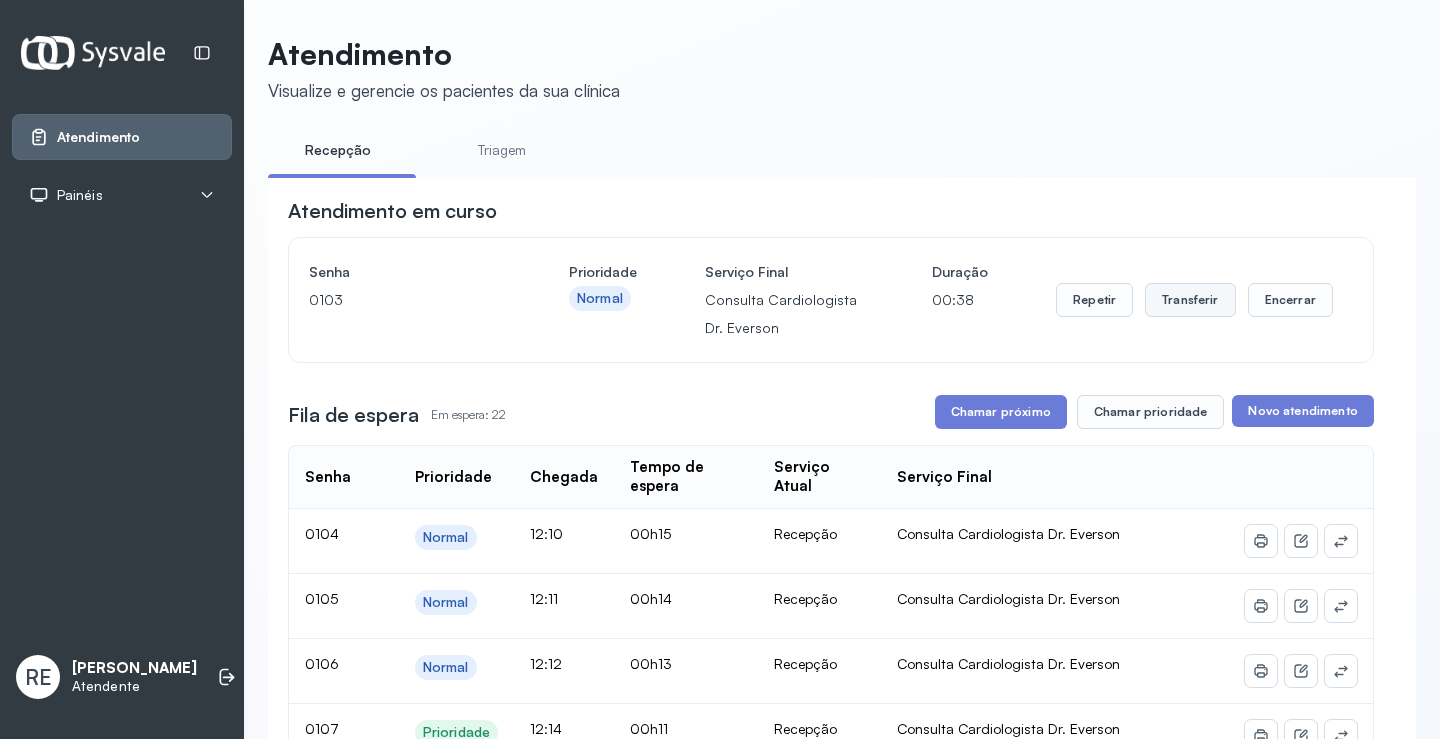 click on "Transferir" at bounding box center (1190, 300) 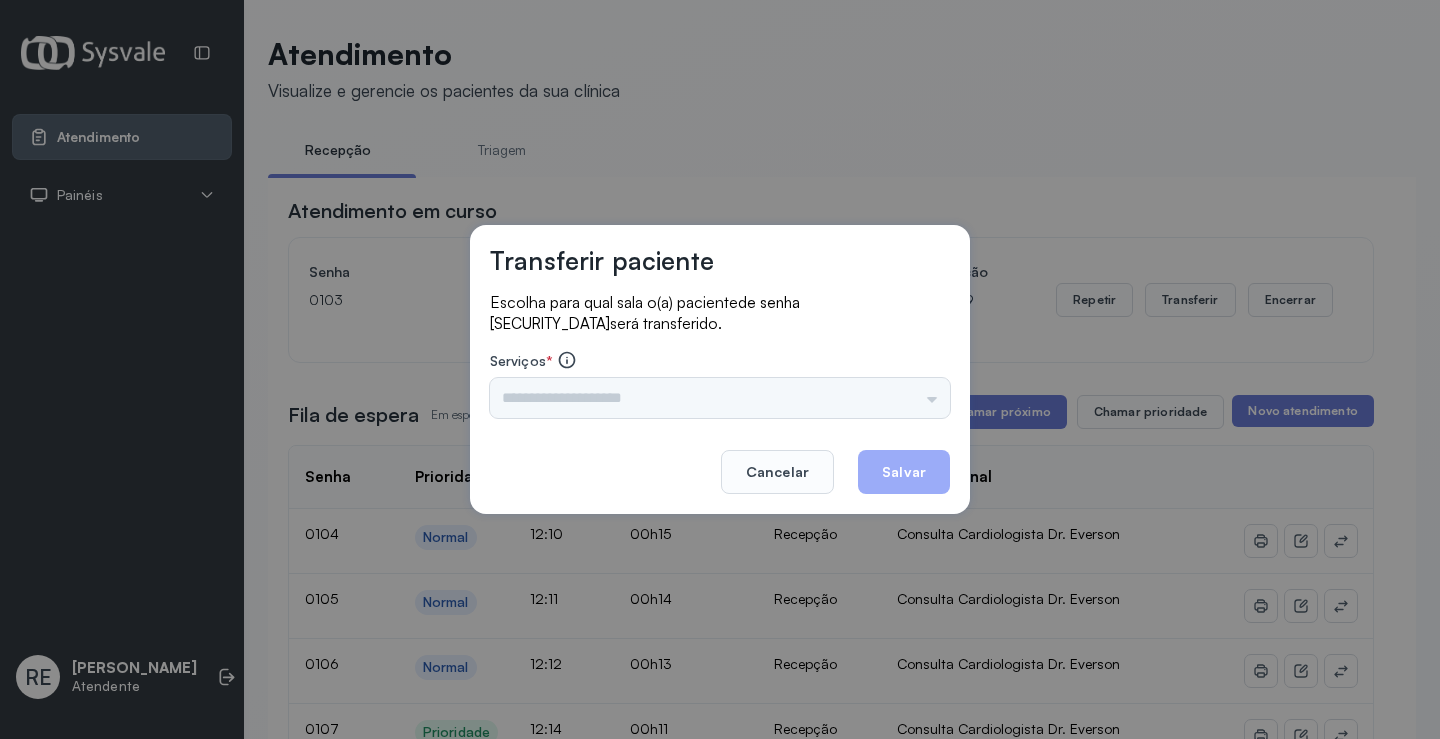 click on "Triagem Ortopedista Dr. Mauricio Ortopedista Dr. Ramon Ginecologista Dr. Amilton Ginecologista Dra. Luana Obstetra Dr. Orlindo Obstetra Dra. Vera Ultrassonografia Dr. Orlindo Ultrassonografia Dr. Amilton Consulta com Neurologista Dr. Ezir Reumatologista Dr. Juvenilson Endocrinologista Washington Dermatologista Dra. Renata Nefrologista Dr. Edvaldo Geriatra Dra. Vanessa Infectologista Dra. Vanessa Oftalmologista Dra. Consulta Proctologista/Cirurgia Geral Dra. Geislane Otorrinolaringologista Dr. Pedro Pequena Cirurgia Dr. Geislane Pequena Cirurgia Dr. AMILTON ECG Espirometria com Broncodilatador Espirometria sem Broncodilatador Ecocardiograma - Dra. Vanessa Viana Exame de PPD Enf. Jane Raquel RETIRADA DE CERUME DR. PEDRO VACINAÇÃO Preventivo Enf. Luciana Preventivo Enf. Tiago Araujo Consulta de Enfermagem Enf. Tiago Consulta de Enfermagem Enf. Luciana Consulta  Cardiologista Dr. Everson Consulta Enf. Jane Raquel Dispensação de Medicação Agendamento Consulta Enf. Tiago Agendamento consulta Enf. Luciana" at bounding box center [720, 398] 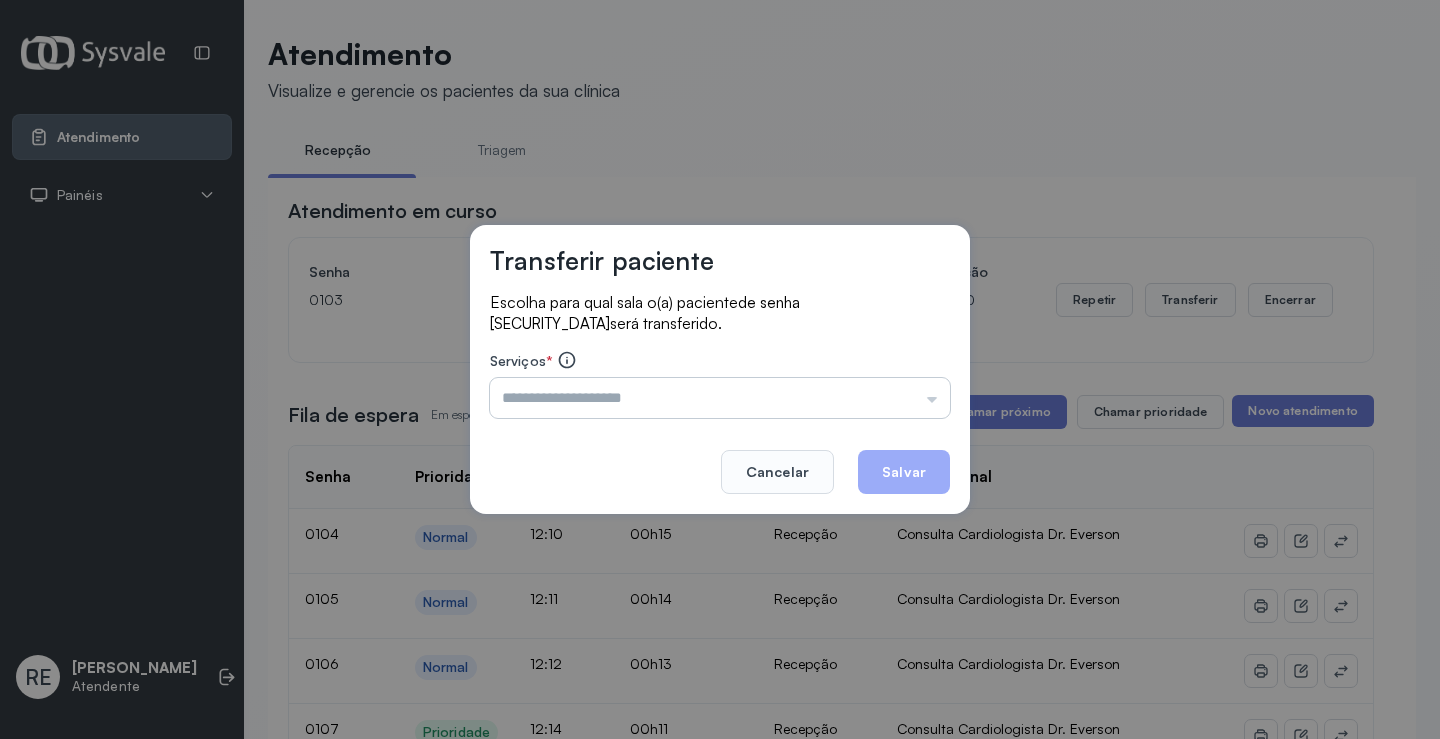 click at bounding box center (720, 398) 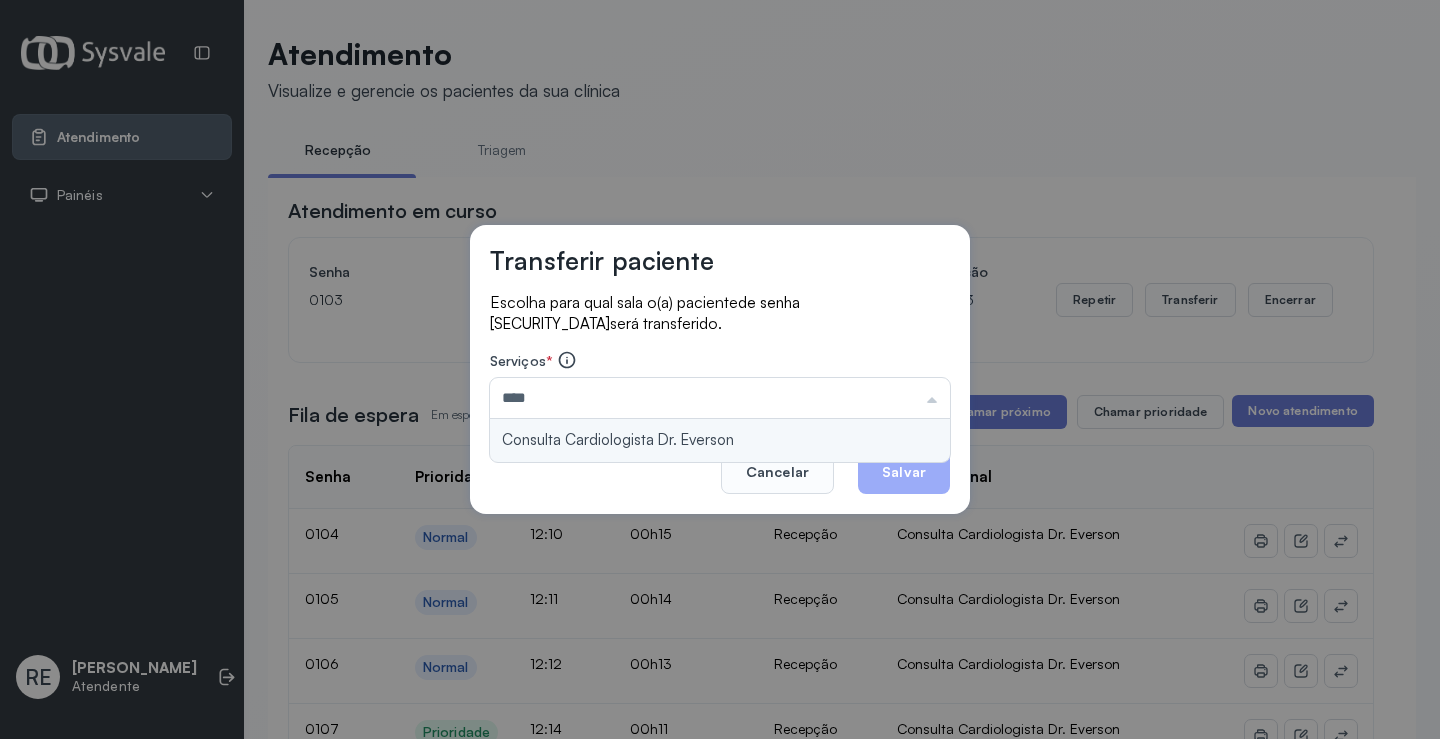 type on "**********" 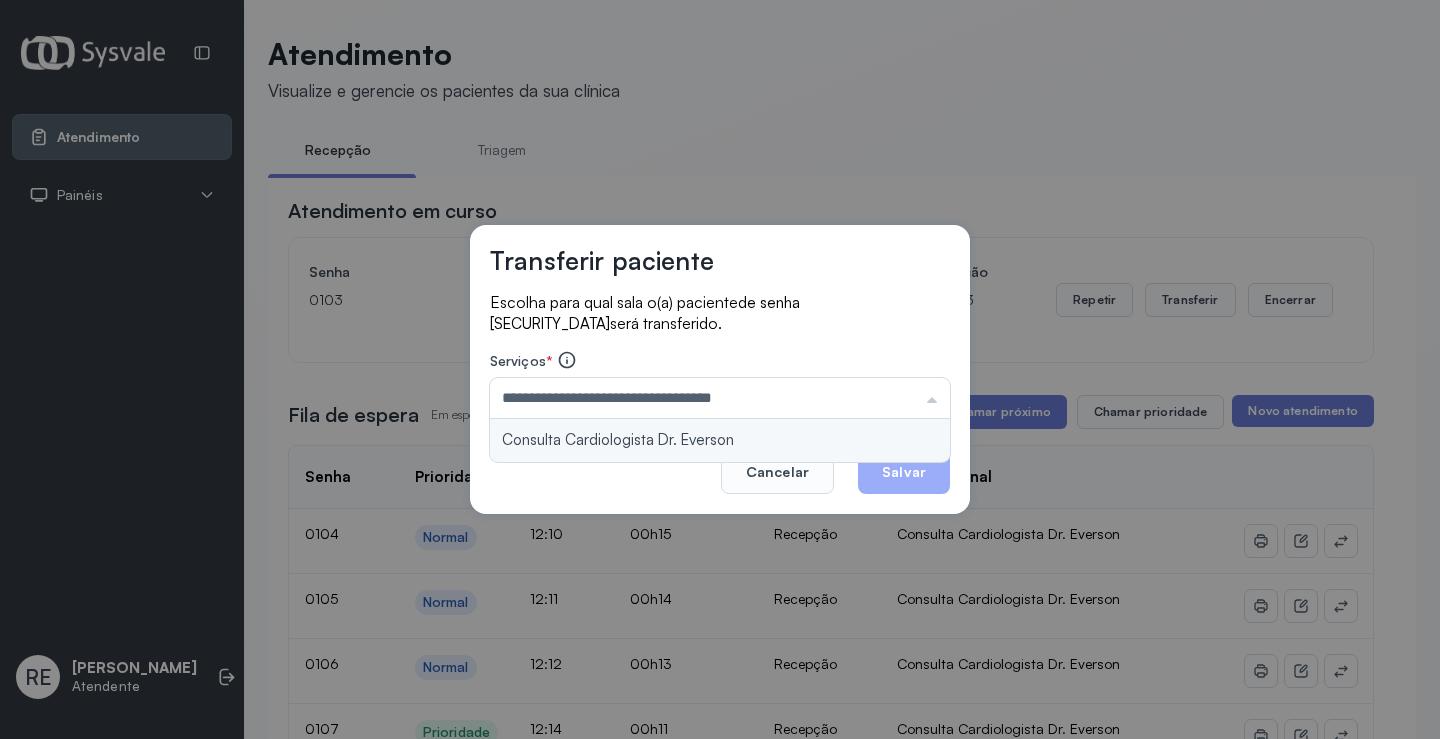click on "**********" at bounding box center (720, 369) 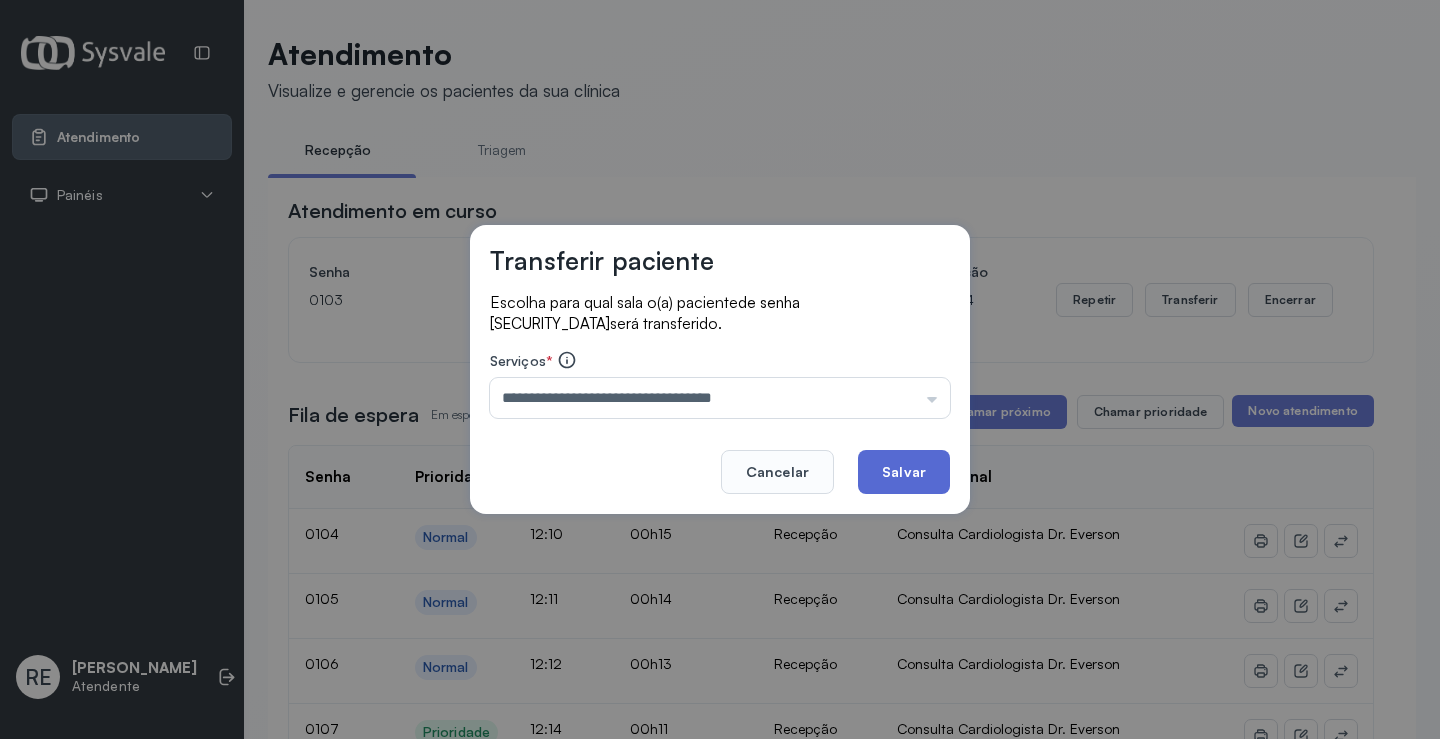 click on "Salvar" 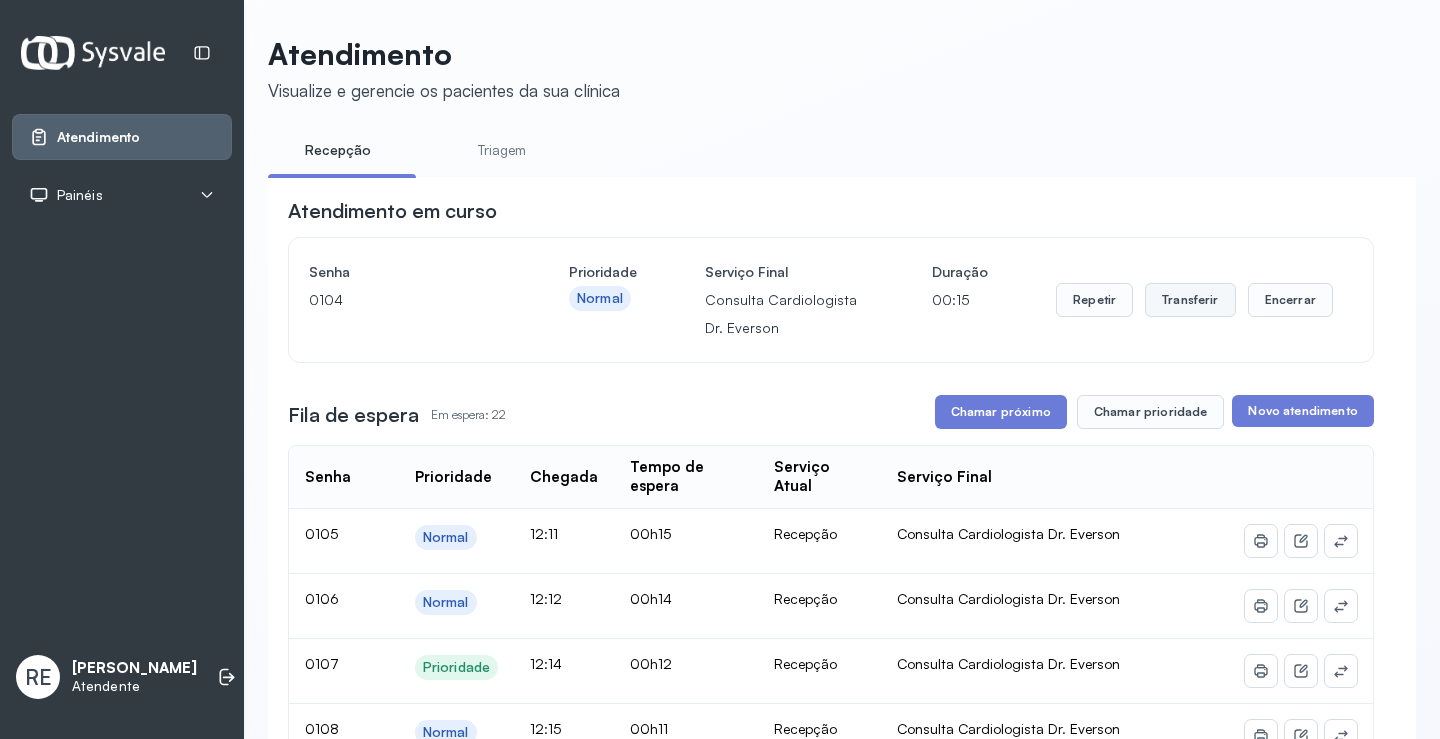 click on "Transferir" at bounding box center (1190, 300) 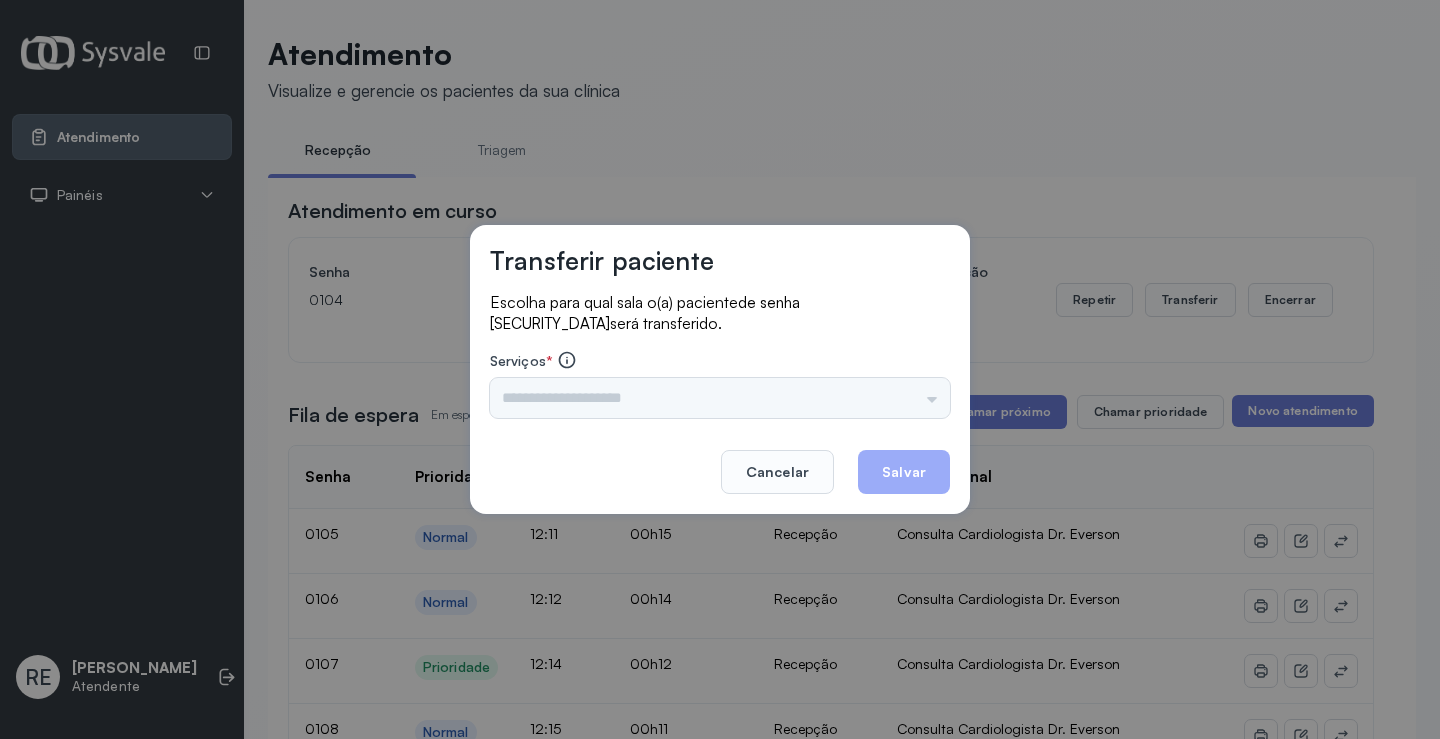 click on "Triagem Ortopedista Dr. Mauricio Ortopedista Dr. Ramon Ginecologista Dr. Amilton Ginecologista Dra. Luana Obstetra Dr. Orlindo Obstetra Dra. Vera Ultrassonografia Dr. Orlindo Ultrassonografia Dr. Amilton Consulta com Neurologista Dr. Ezir Reumatologista Dr. Juvenilson Endocrinologista Washington Dermatologista Dra. Renata Nefrologista Dr. Edvaldo Geriatra Dra. Vanessa Infectologista Dra. Vanessa Oftalmologista Dra. Consulta Proctologista/Cirurgia Geral Dra. Geislane Otorrinolaringologista Dr. Pedro Pequena Cirurgia Dr. Geislane Pequena Cirurgia Dr. AMILTON ECG Espirometria com Broncodilatador Espirometria sem Broncodilatador Ecocardiograma - Dra. Vanessa Viana Exame de PPD Enf. Jane Raquel RETIRADA DE CERUME DR. PEDRO VACINAÇÃO Preventivo Enf. Luciana Preventivo Enf. Tiago Araujo Consulta de Enfermagem Enf. Tiago Consulta de Enfermagem Enf. Luciana Consulta  Cardiologista Dr. Everson Consulta Enf. Jane Raquel Dispensação de Medicação Agendamento Consulta Enf. Tiago Agendamento consulta Enf. Luciana" at bounding box center [720, 398] 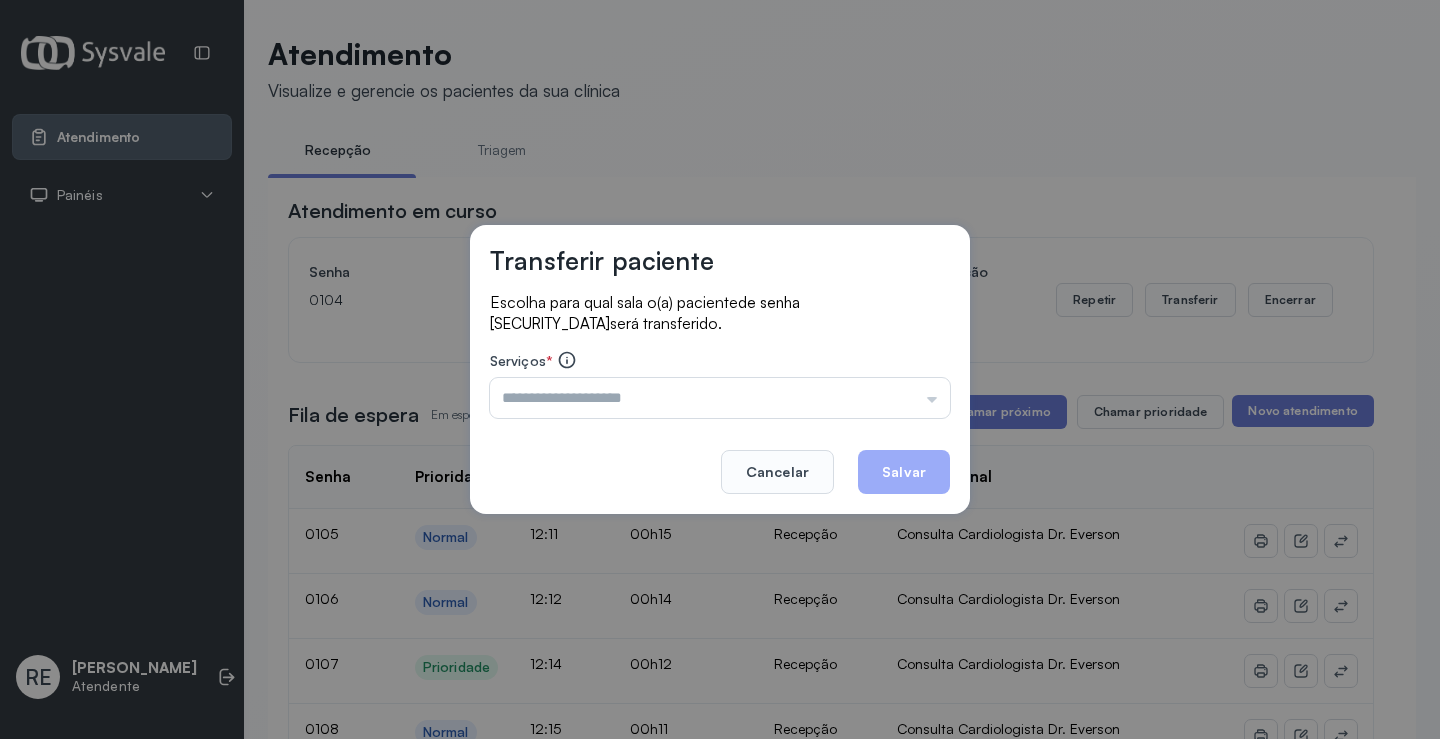 click at bounding box center (720, 398) 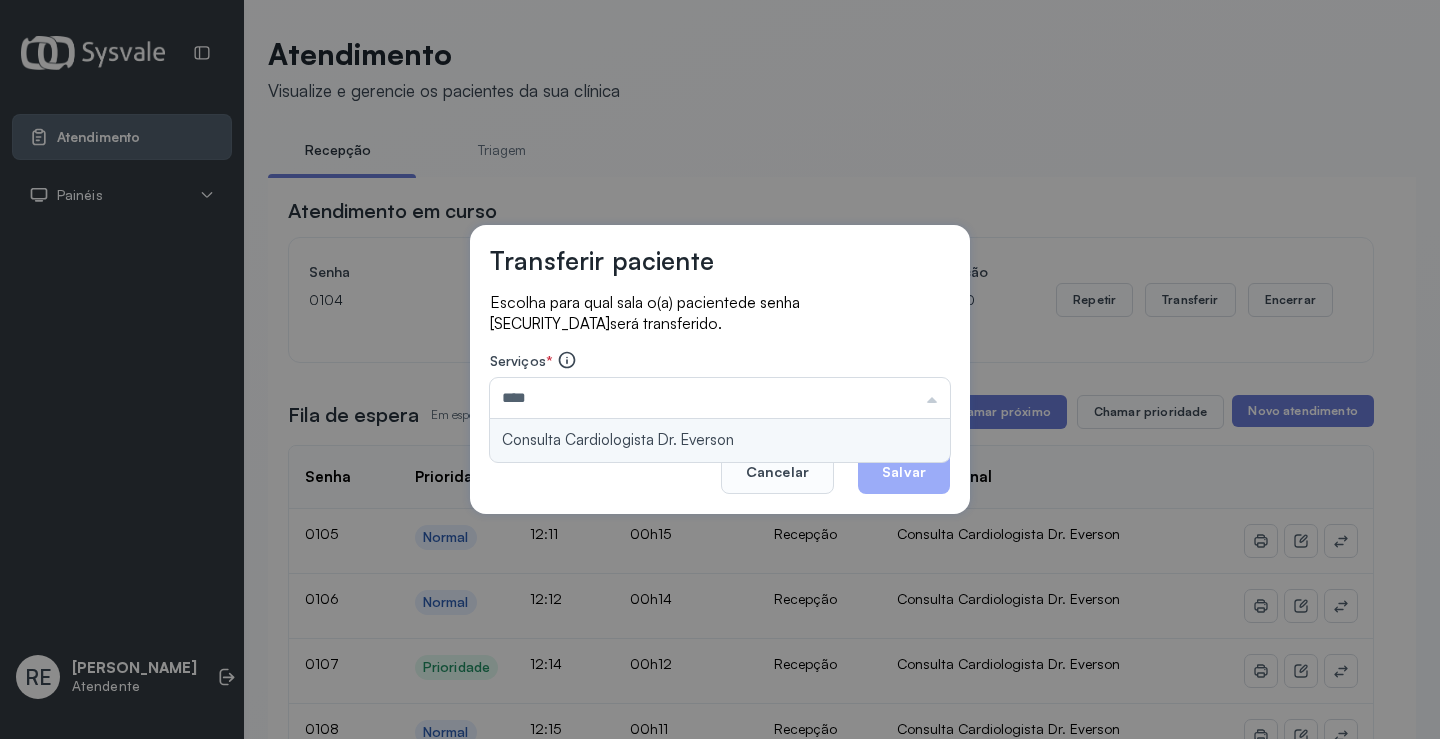 type on "**********" 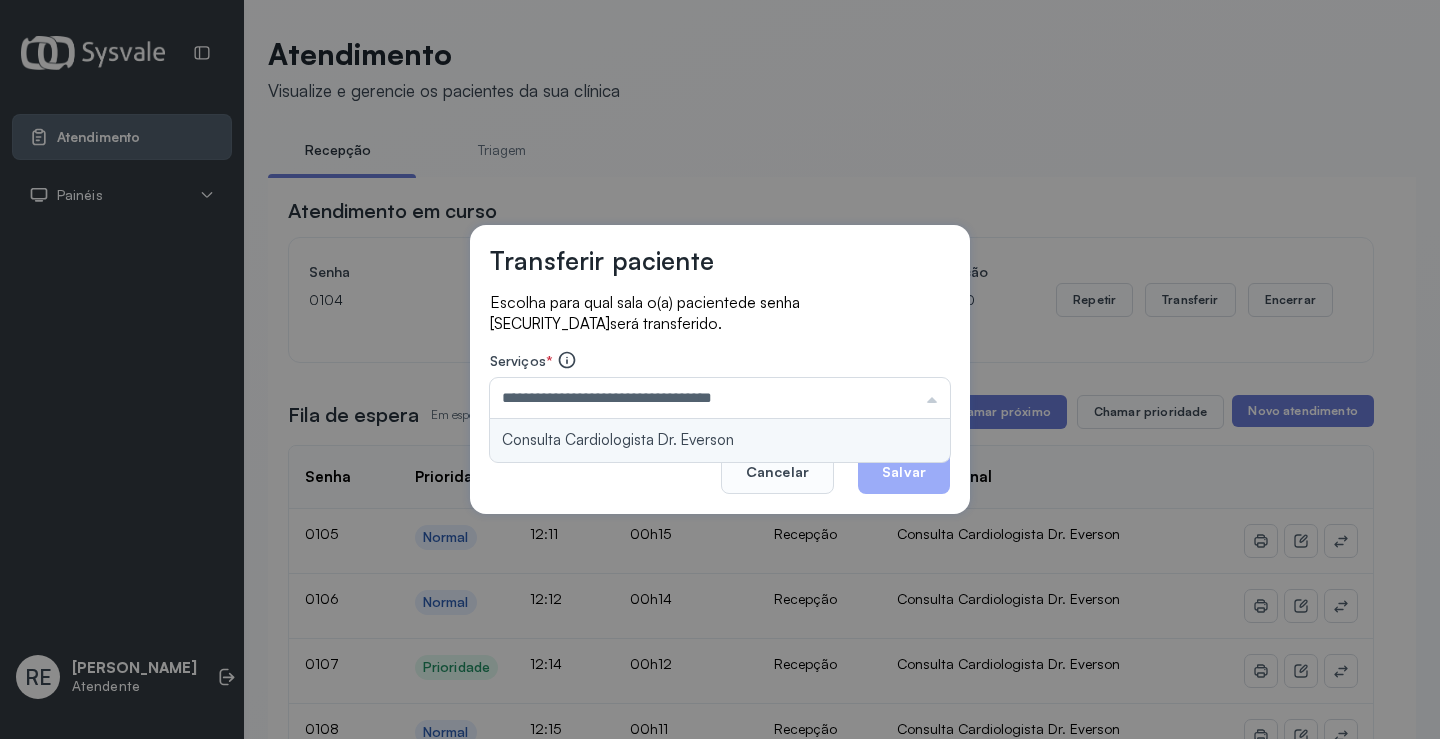 click on "**********" at bounding box center (720, 369) 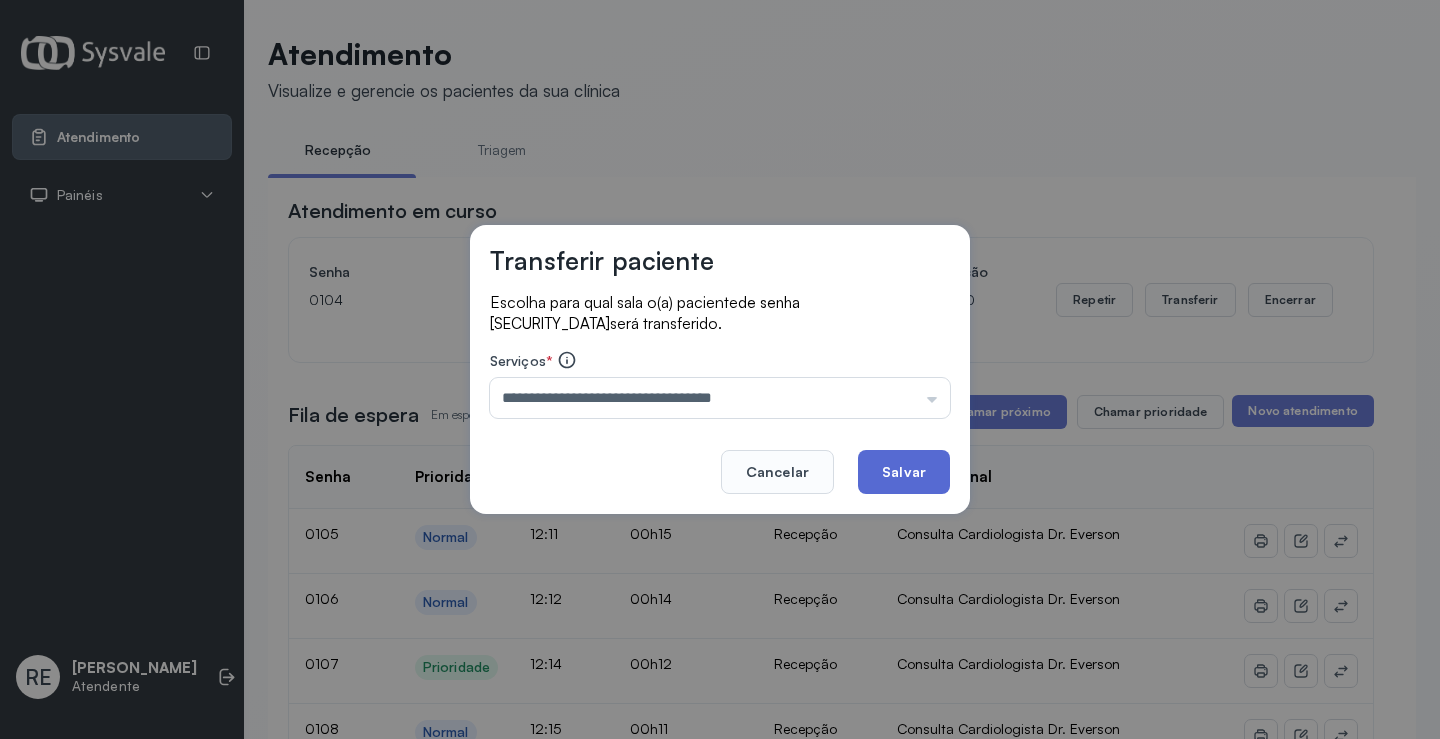 click on "Salvar" 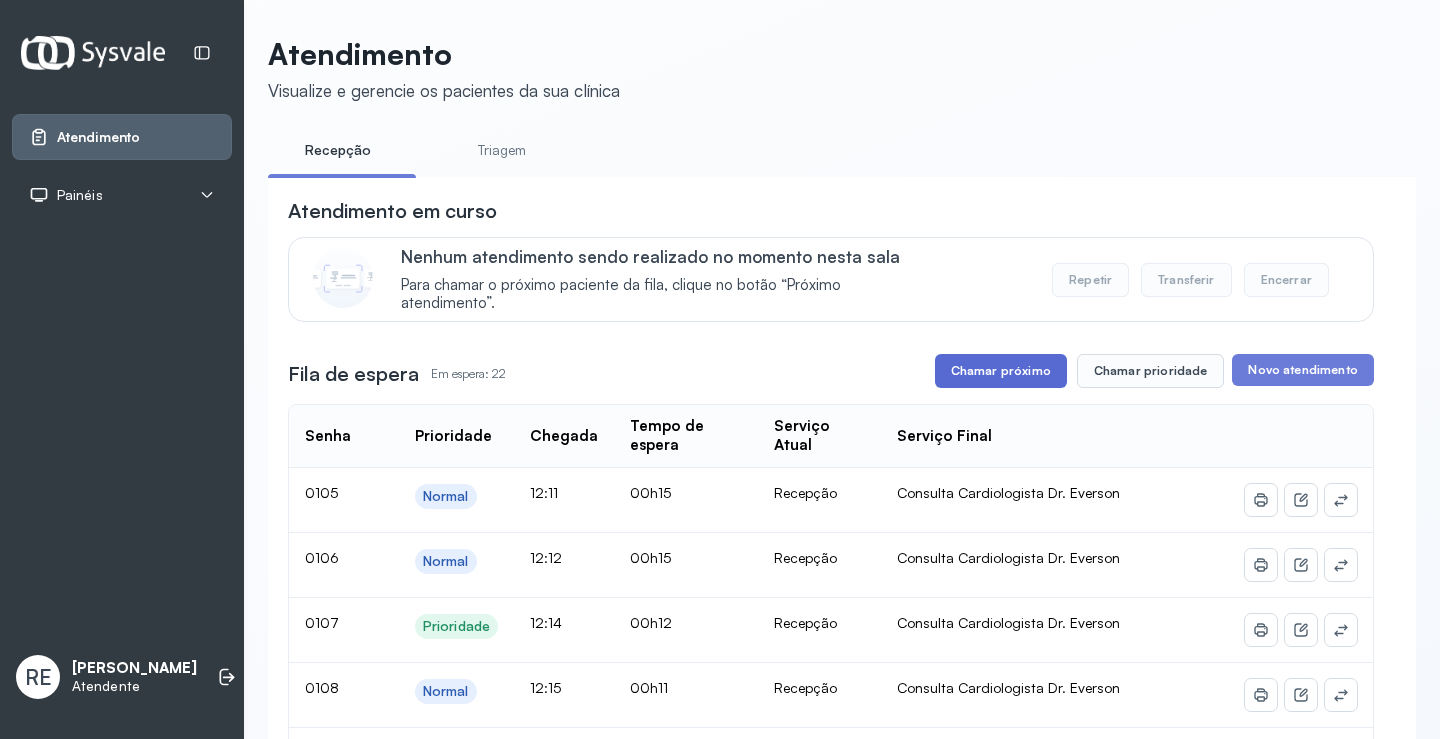 click on "Chamar próximo" at bounding box center (1001, 371) 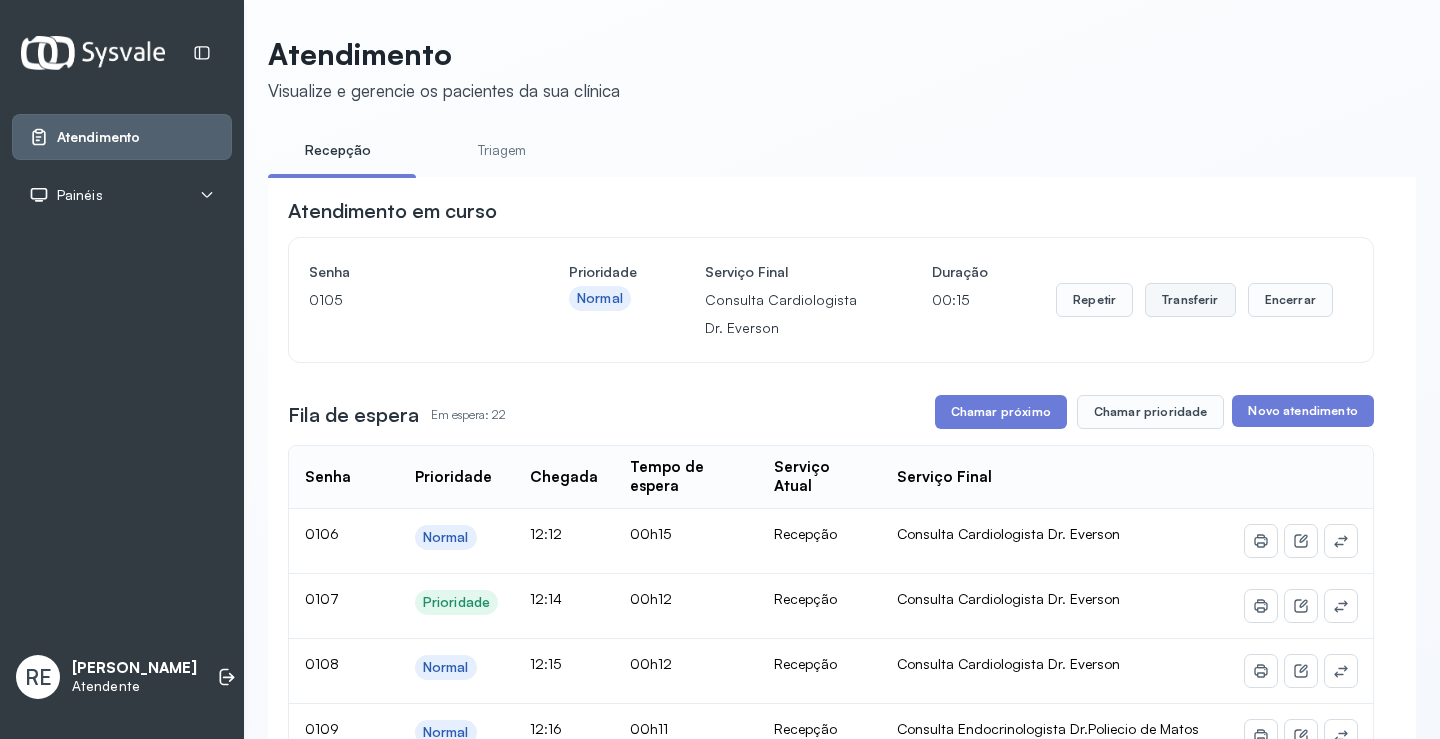 click on "Transferir" at bounding box center [1190, 300] 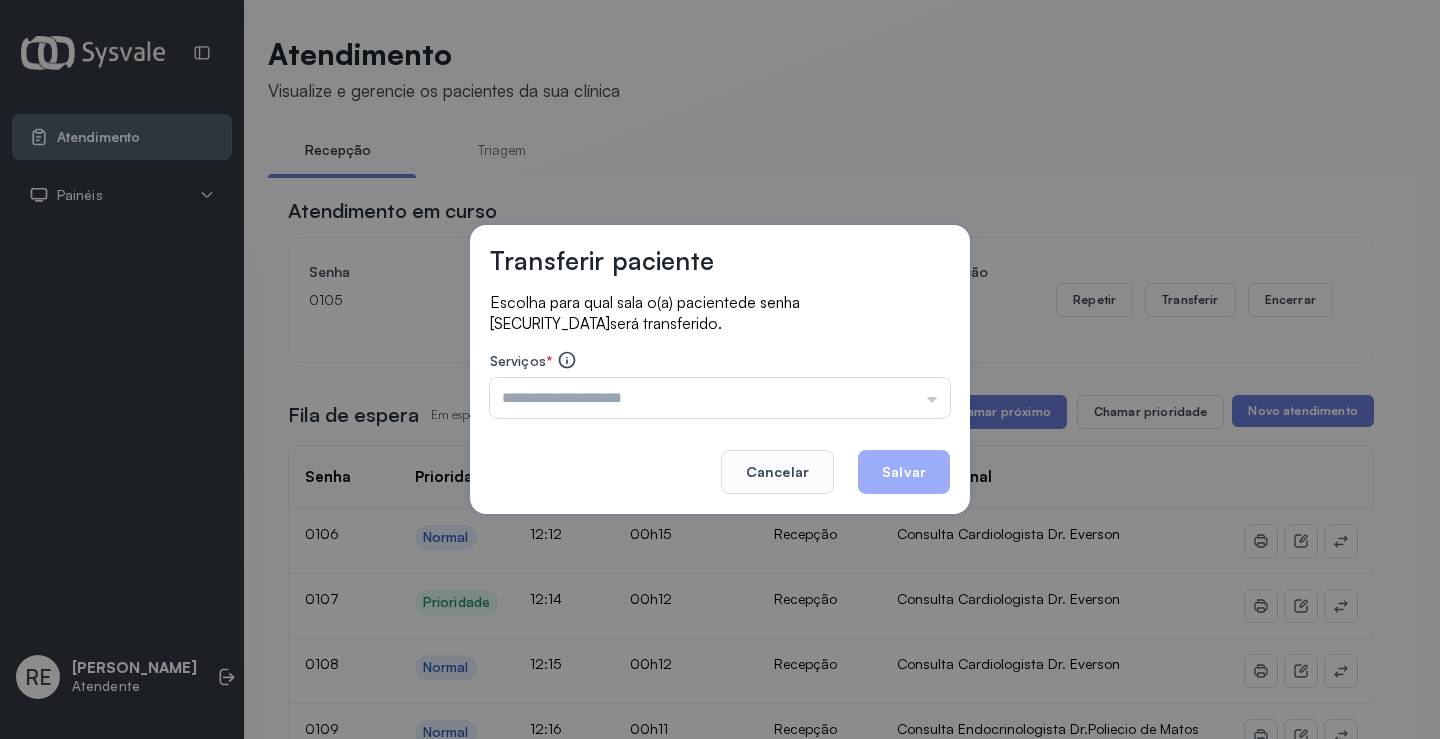 click on "Triagem Ortopedista Dr. Mauricio Ortopedista Dr. Ramon Ginecologista Dr. Amilton Ginecologista Dra. Luana Obstetra Dr. Orlindo Obstetra Dra. Vera Ultrassonografia Dr. Orlindo Ultrassonografia Dr. Amilton Consulta com Neurologista Dr. Ezir Reumatologista Dr. Juvenilson Endocrinologista Washington Dermatologista Dra. Renata Nefrologista Dr. Edvaldo Geriatra Dra. Vanessa Infectologista Dra. Vanessa Oftalmologista Dra. Consulta Proctologista/Cirurgia Geral Dra. Geislane Otorrinolaringologista Dr. Pedro Pequena Cirurgia Dr. Geislane Pequena Cirurgia Dr. AMILTON ECG Espirometria com Broncodilatador Espirometria sem Broncodilatador Ecocardiograma - Dra. Vanessa Viana Exame de PPD Enf. Jane Raquel RETIRADA DE CERUME DR. PEDRO VACINAÇÃO Preventivo Enf. Luciana Preventivo Enf. Tiago Araujo Consulta de Enfermagem Enf. Tiago Consulta de Enfermagem Enf. Luciana Consulta  Cardiologista Dr. Everson Consulta Enf. Jane Raquel Dispensação de Medicação Agendamento Consulta Enf. Tiago Agendamento consulta Enf. Luciana" at bounding box center [720, 398] 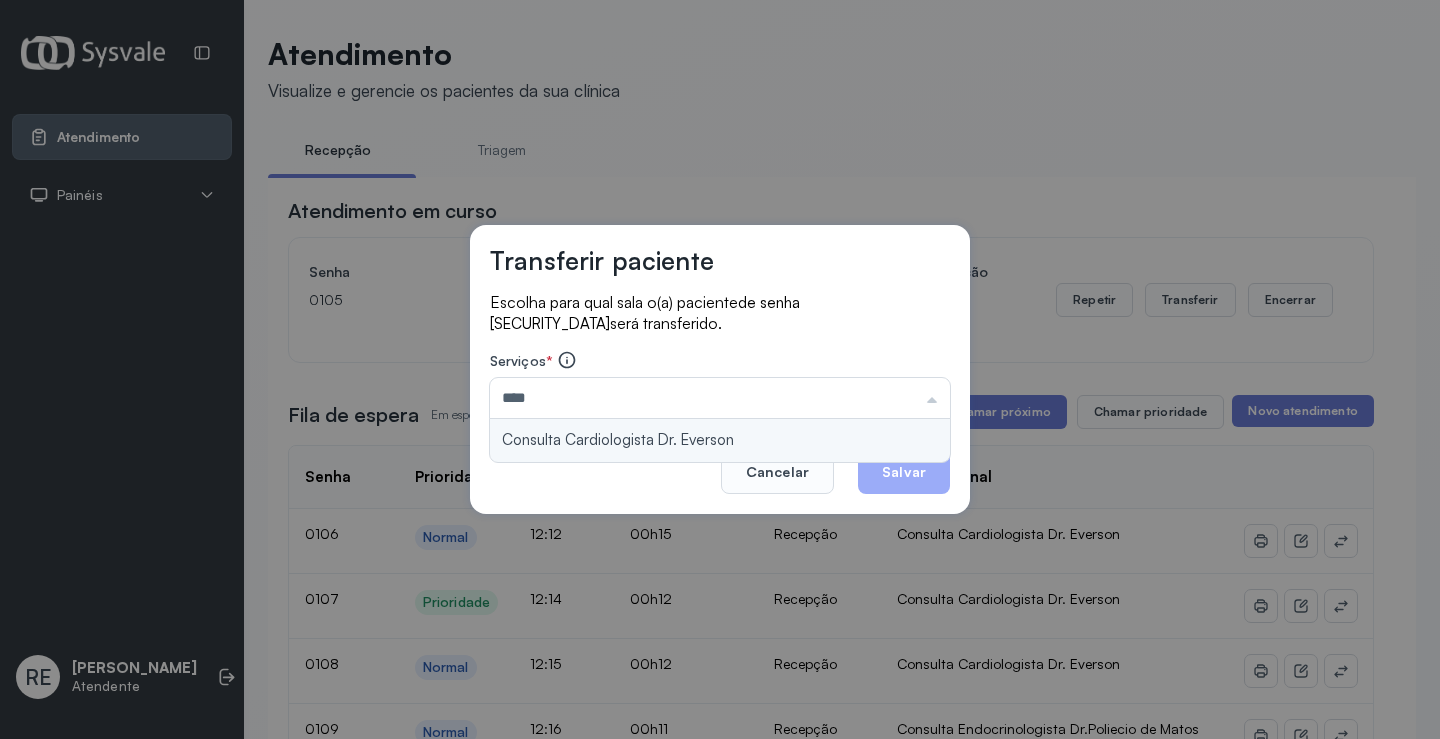 type on "**********" 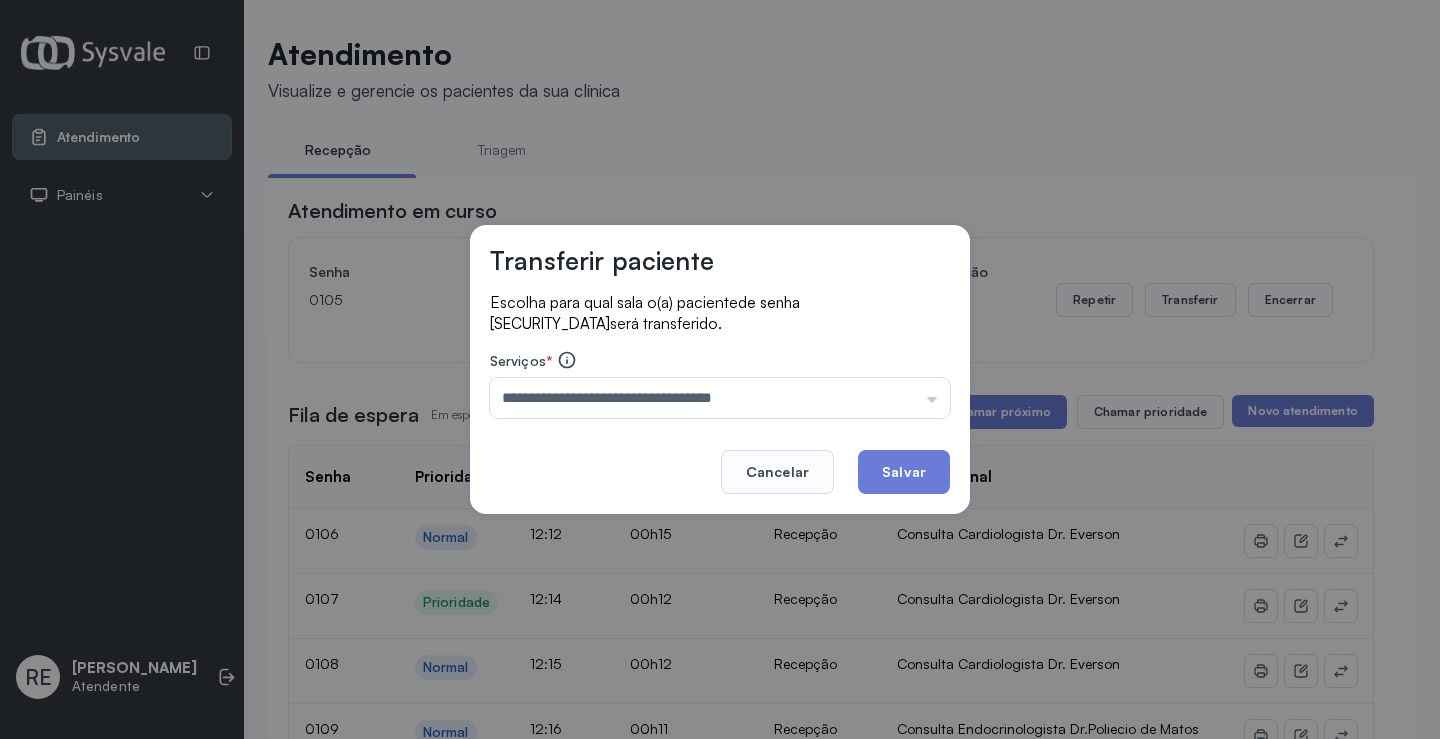 click on "**********" at bounding box center (720, 369) 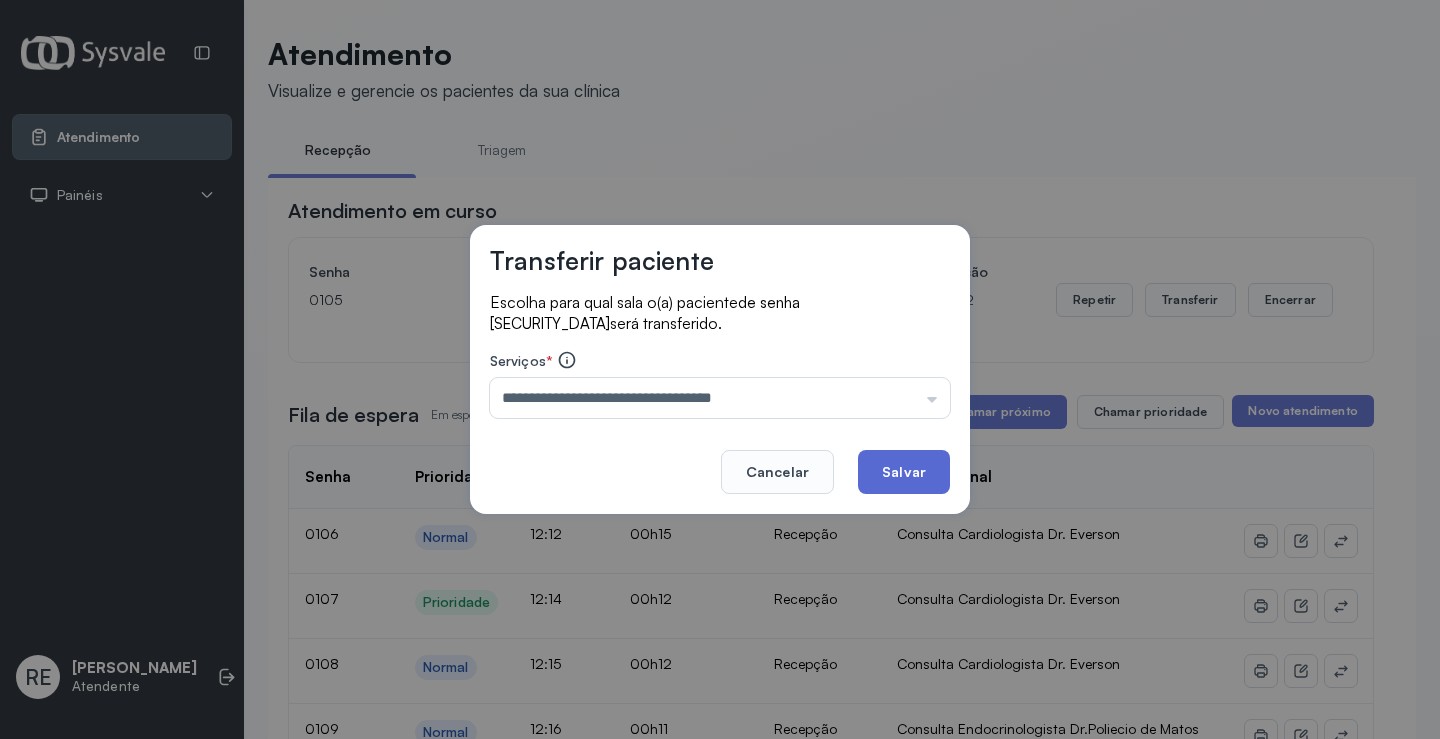 click on "Salvar" 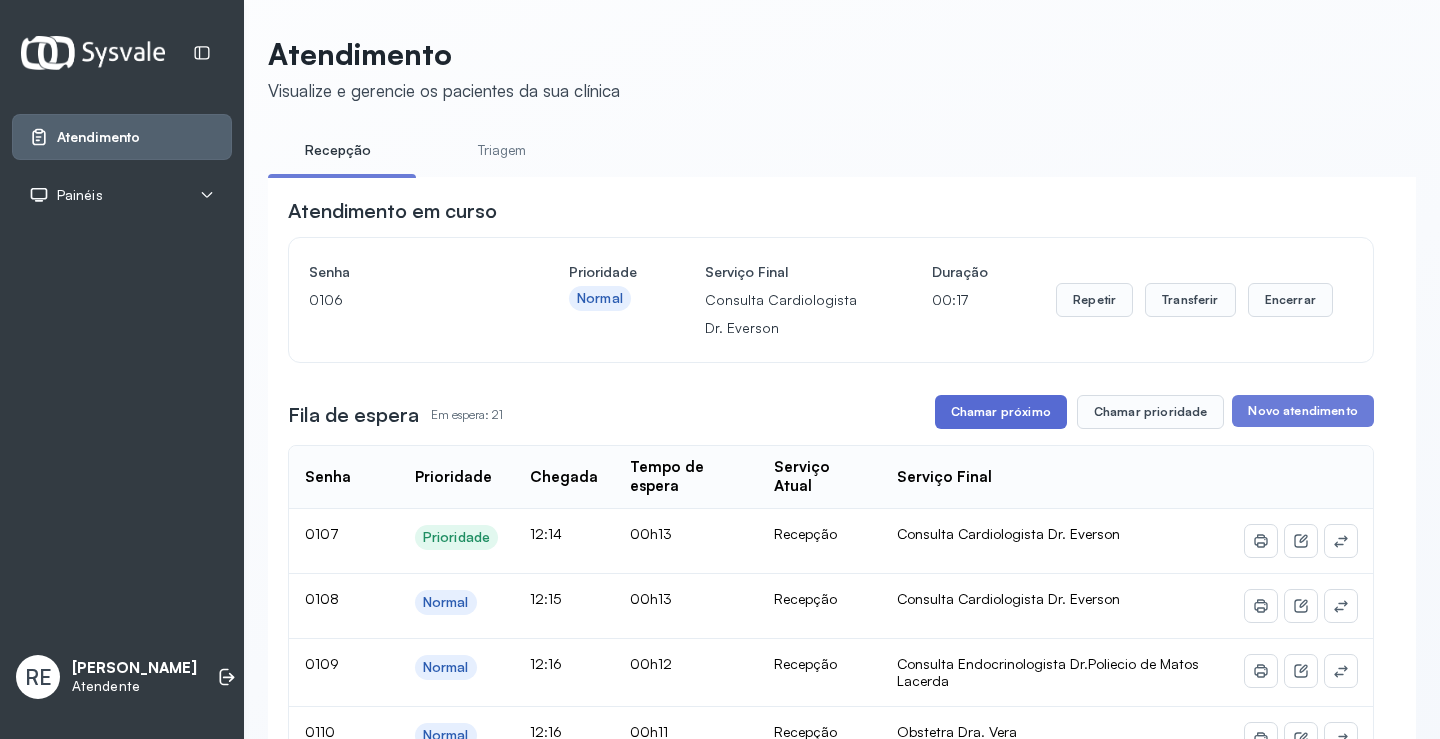 click on "Chamar próximo" at bounding box center (1001, 412) 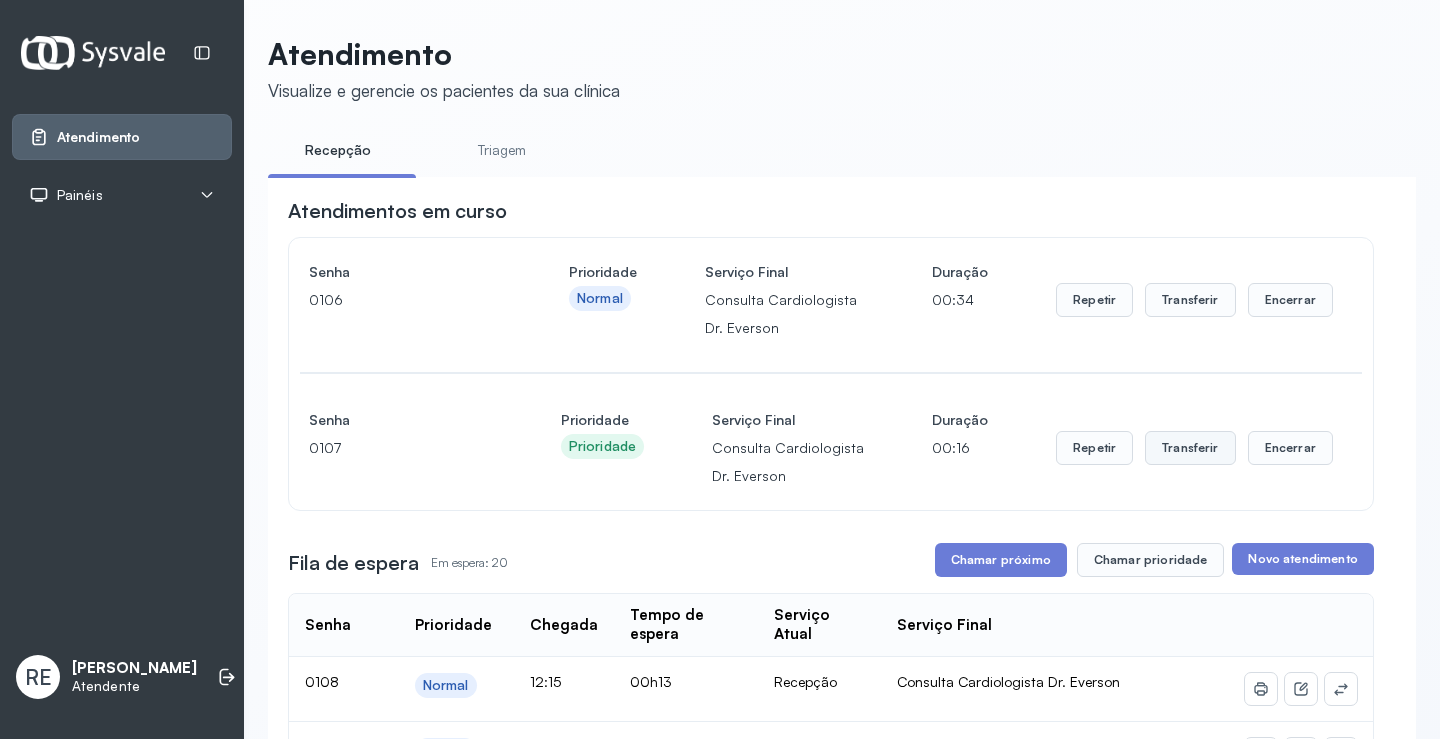 click on "Transferir" at bounding box center (1190, 300) 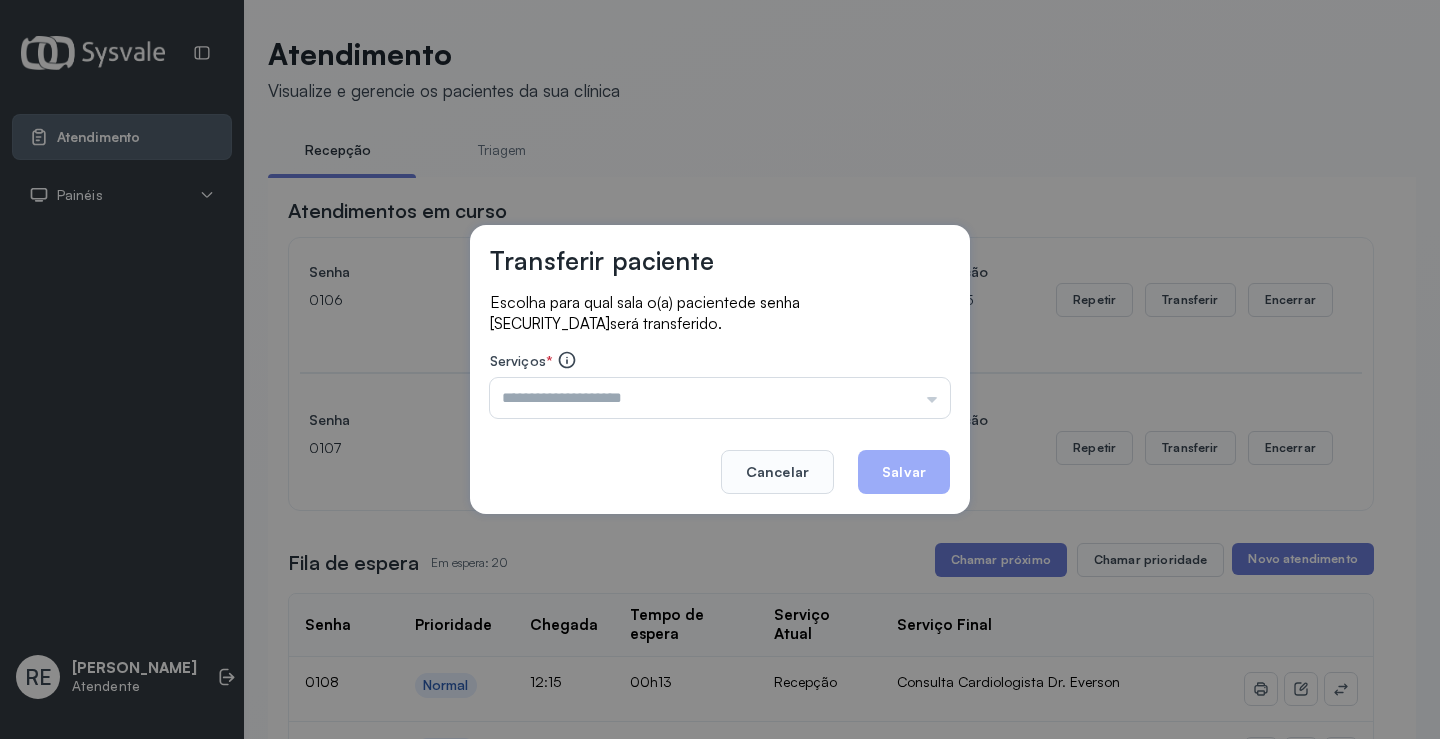 click at bounding box center [720, 398] 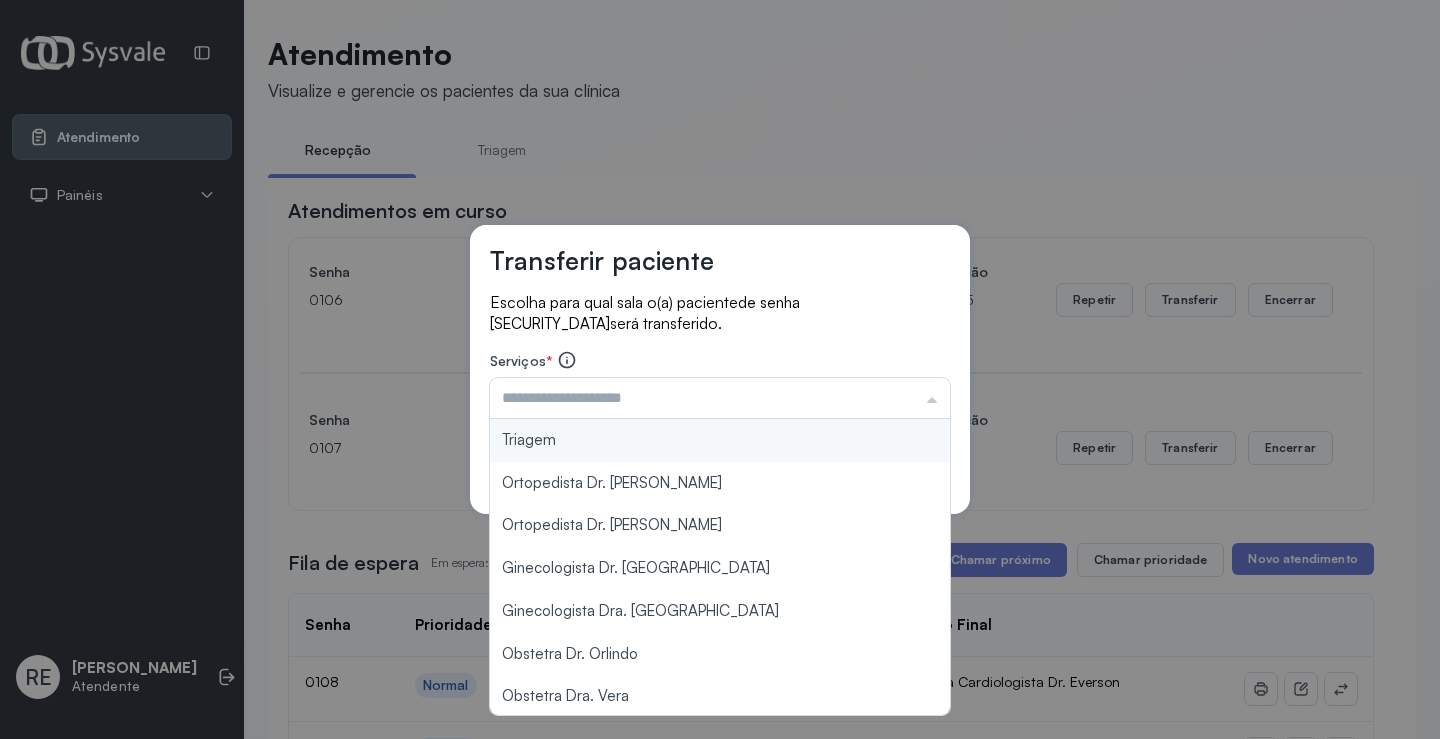 click at bounding box center (720, 398) 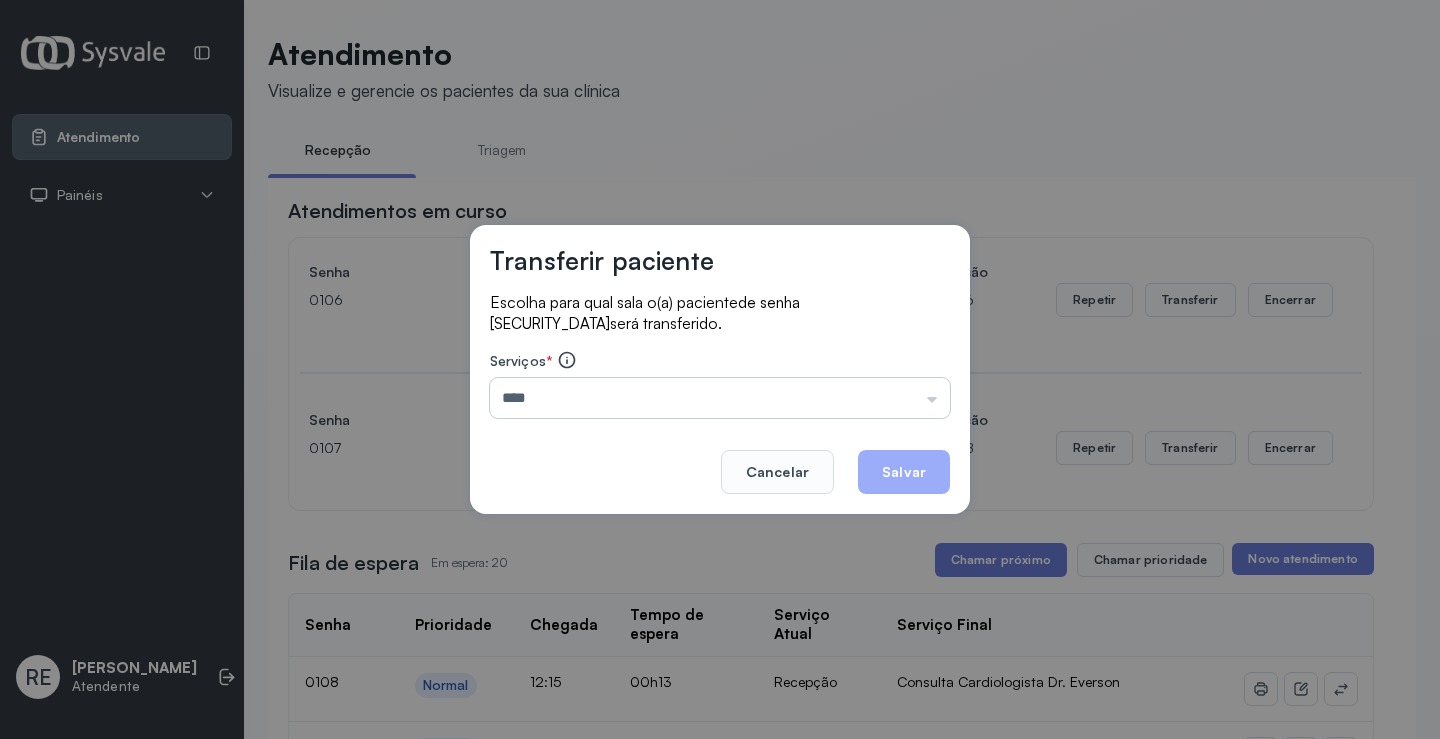 click on "****" at bounding box center (720, 398) 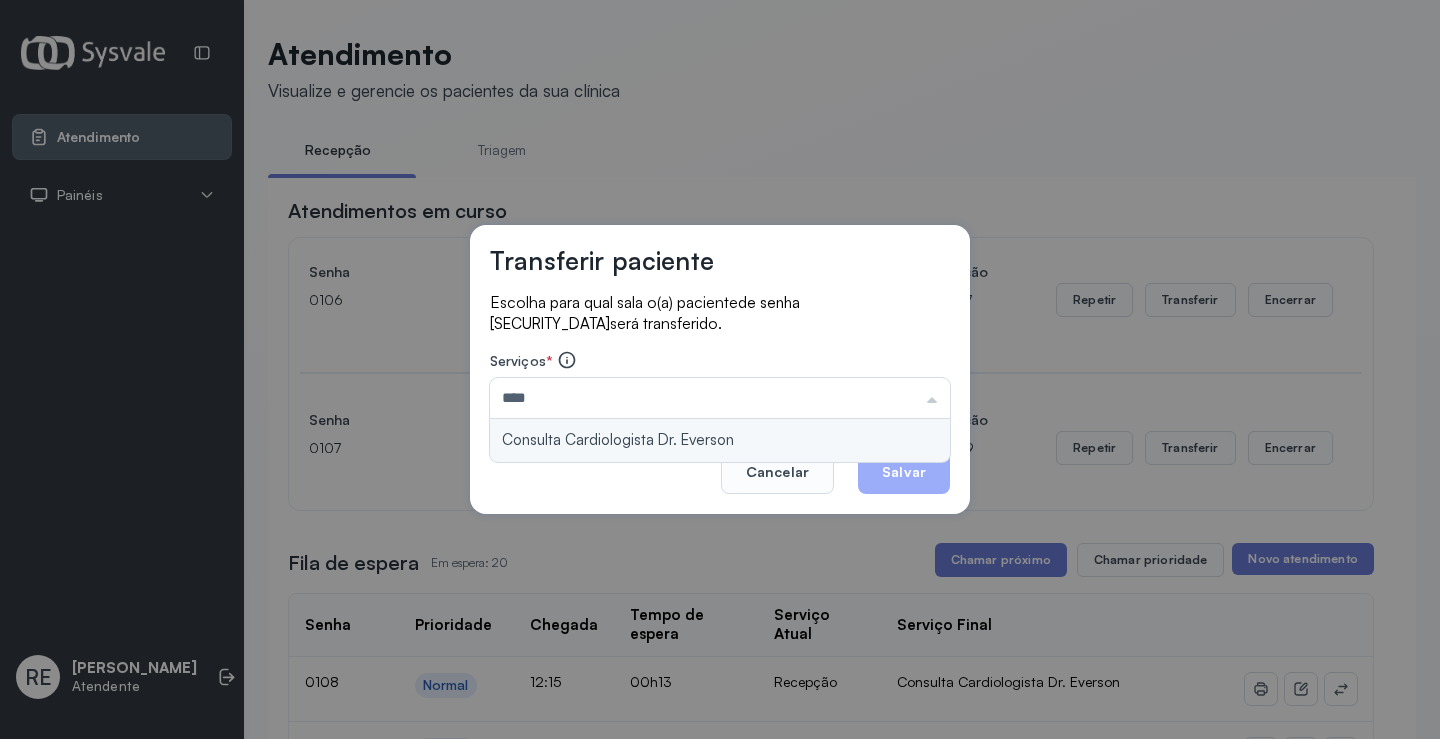 type on "**********" 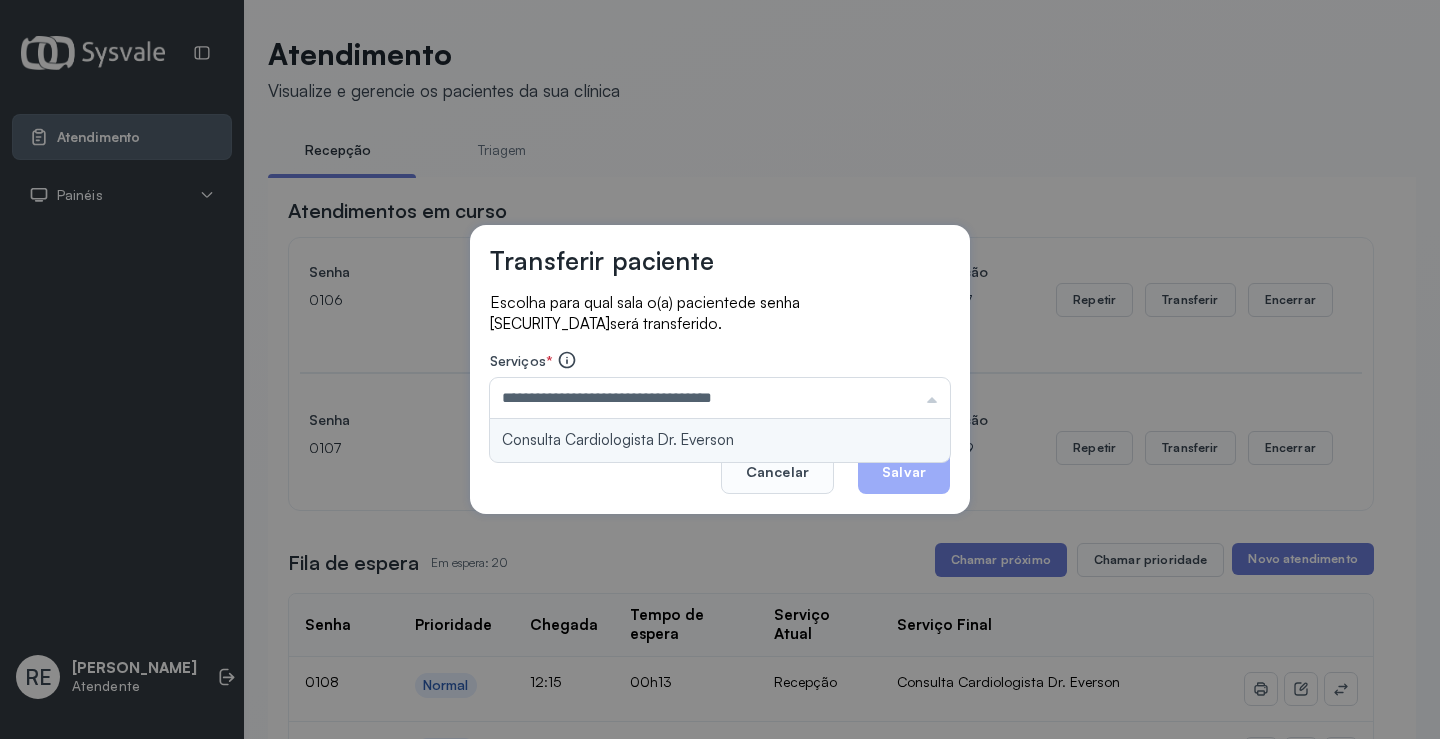 click on "**********" at bounding box center (720, 369) 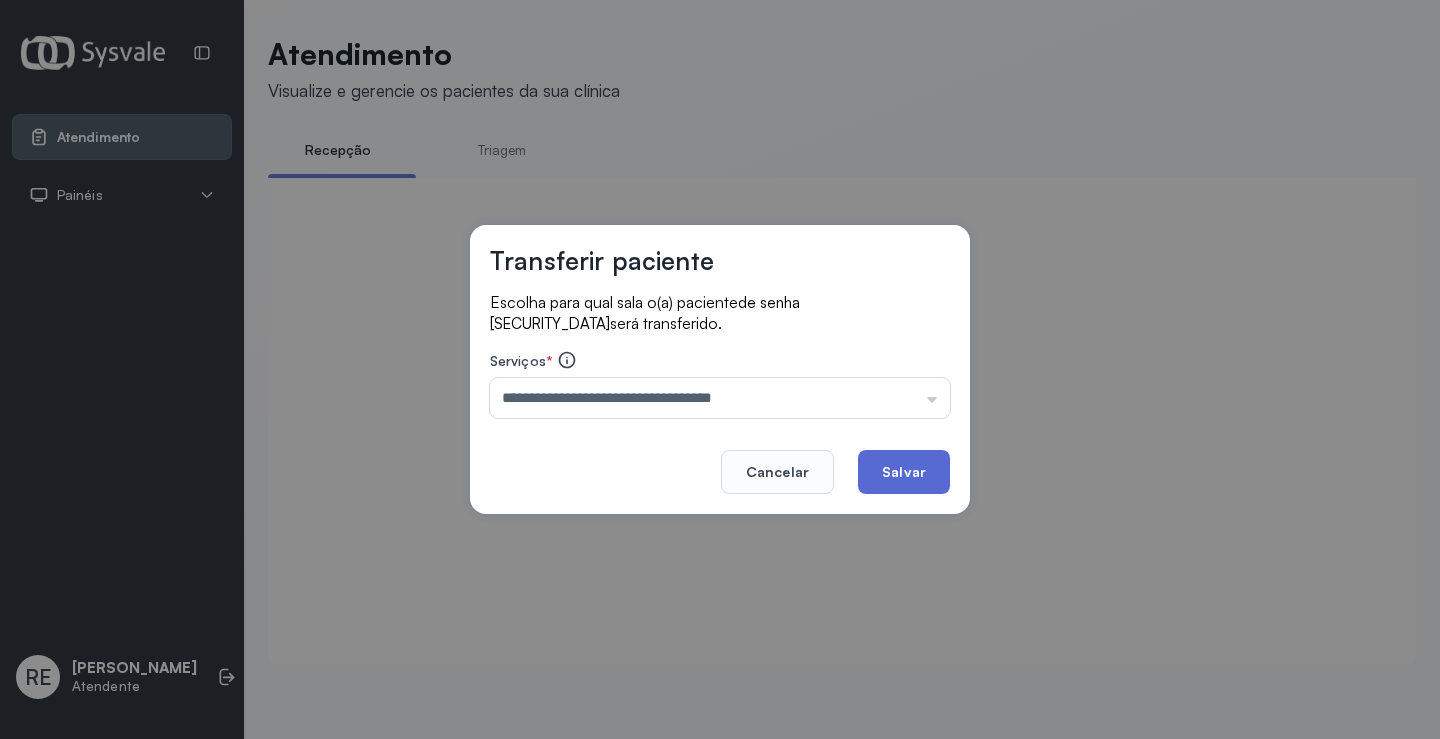 click on "Salvar" 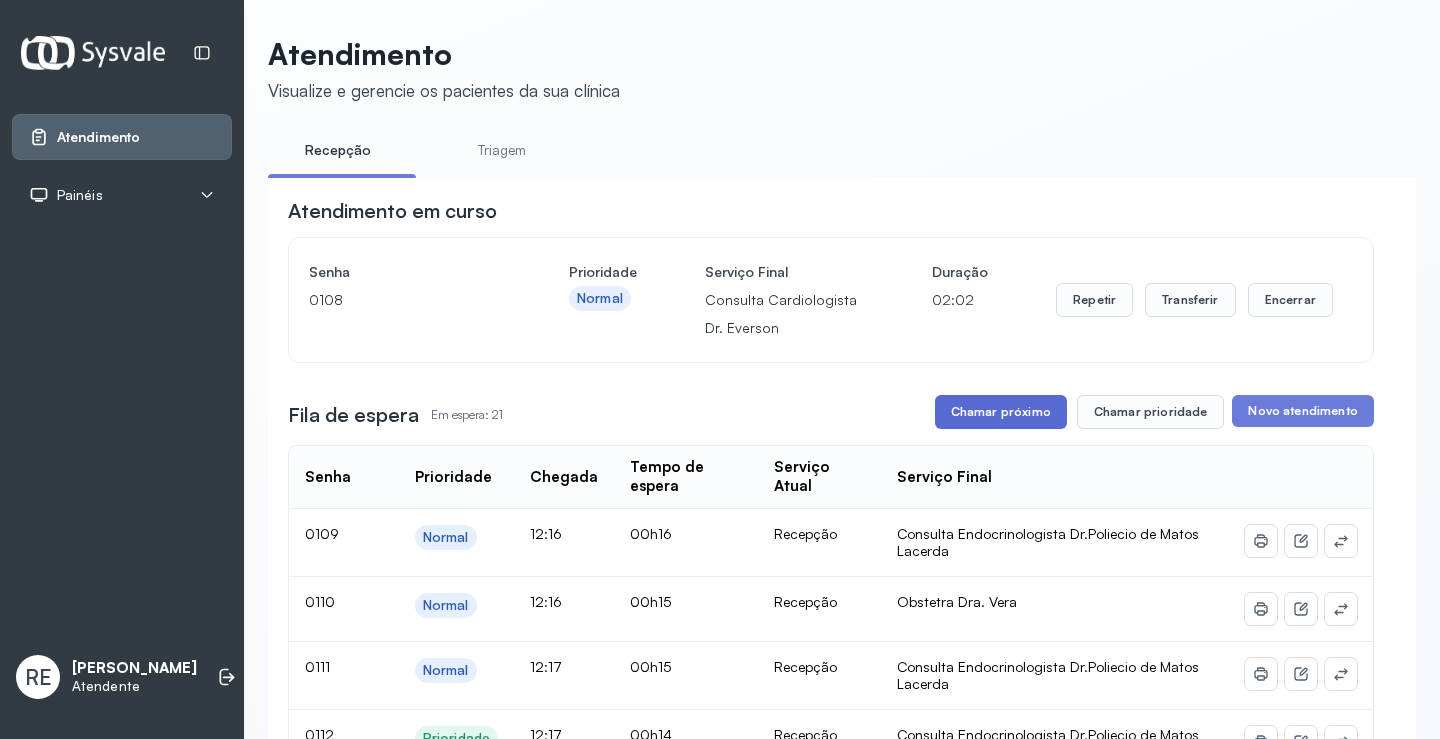 click on "Chamar próximo" at bounding box center [1001, 412] 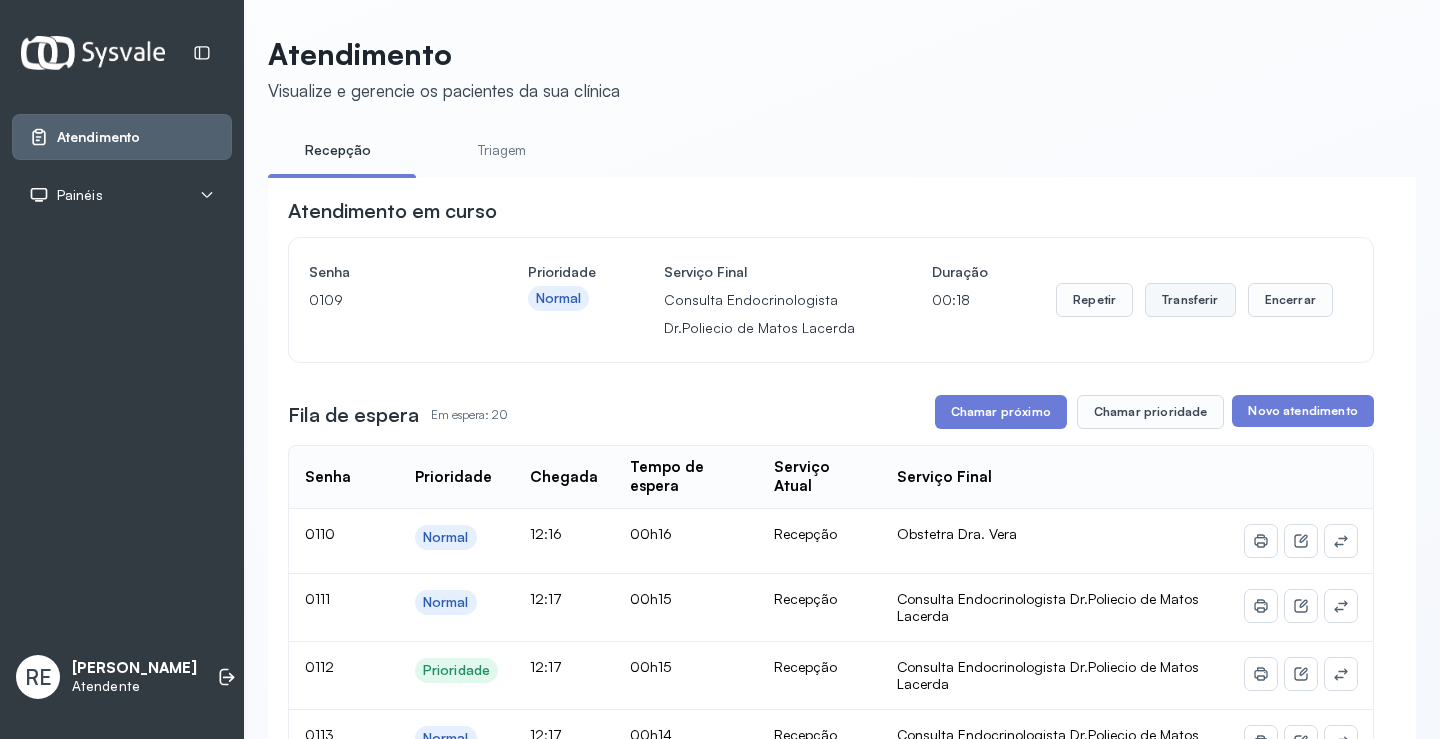 click on "Transferir" at bounding box center (1190, 300) 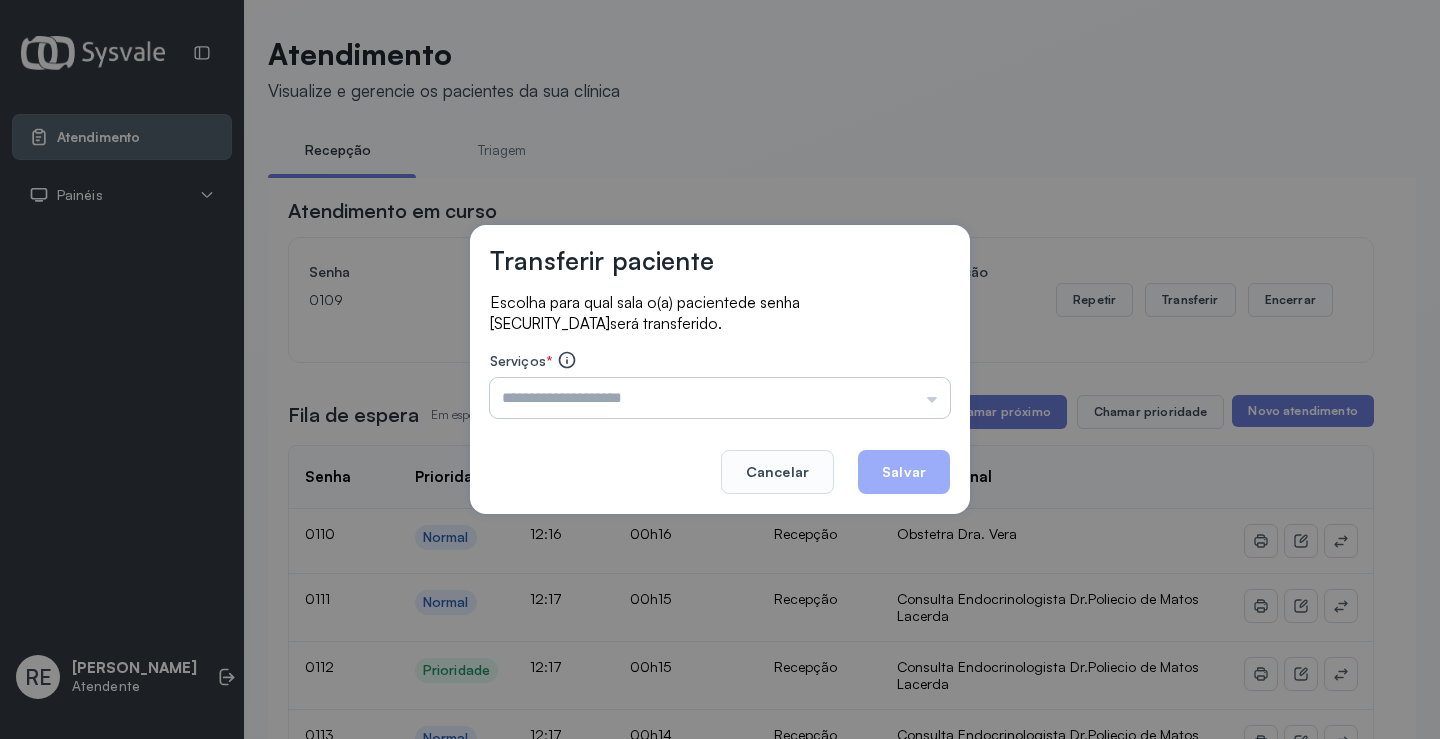 click at bounding box center (720, 398) 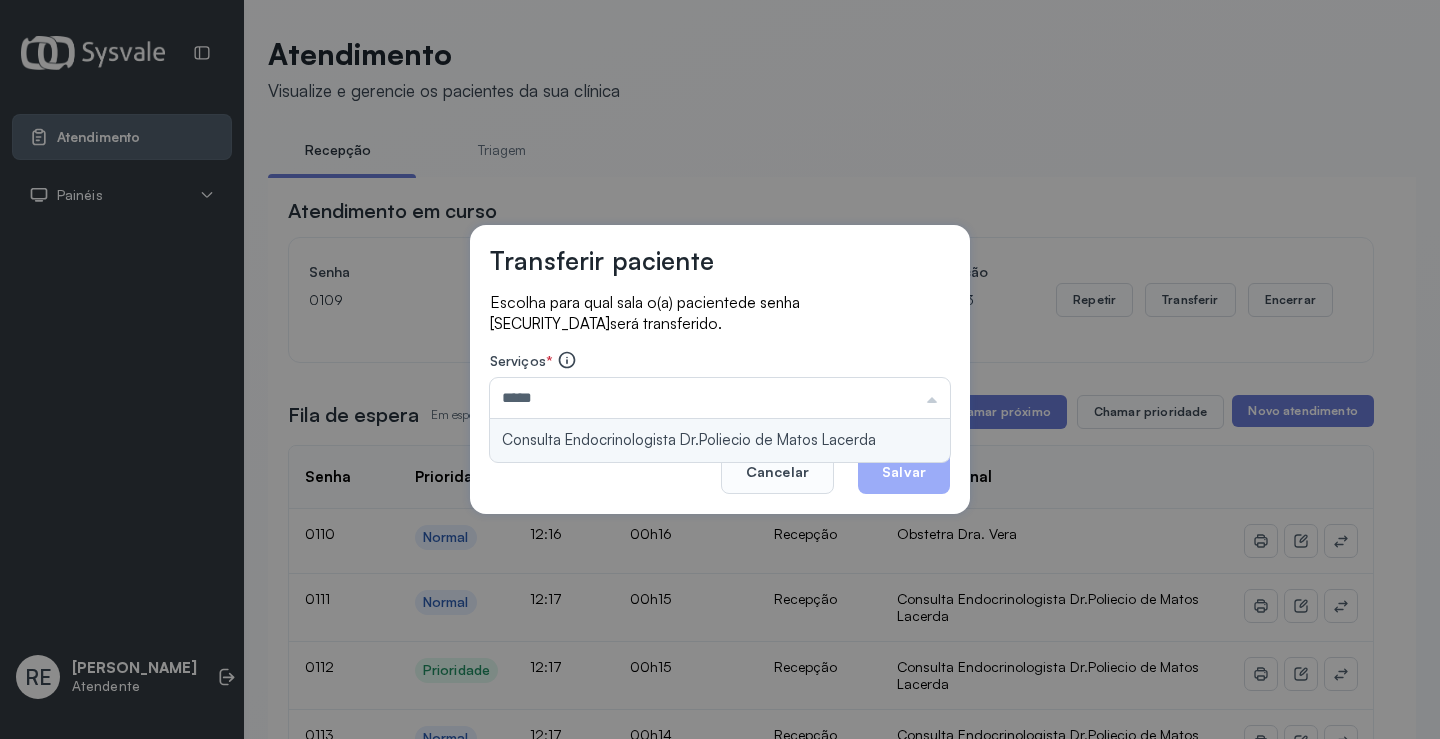 type on "**********" 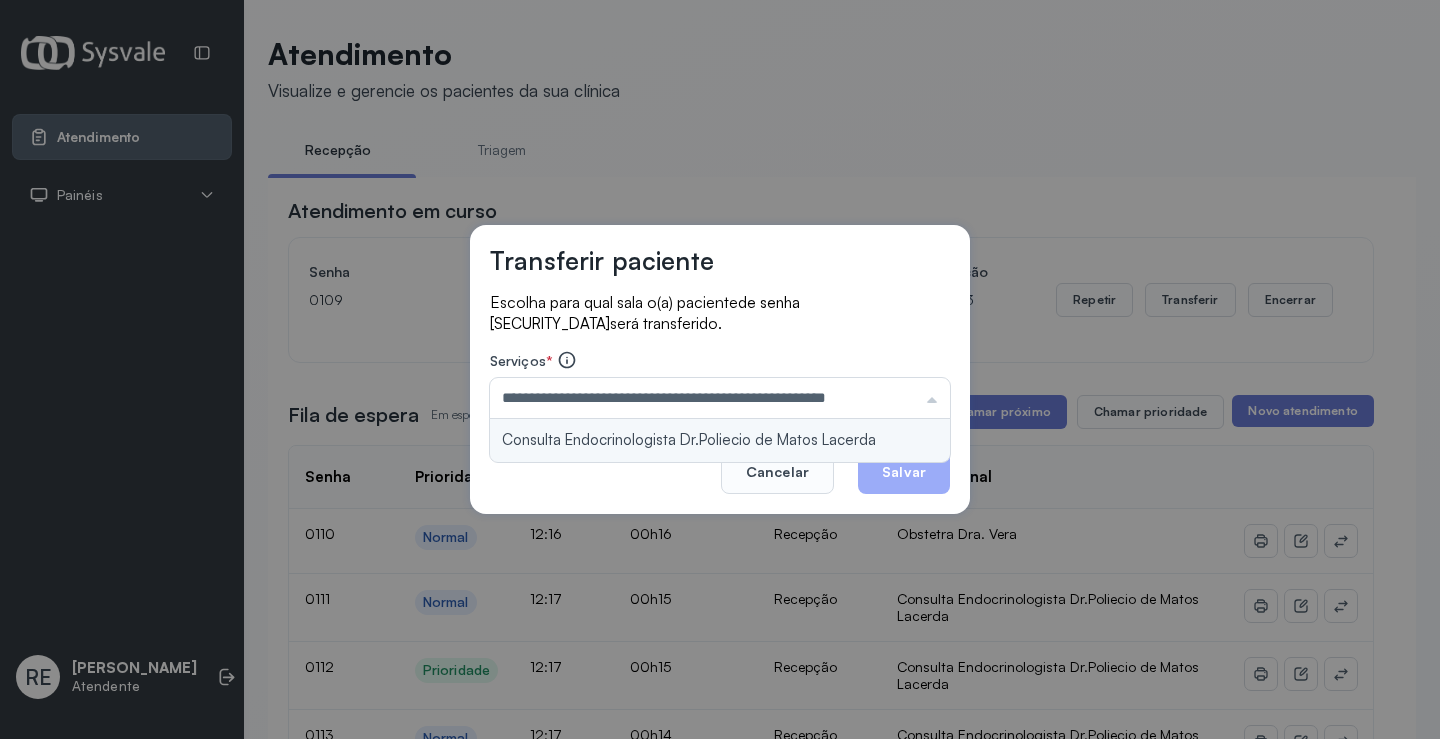 click on "**********" at bounding box center [720, 369] 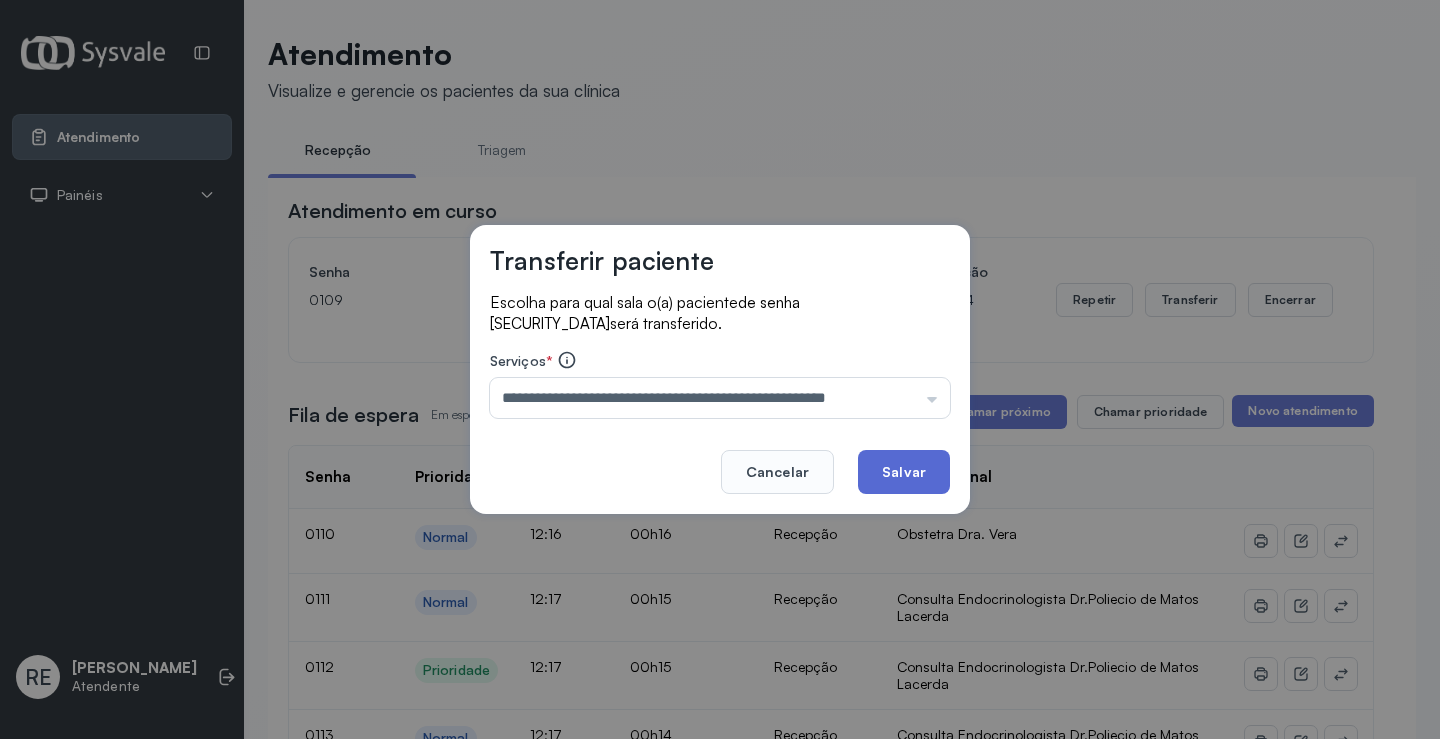 drag, startPoint x: 897, startPoint y: 474, endPoint x: 863, endPoint y: 439, distance: 48.79549 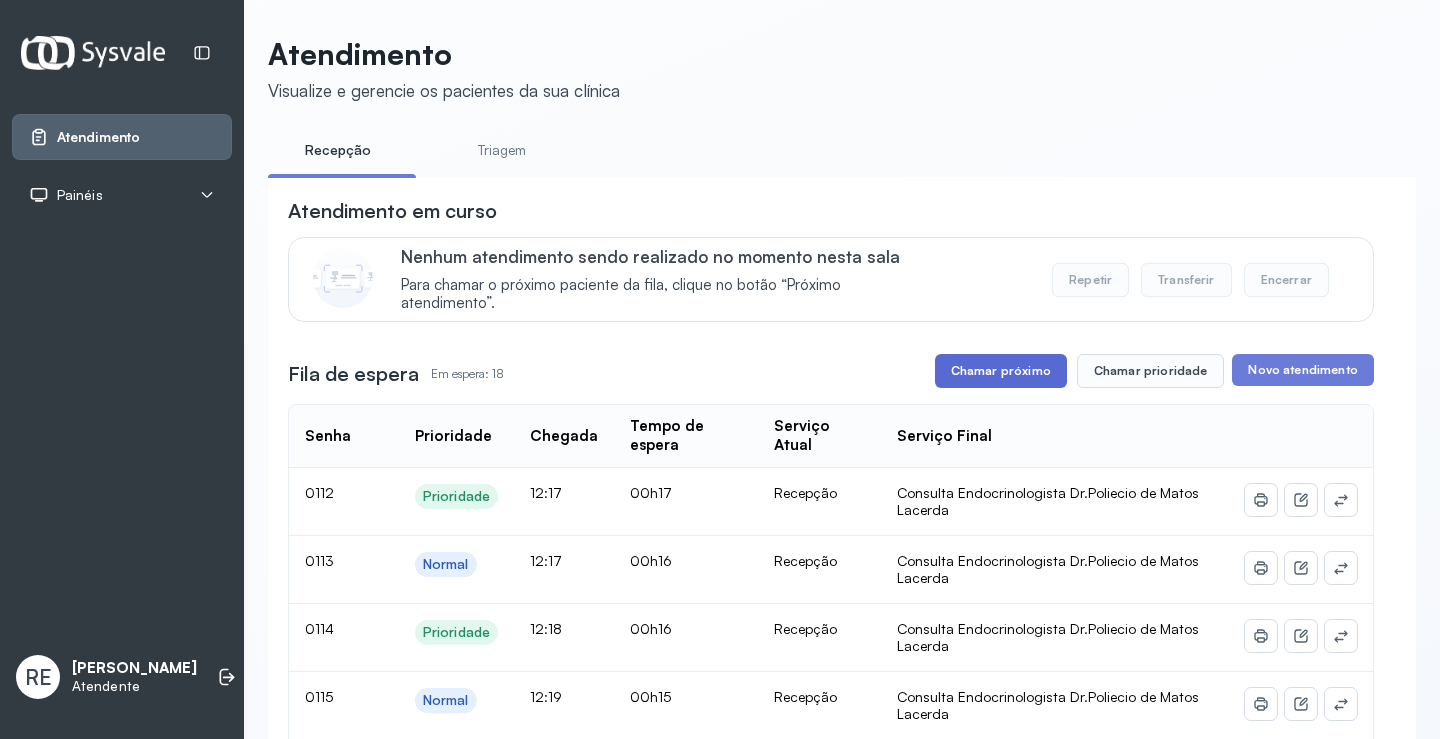 click on "Chamar próximo" at bounding box center [1001, 371] 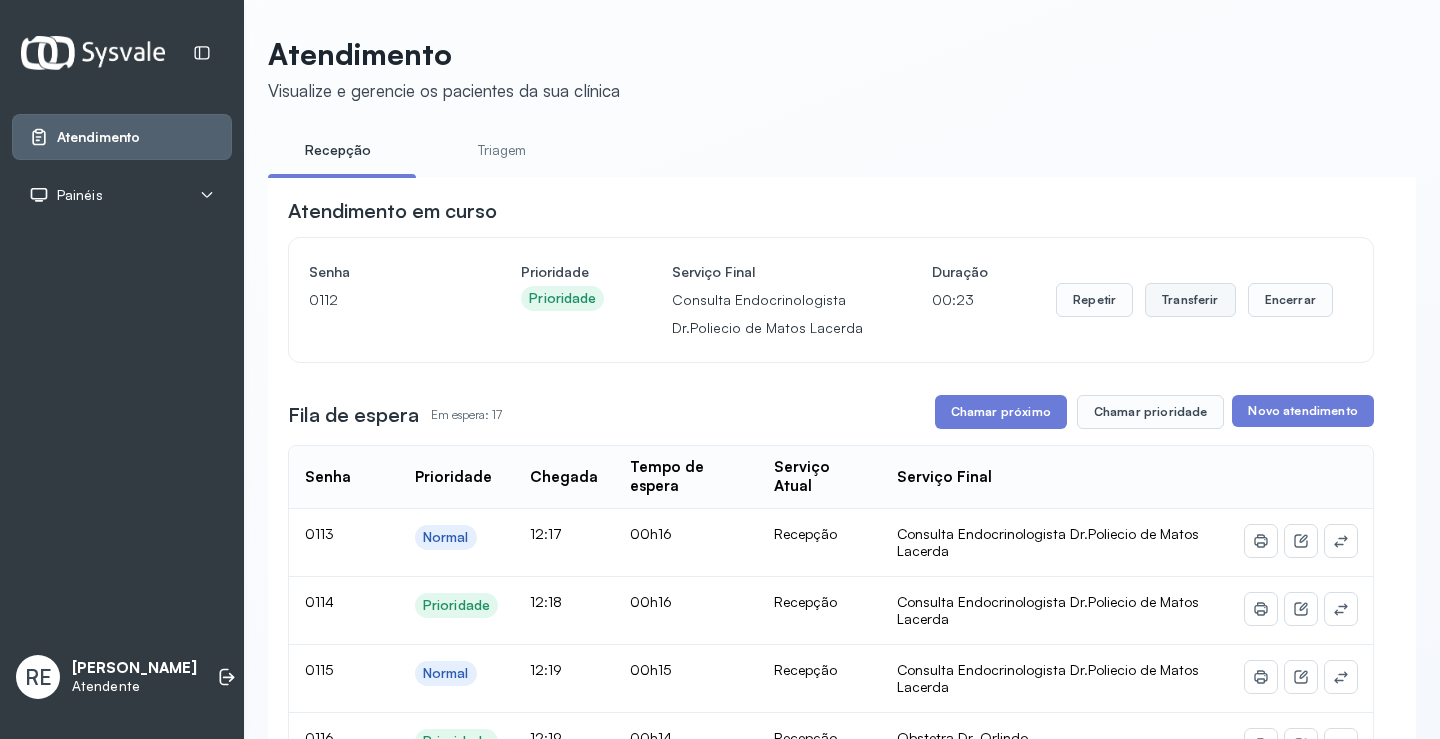click on "Transferir" at bounding box center [1190, 300] 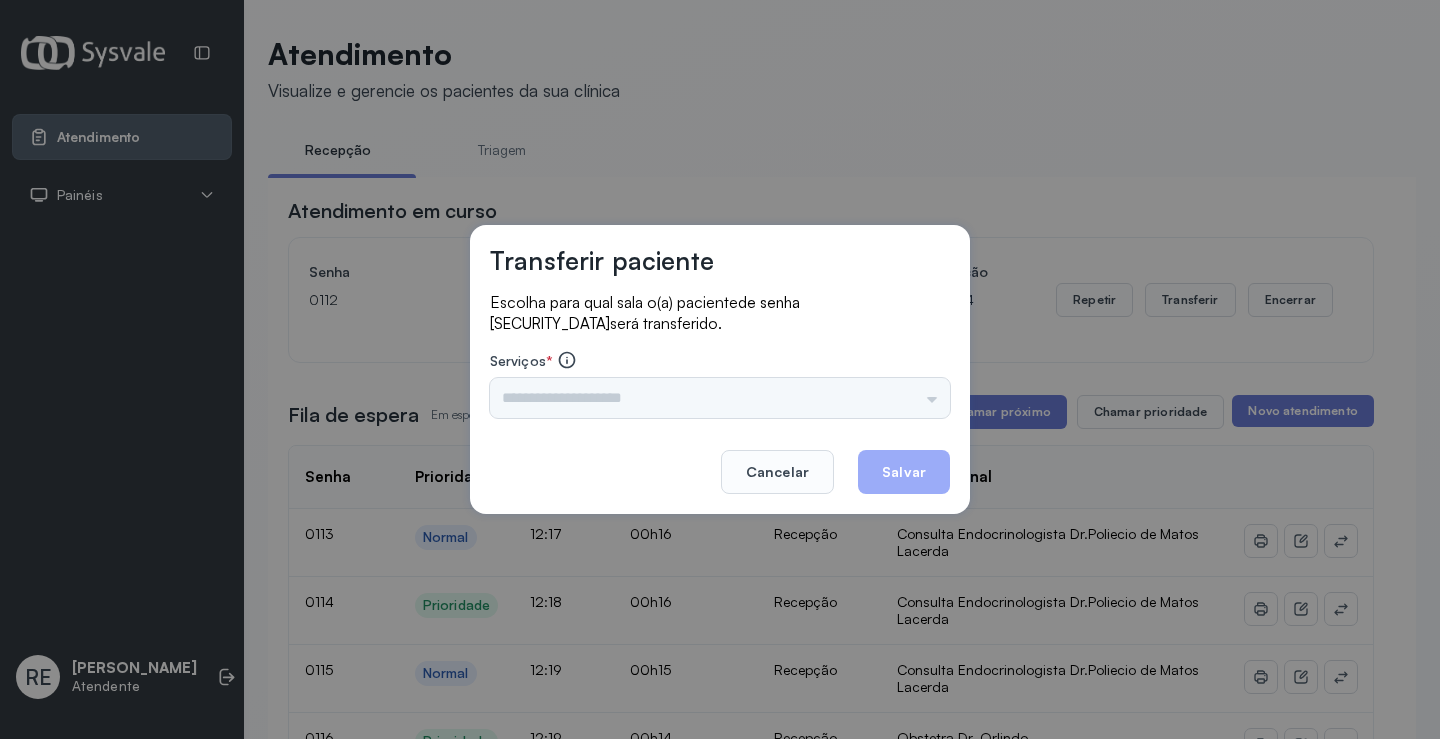 click on "Triagem Ortopedista Dr. Mauricio Ortopedista Dr. Ramon Ginecologista Dr. Amilton Ginecologista Dra. Luana Obstetra Dr. Orlindo Obstetra Dra. Vera Ultrassonografia Dr. Orlindo Ultrassonografia Dr. Amilton Consulta com Neurologista Dr. Ezir Reumatologista Dr. Juvenilson Endocrinologista Washington Dermatologista Dra. Renata Nefrologista Dr. Edvaldo Geriatra Dra. Vanessa Infectologista Dra. Vanessa Oftalmologista Dra. Consulta Proctologista/Cirurgia Geral Dra. Geislane Otorrinolaringologista Dr. Pedro Pequena Cirurgia Dr. Geislane Pequena Cirurgia Dr. AMILTON ECG Espirometria com Broncodilatador Espirometria sem Broncodilatador Ecocardiograma - Dra. Vanessa Viana Exame de PPD Enf. Jane Raquel RETIRADA DE CERUME DR. PEDRO VACINAÇÃO Preventivo Enf. Luciana Preventivo Enf. Tiago Araujo Consulta de Enfermagem Enf. Tiago Consulta de Enfermagem Enf. Luciana Consulta  Cardiologista Dr. Everson Consulta Enf. Jane Raquel Dispensação de Medicação Agendamento Consulta Enf. Tiago Agendamento consulta Enf. Luciana" at bounding box center (720, 398) 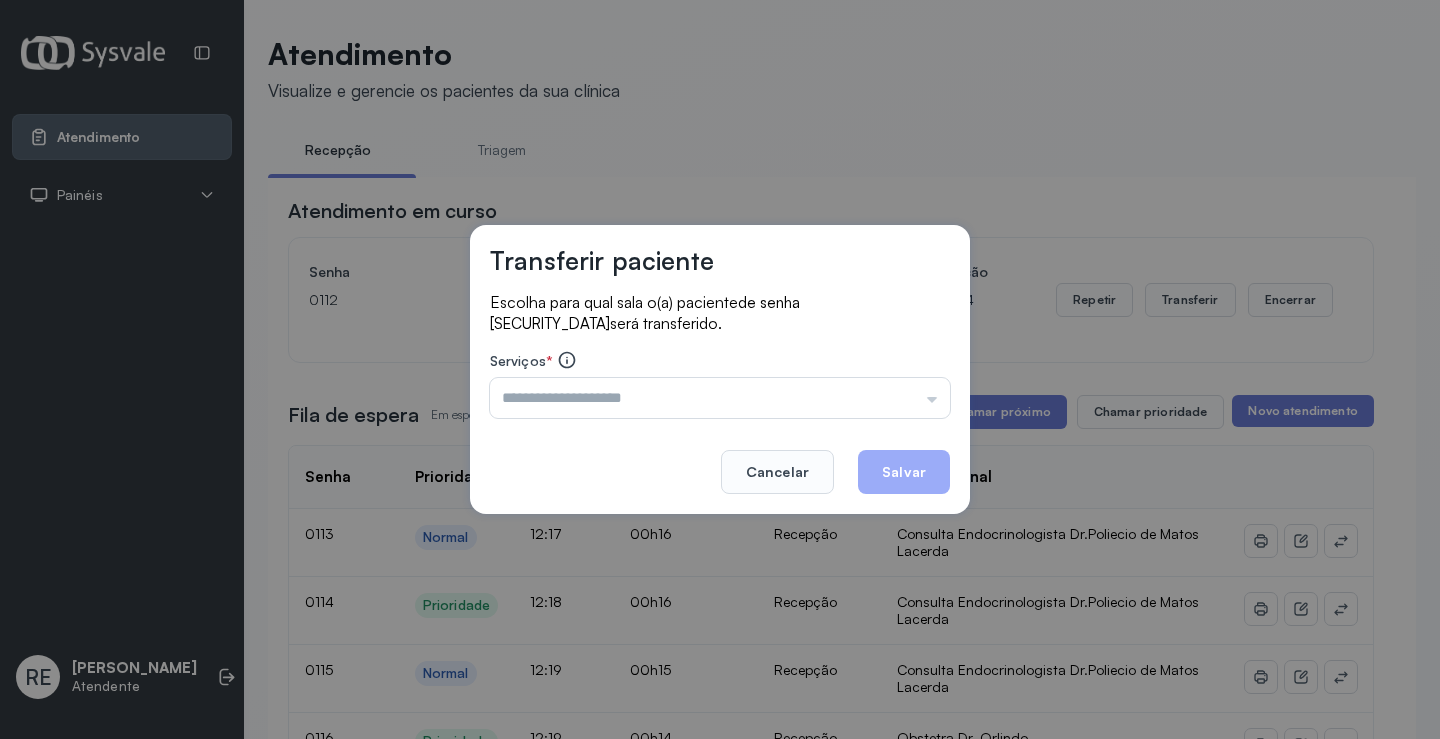 click at bounding box center (720, 398) 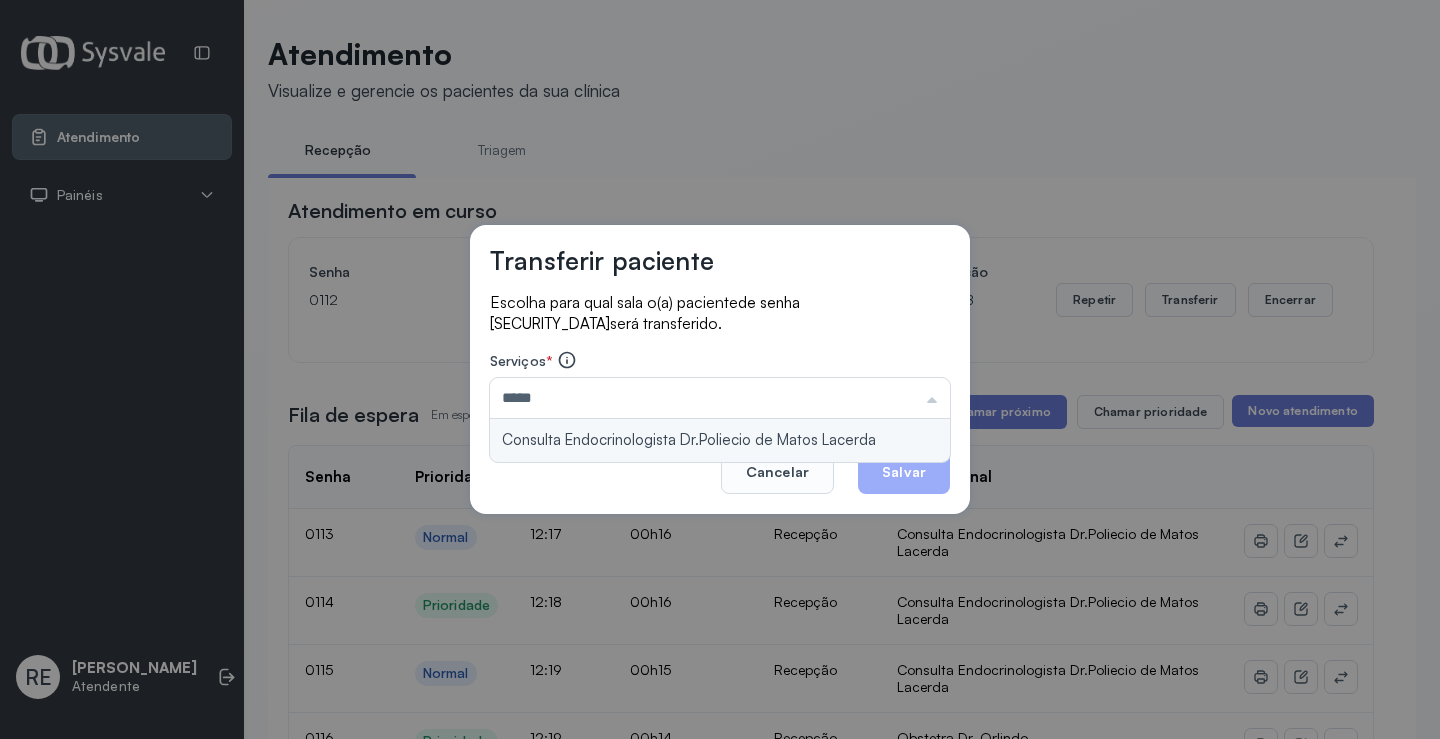 type on "**********" 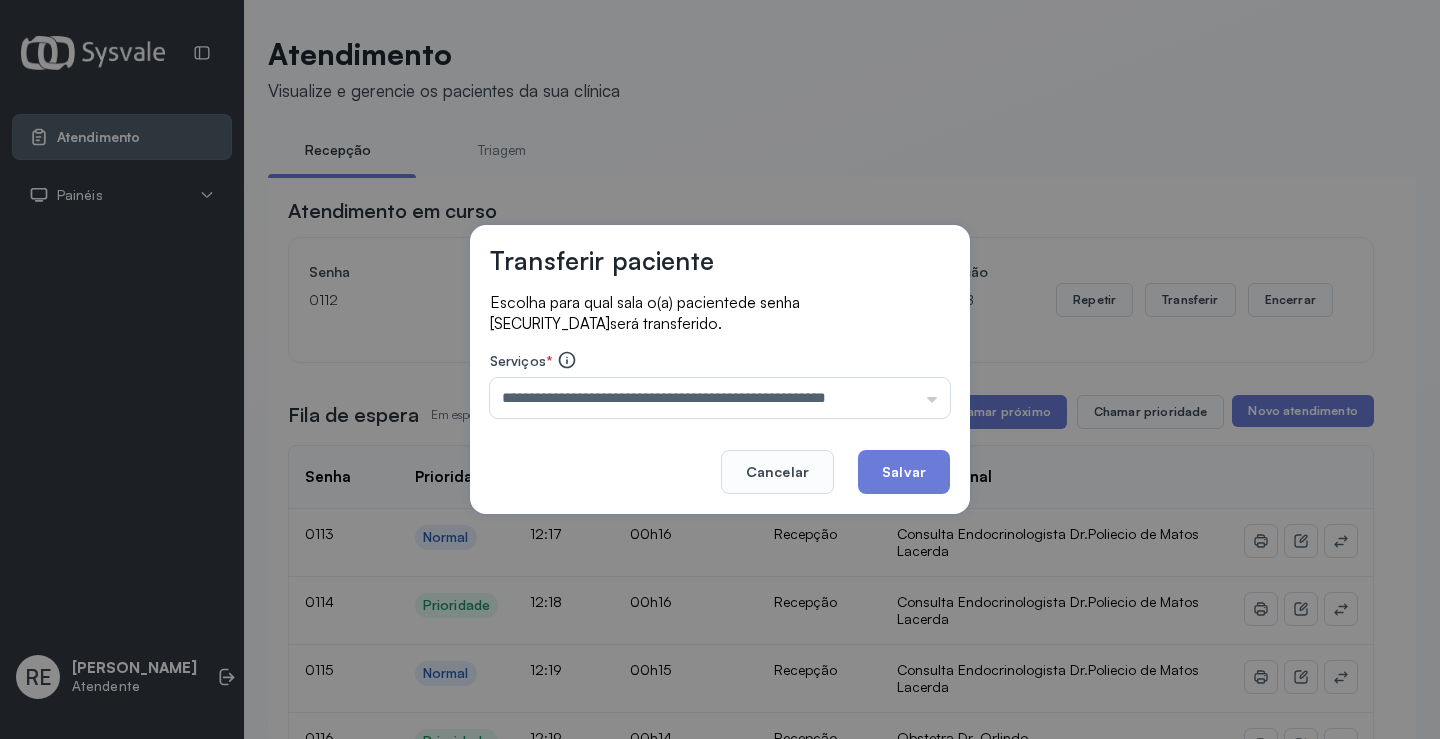 click on "**********" at bounding box center [720, 369] 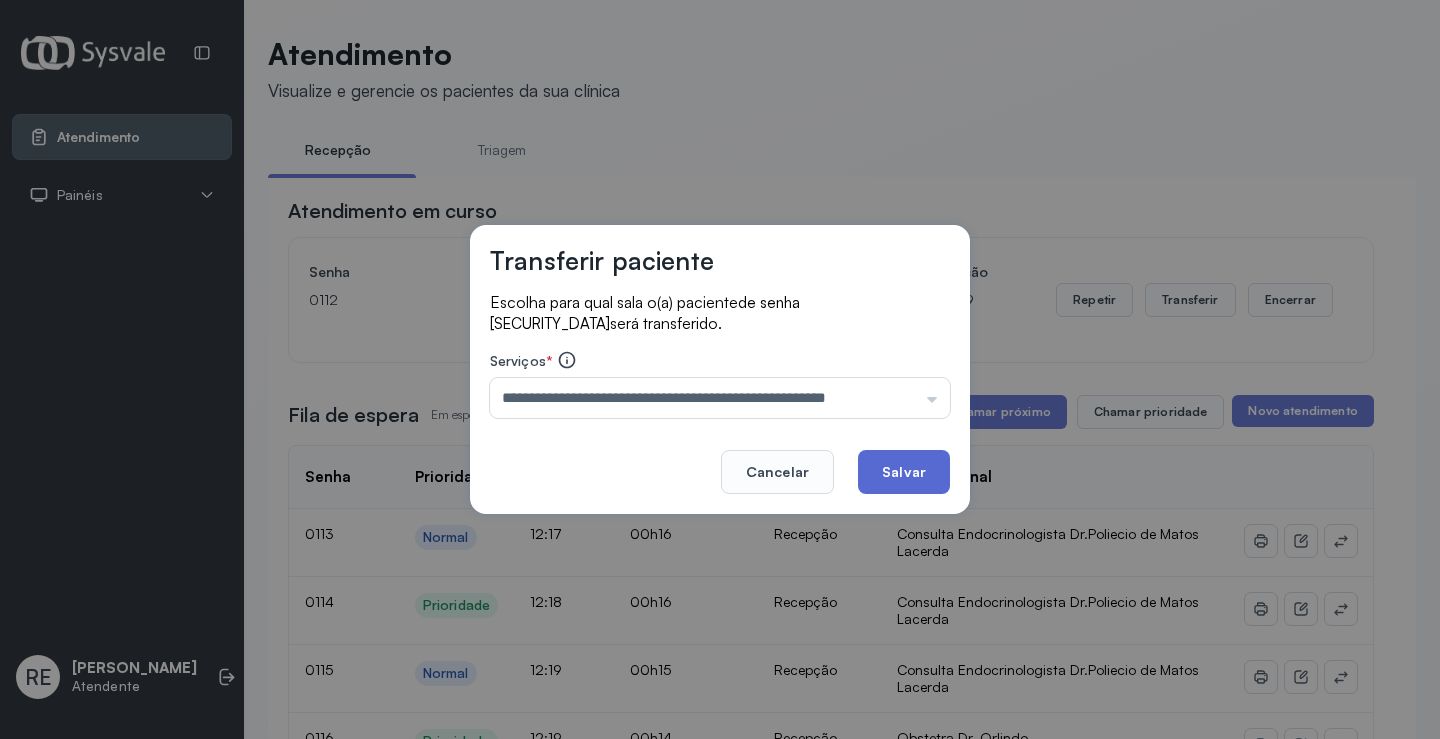 click on "Salvar" 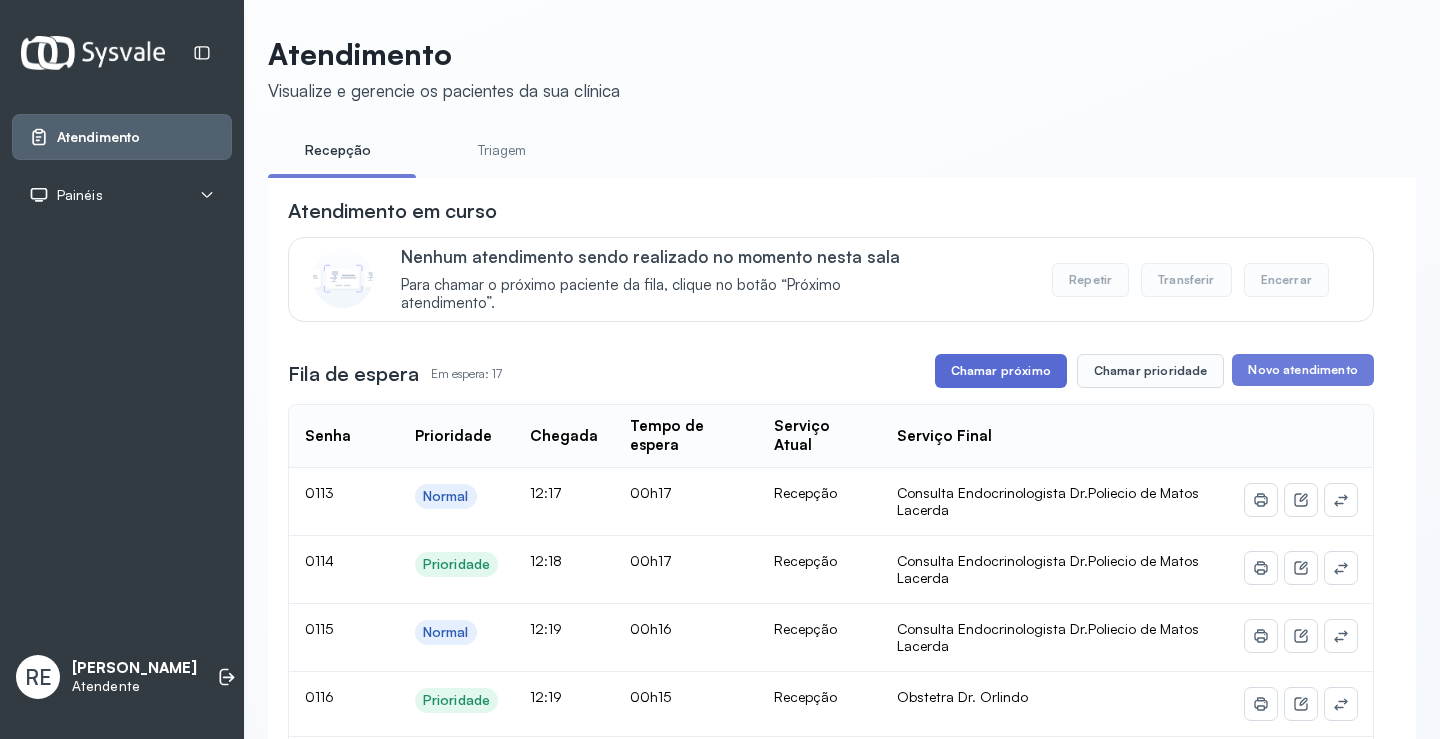 click on "Chamar próximo" at bounding box center [1001, 371] 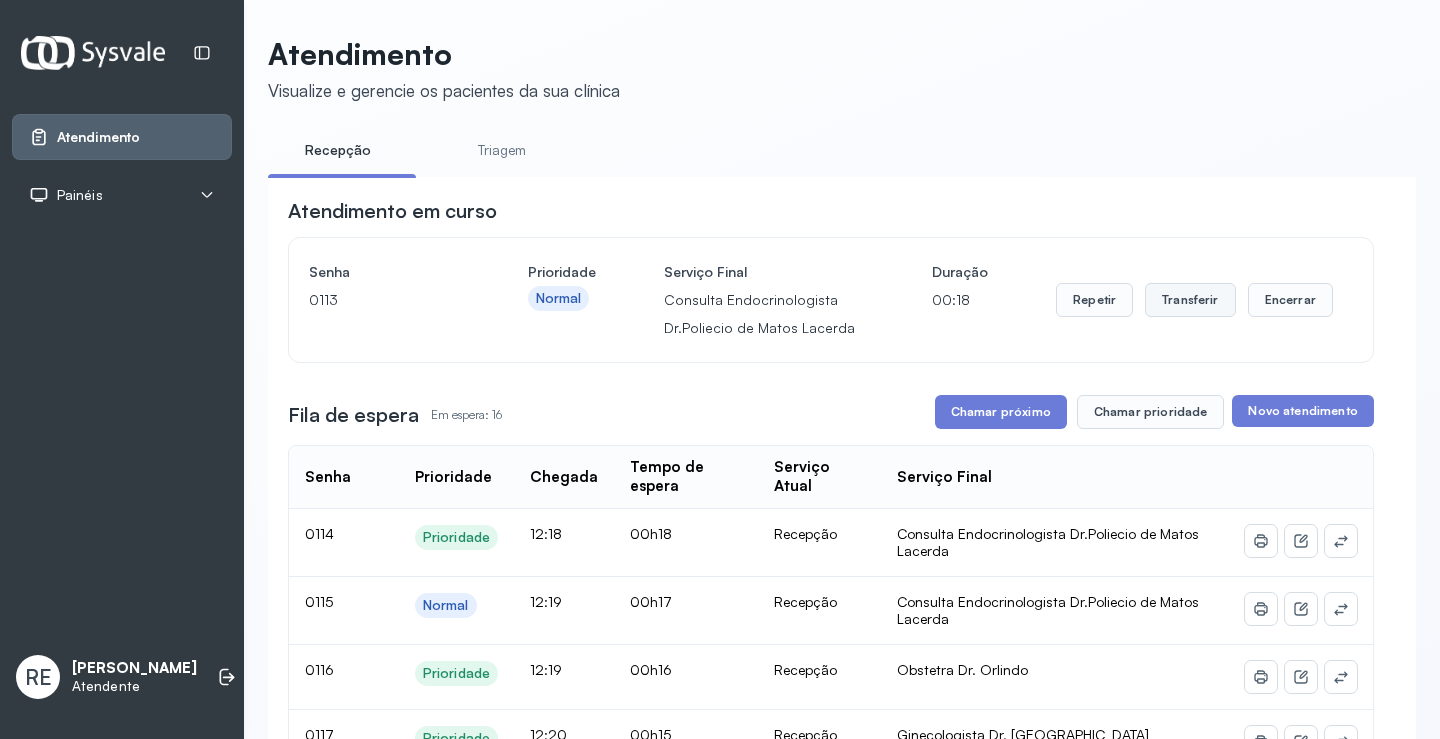 click on "Transferir" at bounding box center [1190, 300] 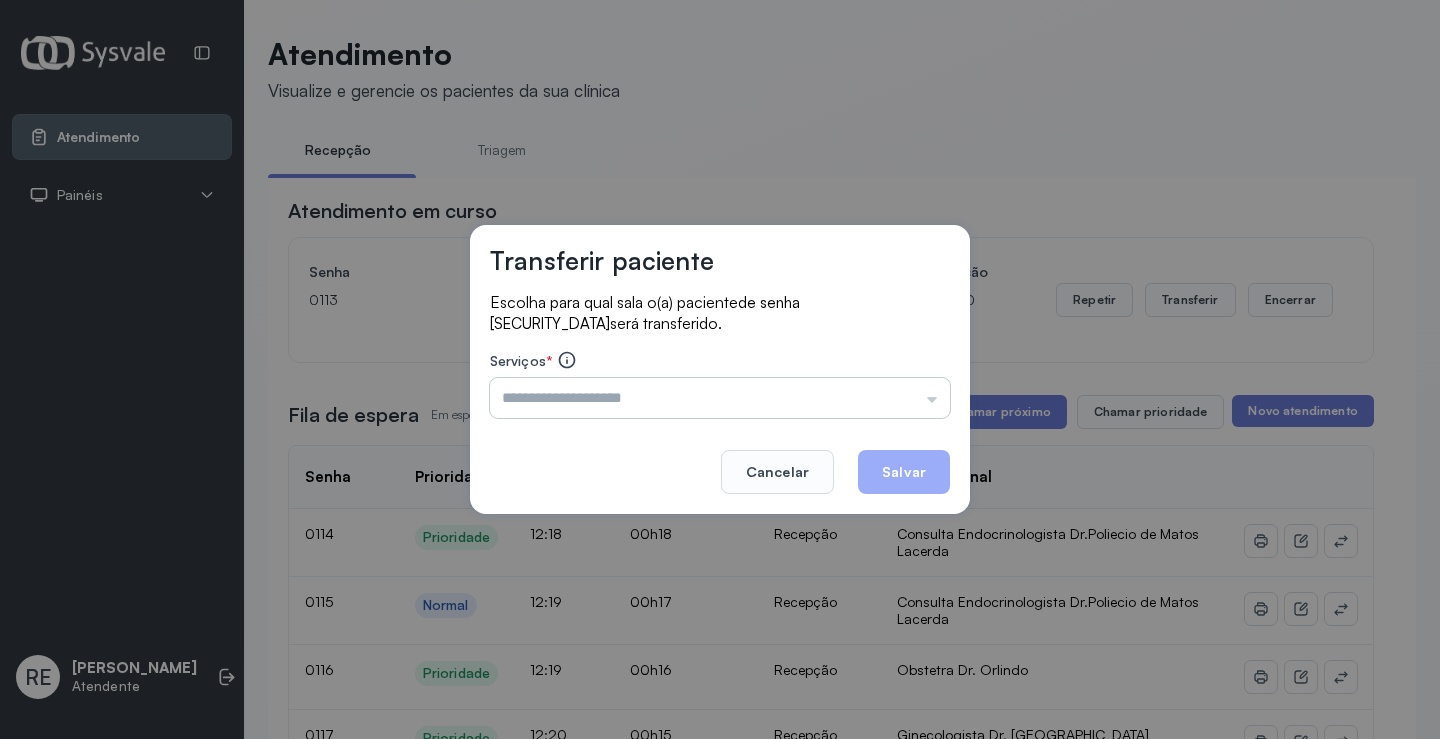 click at bounding box center [720, 398] 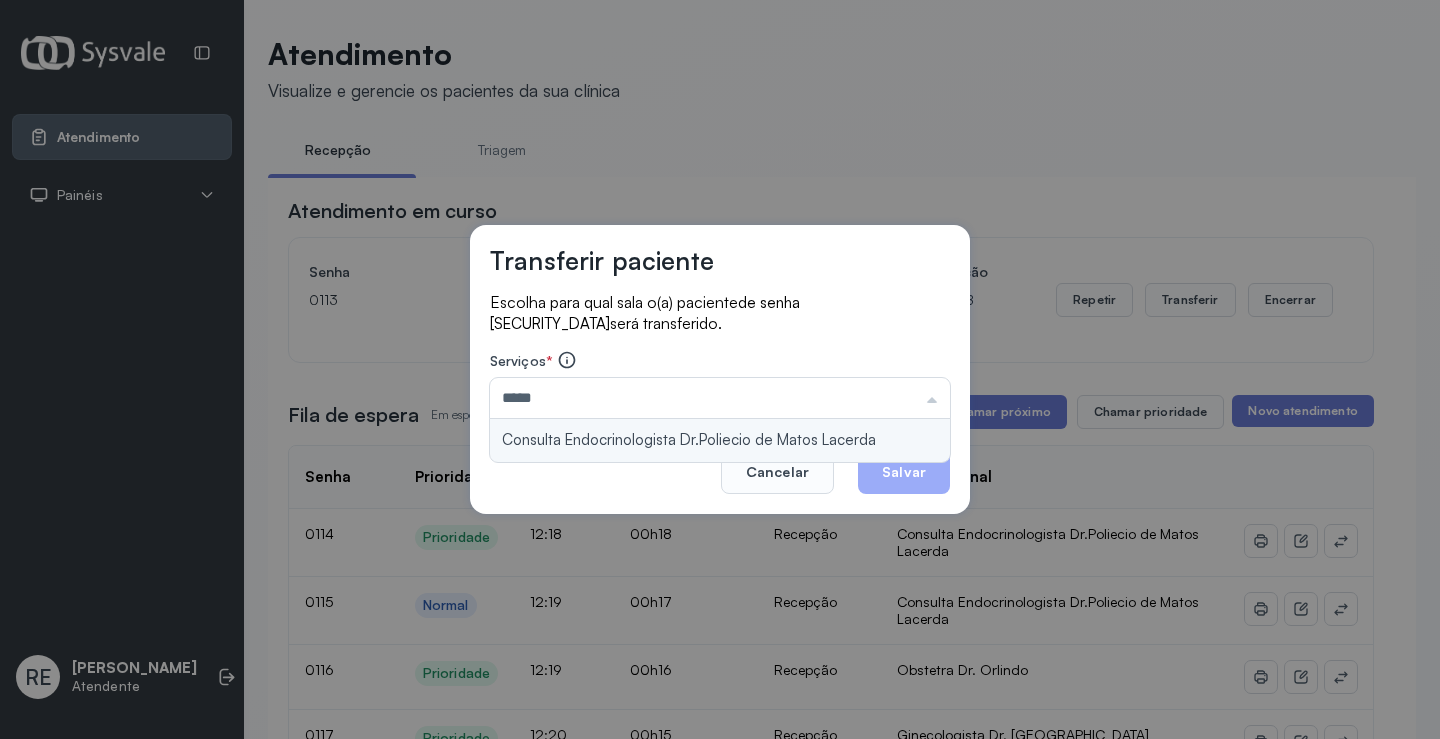 type on "**********" 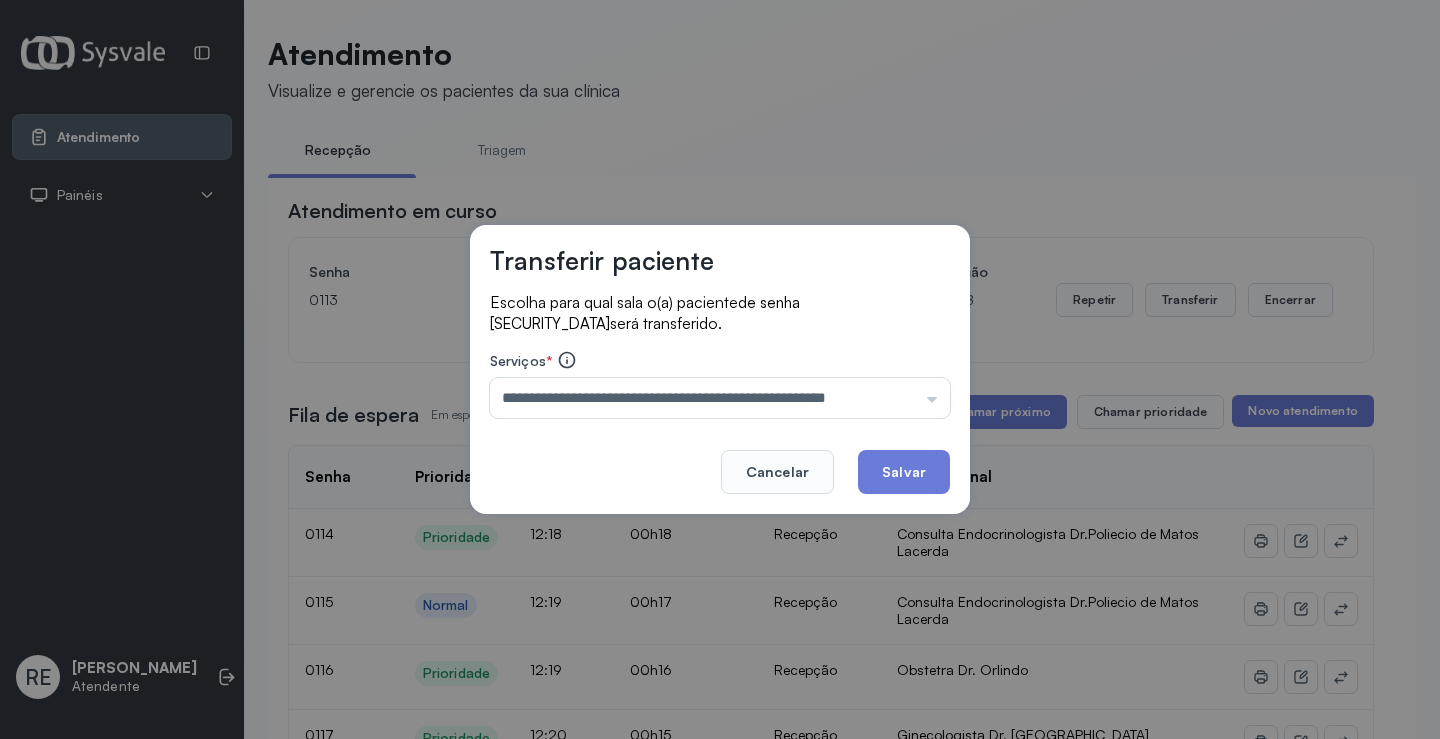 click on "**********" at bounding box center [720, 369] 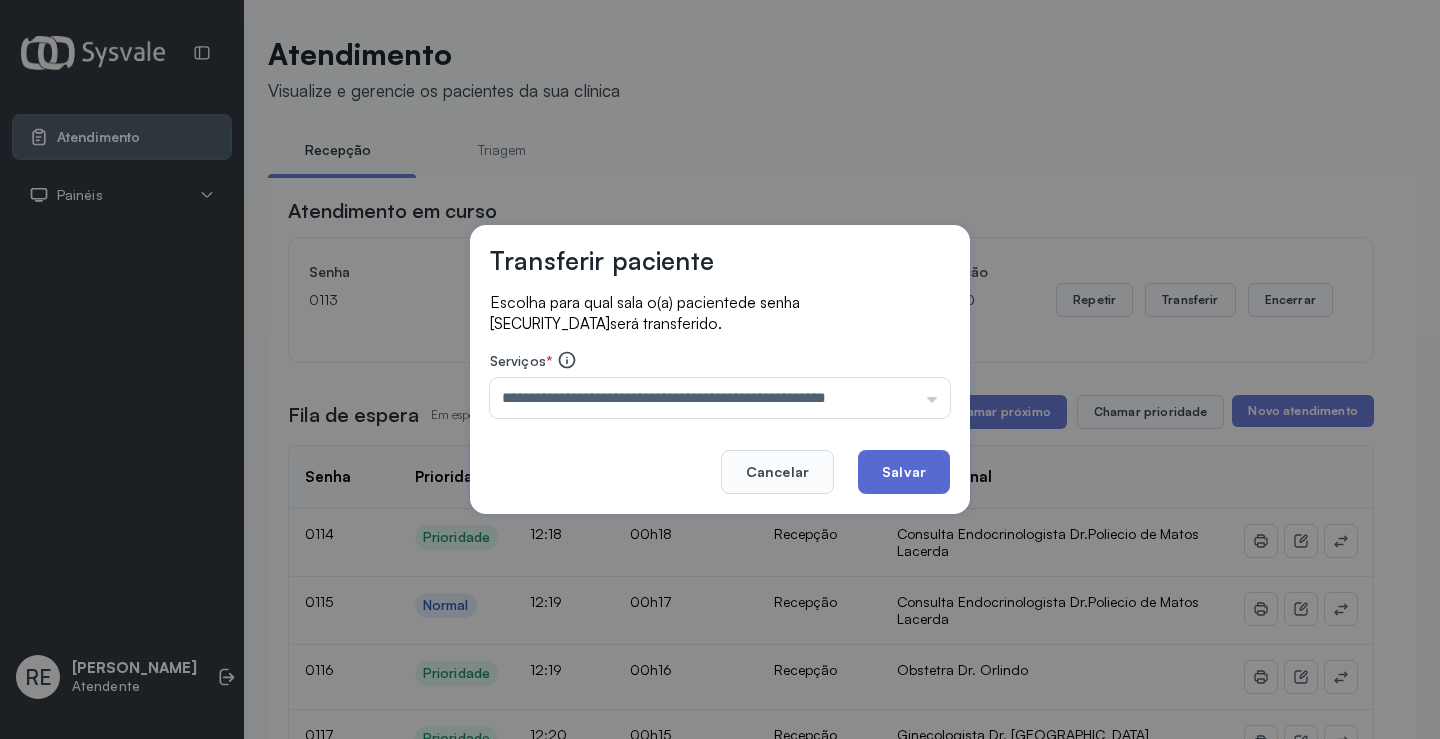 click on "Salvar" 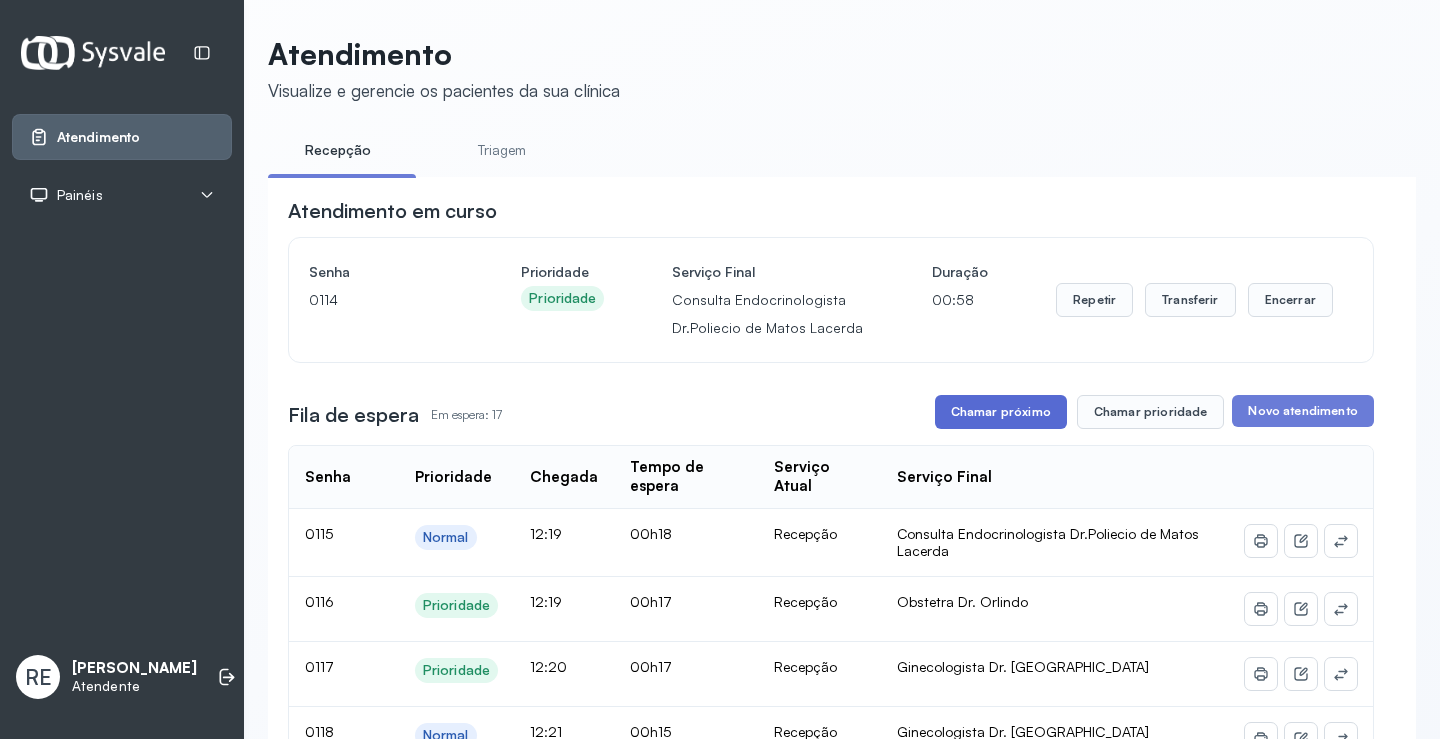 click on "Chamar próximo" at bounding box center [1001, 412] 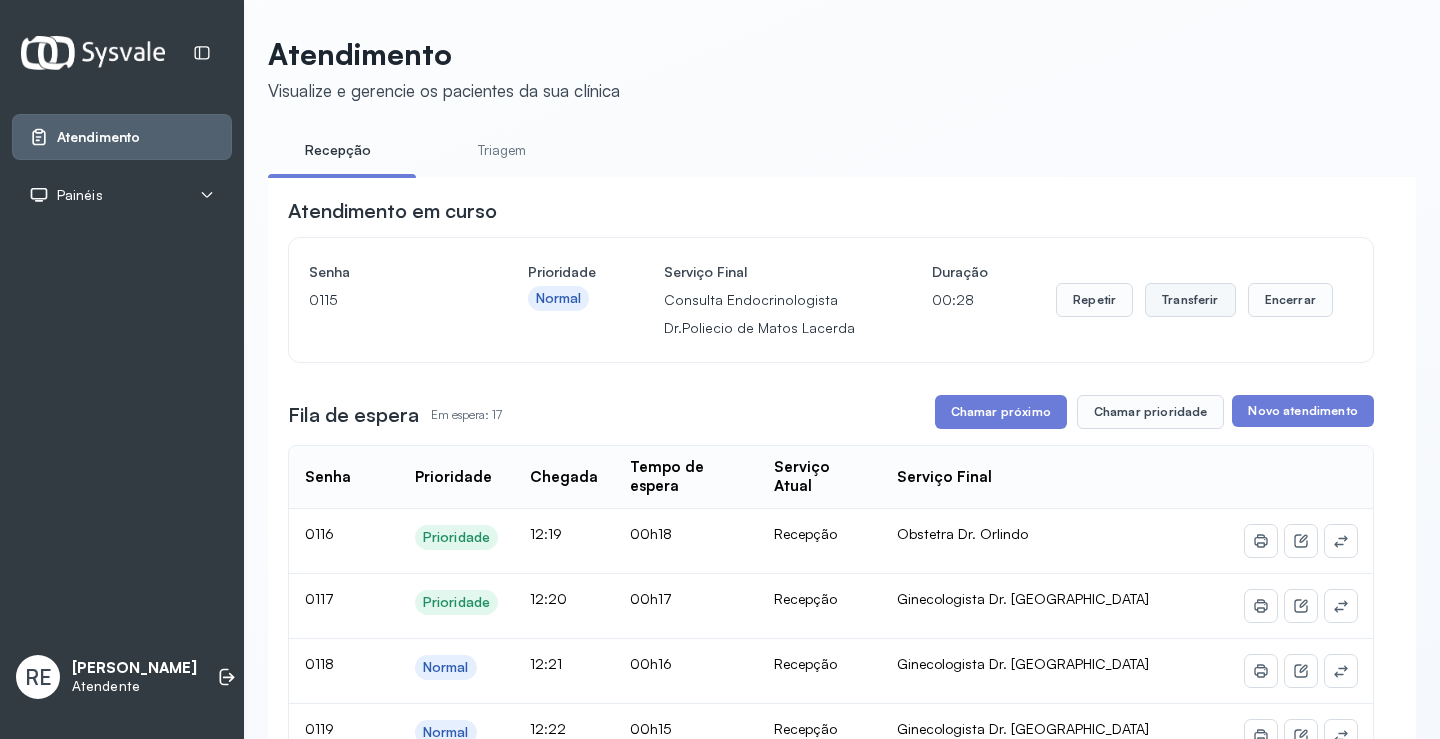 click on "Transferir" at bounding box center (1190, 300) 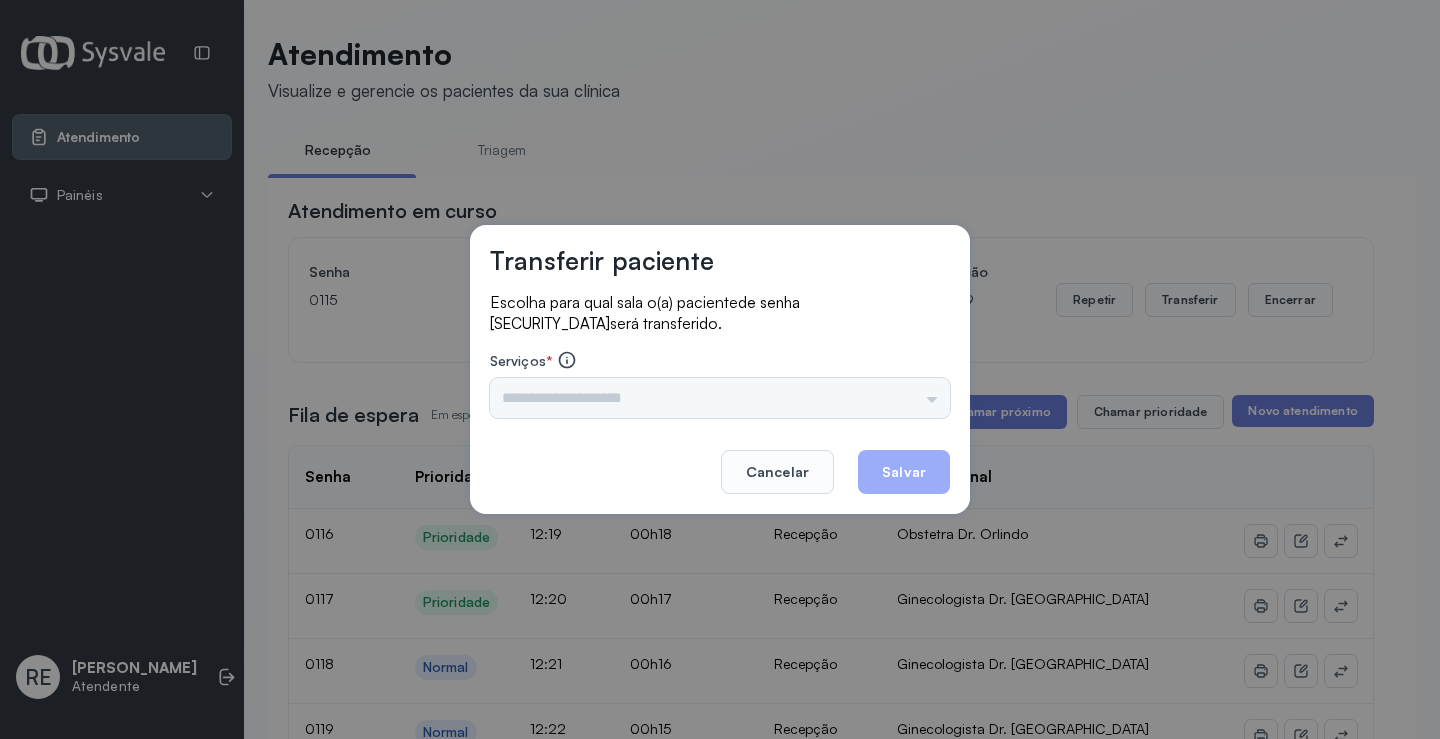 click on "Triagem Ortopedista Dr. Mauricio Ortopedista Dr. Ramon Ginecologista Dr. Amilton Ginecologista Dra. Luana Obstetra Dr. Orlindo Obstetra Dra. Vera Ultrassonografia Dr. Orlindo Ultrassonografia Dr. Amilton Consulta com Neurologista Dr. Ezir Reumatologista Dr. Juvenilson Endocrinologista Washington Dermatologista Dra. Renata Nefrologista Dr. Edvaldo Geriatra Dra. Vanessa Infectologista Dra. Vanessa Oftalmologista Dra. Consulta Proctologista/Cirurgia Geral Dra. Geislane Otorrinolaringologista Dr. Pedro Pequena Cirurgia Dr. Geislane Pequena Cirurgia Dr. AMILTON ECG Espirometria com Broncodilatador Espirometria sem Broncodilatador Ecocardiograma - Dra. Vanessa Viana Exame de PPD Enf. Jane Raquel RETIRADA DE CERUME DR. PEDRO VACINAÇÃO Preventivo Enf. Luciana Preventivo Enf. Tiago Araujo Consulta de Enfermagem Enf. Tiago Consulta de Enfermagem Enf. Luciana Consulta  Cardiologista Dr. Everson Consulta Enf. Jane Raquel Dispensação de Medicação Agendamento Consulta Enf. Tiago Agendamento consulta Enf. Luciana" at bounding box center (720, 398) 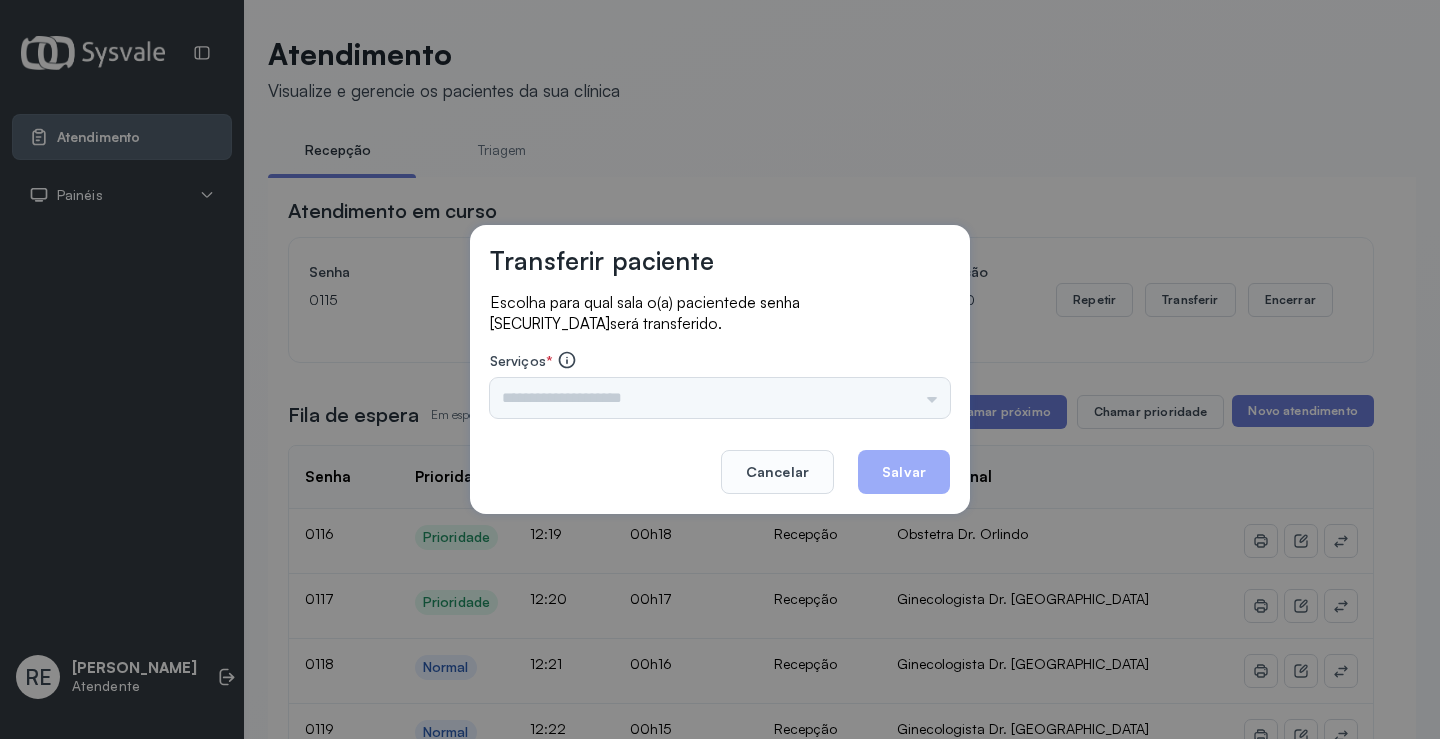click on "Triagem Ortopedista Dr. Mauricio Ortopedista Dr. Ramon Ginecologista Dr. Amilton Ginecologista Dra. Luana Obstetra Dr. Orlindo Obstetra Dra. Vera Ultrassonografia Dr. Orlindo Ultrassonografia Dr. Amilton Consulta com Neurologista Dr. Ezir Reumatologista Dr. Juvenilson Endocrinologista Washington Dermatologista Dra. Renata Nefrologista Dr. Edvaldo Geriatra Dra. Vanessa Infectologista Dra. Vanessa Oftalmologista Dra. Consulta Proctologista/Cirurgia Geral Dra. Geislane Otorrinolaringologista Dr. Pedro Pequena Cirurgia Dr. Geislane Pequena Cirurgia Dr. AMILTON ECG Espirometria com Broncodilatador Espirometria sem Broncodilatador Ecocardiograma - Dra. Vanessa Viana Exame de PPD Enf. Jane Raquel RETIRADA DE CERUME DR. PEDRO VACINAÇÃO Preventivo Enf. Luciana Preventivo Enf. Tiago Araujo Consulta de Enfermagem Enf. Tiago Consulta de Enfermagem Enf. Luciana Consulta  Cardiologista Dr. Everson Consulta Enf. Jane Raquel Dispensação de Medicação Agendamento Consulta Enf. Tiago Agendamento consulta Enf. Luciana" at bounding box center (720, 398) 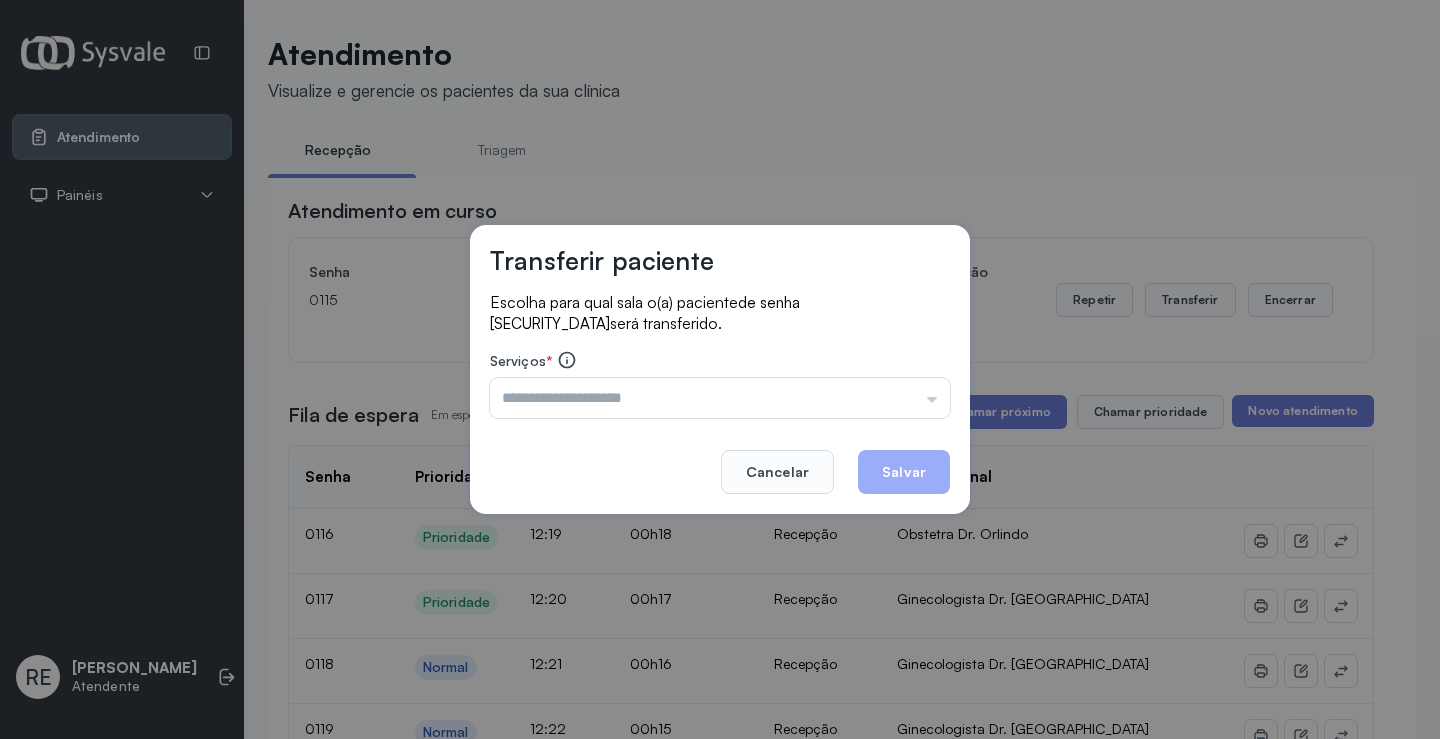 click at bounding box center [720, 398] 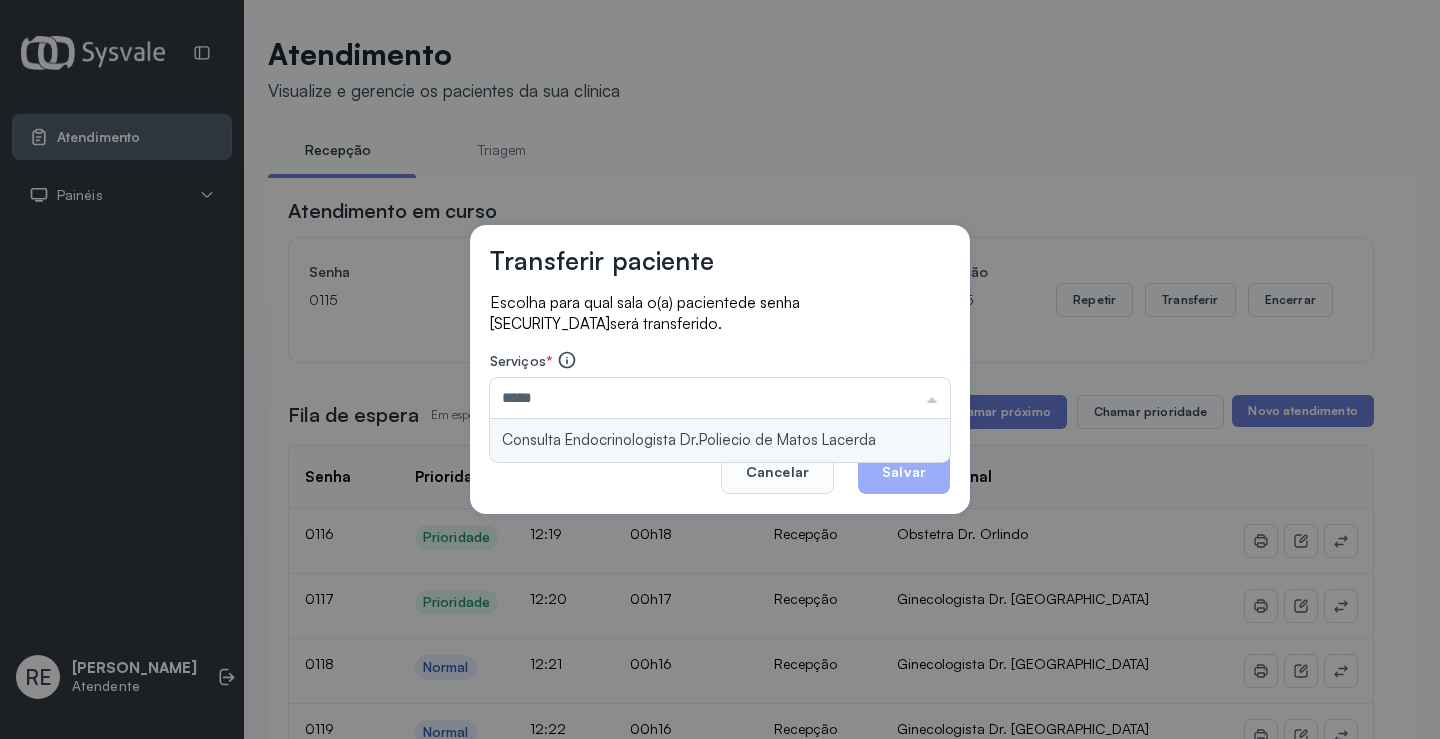 type on "**********" 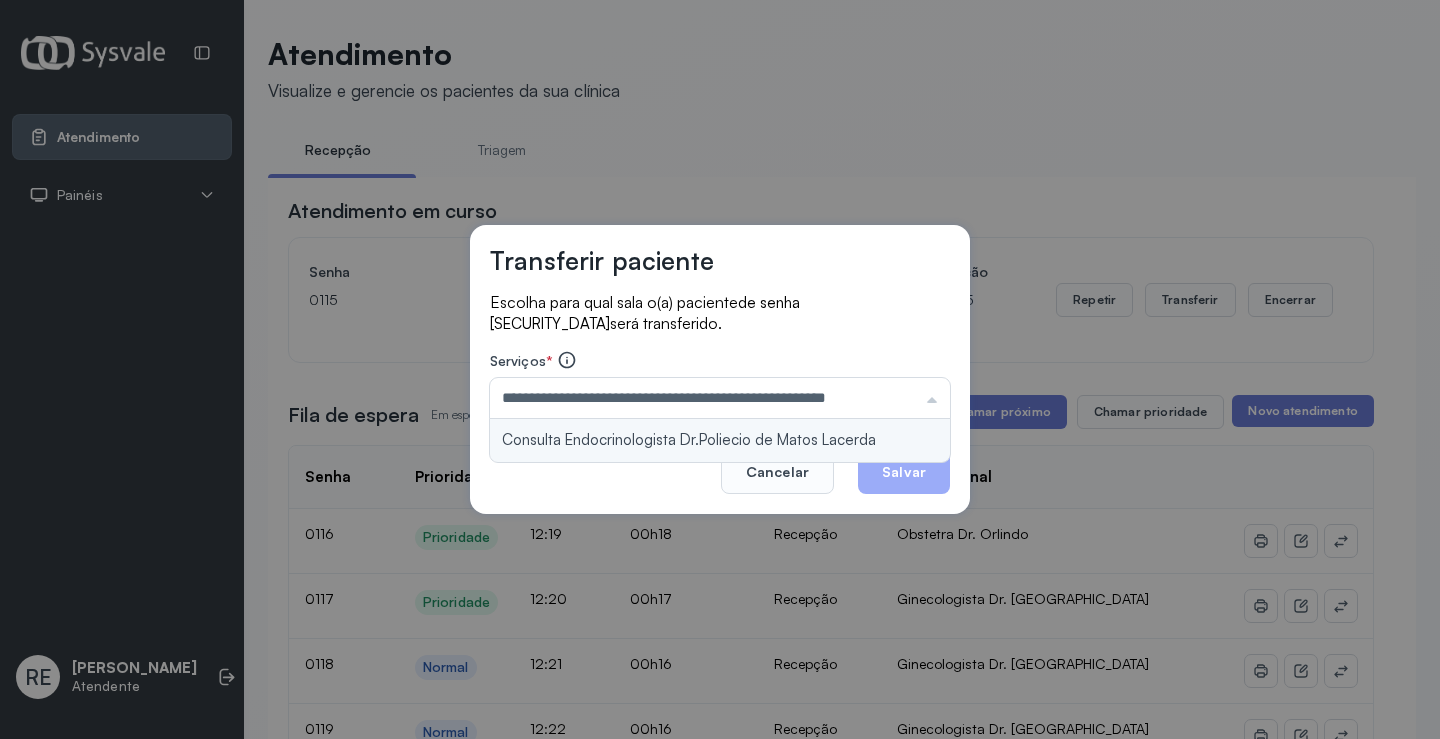 click on "**********" at bounding box center [720, 369] 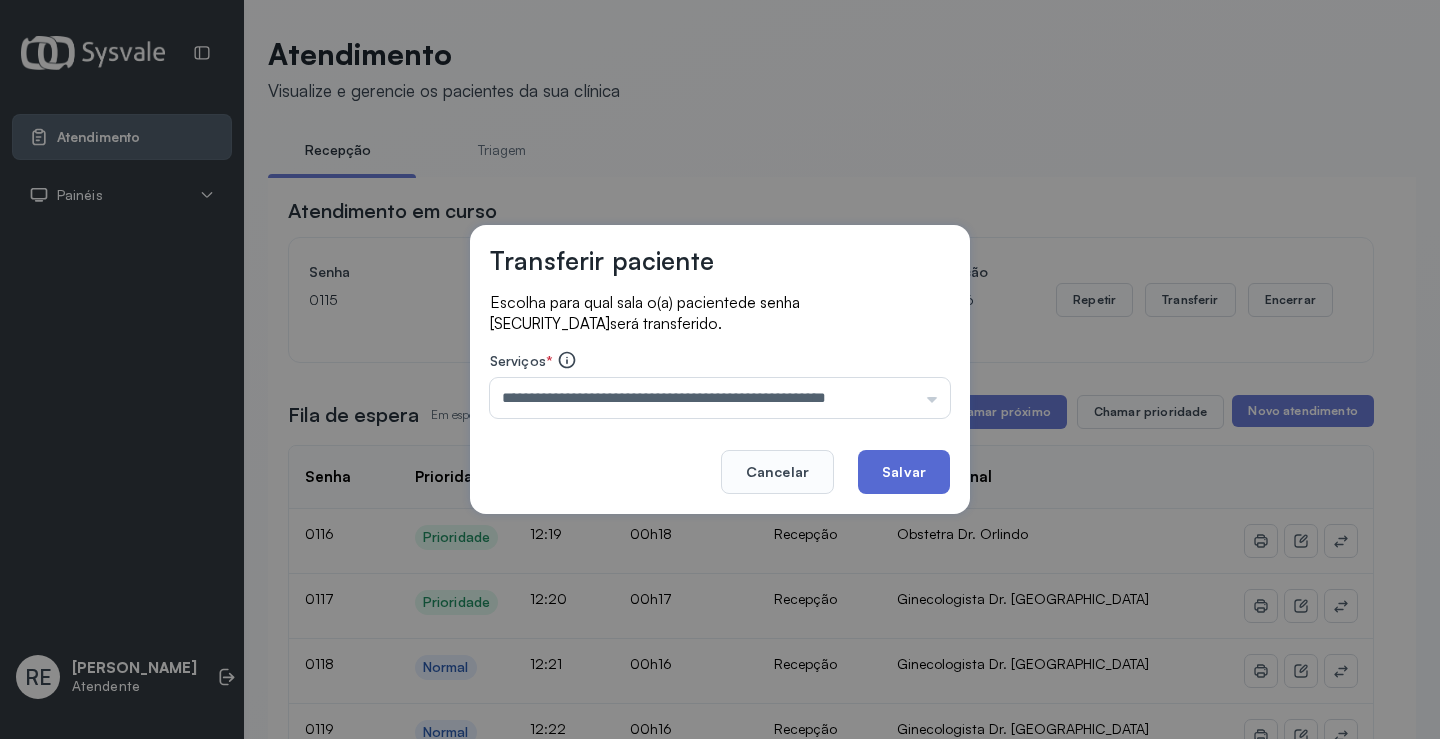 click on "Salvar" 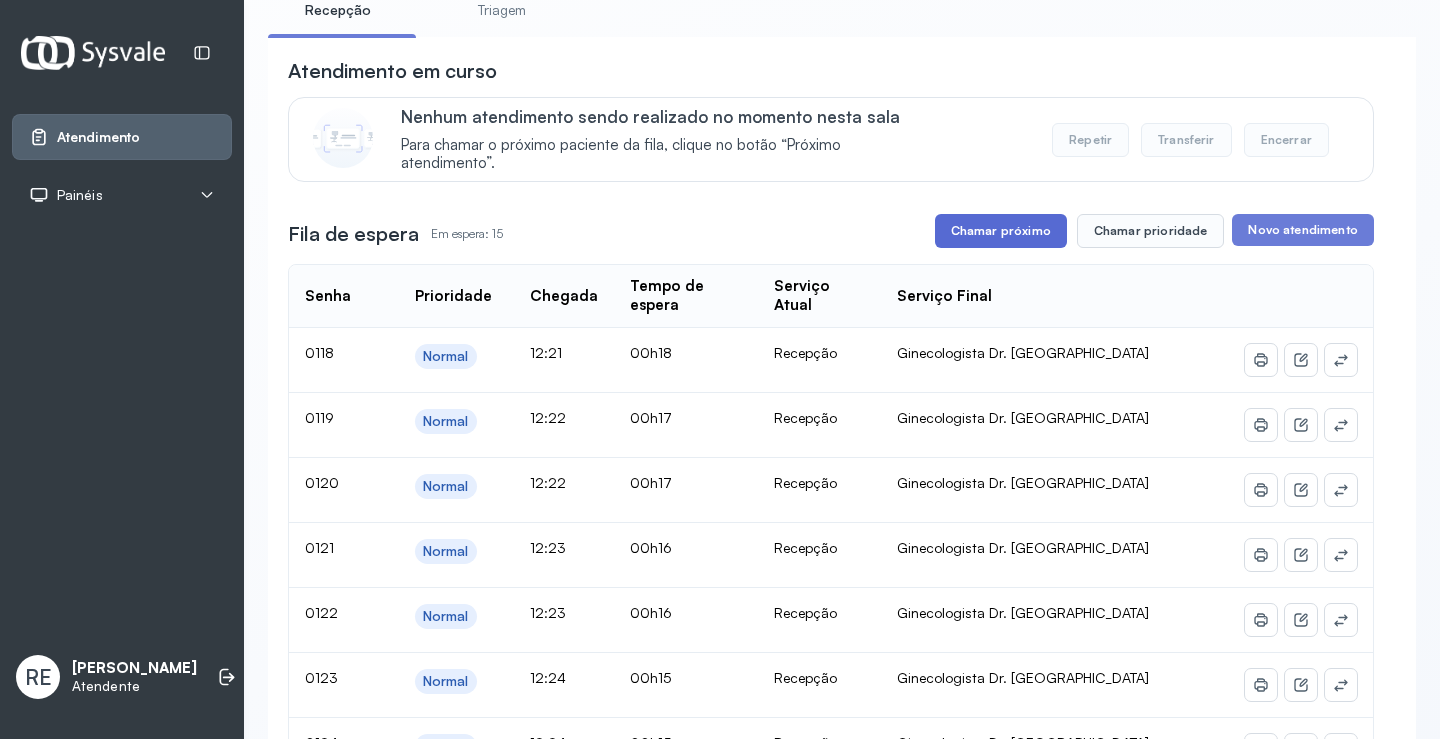 scroll, scrollTop: 100, scrollLeft: 0, axis: vertical 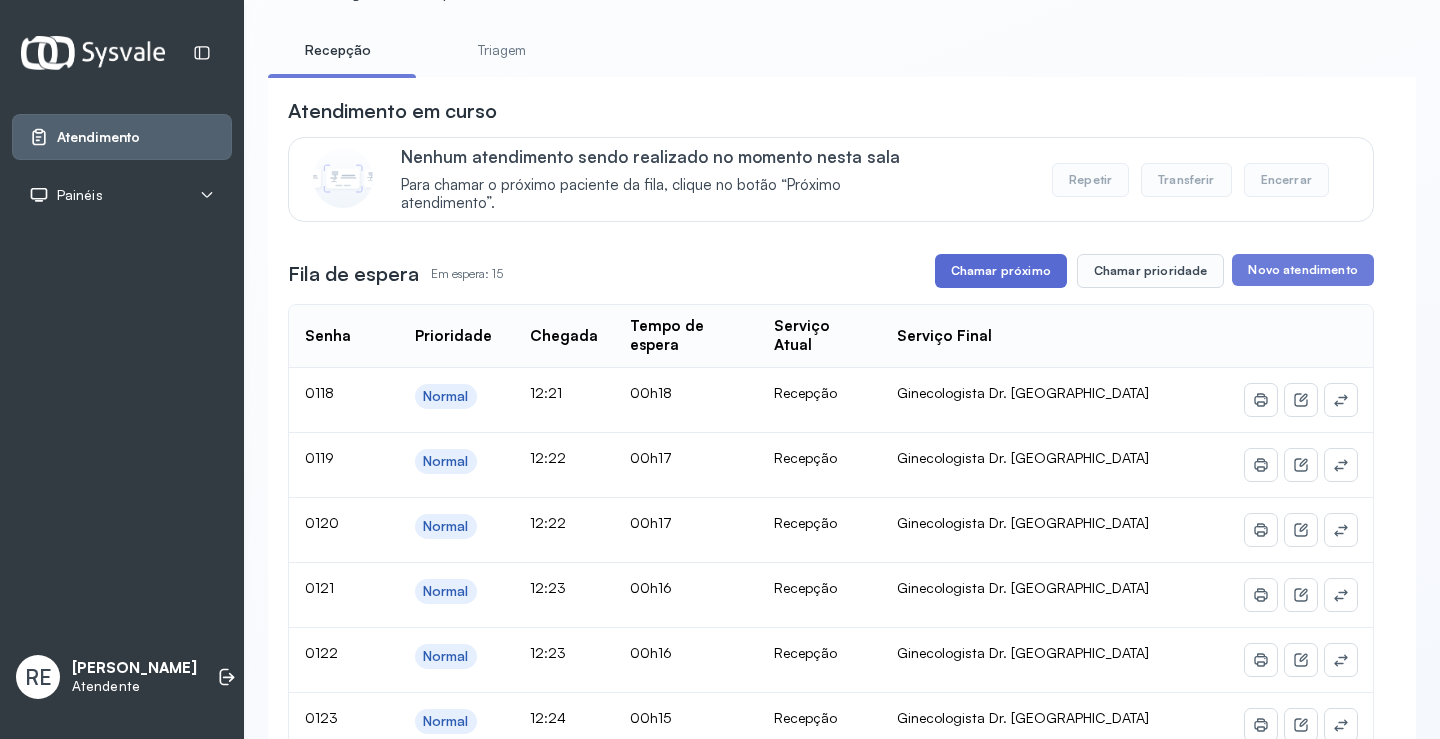 click on "Chamar próximo" at bounding box center (1001, 271) 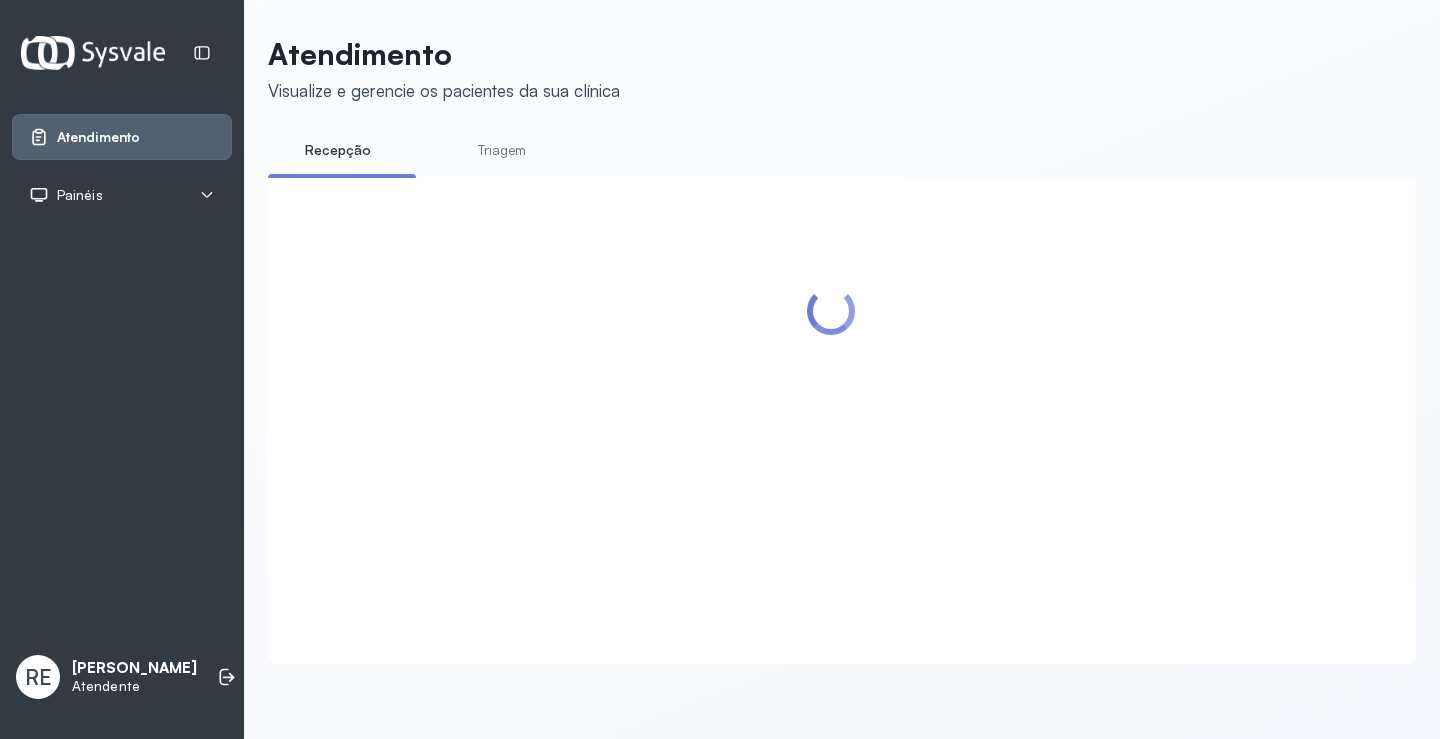 scroll, scrollTop: 1, scrollLeft: 0, axis: vertical 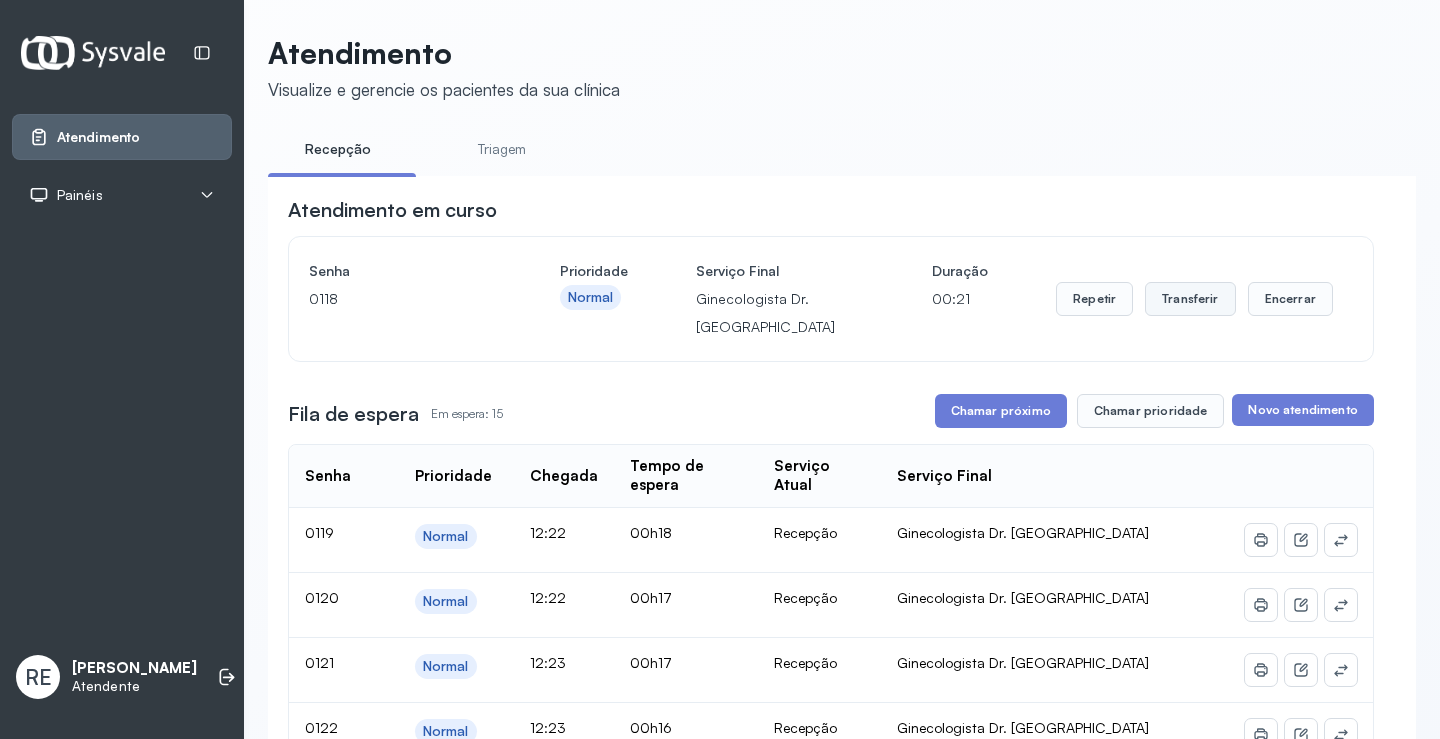 click on "Transferir" at bounding box center [1190, 299] 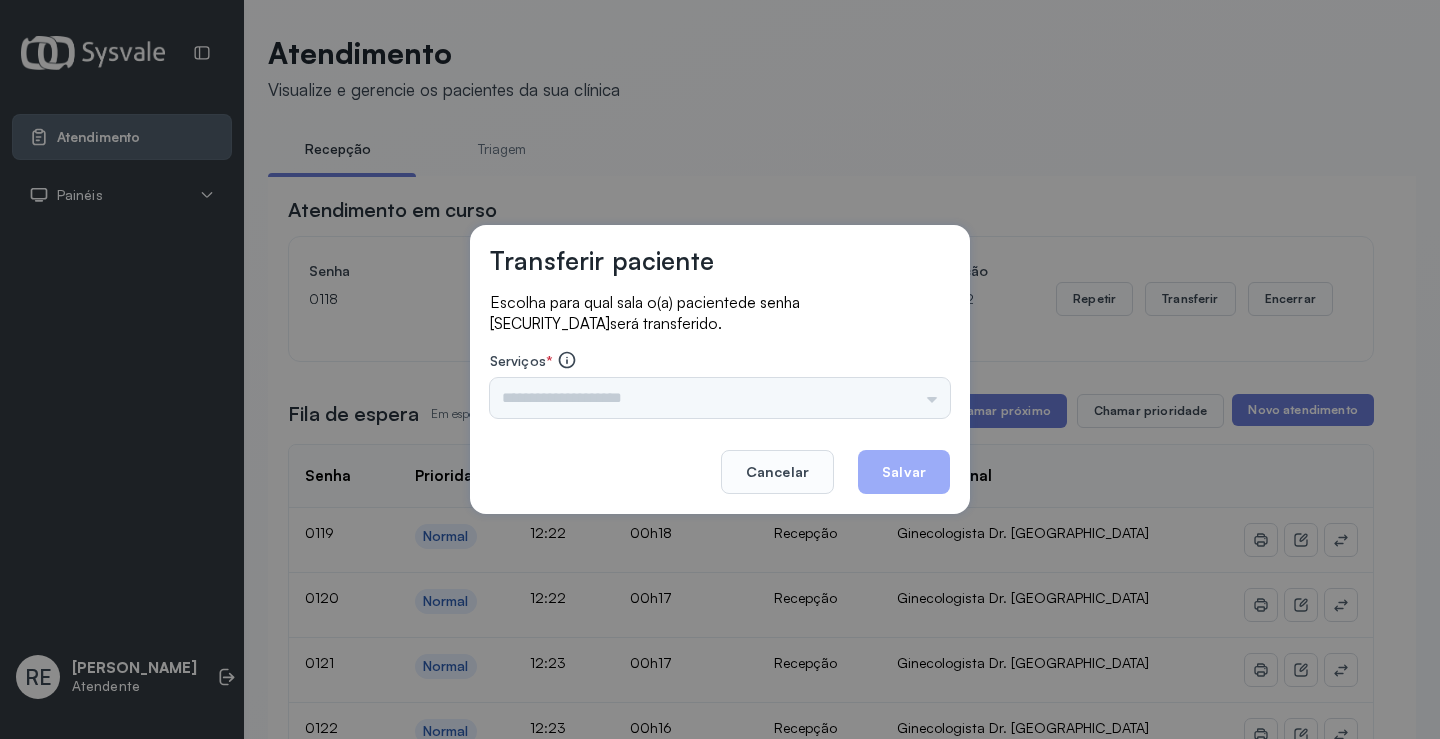 click on "Triagem Ortopedista Dr. Mauricio Ortopedista Dr. Ramon Ginecologista Dr. Amilton Ginecologista Dra. Luana Obstetra Dr. Orlindo Obstetra Dra. Vera Ultrassonografia Dr. Orlindo Ultrassonografia Dr. Amilton Consulta com Neurologista Dr. Ezir Reumatologista Dr. Juvenilson Endocrinologista Washington Dermatologista Dra. Renata Nefrologista Dr. Edvaldo Geriatra Dra. Vanessa Infectologista Dra. Vanessa Oftalmologista Dra. Consulta Proctologista/Cirurgia Geral Dra. Geislane Otorrinolaringologista Dr. Pedro Pequena Cirurgia Dr. Geislane Pequena Cirurgia Dr. AMILTON ECG Espirometria com Broncodilatador Espirometria sem Broncodilatador Ecocardiograma - Dra. Vanessa Viana Exame de PPD Enf. Jane Raquel RETIRADA DE CERUME DR. PEDRO VACINAÇÃO Preventivo Enf. Luciana Preventivo Enf. Tiago Araujo Consulta de Enfermagem Enf. Tiago Consulta de Enfermagem Enf. Luciana Consulta  Cardiologista Dr. Everson Consulta Enf. Jane Raquel Dispensação de Medicação Agendamento Consulta Enf. Tiago Agendamento consulta Enf. Luciana" at bounding box center [720, 398] 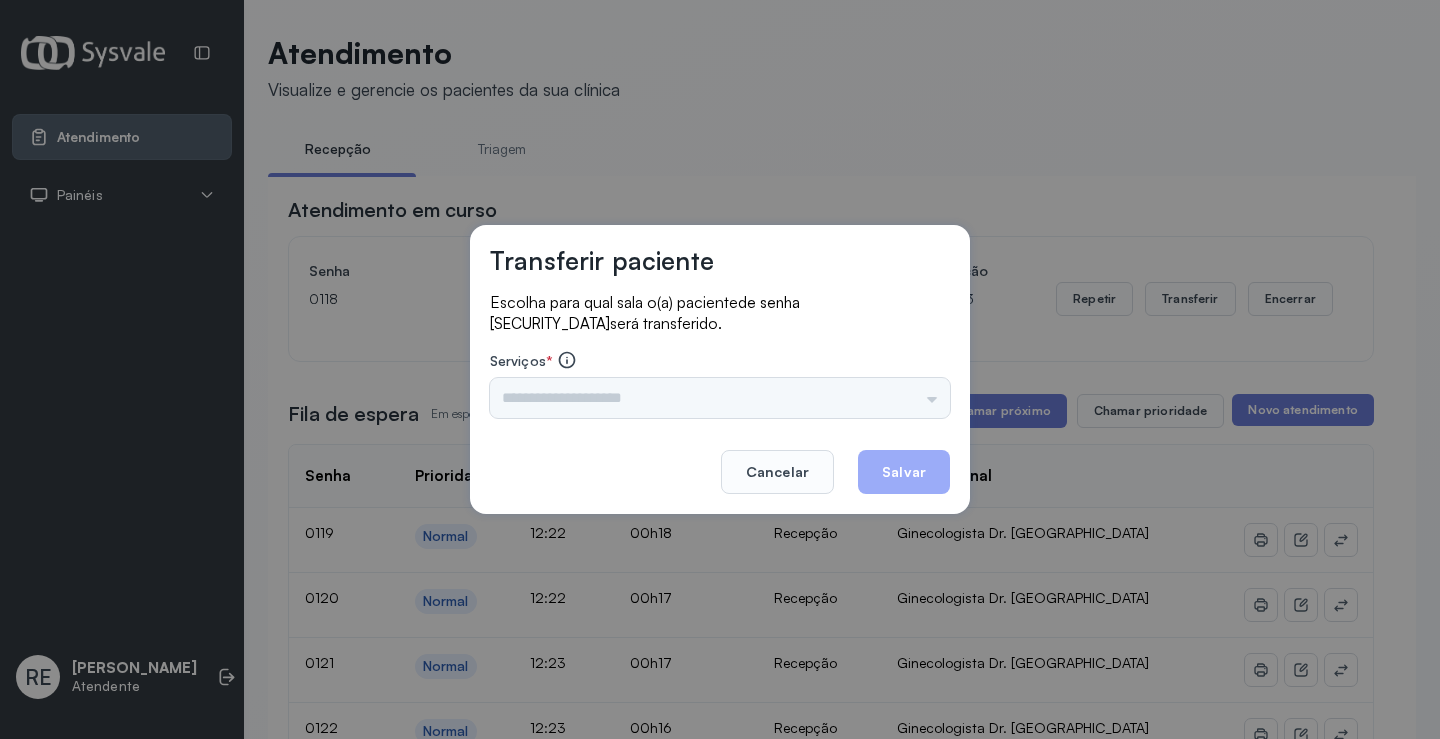 click on "Triagem Ortopedista Dr. Mauricio Ortopedista Dr. Ramon Ginecologista Dr. Amilton Ginecologista Dra. Luana Obstetra Dr. Orlindo Obstetra Dra. Vera Ultrassonografia Dr. Orlindo Ultrassonografia Dr. Amilton Consulta com Neurologista Dr. Ezir Reumatologista Dr. Juvenilson Endocrinologista Washington Dermatologista Dra. Renata Nefrologista Dr. Edvaldo Geriatra Dra. Vanessa Infectologista Dra. Vanessa Oftalmologista Dra. Consulta Proctologista/Cirurgia Geral Dra. Geislane Otorrinolaringologista Dr. Pedro Pequena Cirurgia Dr. Geislane Pequena Cirurgia Dr. AMILTON ECG Espirometria com Broncodilatador Espirometria sem Broncodilatador Ecocardiograma - Dra. Vanessa Viana Exame de PPD Enf. Jane Raquel RETIRADA DE CERUME DR. PEDRO VACINAÇÃO Preventivo Enf. Luciana Preventivo Enf. Tiago Araujo Consulta de Enfermagem Enf. Tiago Consulta de Enfermagem Enf. Luciana Consulta  Cardiologista Dr. Everson Consulta Enf. Jane Raquel Dispensação de Medicação Agendamento Consulta Enf. Tiago Agendamento consulta Enf. Luciana" at bounding box center [720, 398] 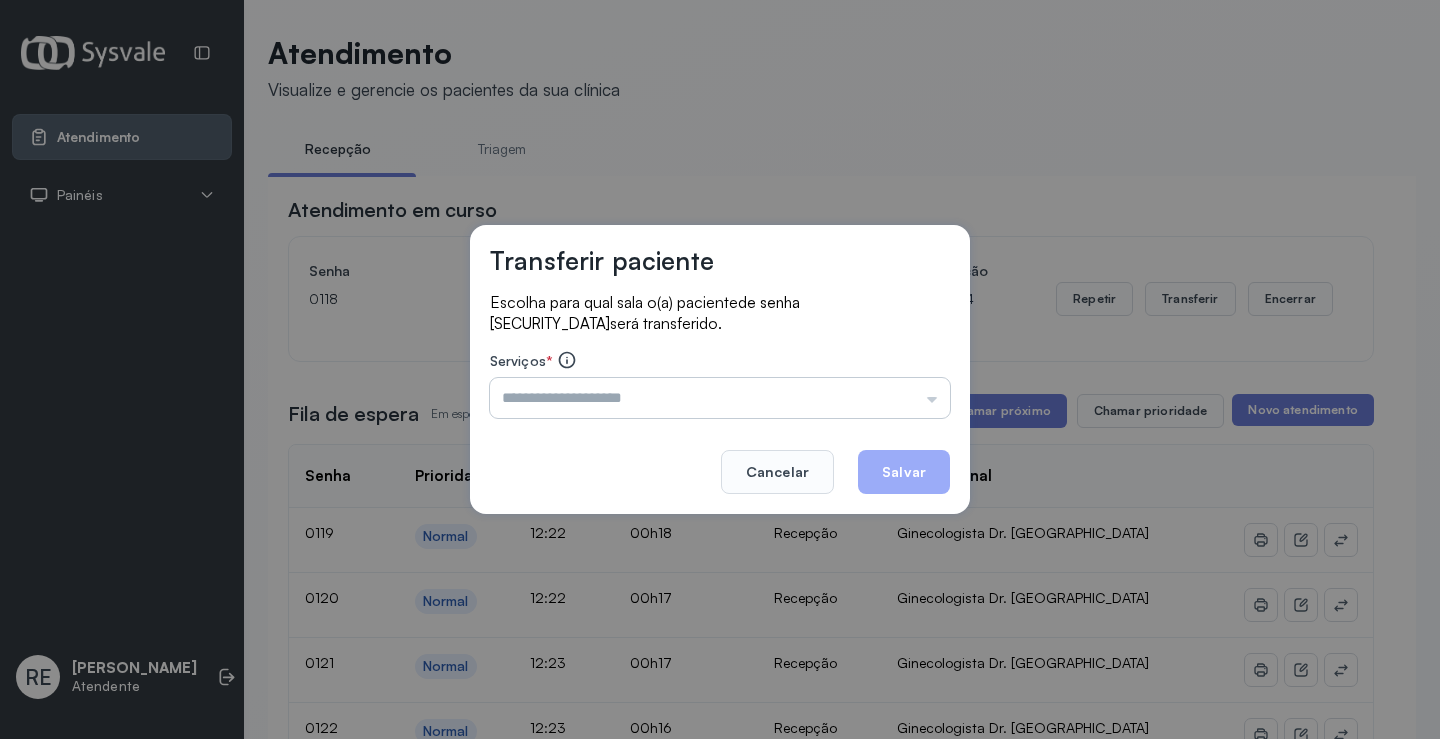 click at bounding box center (720, 398) 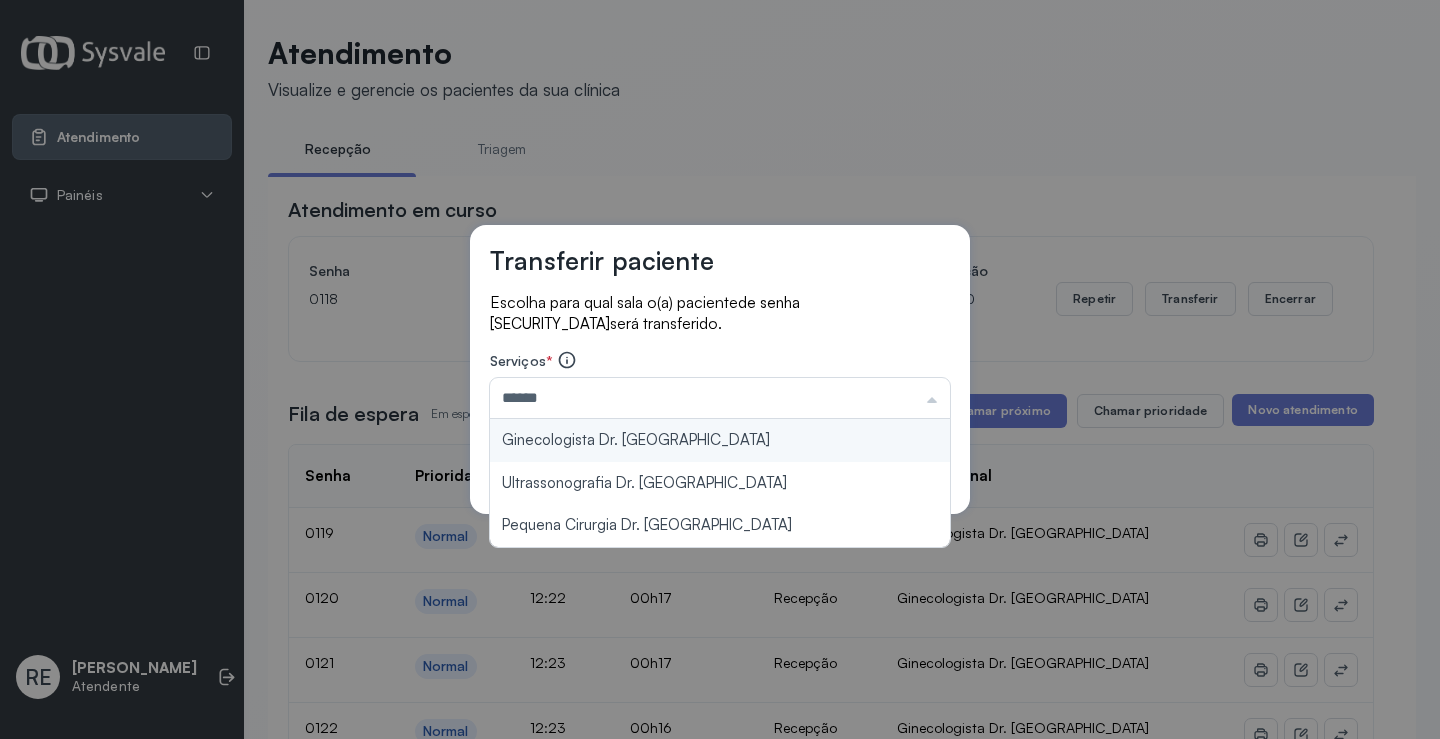 type on "**********" 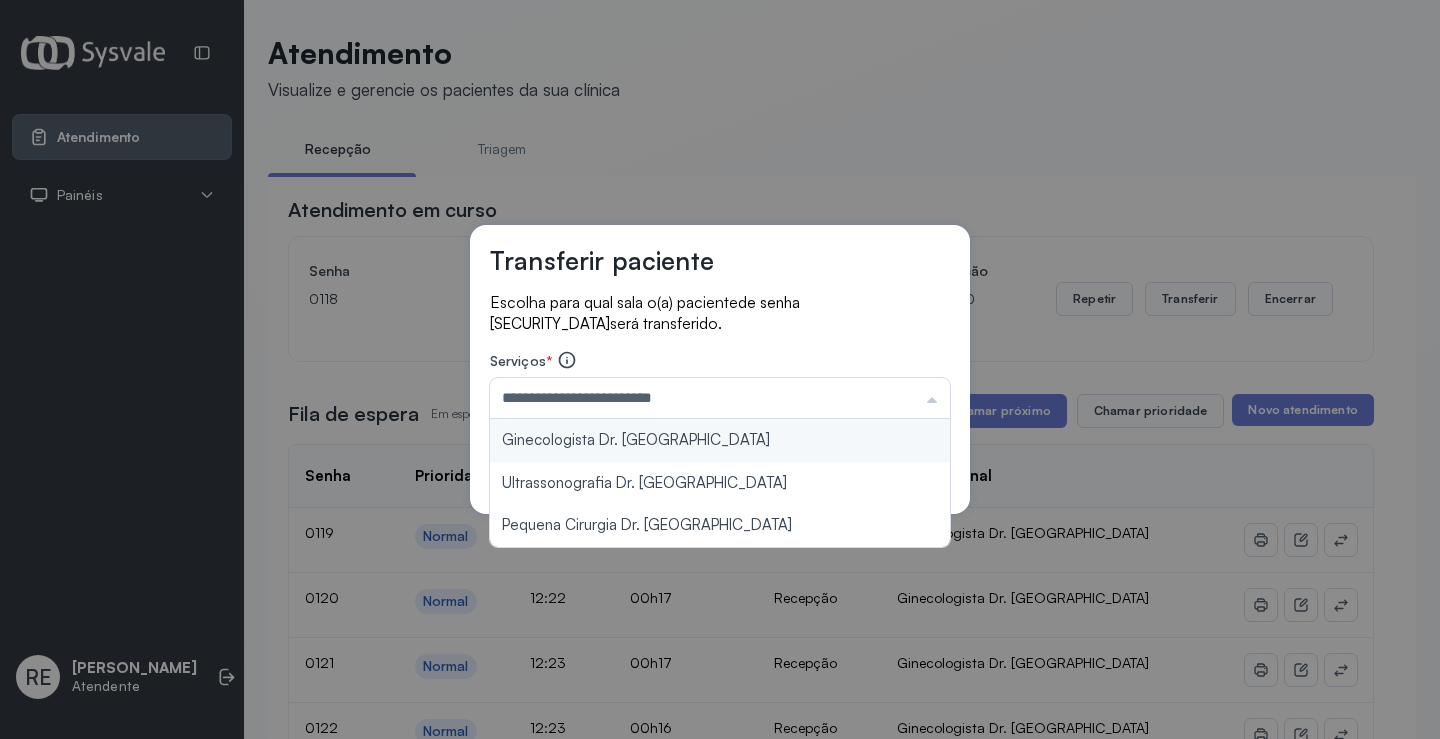 click on "**********" at bounding box center (720, 369) 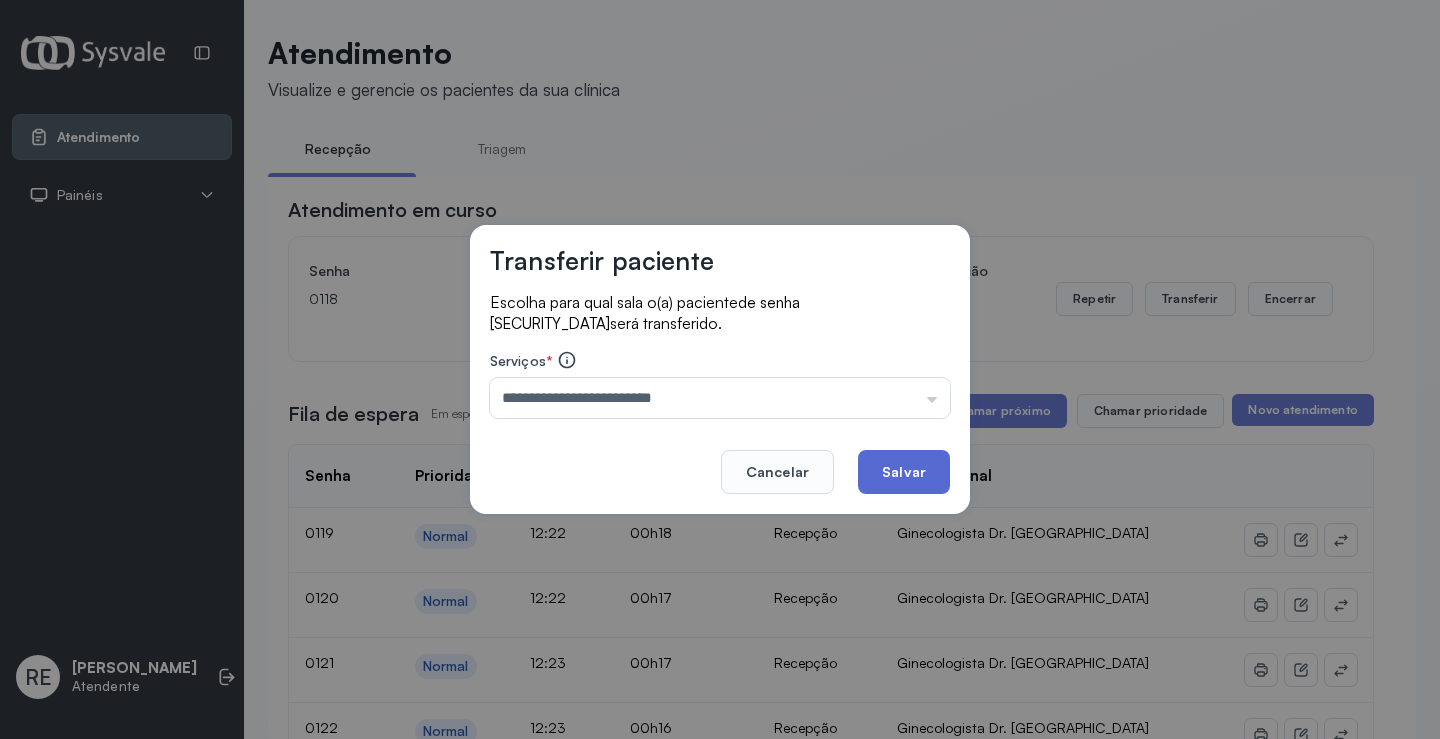 click on "Salvar" 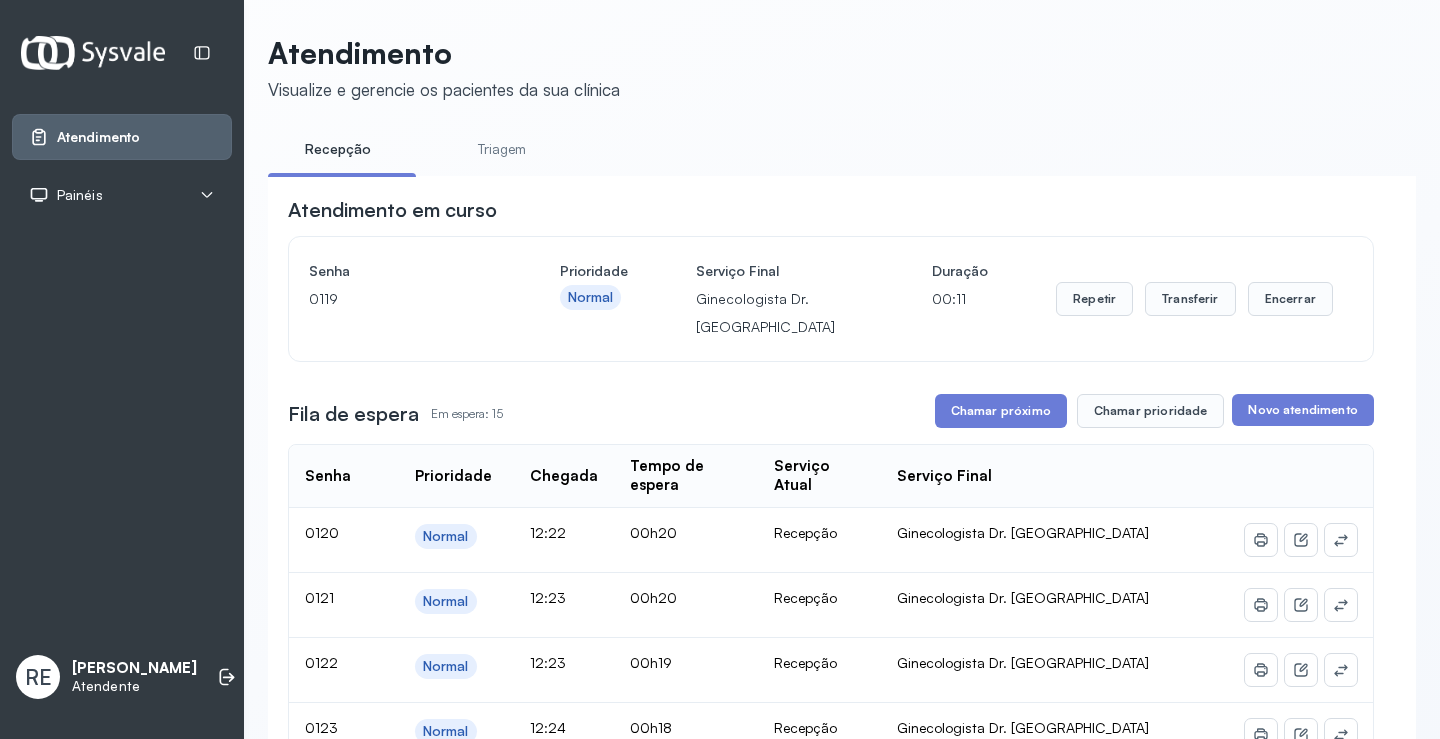 scroll, scrollTop: 0, scrollLeft: 0, axis: both 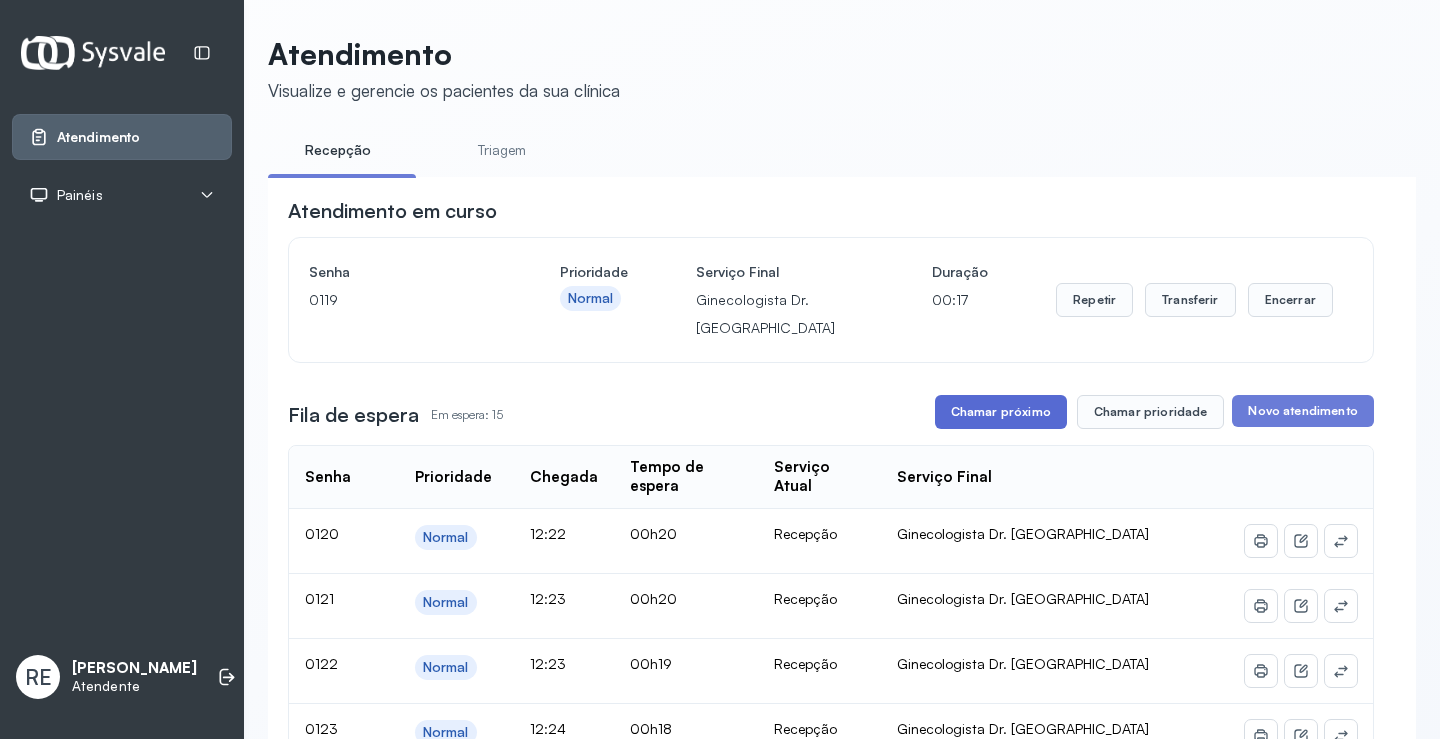 click on "Chamar próximo" at bounding box center [1001, 412] 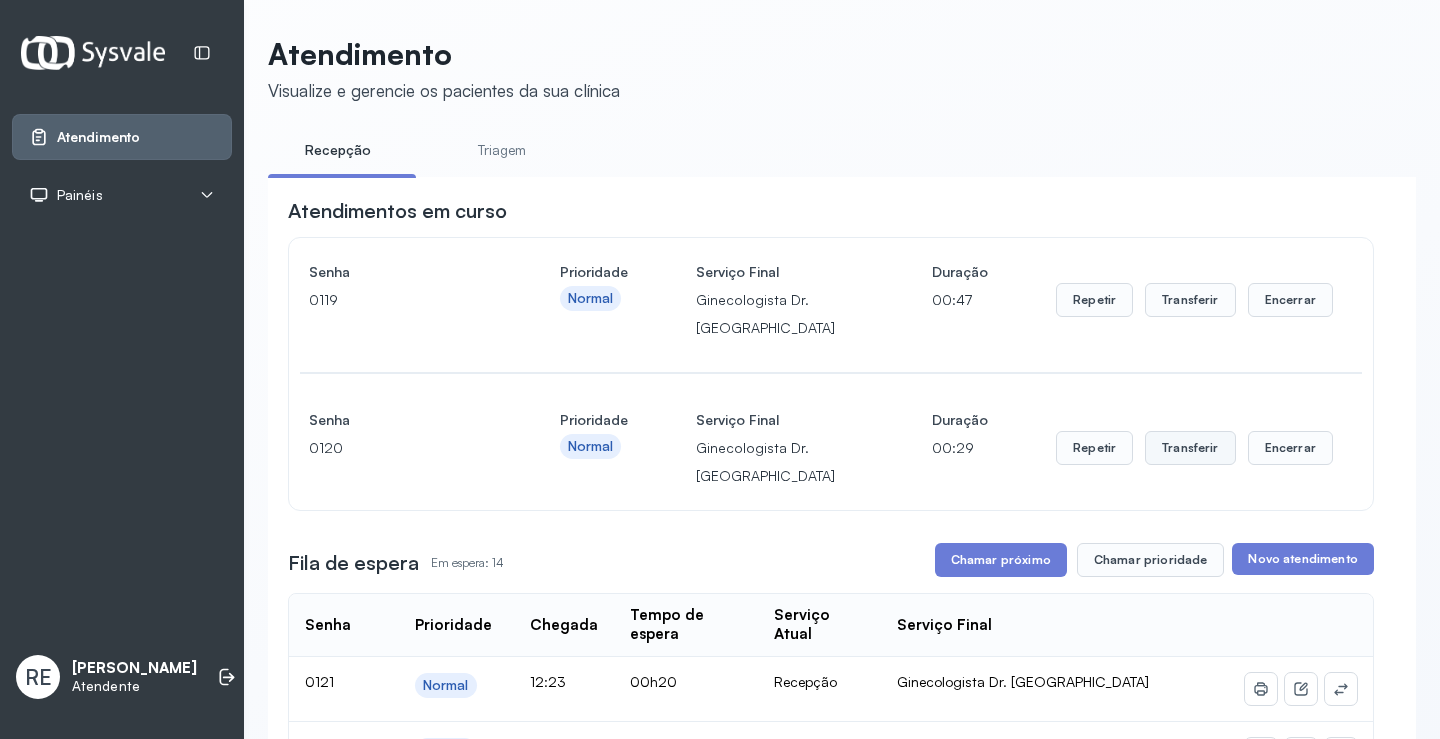 click on "Transferir" at bounding box center (1190, 300) 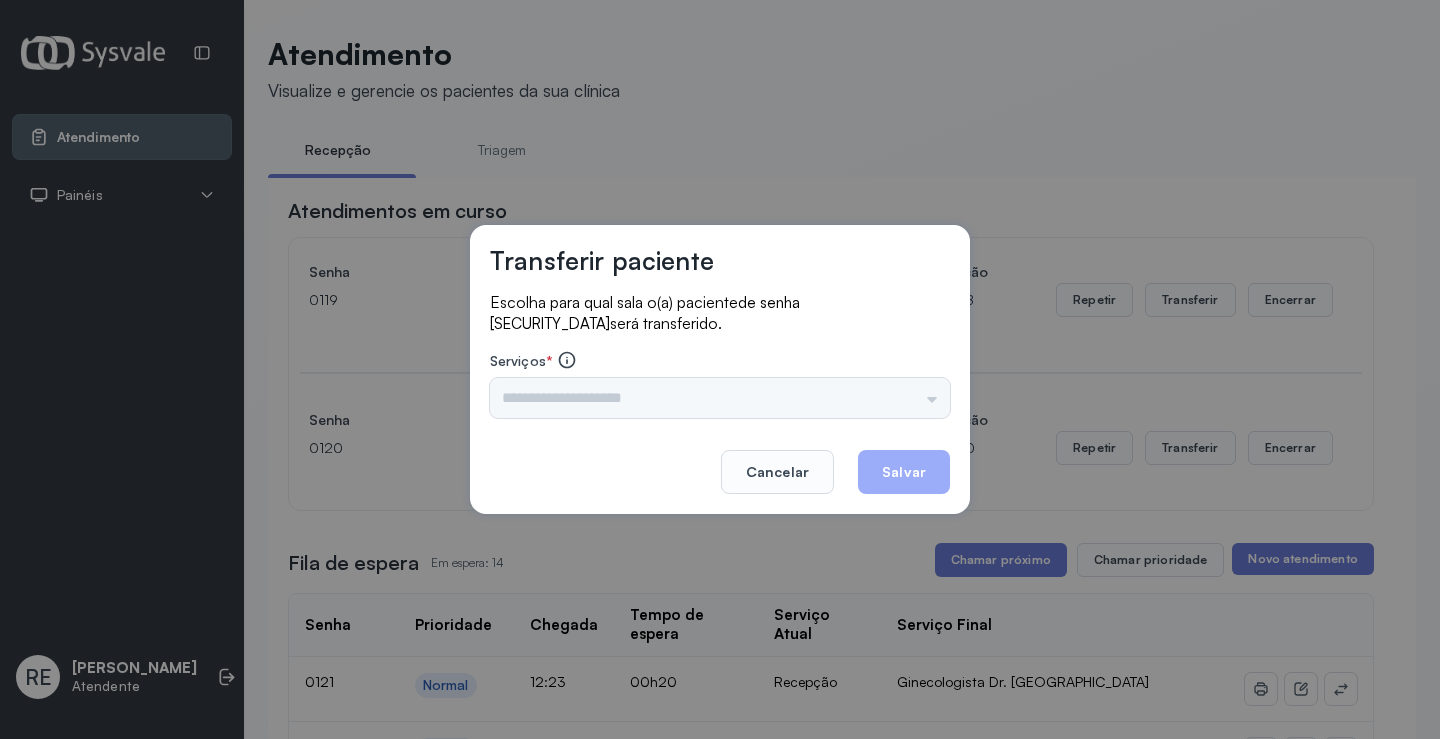 click on "Triagem Ortopedista Dr. Mauricio Ortopedista Dr. Ramon Ginecologista Dr. Amilton Ginecologista Dra. Luana Obstetra Dr. Orlindo Obstetra Dra. Vera Ultrassonografia Dr. Orlindo Ultrassonografia Dr. Amilton Consulta com Neurologista Dr. Ezir Reumatologista Dr. Juvenilson Endocrinologista Washington Dermatologista Dra. Renata Nefrologista Dr. Edvaldo Geriatra Dra. Vanessa Infectologista Dra. Vanessa Oftalmologista Dra. Consulta Proctologista/Cirurgia Geral Dra. Geislane Otorrinolaringologista Dr. Pedro Pequena Cirurgia Dr. Geislane Pequena Cirurgia Dr. AMILTON ECG Espirometria com Broncodilatador Espirometria sem Broncodilatador Ecocardiograma - Dra. Vanessa Viana Exame de PPD Enf. Jane Raquel RETIRADA DE CERUME DR. PEDRO VACINAÇÃO Preventivo Enf. Luciana Preventivo Enf. Tiago Araujo Consulta de Enfermagem Enf. Tiago Consulta de Enfermagem Enf. Luciana Consulta  Cardiologista Dr. Everson Consulta Enf. Jane Raquel Dispensação de Medicação Agendamento Consulta Enf. Tiago Agendamento consulta Enf. Luciana" at bounding box center [720, 398] 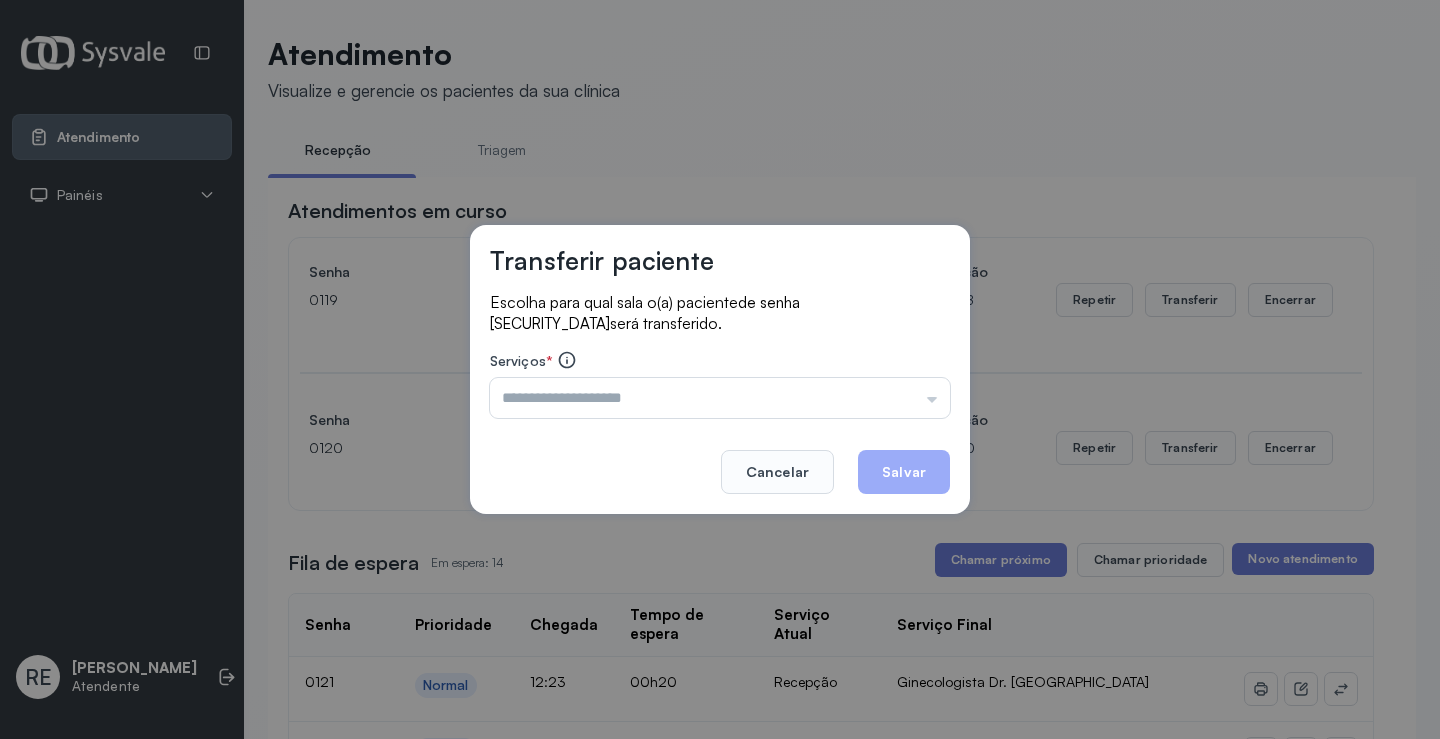 click at bounding box center (720, 398) 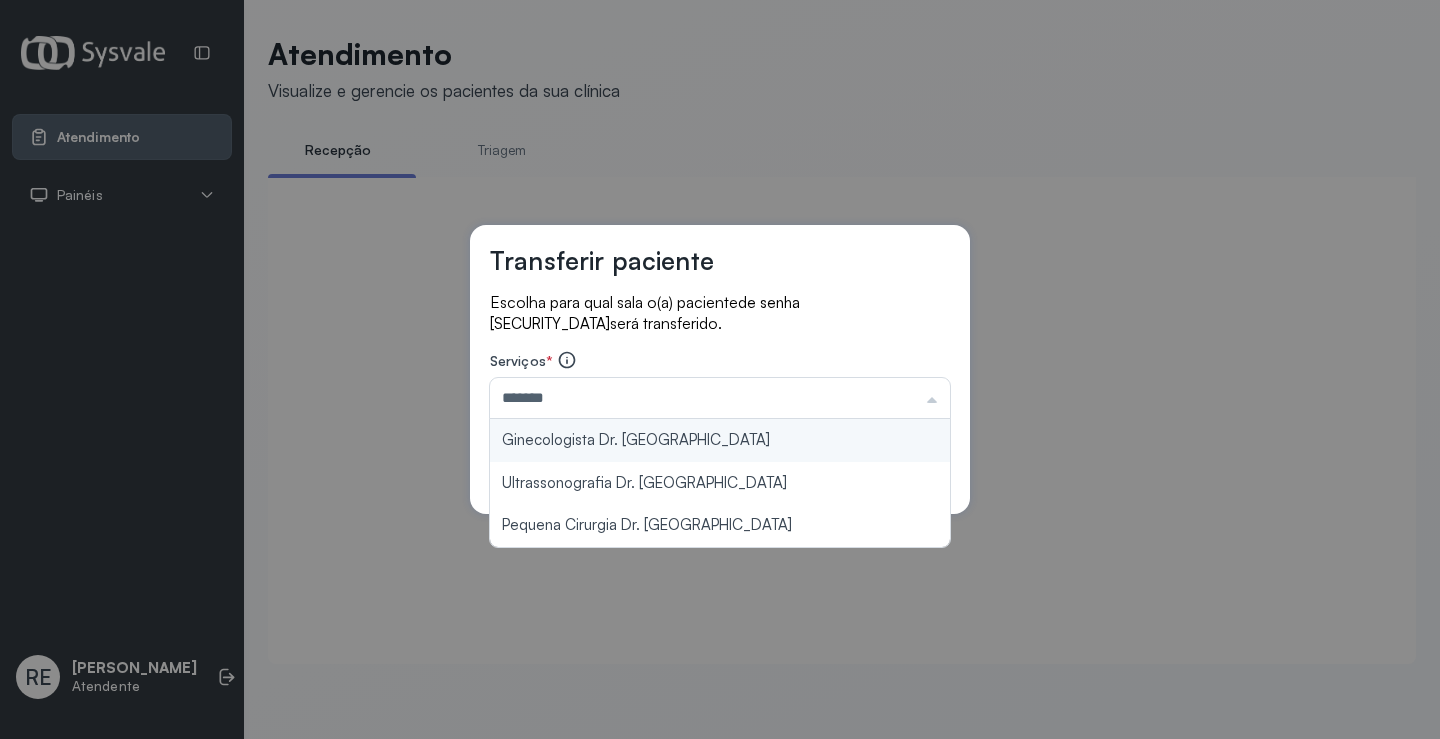 type on "**********" 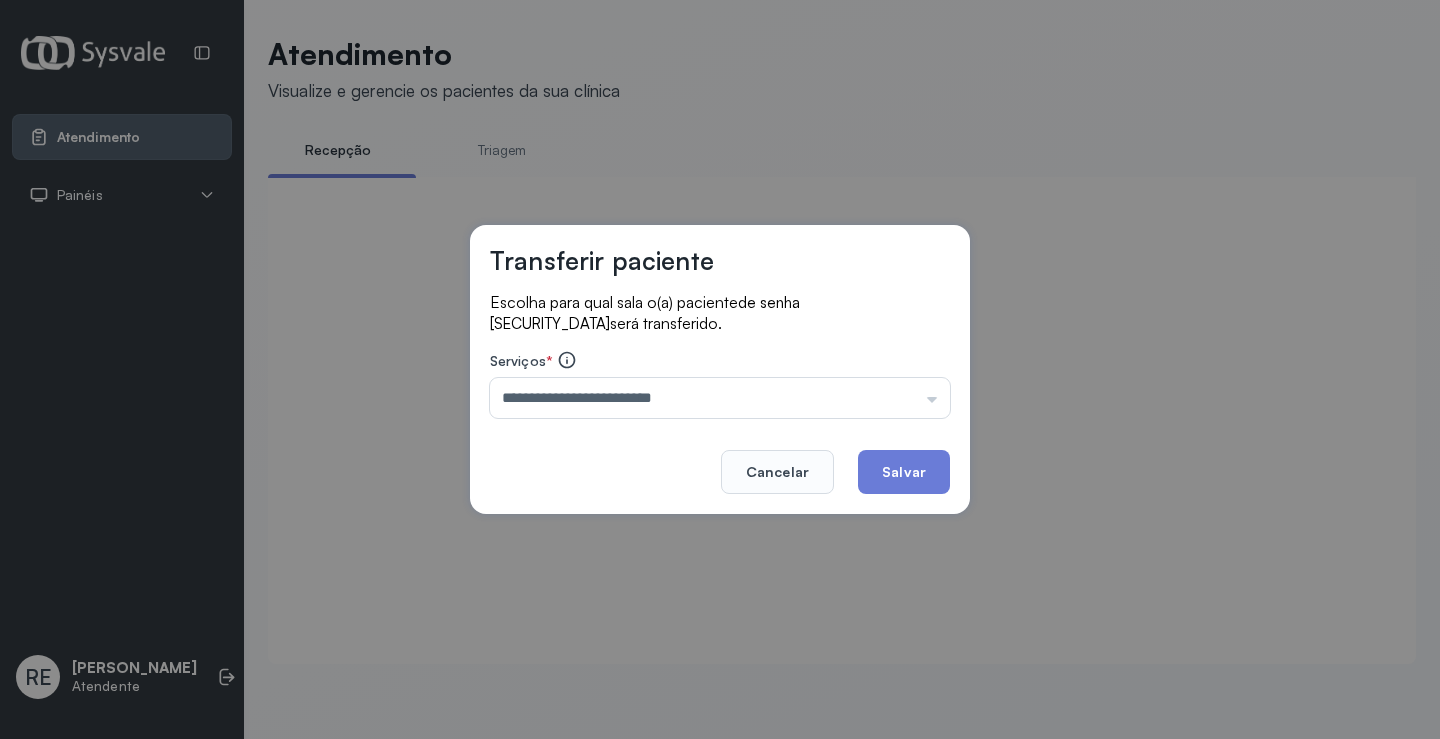 click on "**********" at bounding box center [720, 369] 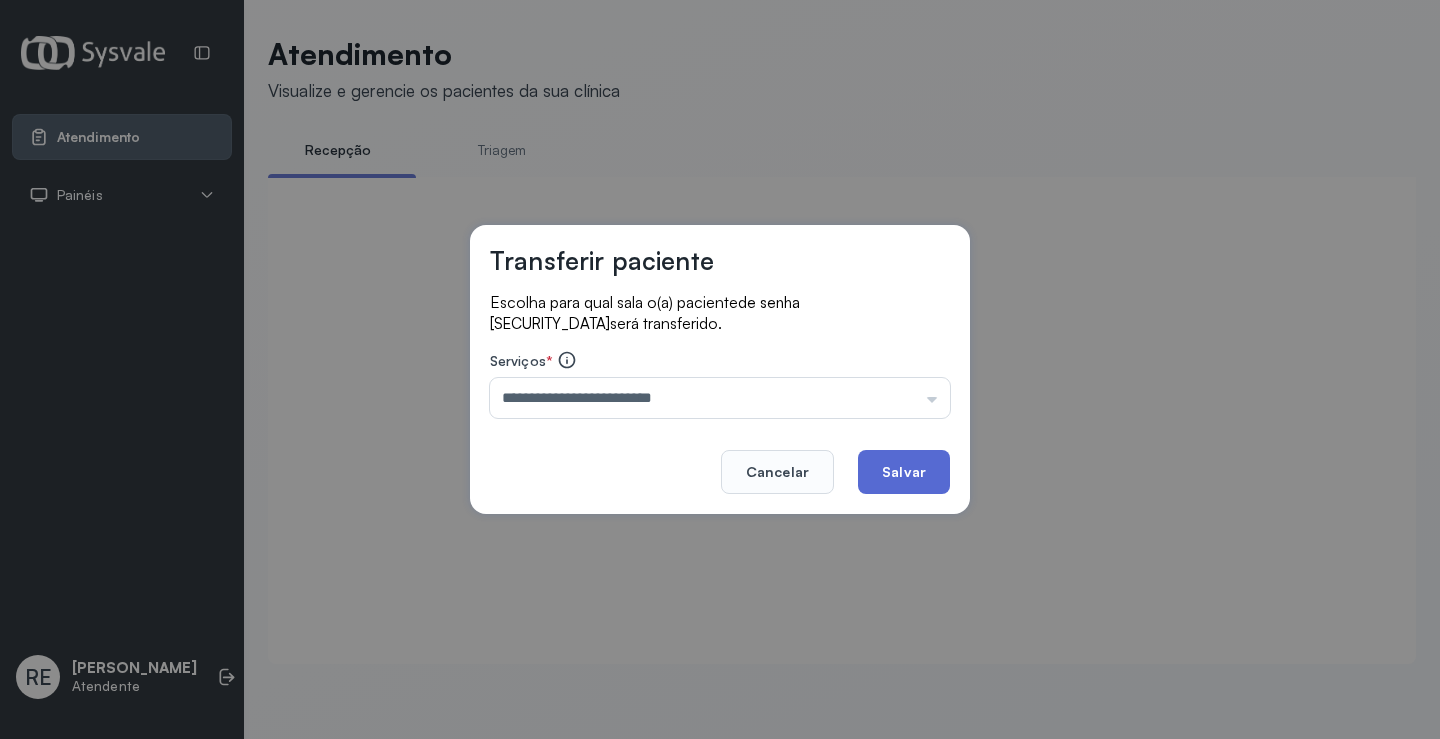 click on "Salvar" 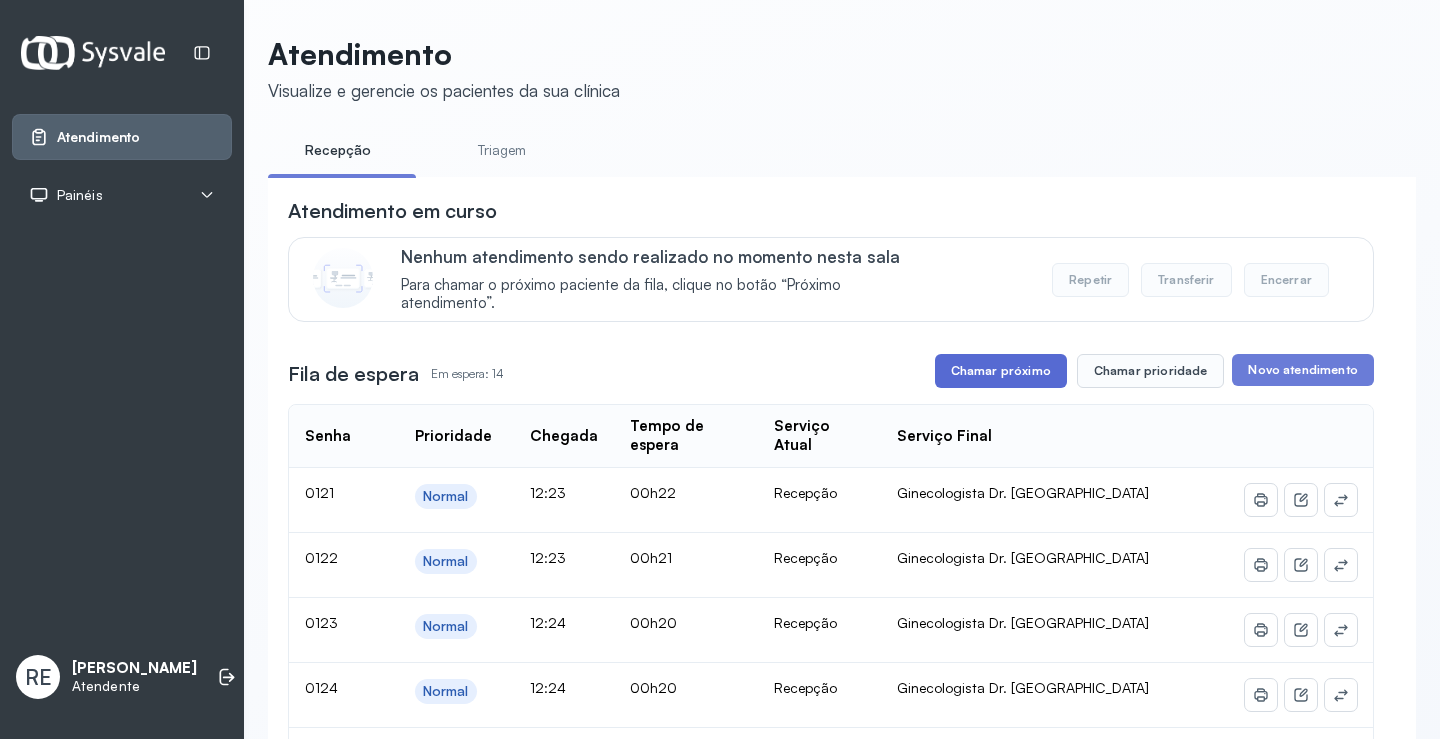 click on "Chamar próximo" at bounding box center (1001, 371) 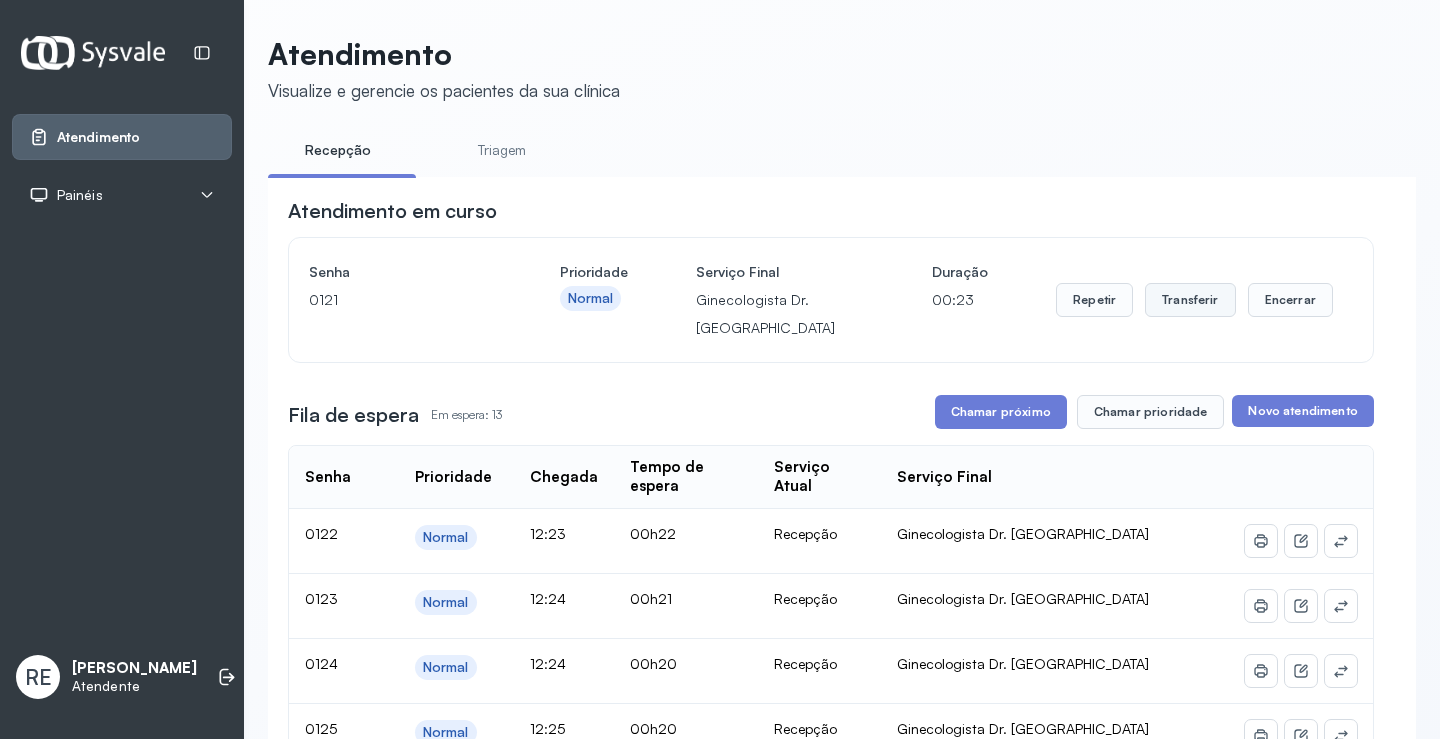 click on "Transferir" at bounding box center (1190, 300) 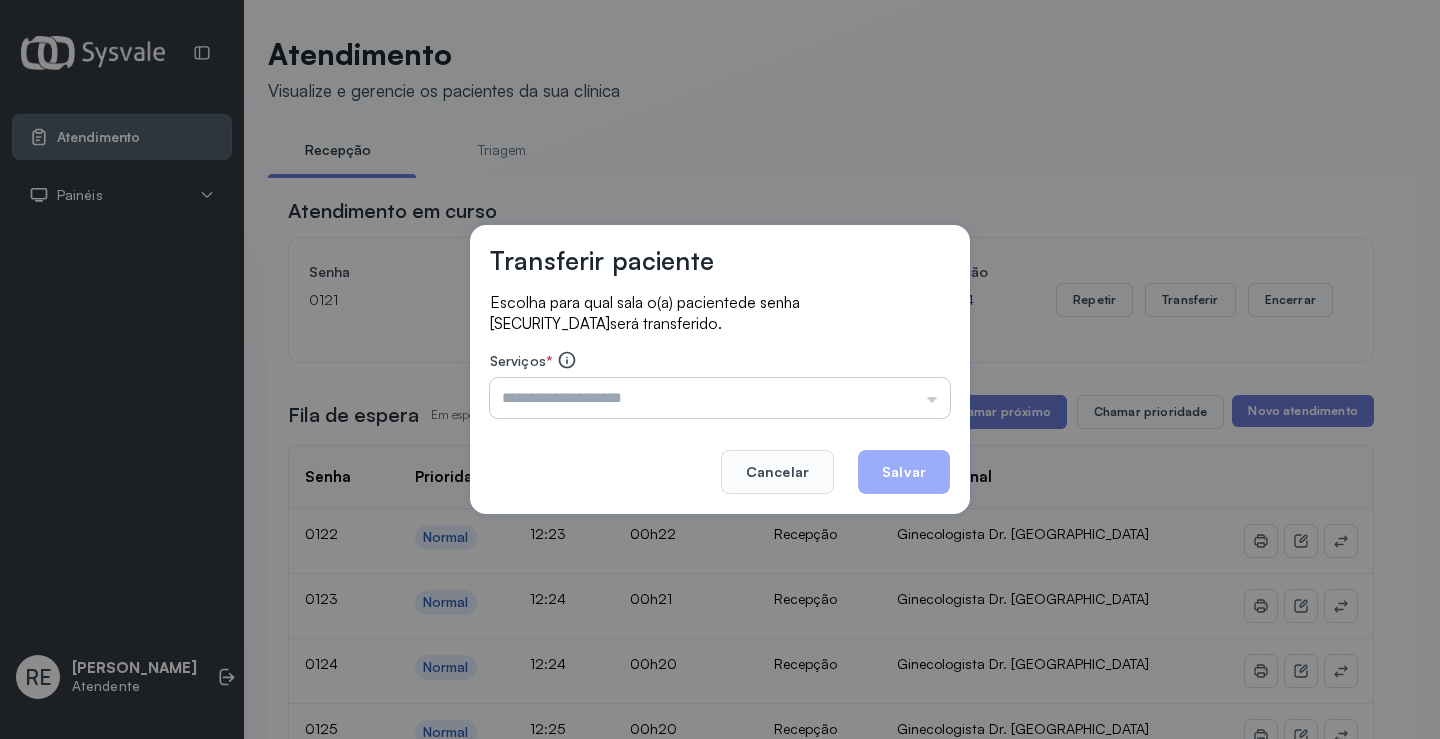 click at bounding box center (720, 398) 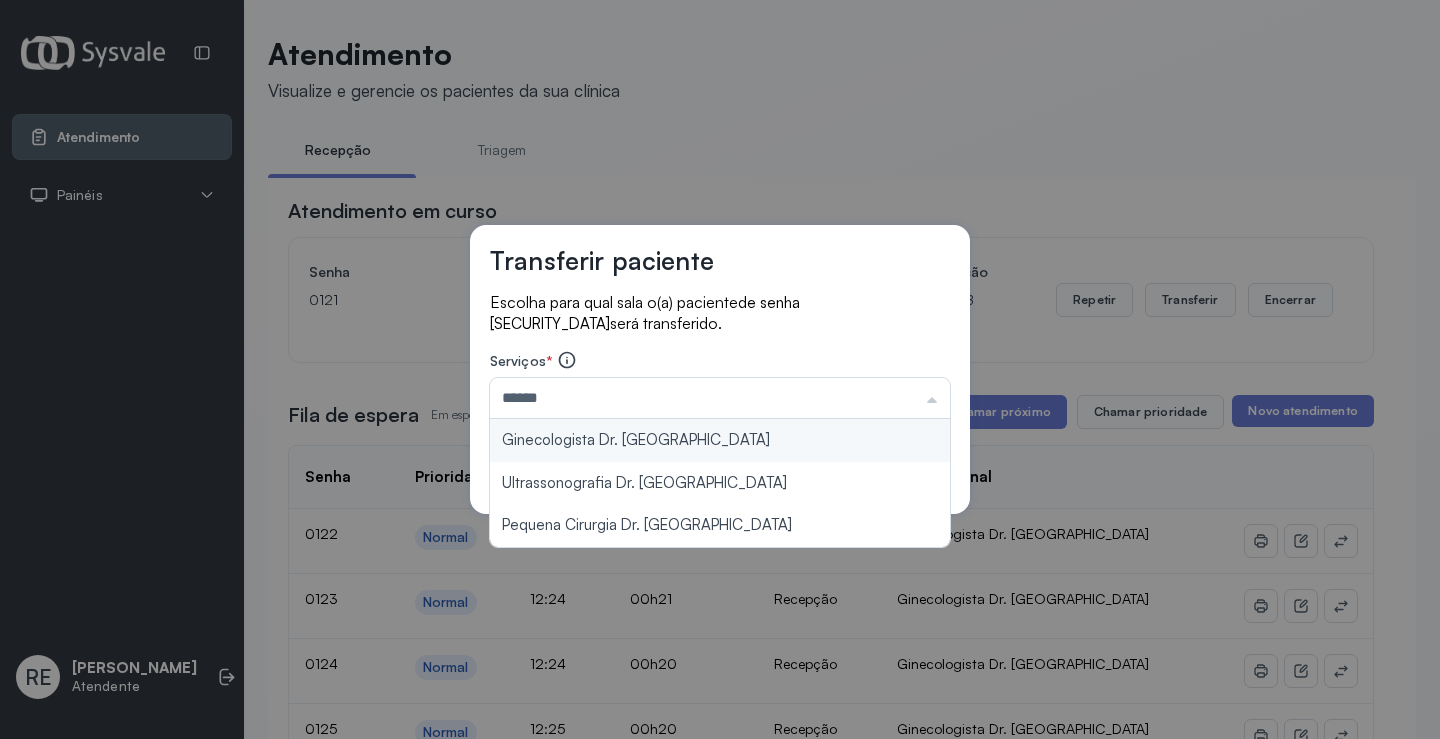 type on "**********" 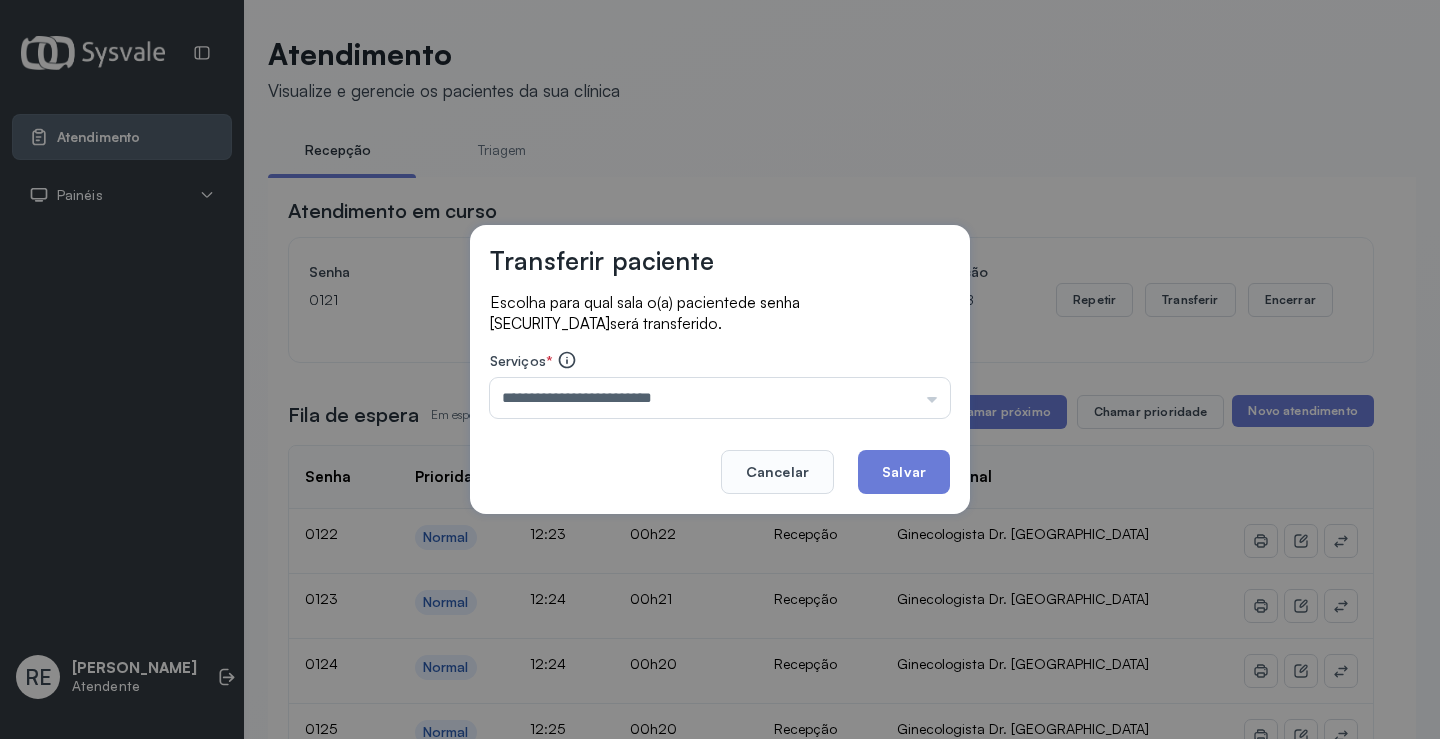click on "**********" at bounding box center [720, 369] 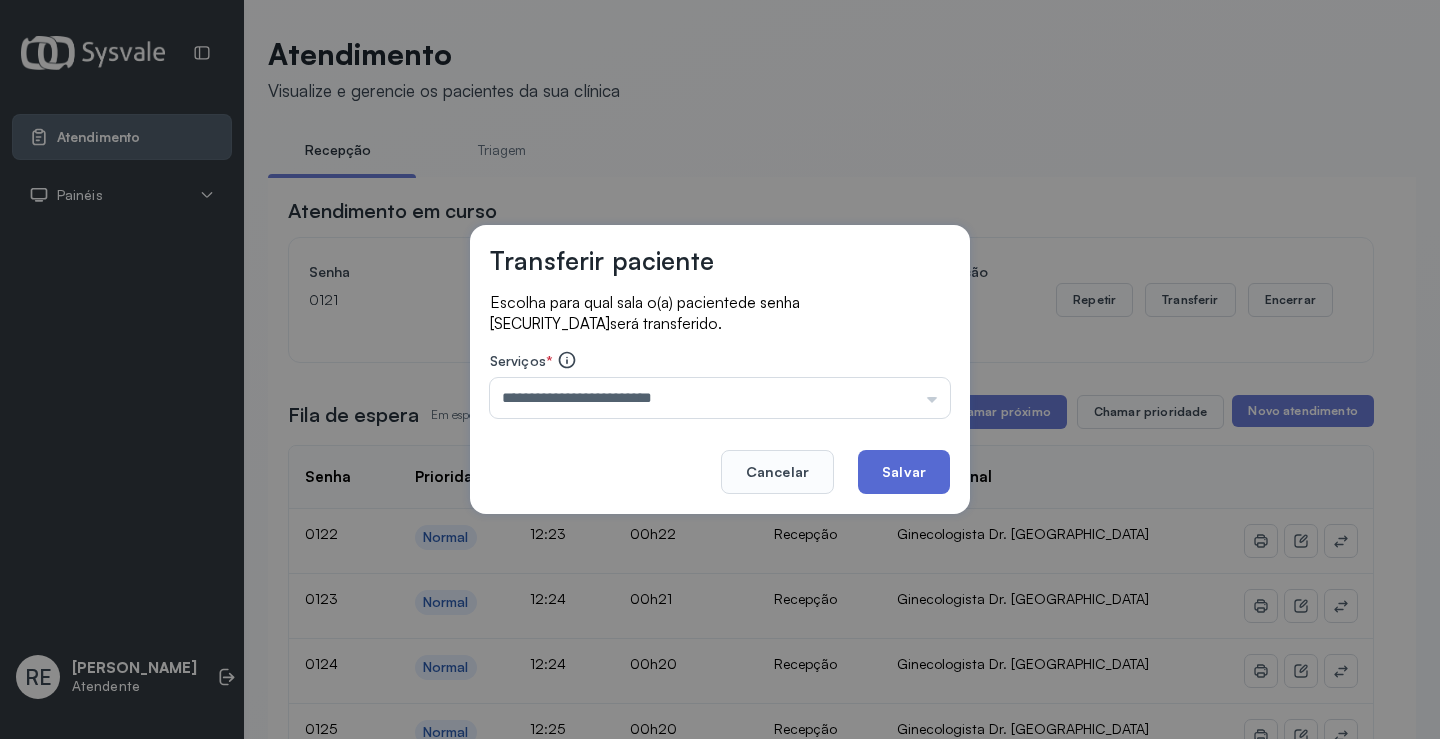 click on "Salvar" 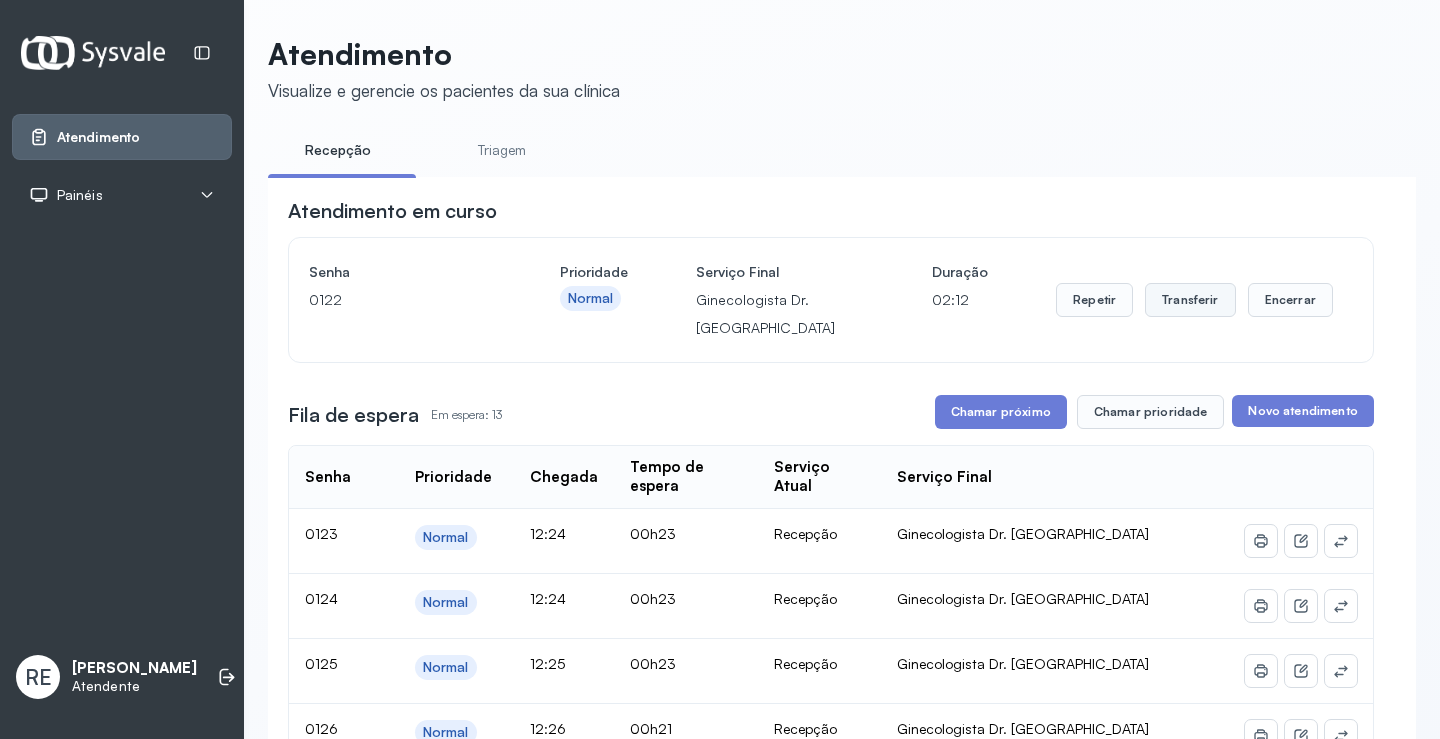 click on "Transferir" at bounding box center (1190, 300) 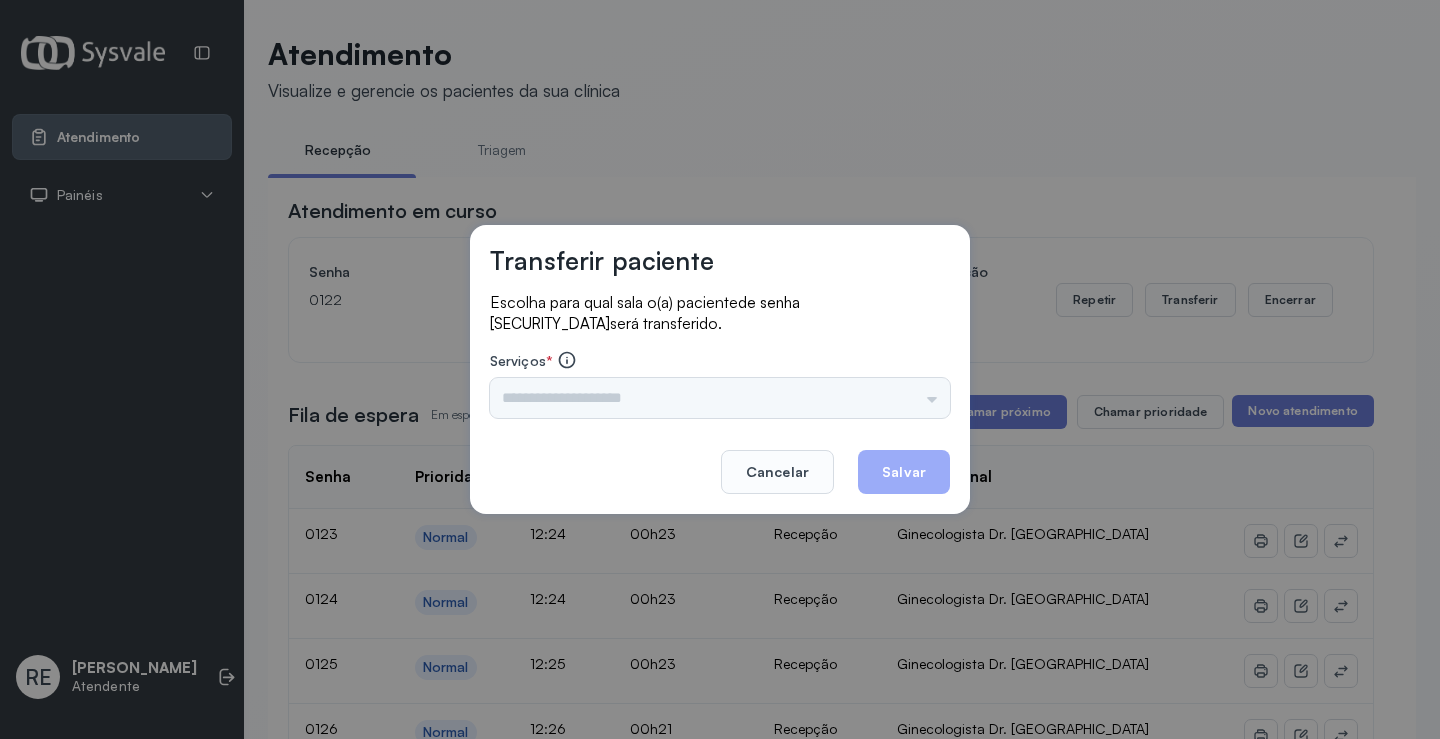 click on "Triagem Ortopedista Dr. Mauricio Ortopedista Dr. Ramon Ginecologista Dr. Amilton Ginecologista Dra. Luana Obstetra Dr. Orlindo Obstetra Dra. Vera Ultrassonografia Dr. Orlindo Ultrassonografia Dr. Amilton Consulta com Neurologista Dr. Ezir Reumatologista Dr. Juvenilson Endocrinologista Washington Dermatologista Dra. Renata Nefrologista Dr. Edvaldo Geriatra Dra. Vanessa Infectologista Dra. Vanessa Oftalmologista Dra. Consulta Proctologista/Cirurgia Geral Dra. Geislane Otorrinolaringologista Dr. Pedro Pequena Cirurgia Dr. Geislane Pequena Cirurgia Dr. AMILTON ECG Espirometria com Broncodilatador Espirometria sem Broncodilatador Ecocardiograma - Dra. Vanessa Viana Exame de PPD Enf. Jane Raquel RETIRADA DE CERUME DR. PEDRO VACINAÇÃO Preventivo Enf. Luciana Preventivo Enf. Tiago Araujo Consulta de Enfermagem Enf. Tiago Consulta de Enfermagem Enf. Luciana Consulta  Cardiologista Dr. Everson Consulta Enf. Jane Raquel Dispensação de Medicação Agendamento Consulta Enf. Tiago Agendamento consulta Enf. Luciana" at bounding box center [720, 398] 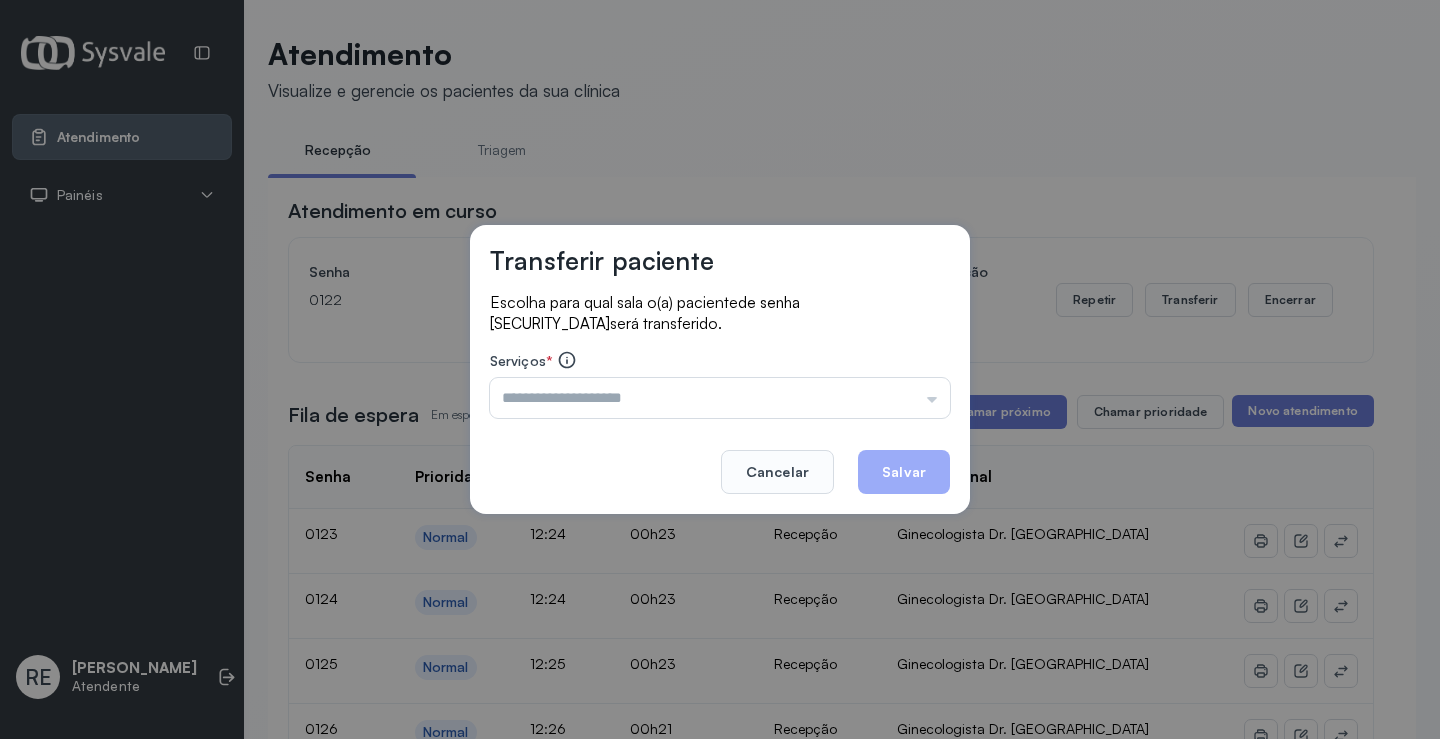 click at bounding box center (720, 398) 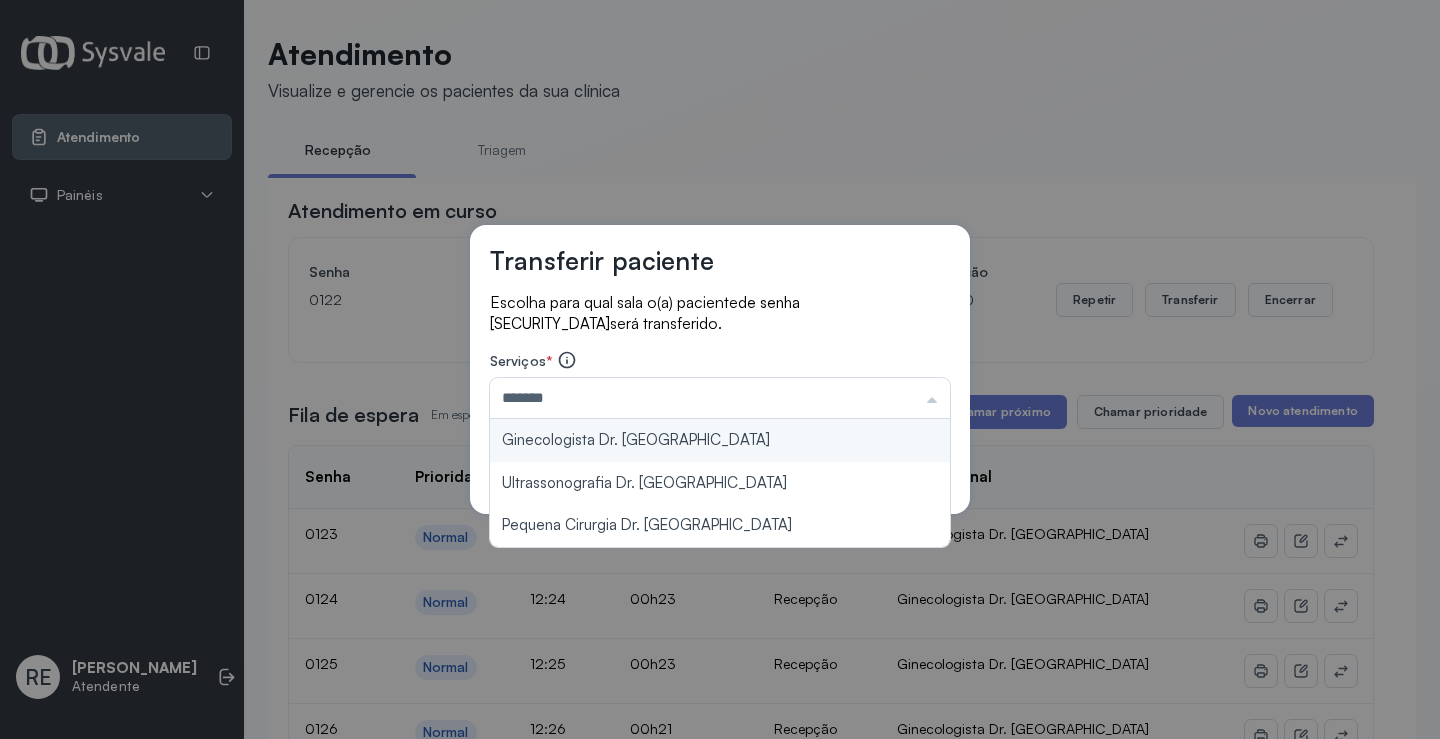 type on "**********" 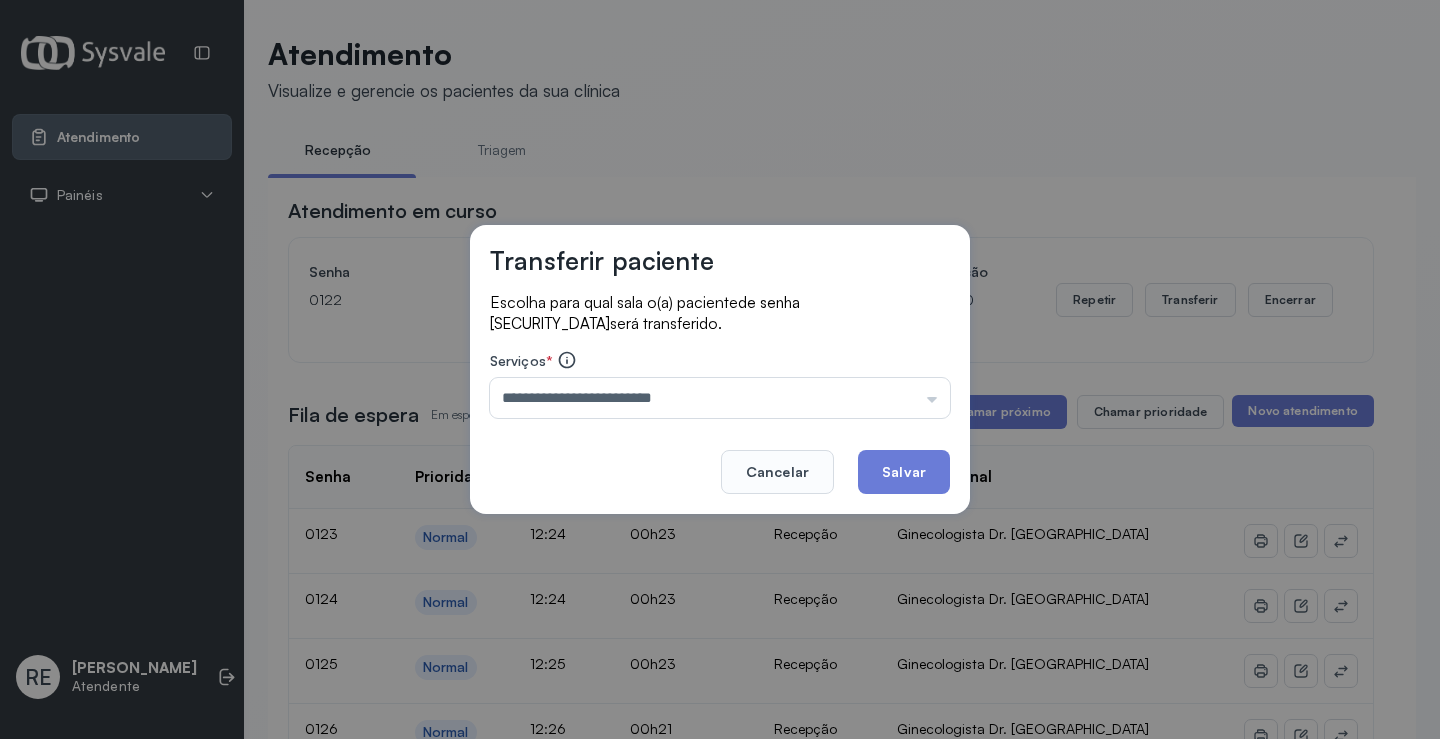 click on "**********" at bounding box center [720, 369] 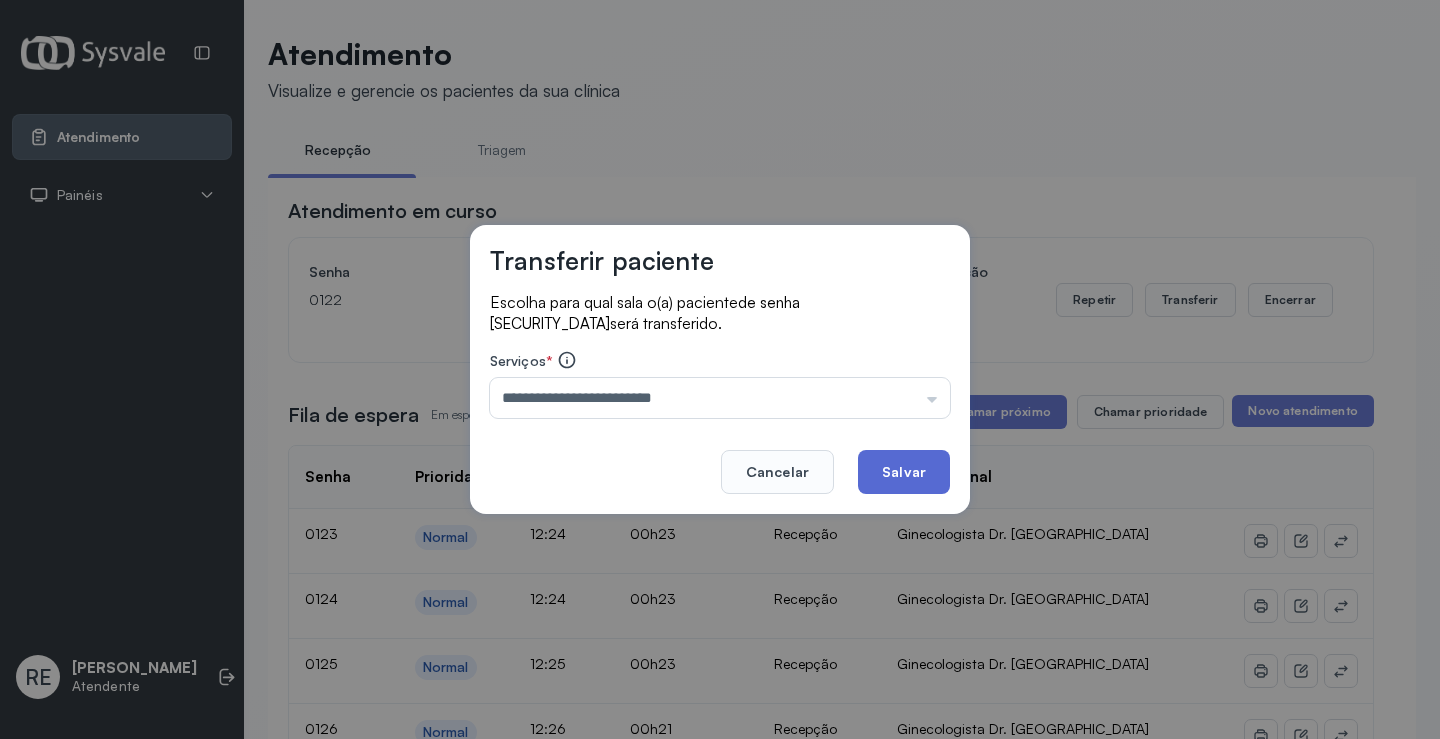click on "Salvar" 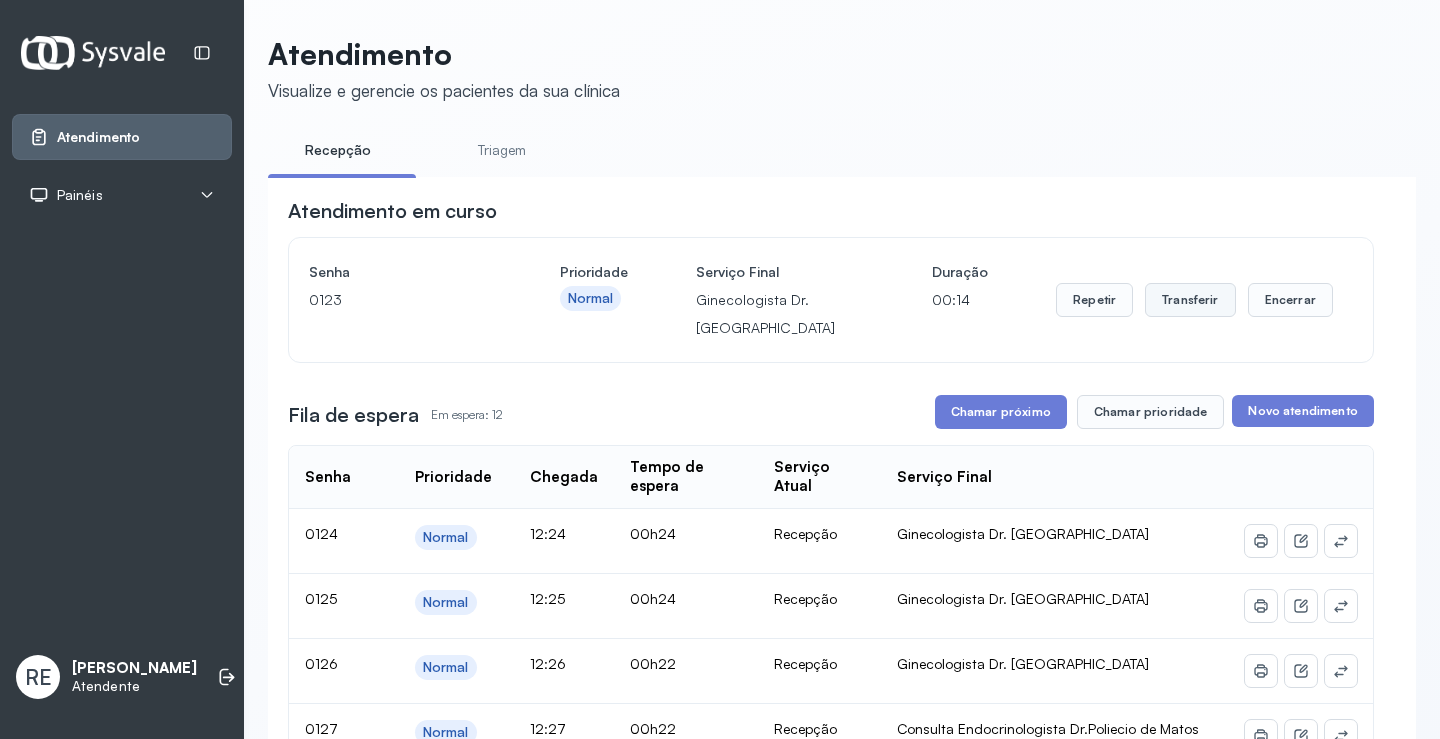 click on "Transferir" at bounding box center [1190, 300] 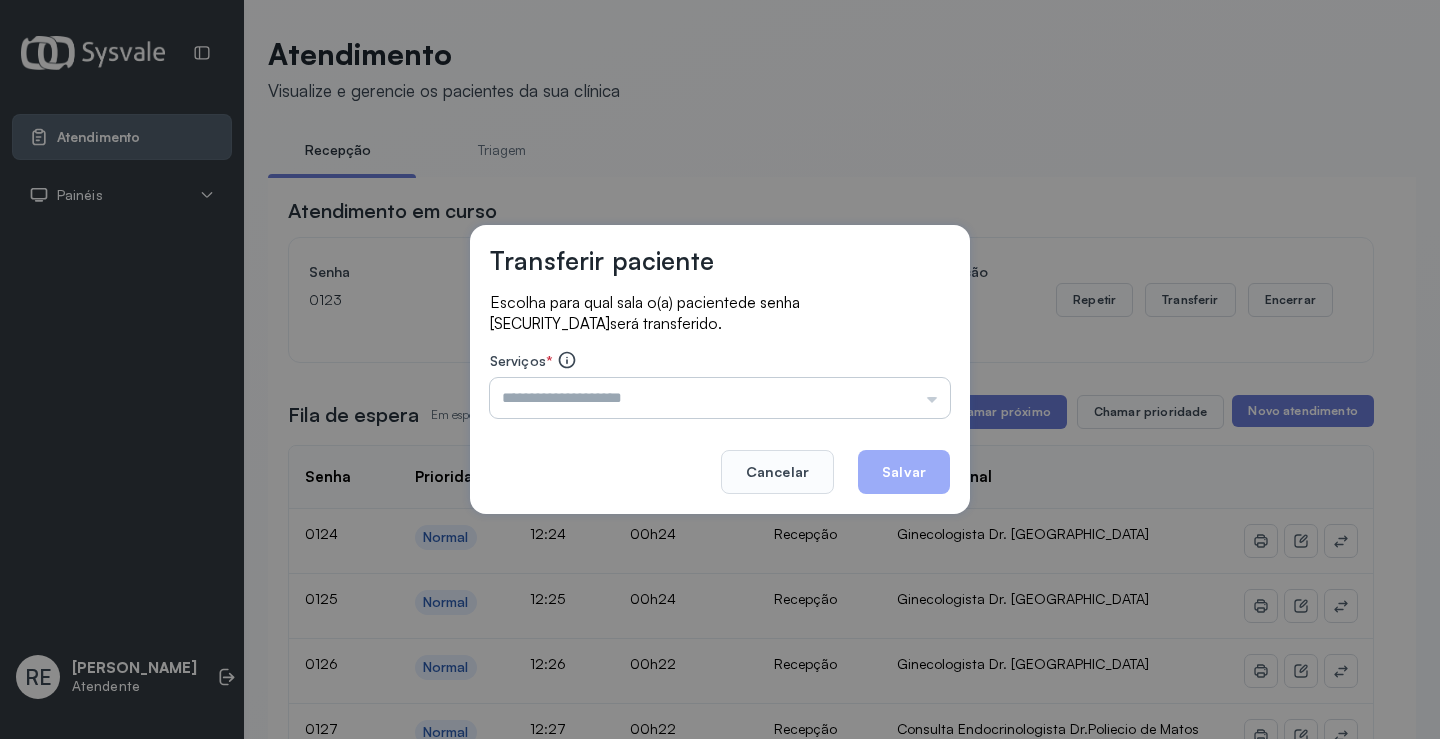 click at bounding box center (720, 398) 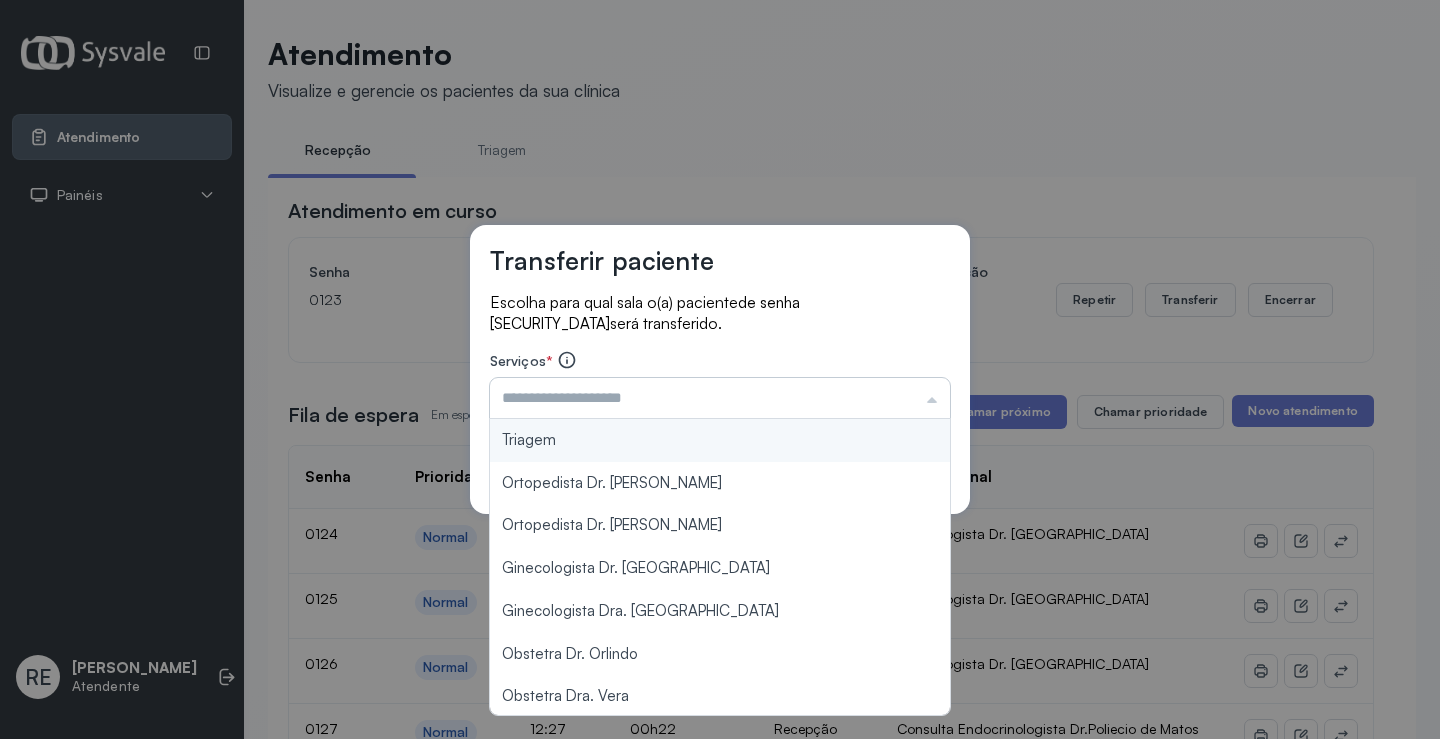 click at bounding box center [720, 398] 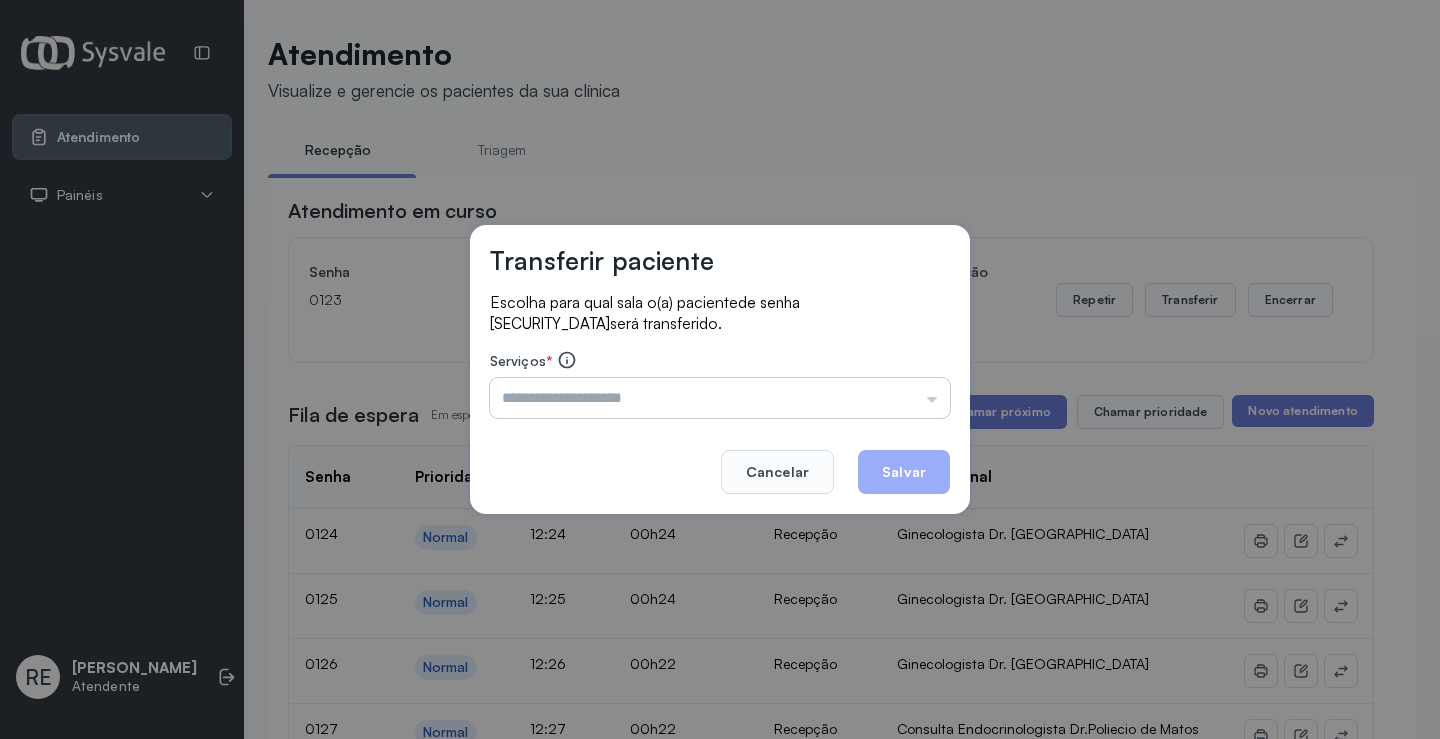 click at bounding box center (720, 398) 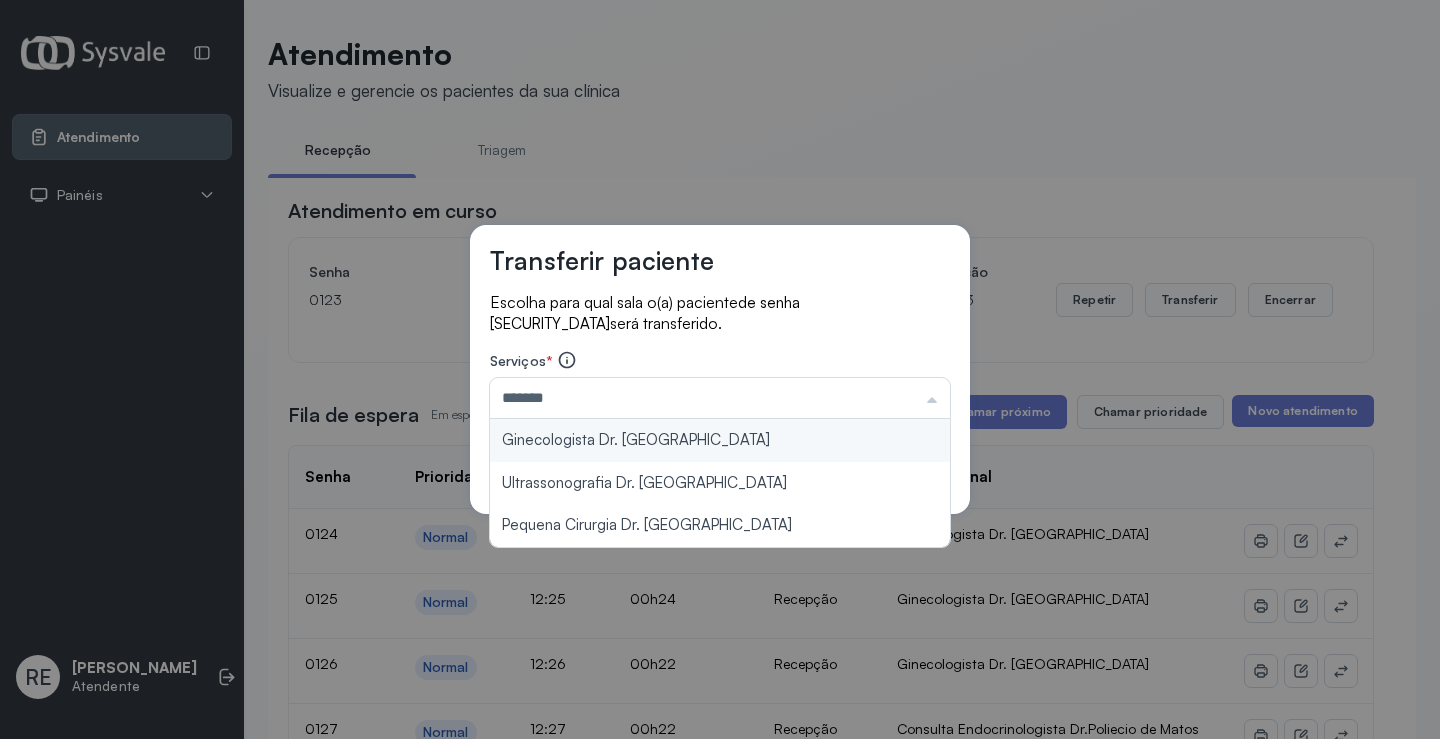 type on "**********" 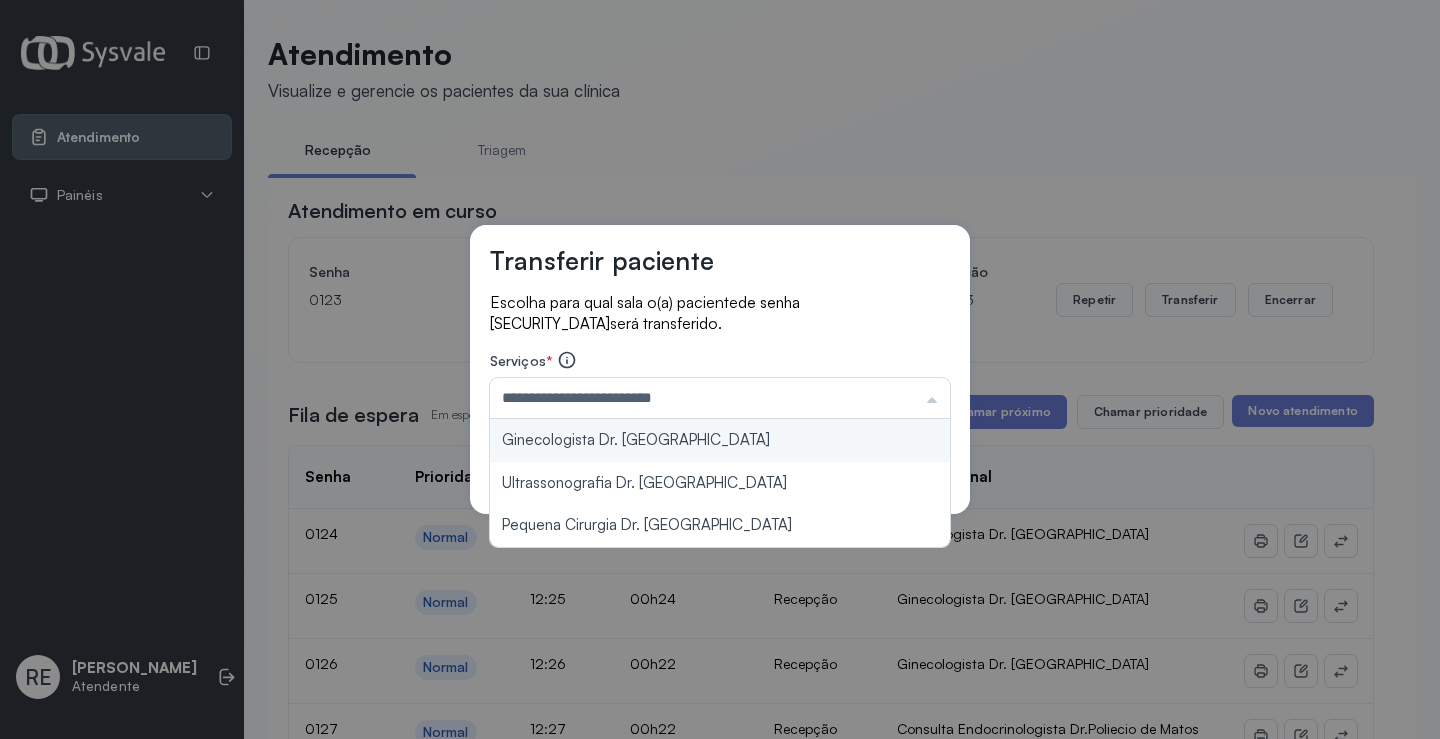 click on "**********" at bounding box center (720, 369) 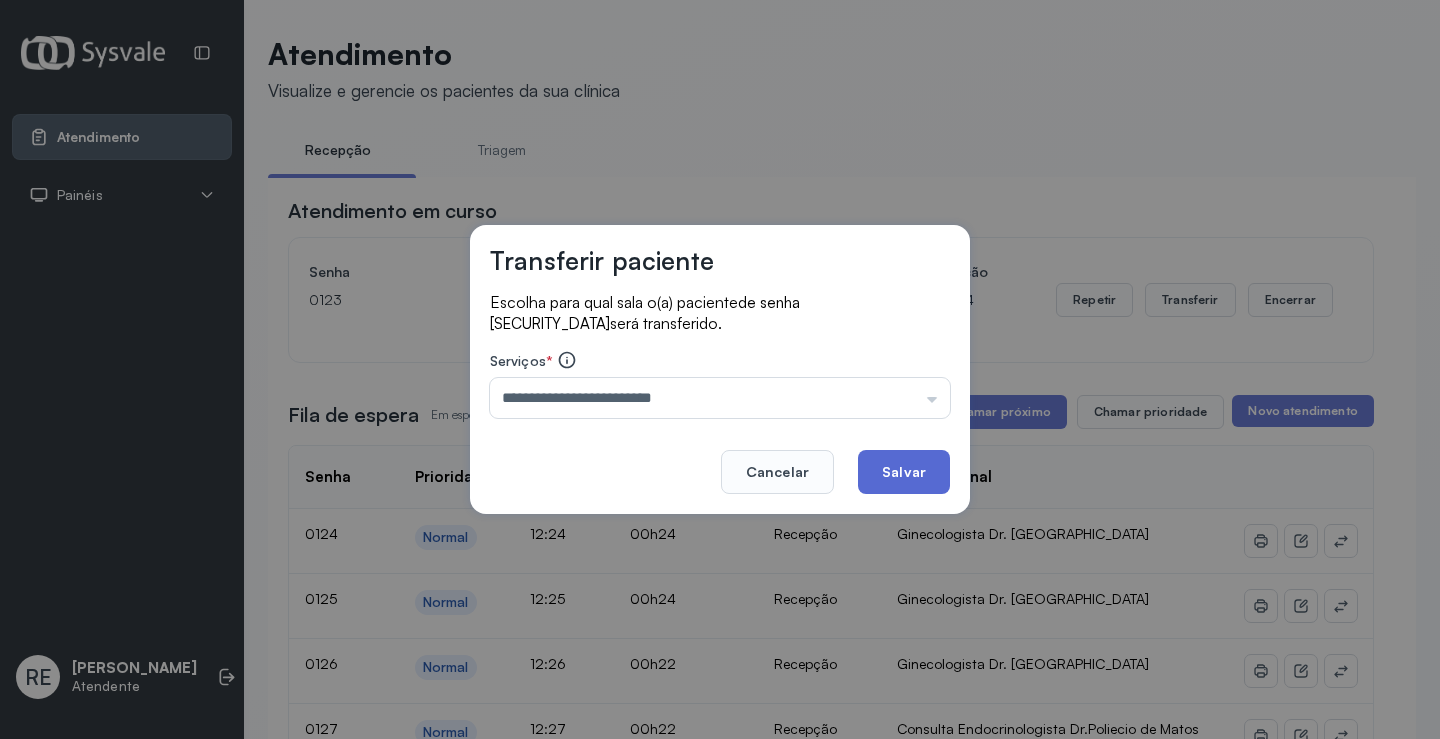 click on "Salvar" 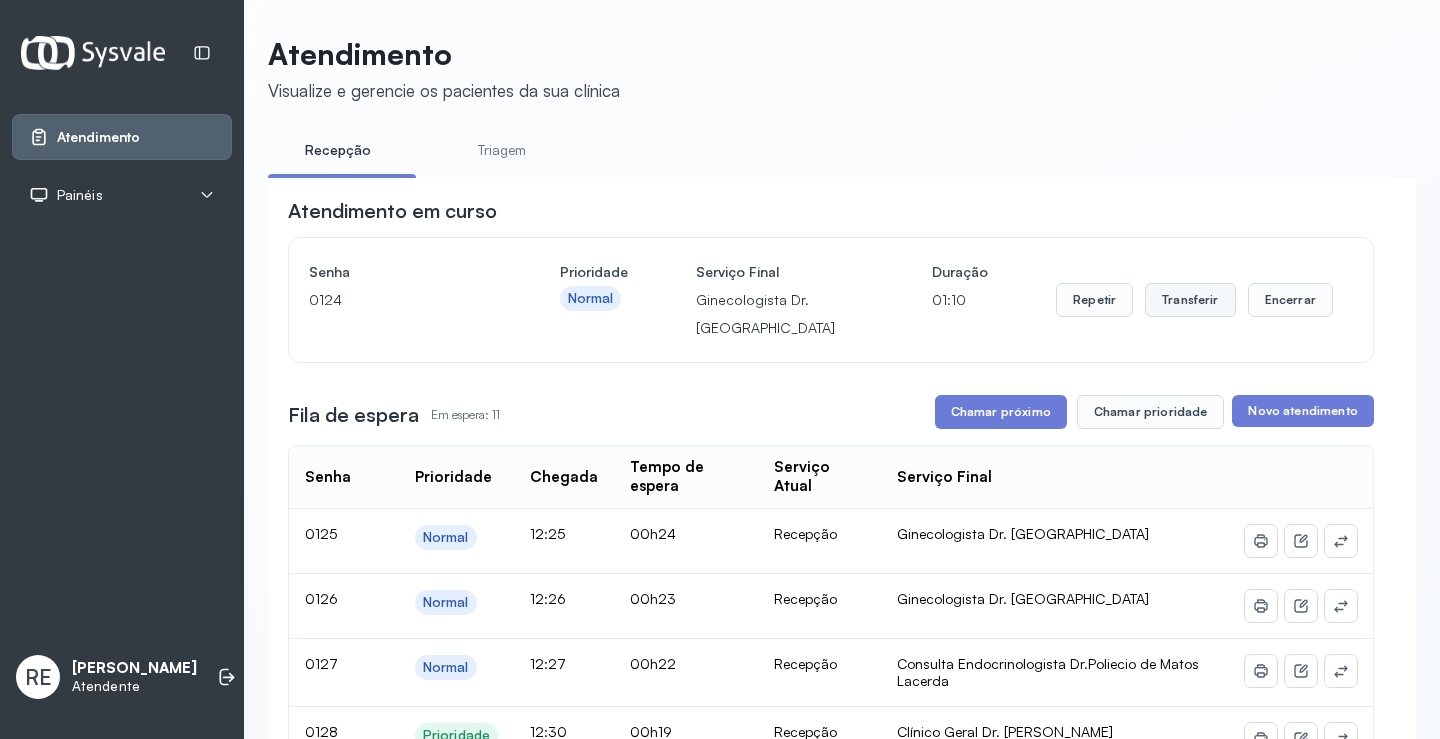 click on "Transferir" at bounding box center (1190, 300) 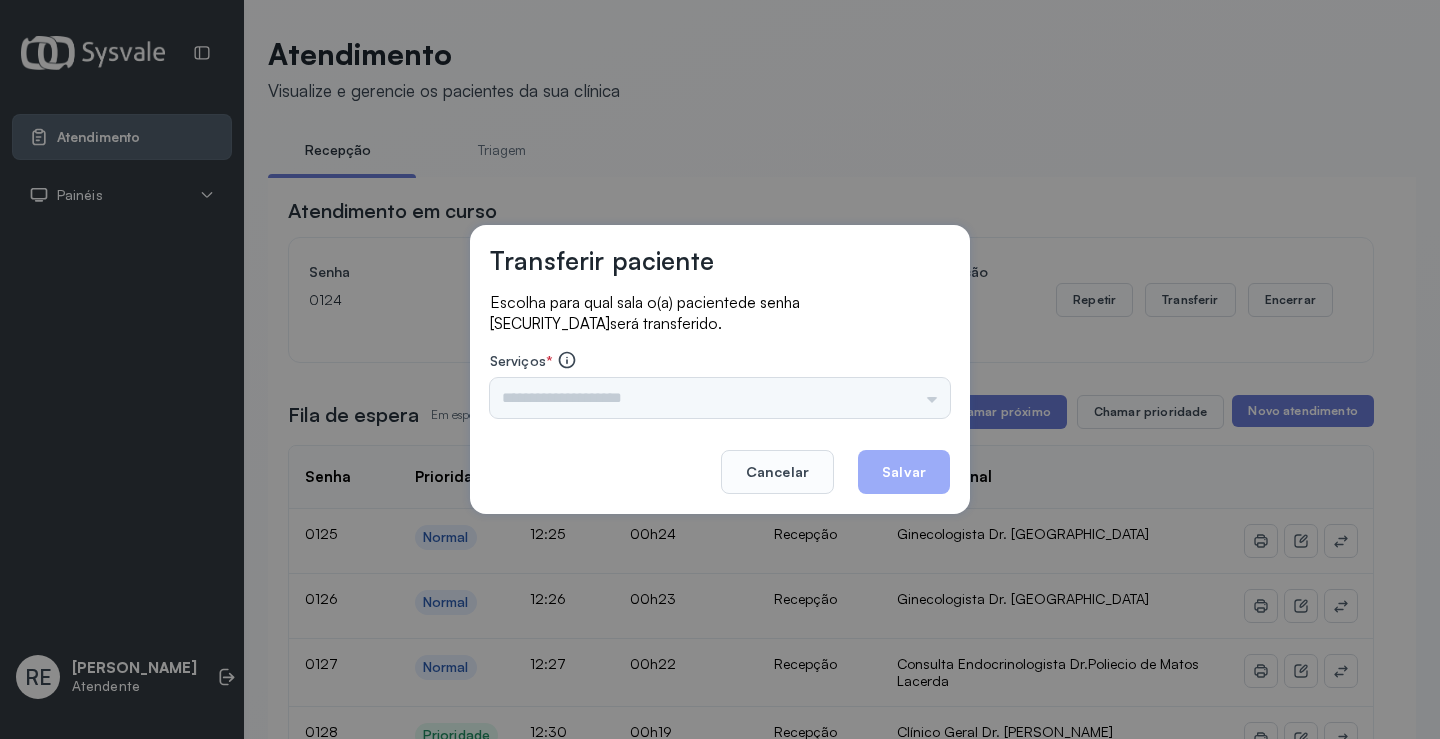 click on "Triagem Ortopedista Dr. Mauricio Ortopedista Dr. Ramon Ginecologista Dr. Amilton Ginecologista Dra. Luana Obstetra Dr. Orlindo Obstetra Dra. Vera Ultrassonografia Dr. Orlindo Ultrassonografia Dr. Amilton Consulta com Neurologista Dr. Ezir Reumatologista Dr. Juvenilson Endocrinologista Washington Dermatologista Dra. Renata Nefrologista Dr. Edvaldo Geriatra Dra. Vanessa Infectologista Dra. Vanessa Oftalmologista Dra. Consulta Proctologista/Cirurgia Geral Dra. Geislane Otorrinolaringologista Dr. Pedro Pequena Cirurgia Dr. Geislane Pequena Cirurgia Dr. AMILTON ECG Espirometria com Broncodilatador Espirometria sem Broncodilatador Ecocardiograma - Dra. Vanessa Viana Exame de PPD Enf. Jane Raquel RETIRADA DE CERUME DR. PEDRO VACINAÇÃO Preventivo Enf. Luciana Preventivo Enf. Tiago Araujo Consulta de Enfermagem Enf. Tiago Consulta de Enfermagem Enf. Luciana Consulta  Cardiologista Dr. Everson Consulta Enf. Jane Raquel Dispensação de Medicação Agendamento Consulta Enf. Tiago Agendamento consulta Enf. Luciana" at bounding box center [720, 398] 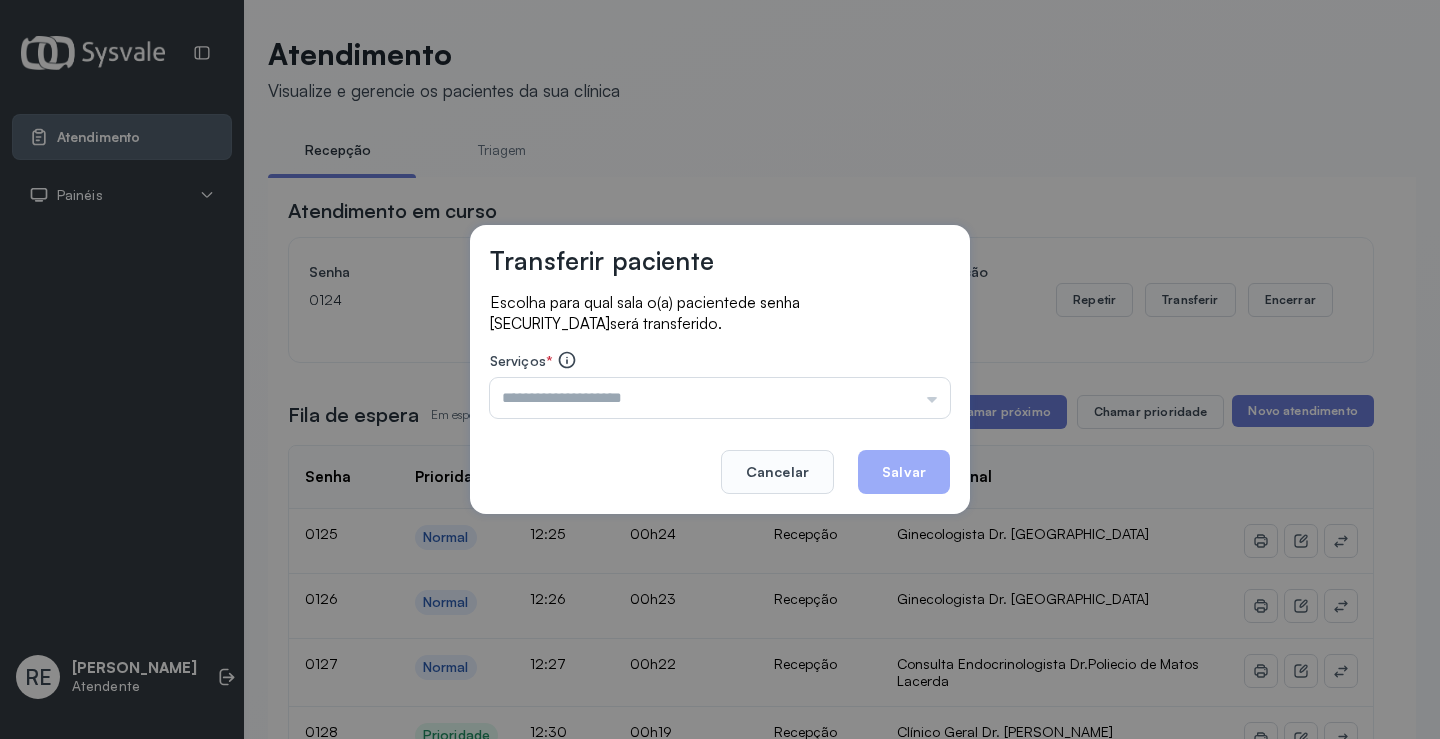 click on "Triagem Ortopedista Dr. Mauricio Ortopedista Dr. Ramon Ginecologista Dr. Amilton Ginecologista Dra. Luana Obstetra Dr. Orlindo Obstetra Dra. Vera Ultrassonografia Dr. Orlindo Ultrassonografia Dr. Amilton Consulta com Neurologista Dr. Ezir Reumatologista Dr. Juvenilson Endocrinologista Washington Dermatologista Dra. Renata Nefrologista Dr. Edvaldo Geriatra Dra. Vanessa Infectologista Dra. Vanessa Oftalmologista Dra. Consulta Proctologista/Cirurgia Geral Dra. Geislane Otorrinolaringologista Dr. Pedro Pequena Cirurgia Dr. Geislane Pequena Cirurgia Dr. AMILTON ECG Espirometria com Broncodilatador Espirometria sem Broncodilatador Ecocardiograma - Dra. Vanessa Viana Exame de PPD Enf. Jane Raquel RETIRADA DE CERUME DR. PEDRO VACINAÇÃO Preventivo Enf. Luciana Preventivo Enf. Tiago Araujo Consulta de Enfermagem Enf. Tiago Consulta de Enfermagem Enf. Luciana Consulta  Cardiologista Dr. Everson Consulta Enf. Jane Raquel Dispensação de Medicação Agendamento Consulta Enf. Tiago Agendamento consulta Enf. Luciana" at bounding box center (720, 398) 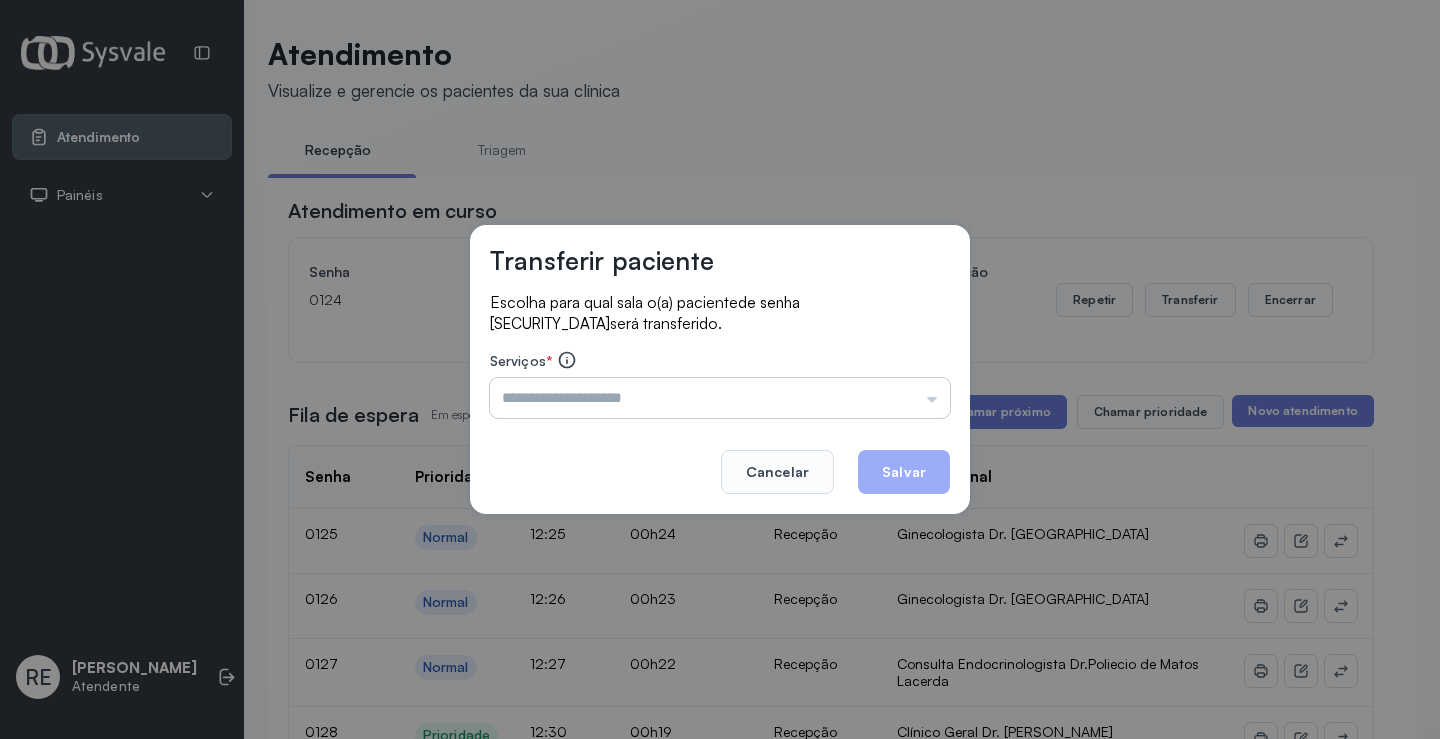 click at bounding box center [720, 398] 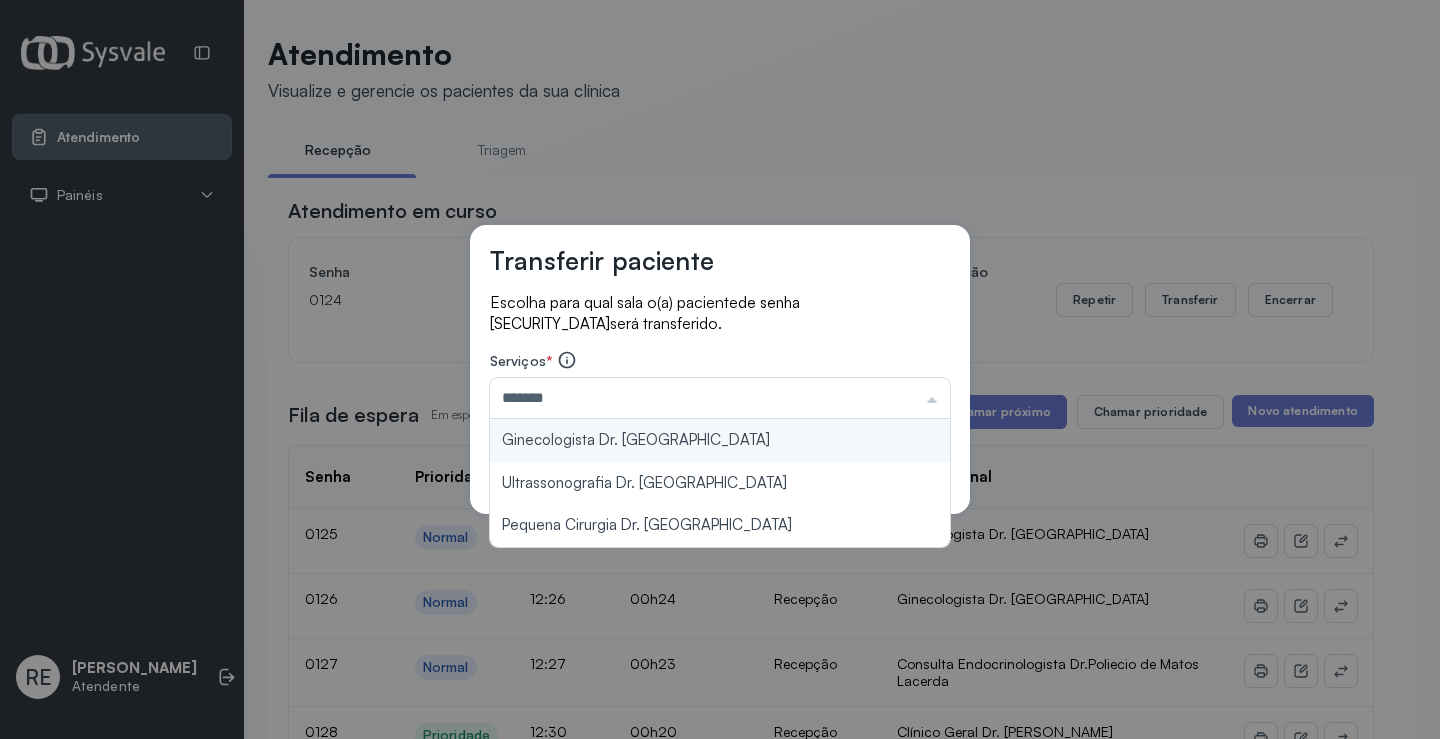 type on "**********" 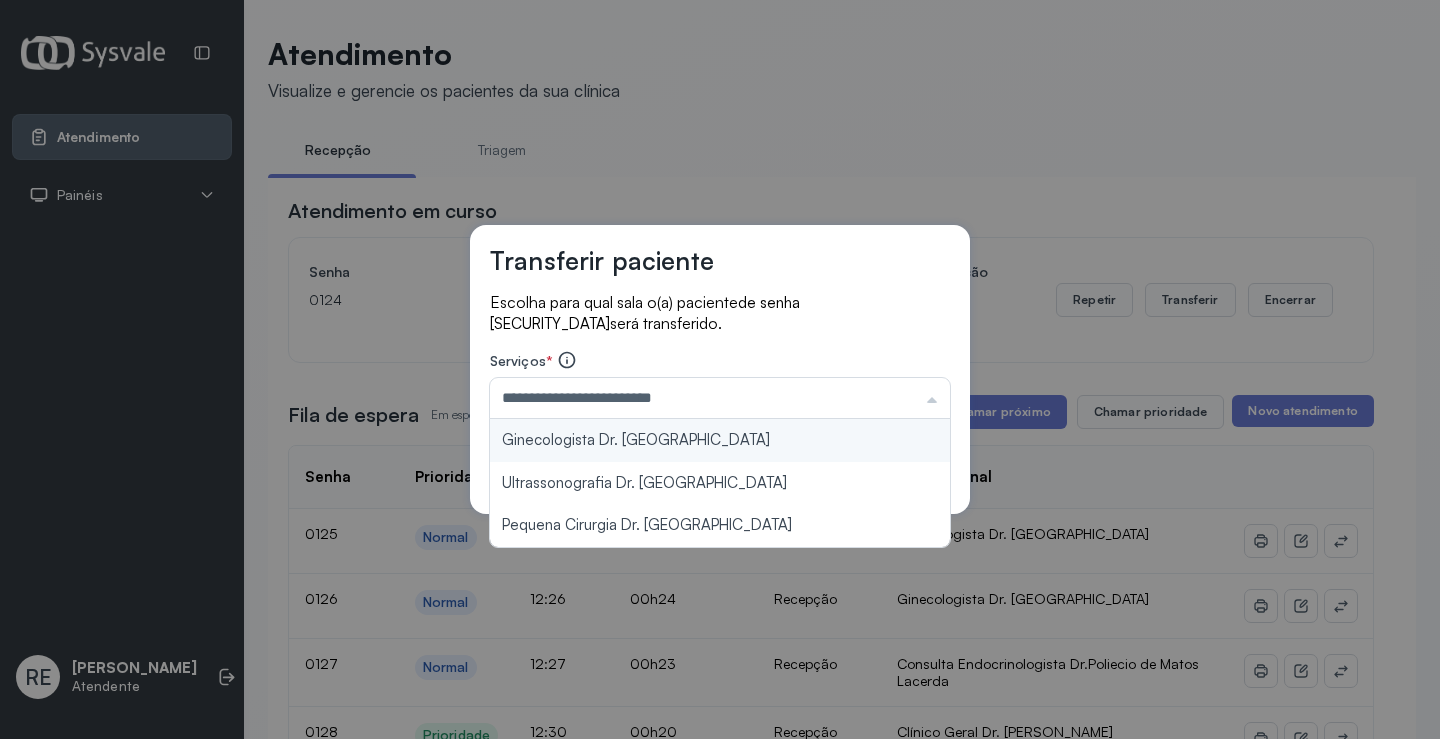 click on "**********" at bounding box center [720, 369] 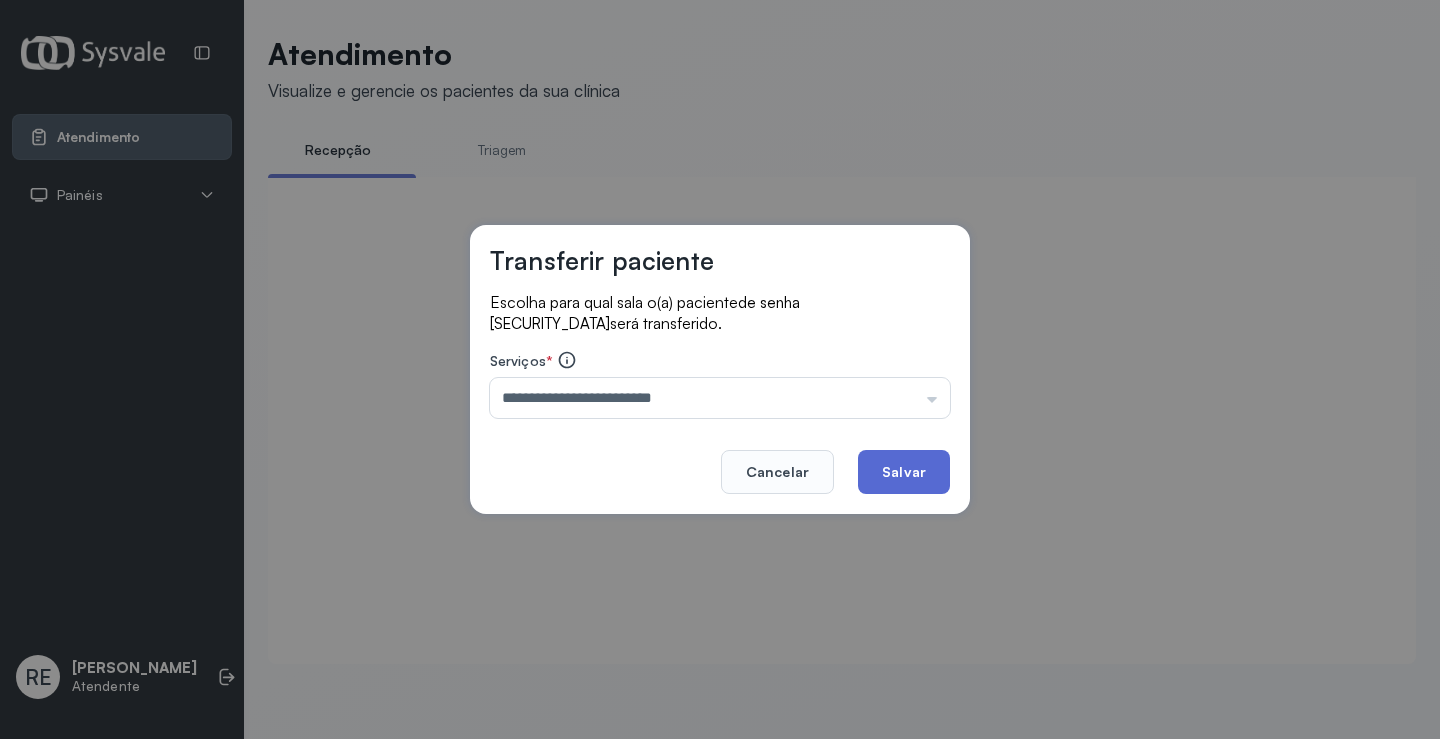 click on "Salvar" 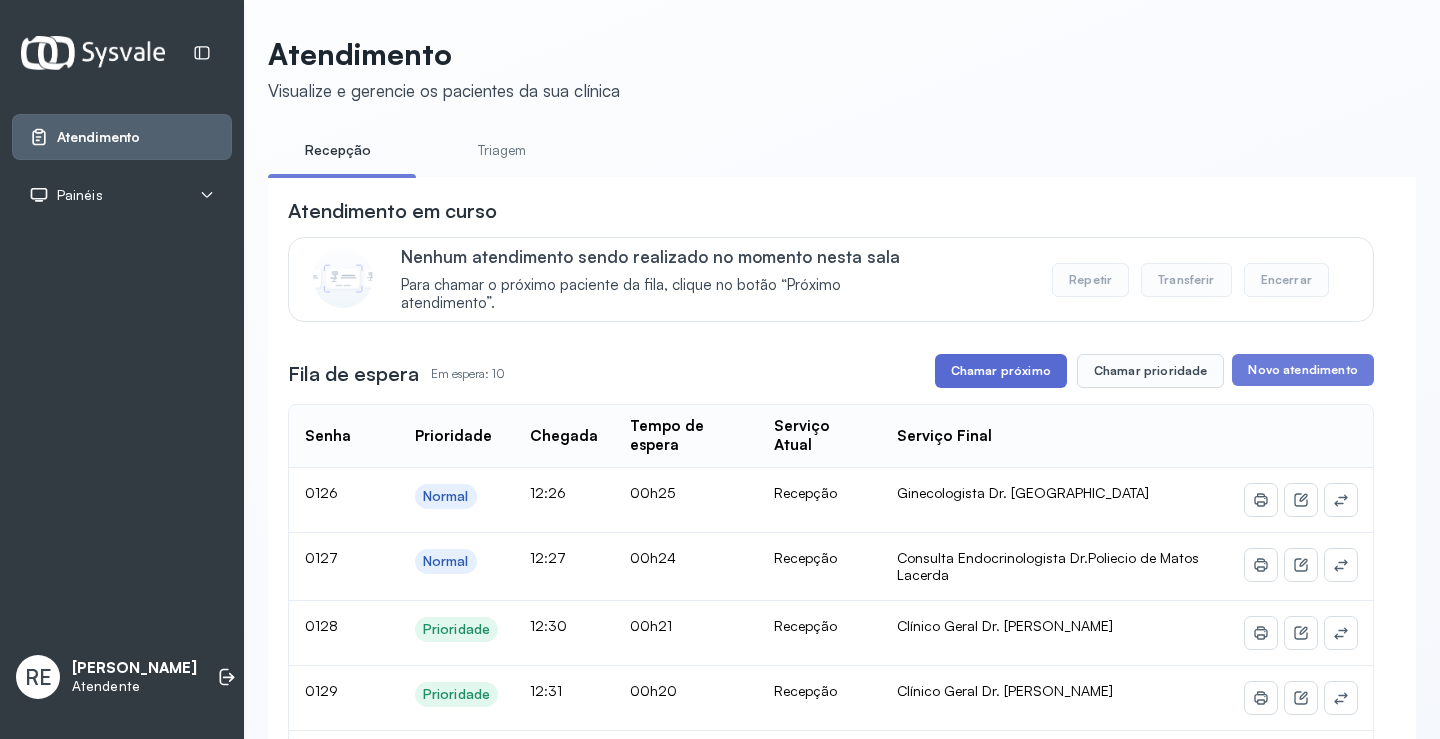 click on "Chamar próximo" at bounding box center (1001, 371) 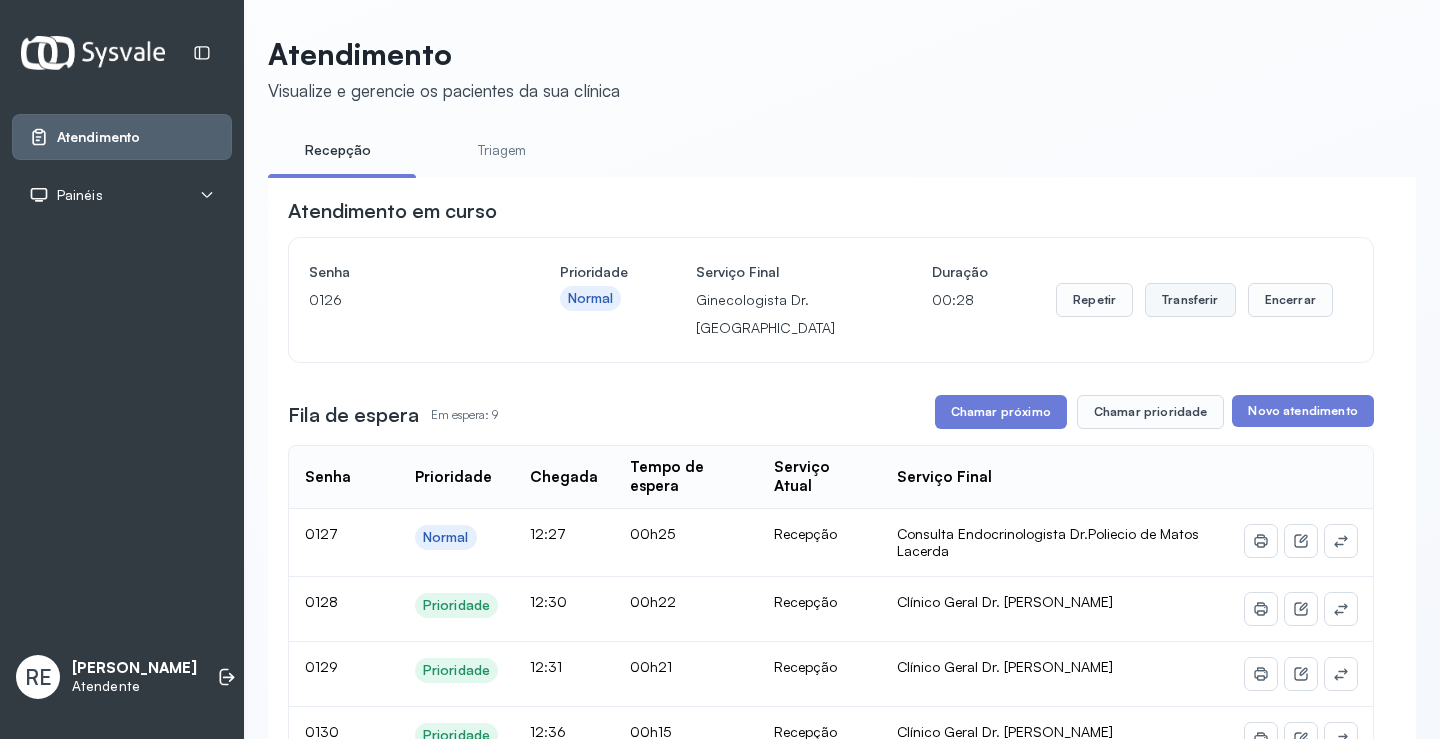 click on "Transferir" at bounding box center [1190, 300] 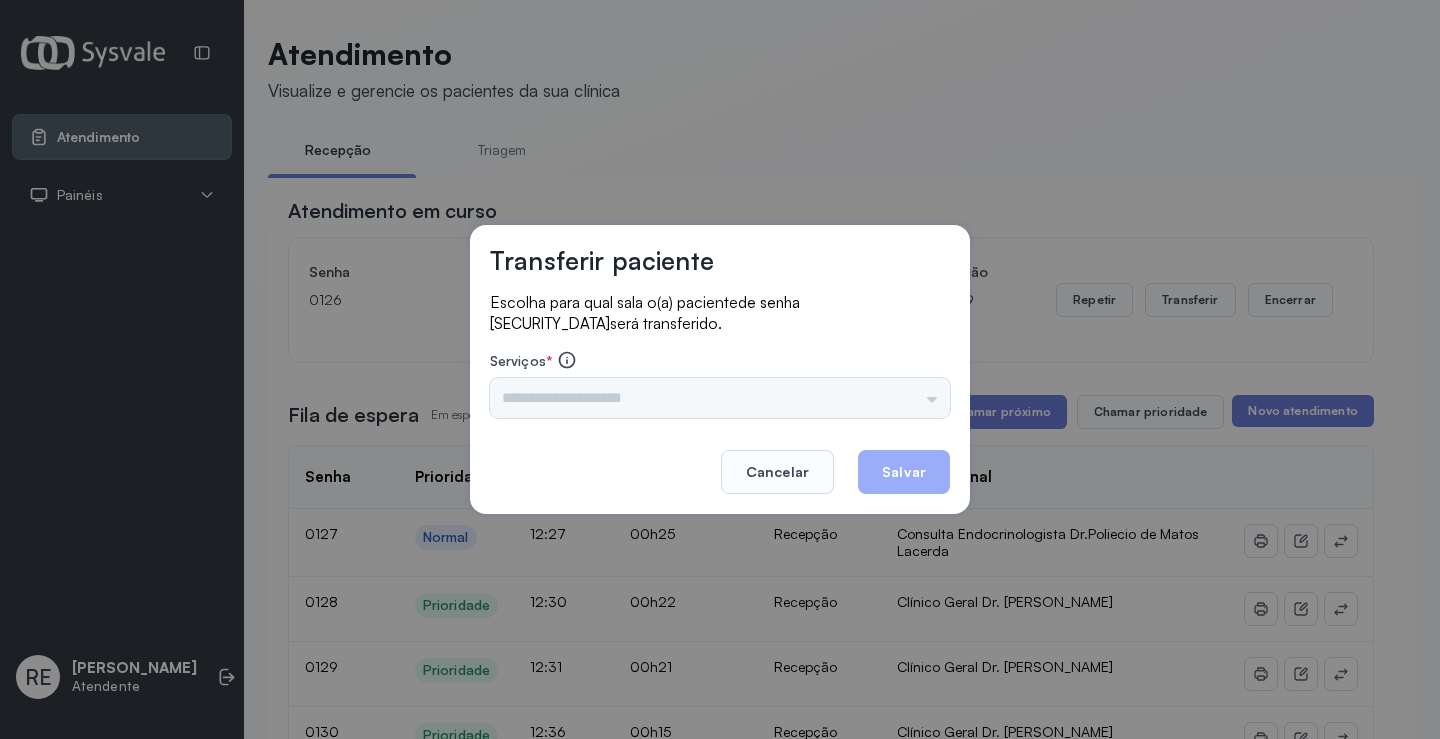 click on "Triagem Ortopedista Dr. Mauricio Ortopedista Dr. Ramon Ginecologista Dr. Amilton Ginecologista Dra. Luana Obstetra Dr. Orlindo Obstetra Dra. Vera Ultrassonografia Dr. Orlindo Ultrassonografia Dr. Amilton Consulta com Neurologista Dr. Ezir Reumatologista Dr. Juvenilson Endocrinologista Washington Dermatologista Dra. Renata Nefrologista Dr. Edvaldo Geriatra Dra. Vanessa Infectologista Dra. Vanessa Oftalmologista Dra. Consulta Proctologista/Cirurgia Geral Dra. Geislane Otorrinolaringologista Dr. Pedro Pequena Cirurgia Dr. Geislane Pequena Cirurgia Dr. AMILTON ECG Espirometria com Broncodilatador Espirometria sem Broncodilatador Ecocardiograma - Dra. Vanessa Viana Exame de PPD Enf. Jane Raquel RETIRADA DE CERUME DR. PEDRO VACINAÇÃO Preventivo Enf. Luciana Preventivo Enf. Tiago Araujo Consulta de Enfermagem Enf. Tiago Consulta de Enfermagem Enf. Luciana Consulta  Cardiologista Dr. Everson Consulta Enf. Jane Raquel Dispensação de Medicação Agendamento Consulta Enf. Tiago Agendamento consulta Enf. Luciana" at bounding box center [720, 398] 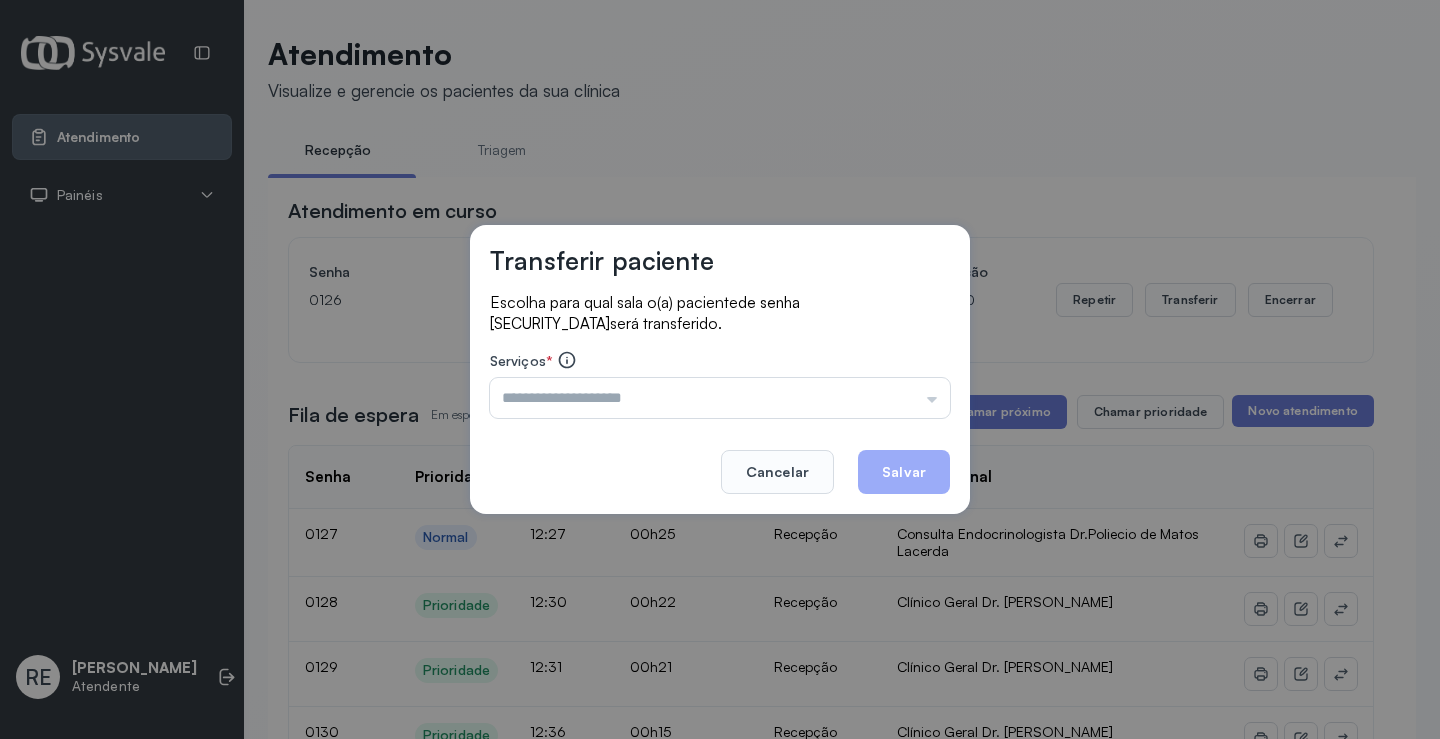 click at bounding box center [720, 398] 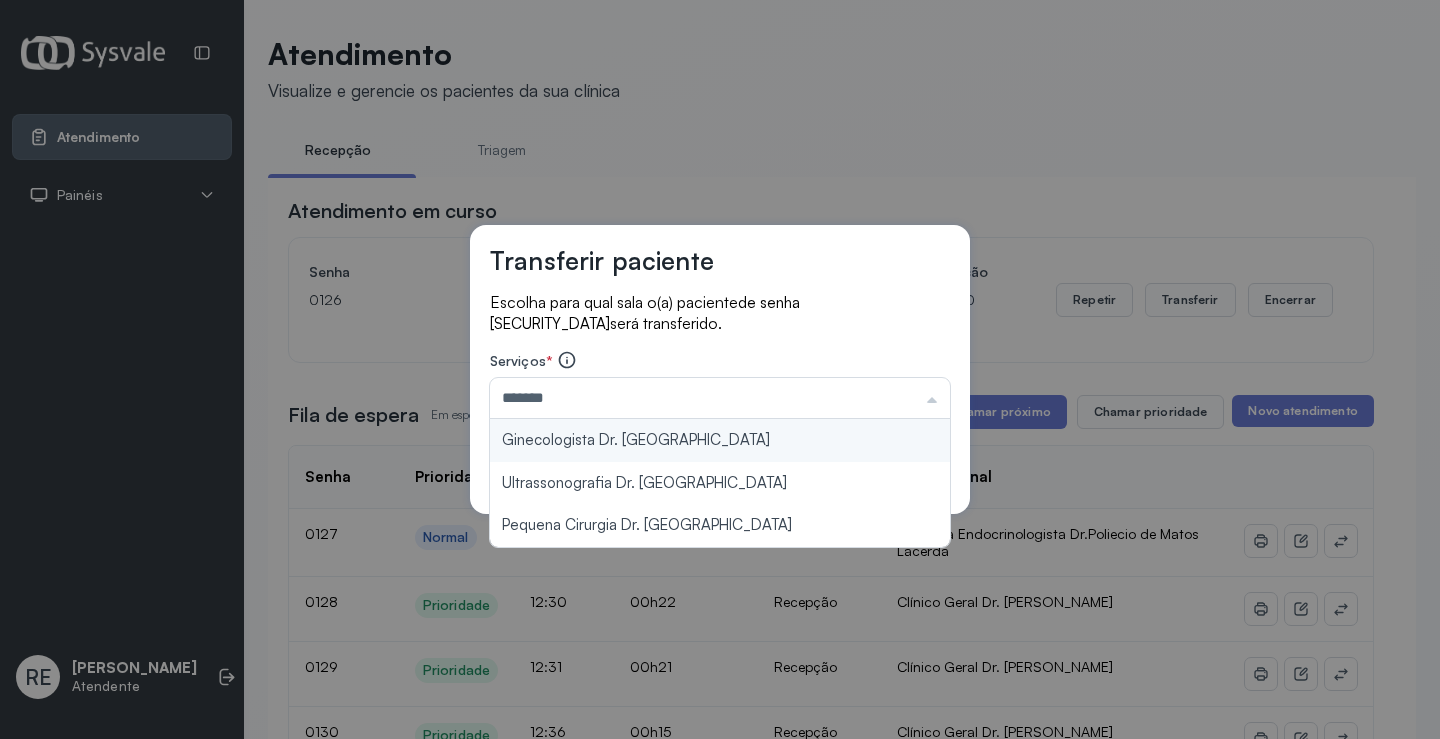 type on "**********" 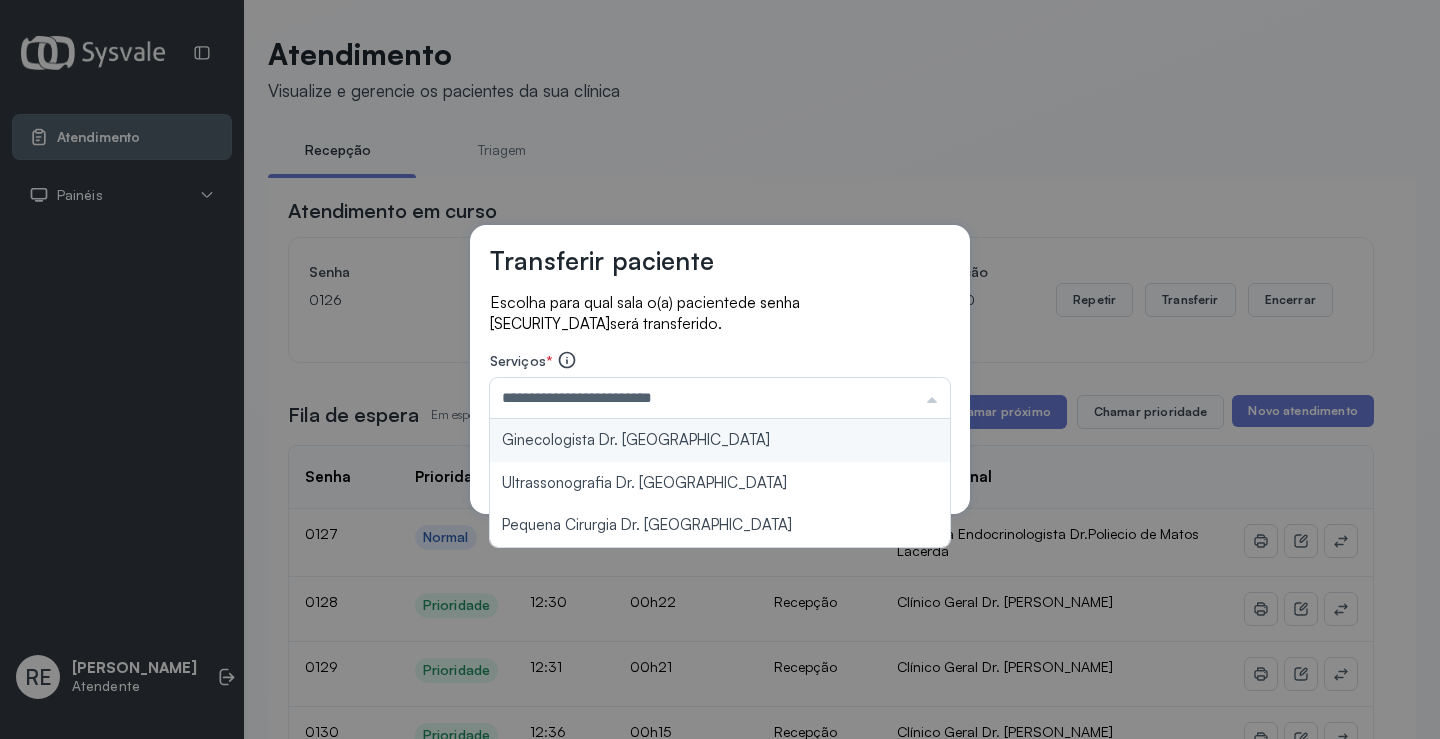 click on "**********" at bounding box center [720, 369] 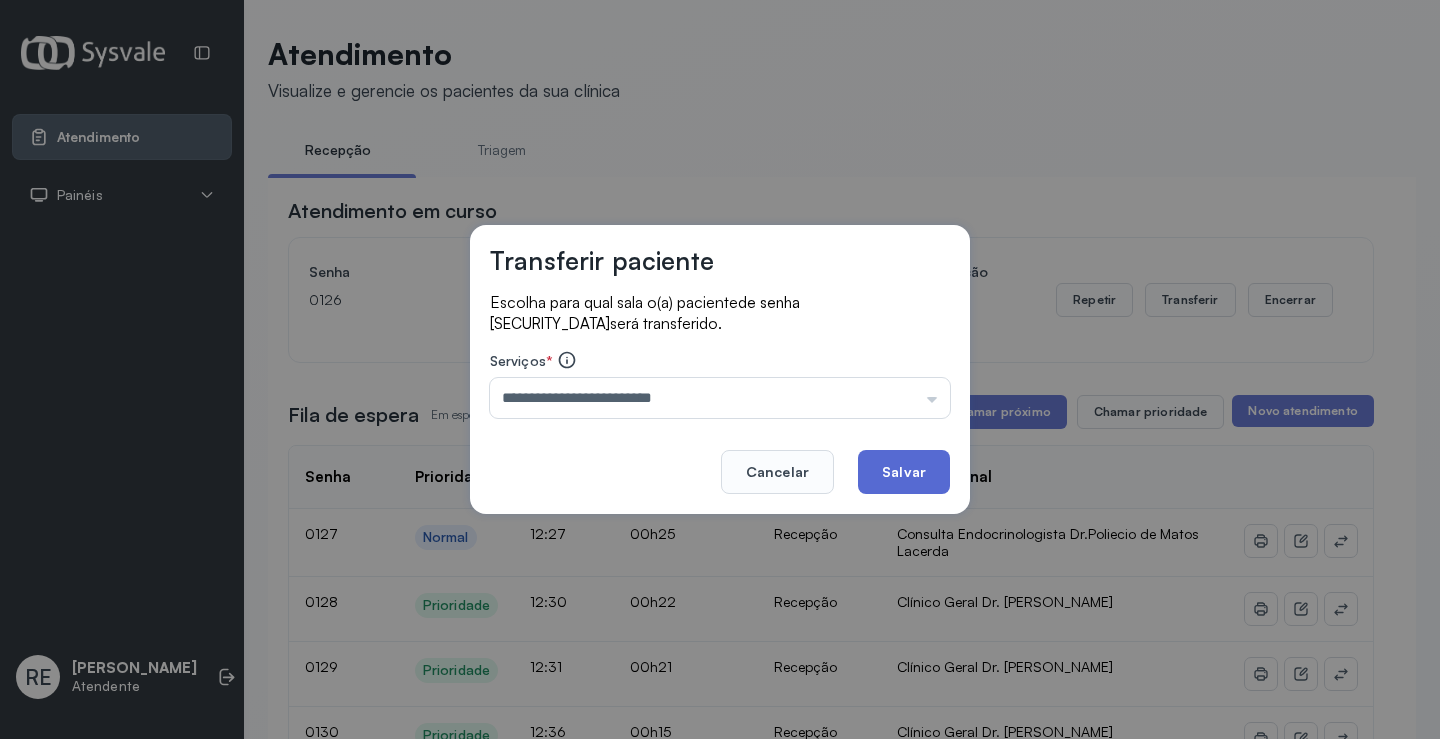 click on "Salvar" 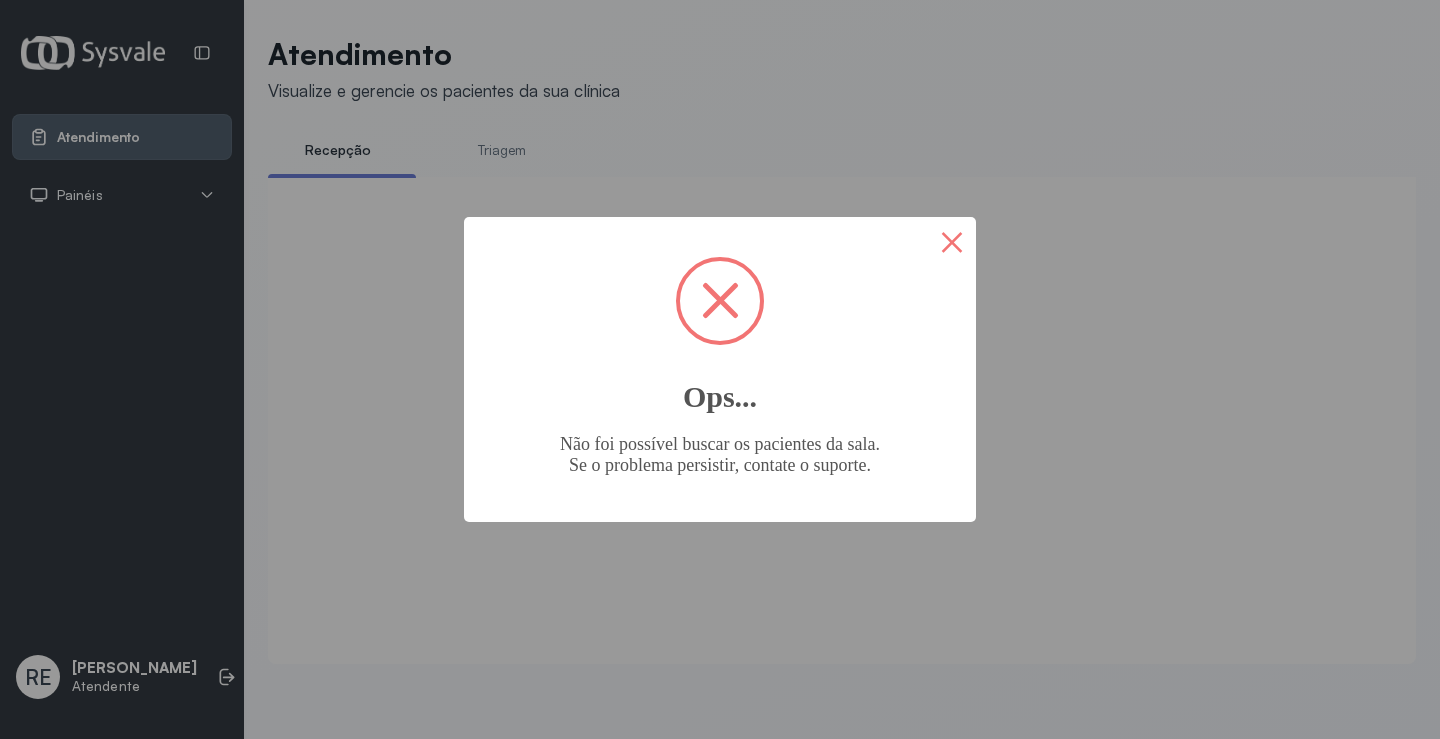 click on "×" at bounding box center [952, 241] 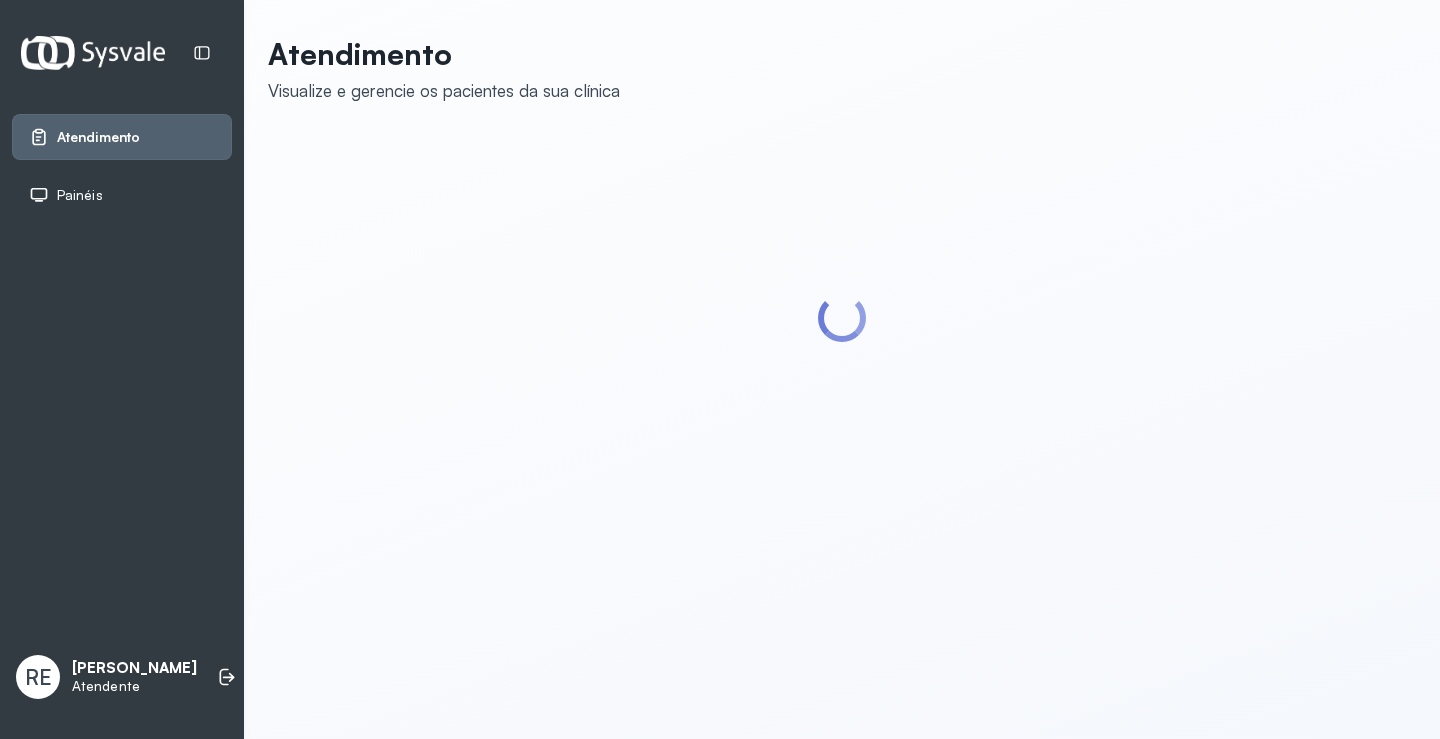 scroll, scrollTop: 0, scrollLeft: 0, axis: both 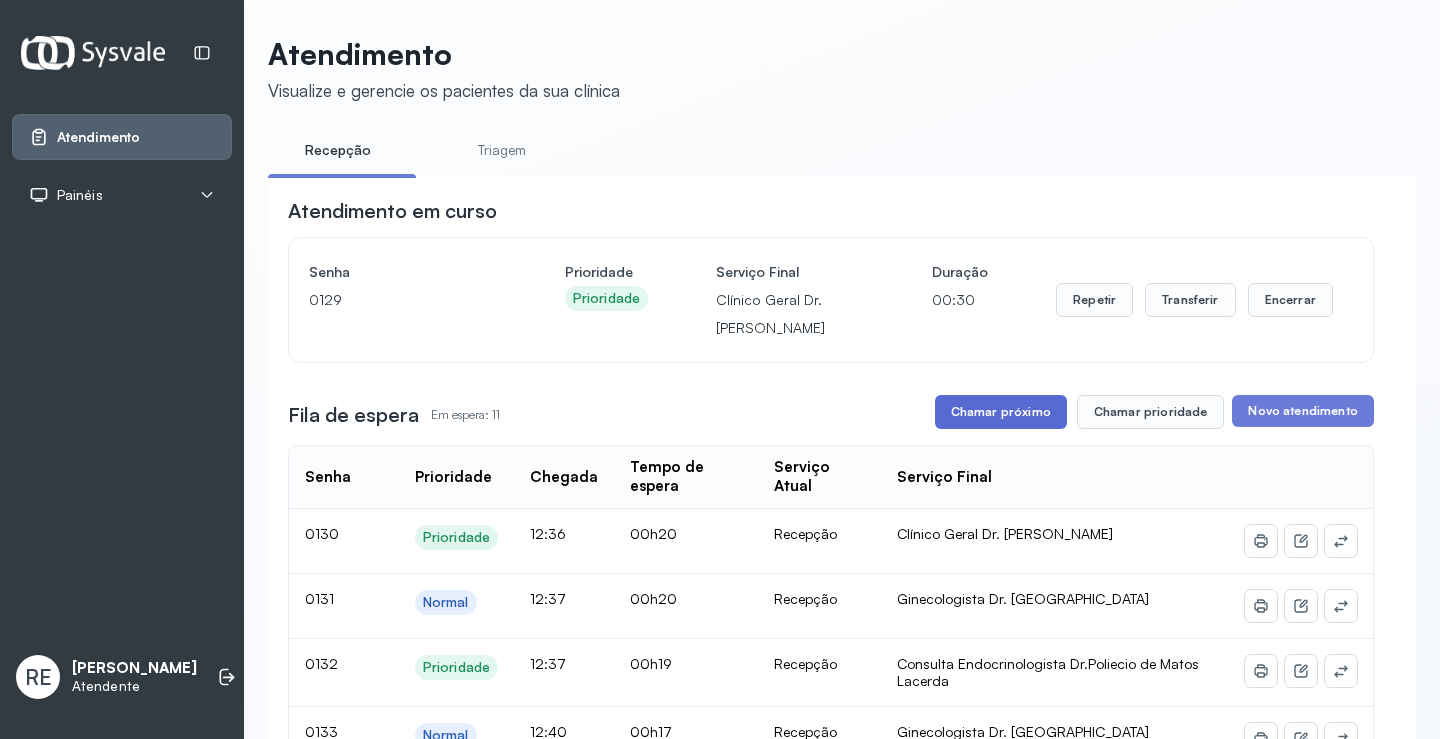 click on "Chamar próximo" at bounding box center [1001, 412] 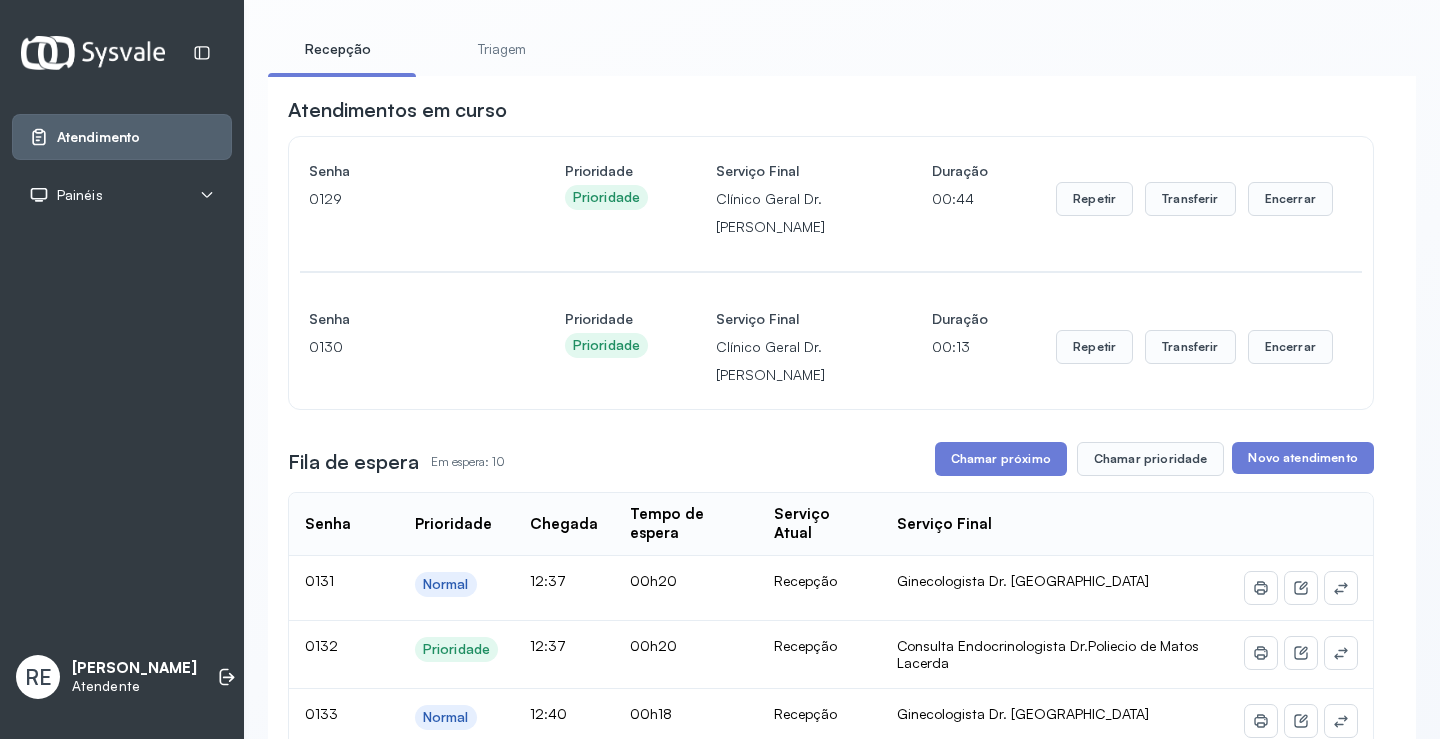 scroll, scrollTop: 100, scrollLeft: 0, axis: vertical 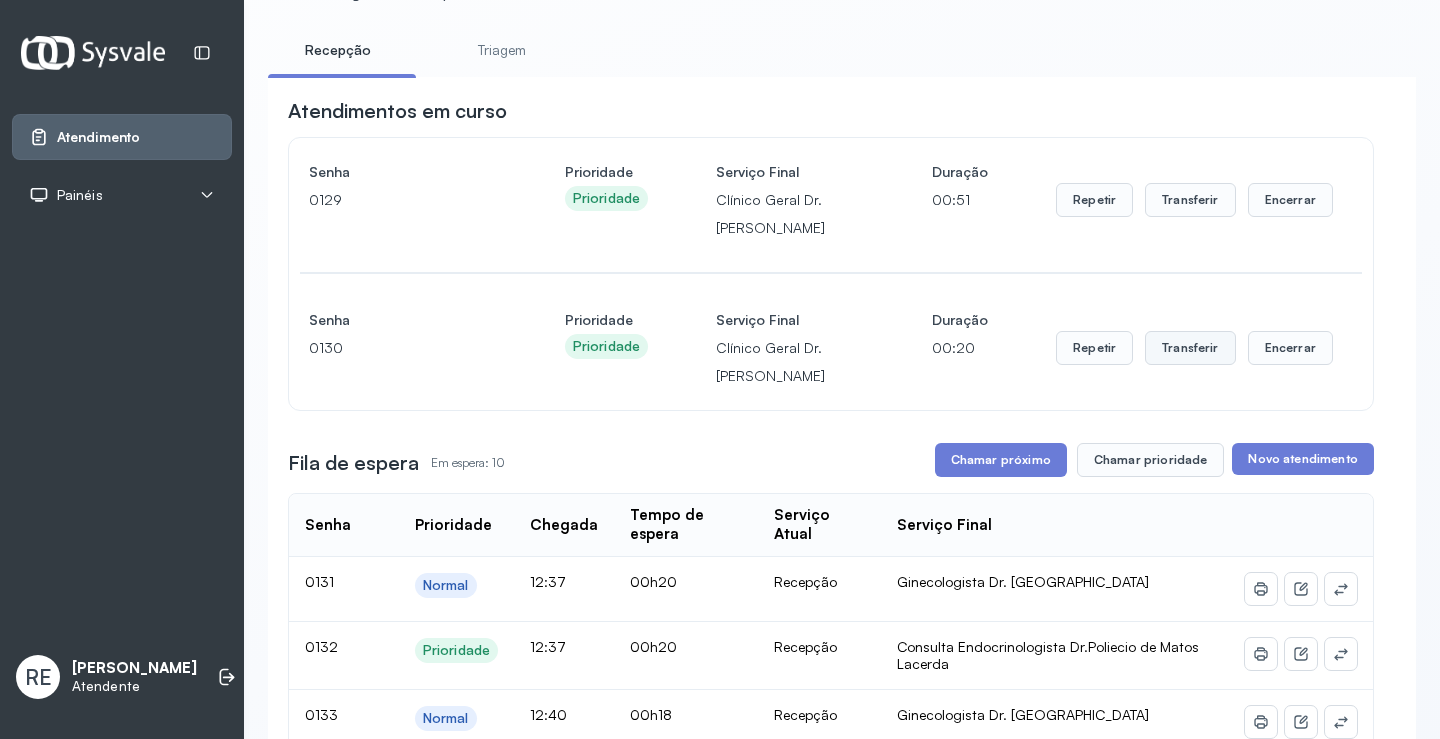 click on "Transferir" at bounding box center (1190, 200) 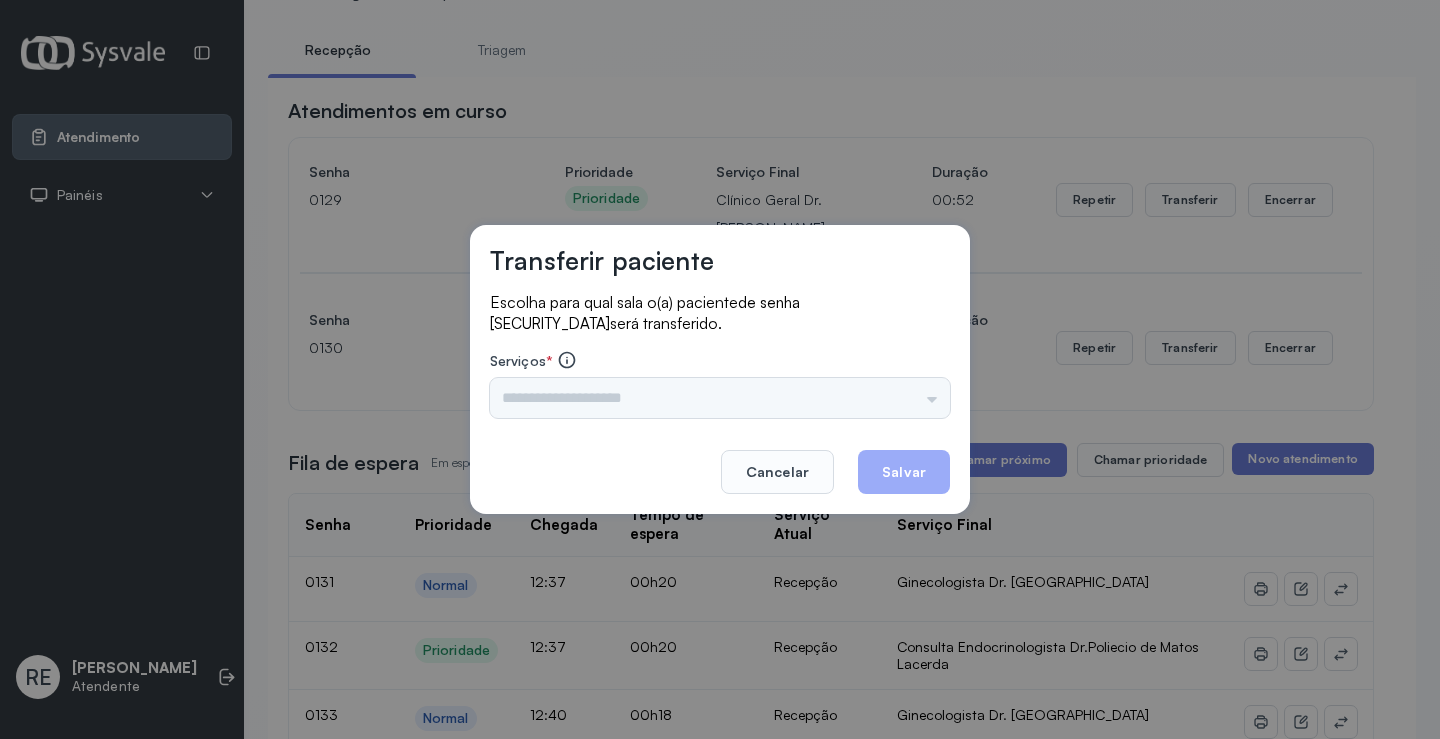 click on "Nenhuma opção encontrada" at bounding box center (720, 398) 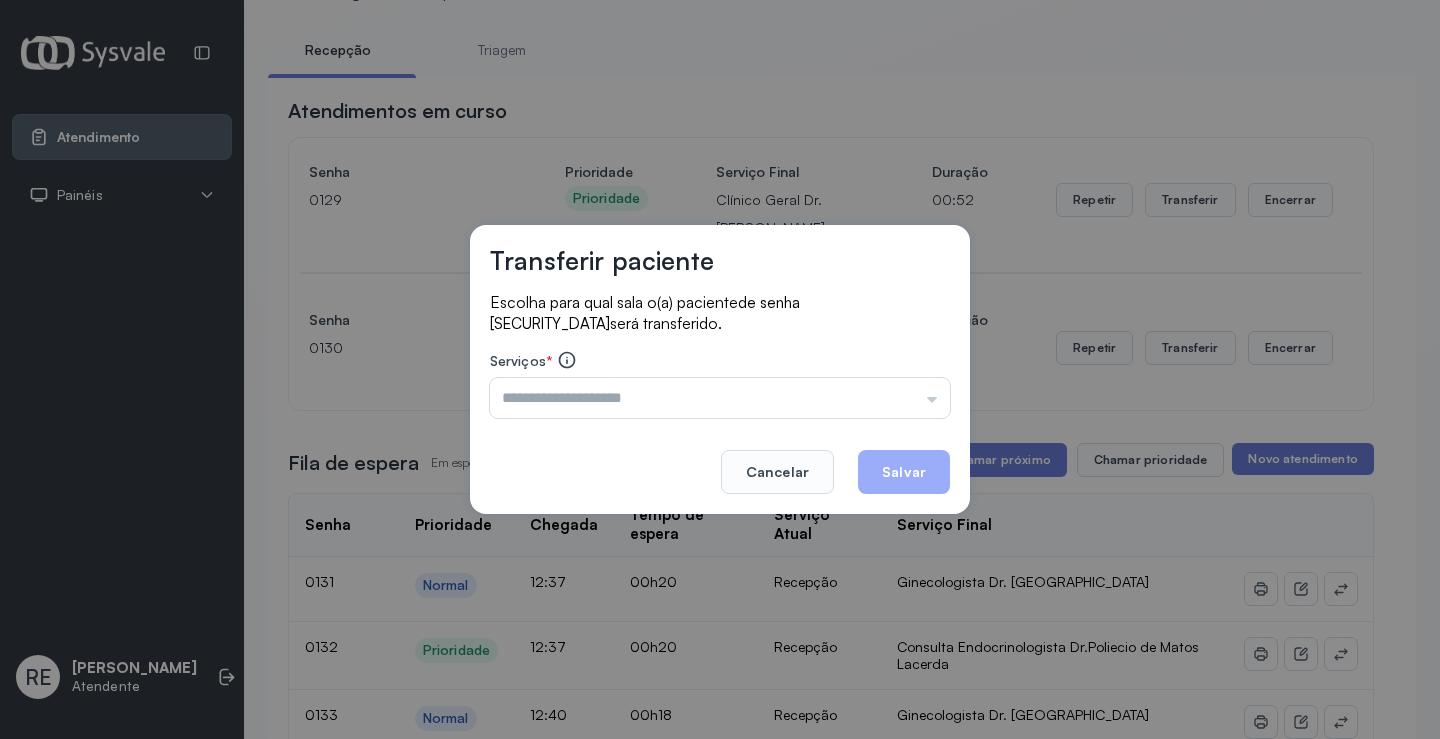 click at bounding box center [720, 398] 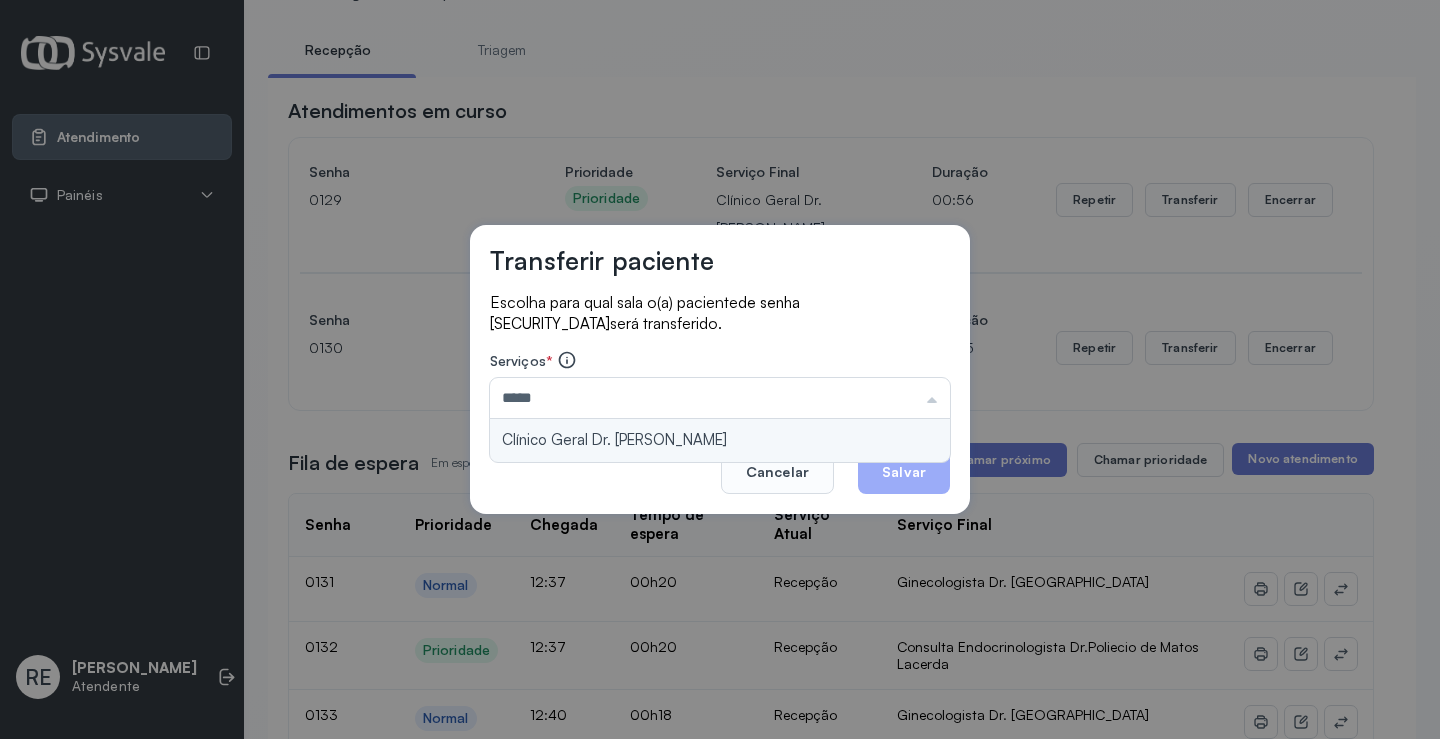 type on "**********" 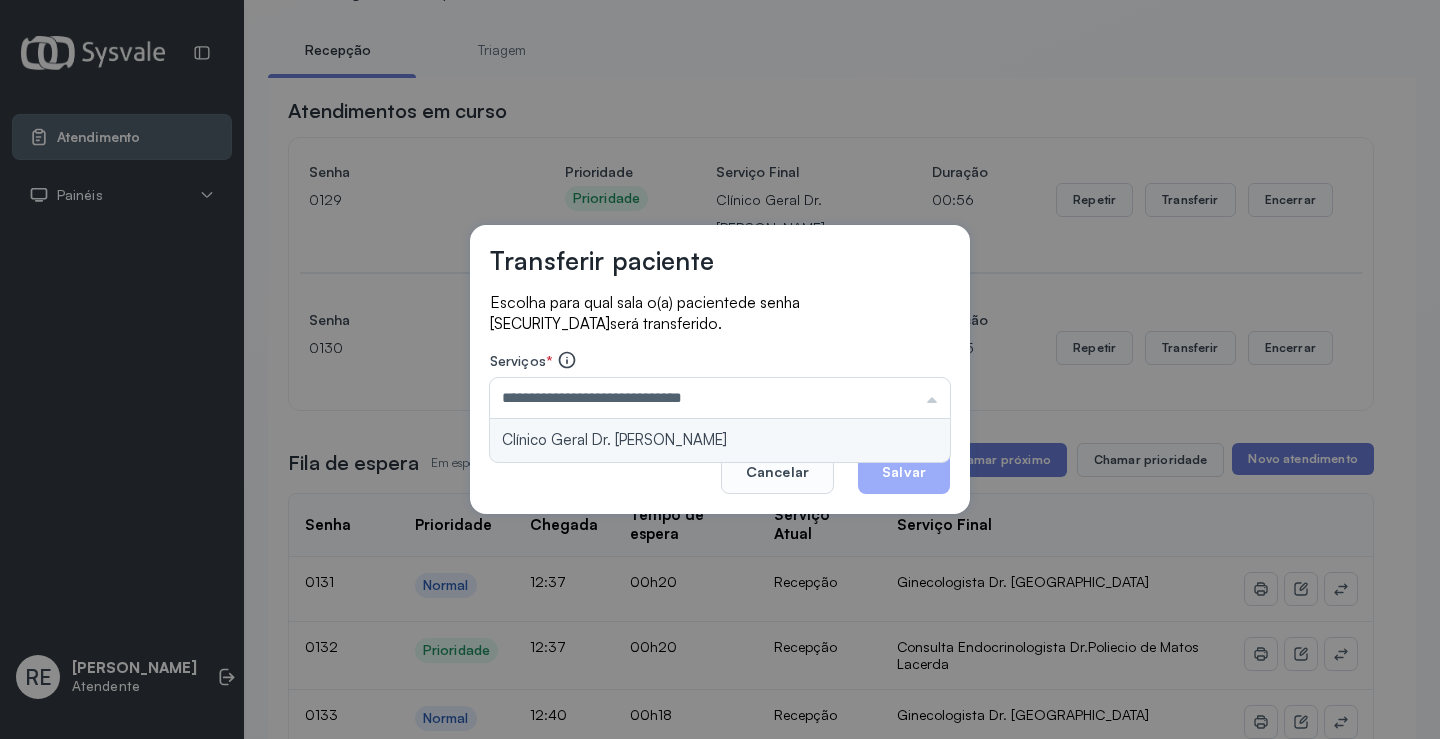 click on "**********" at bounding box center [720, 369] 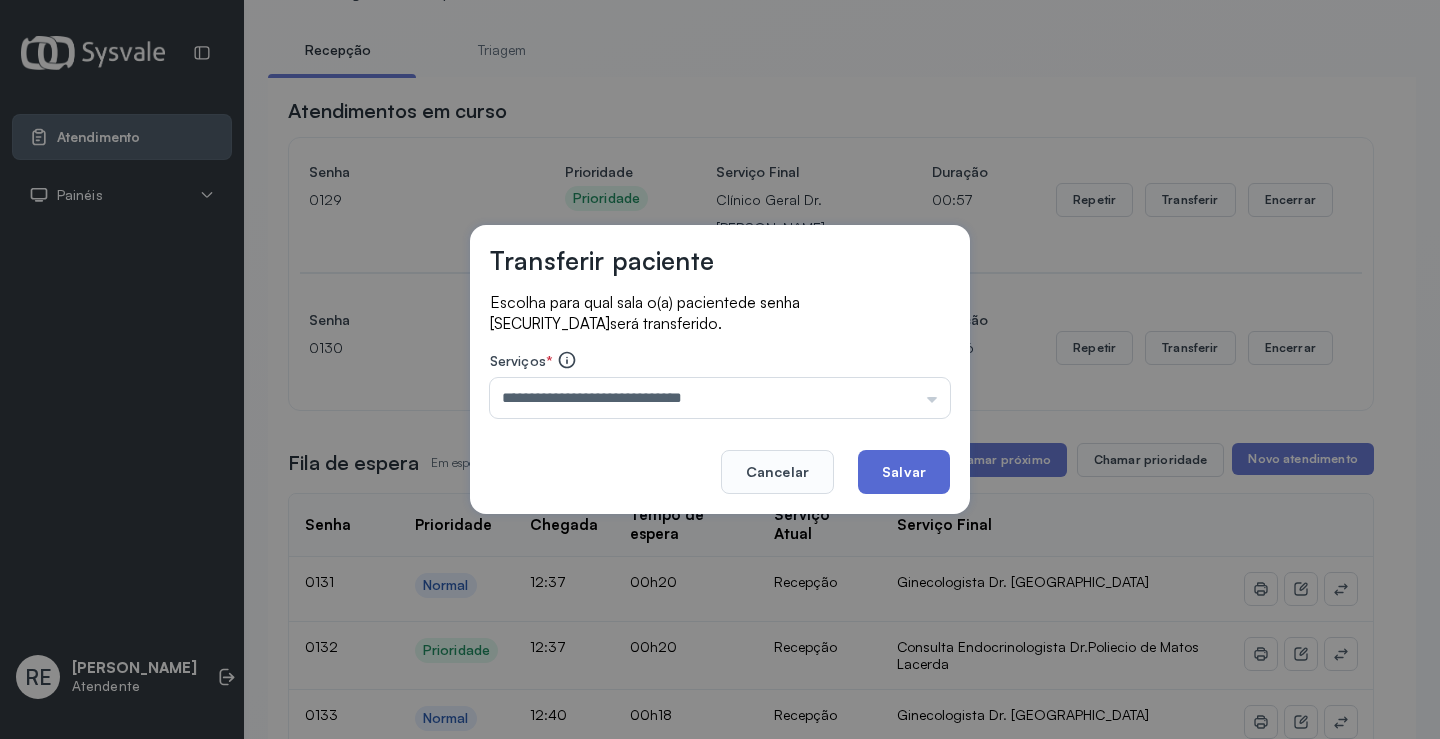 click on "Salvar" 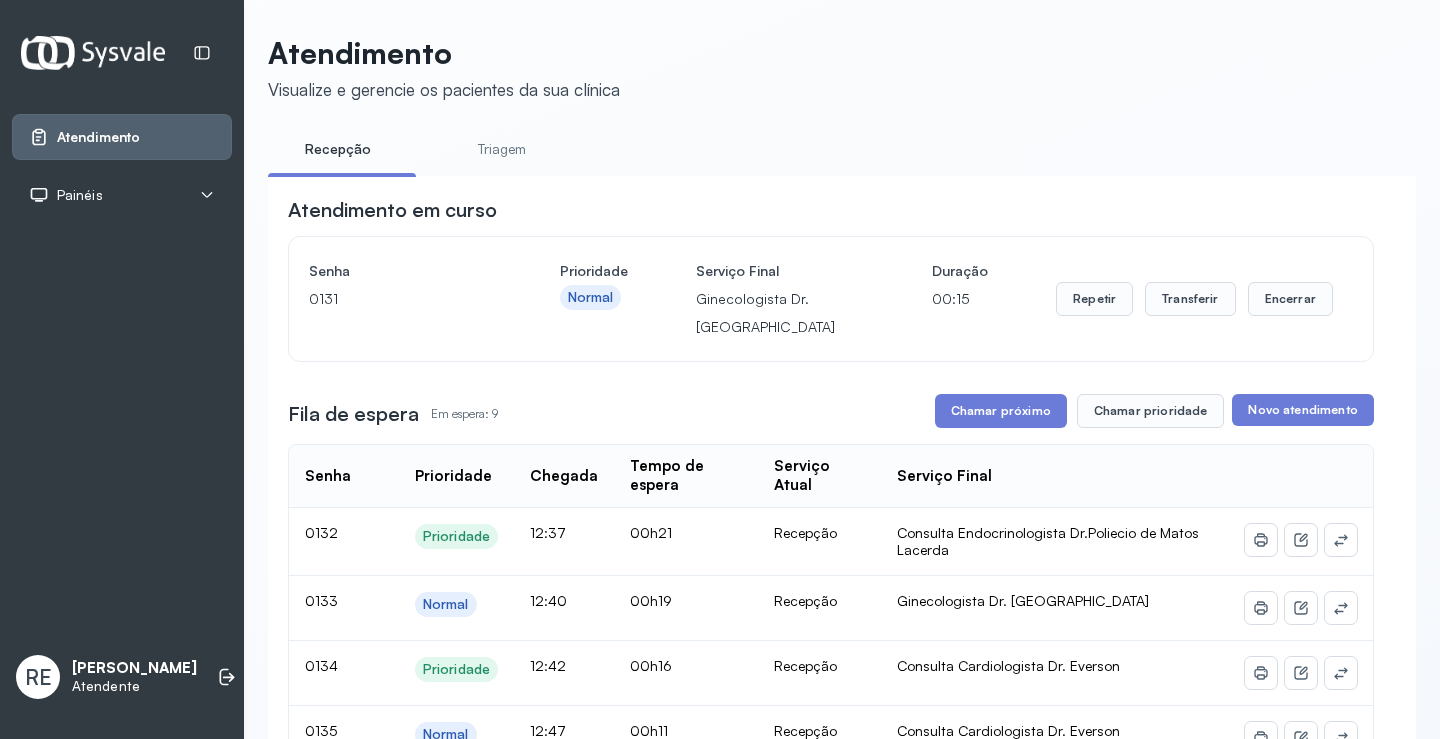 scroll, scrollTop: 100, scrollLeft: 0, axis: vertical 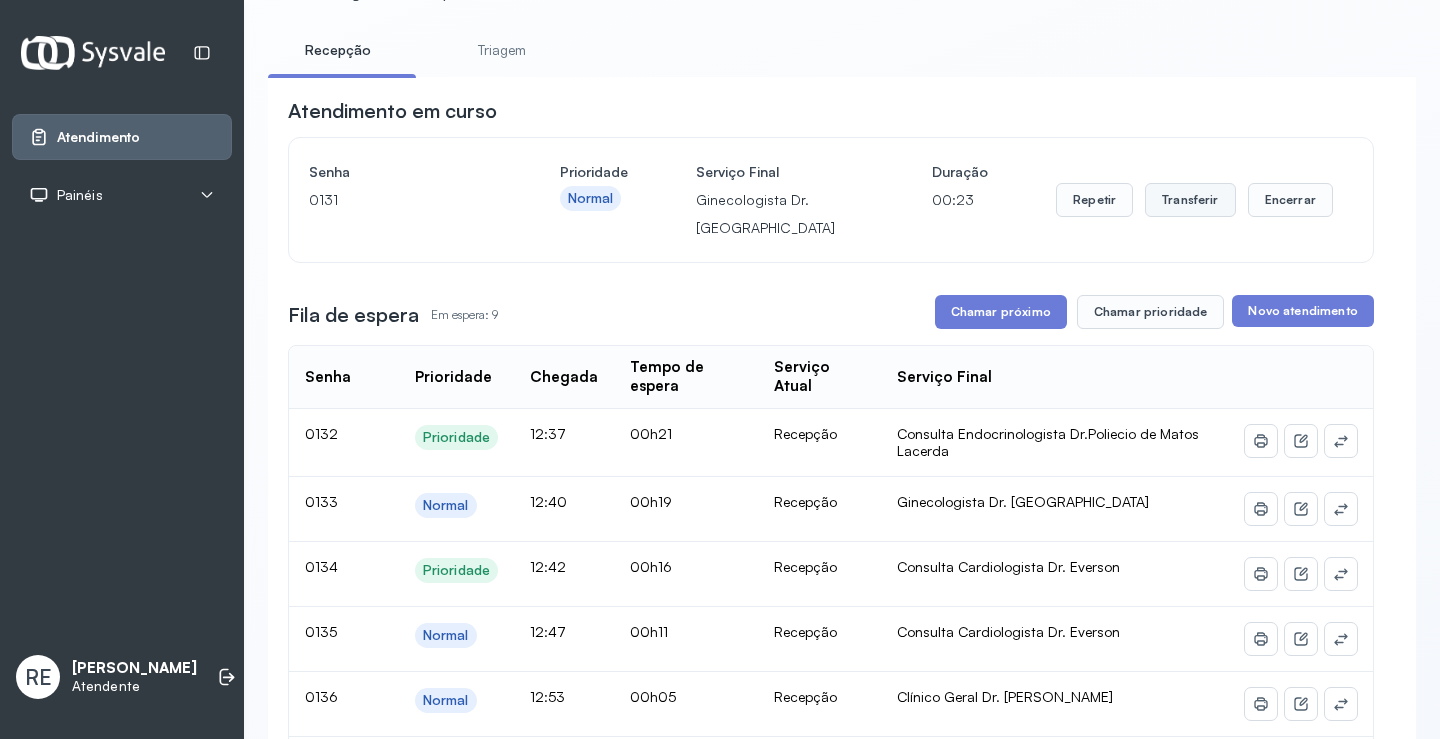 click on "Transferir" at bounding box center [1190, 200] 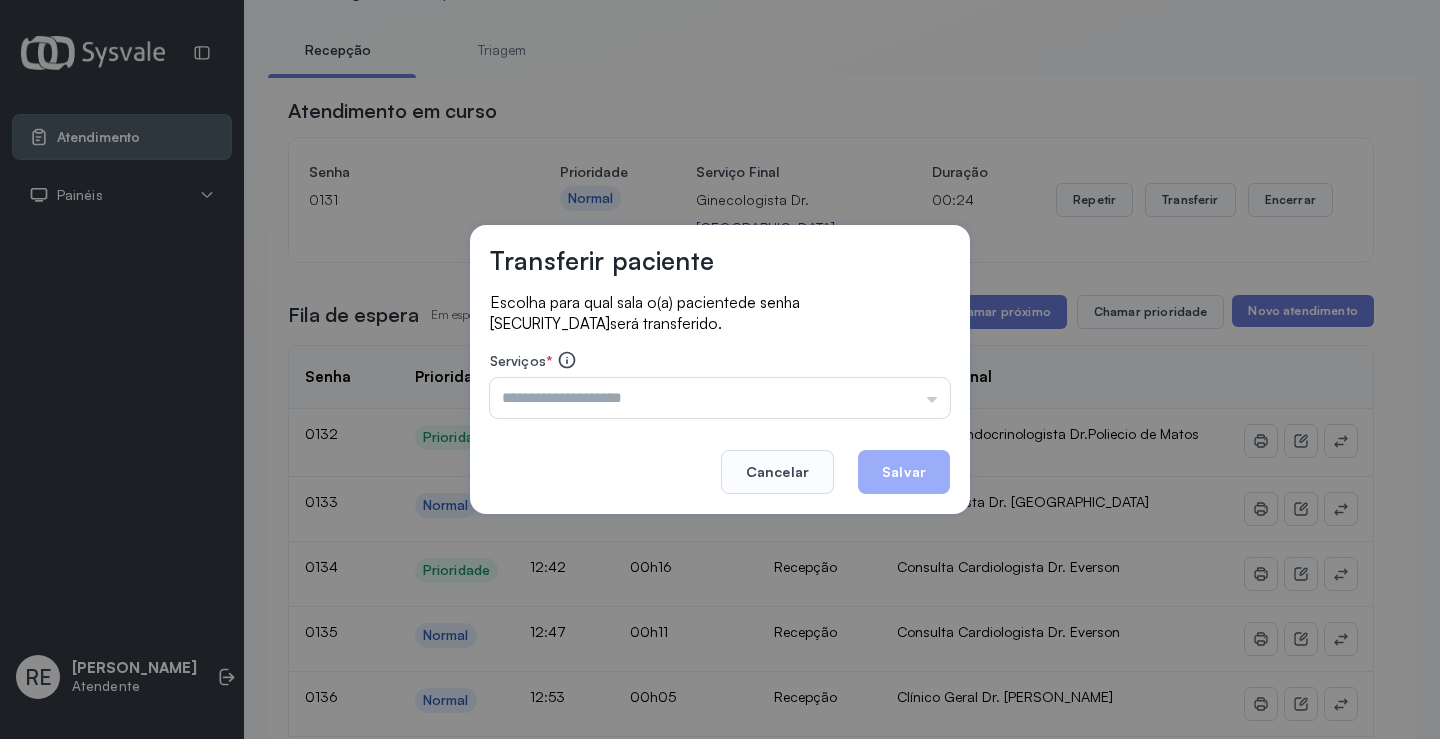 click on "Triagem Ortopedista Dr. [PERSON_NAME] Dr. [PERSON_NAME] Dr. [PERSON_NAME] Dra. Luana Obstetra Dr. Orlindo Obstetra Dra. [PERSON_NAME] Dr. Orlindo Ultrassonografia Dr. [PERSON_NAME] Consulta com Neurologista Dr. Ezir Reumatologista Dr. Juvenilson Endocrinologista [US_STATE] Dermatologista Dra. [PERSON_NAME] Dr. [PERSON_NAME] Dra. [PERSON_NAME] Infectologista Dra. [PERSON_NAME] Oftalmologista Dra. Consulta Proctologista/Cirurgia Geral Dra. [PERSON_NAME] Dr. [PERSON_NAME] Cirurgia Dr. Geislane Pequena Cirurgia Dr. AMILTON ECG Espirometria com Broncodilatador Espirometria sem Broncodilatador Ecocardiograma - Dra. [PERSON_NAME] Exame de PPD Enf. [PERSON_NAME] RETIRADA DE CERUME DR. [PERSON_NAME] Preventivo Enf. [PERSON_NAME] Preventivo Enf. [PERSON_NAME] Consulta de Enfermagem Enf. Tiago Consulta de Enfermagem Enf. [PERSON_NAME] Consulta  Cardiologista Dr. Everson Consulta Enf. [PERSON_NAME] Dispensação de Medicação Agendamento Consulta Enf. [PERSON_NAME] Agendamento consulta Enf. [GEOGRAPHIC_DATA]" at bounding box center [720, 398] 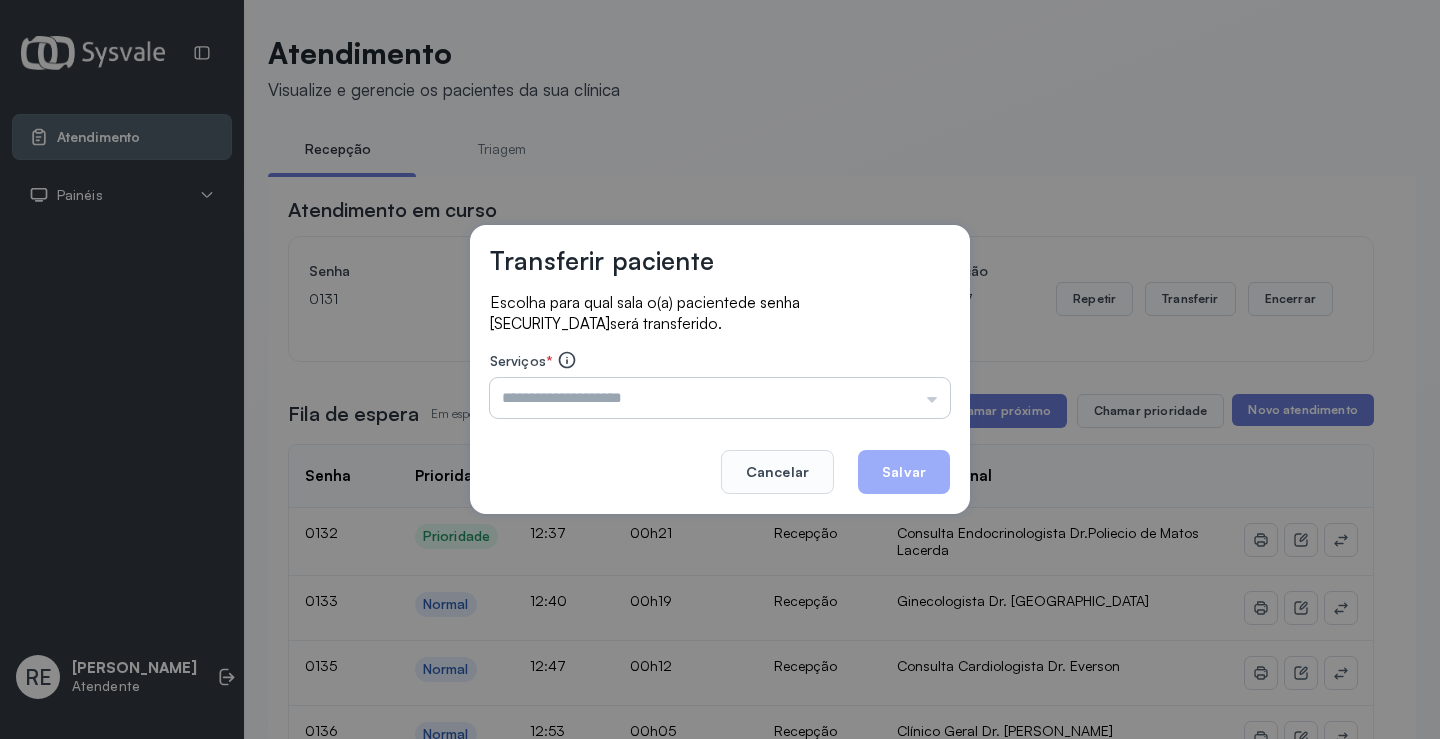 scroll, scrollTop: 100, scrollLeft: 0, axis: vertical 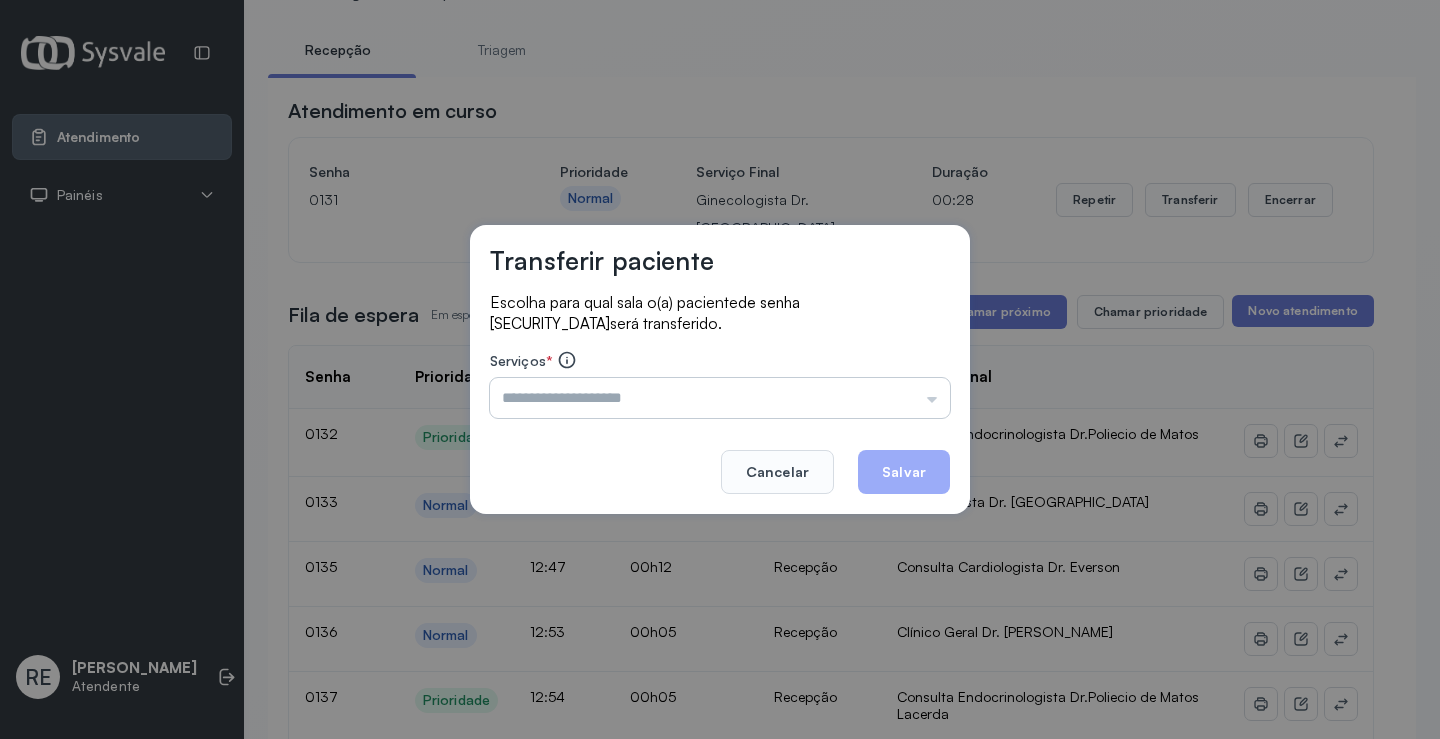 click at bounding box center (720, 398) 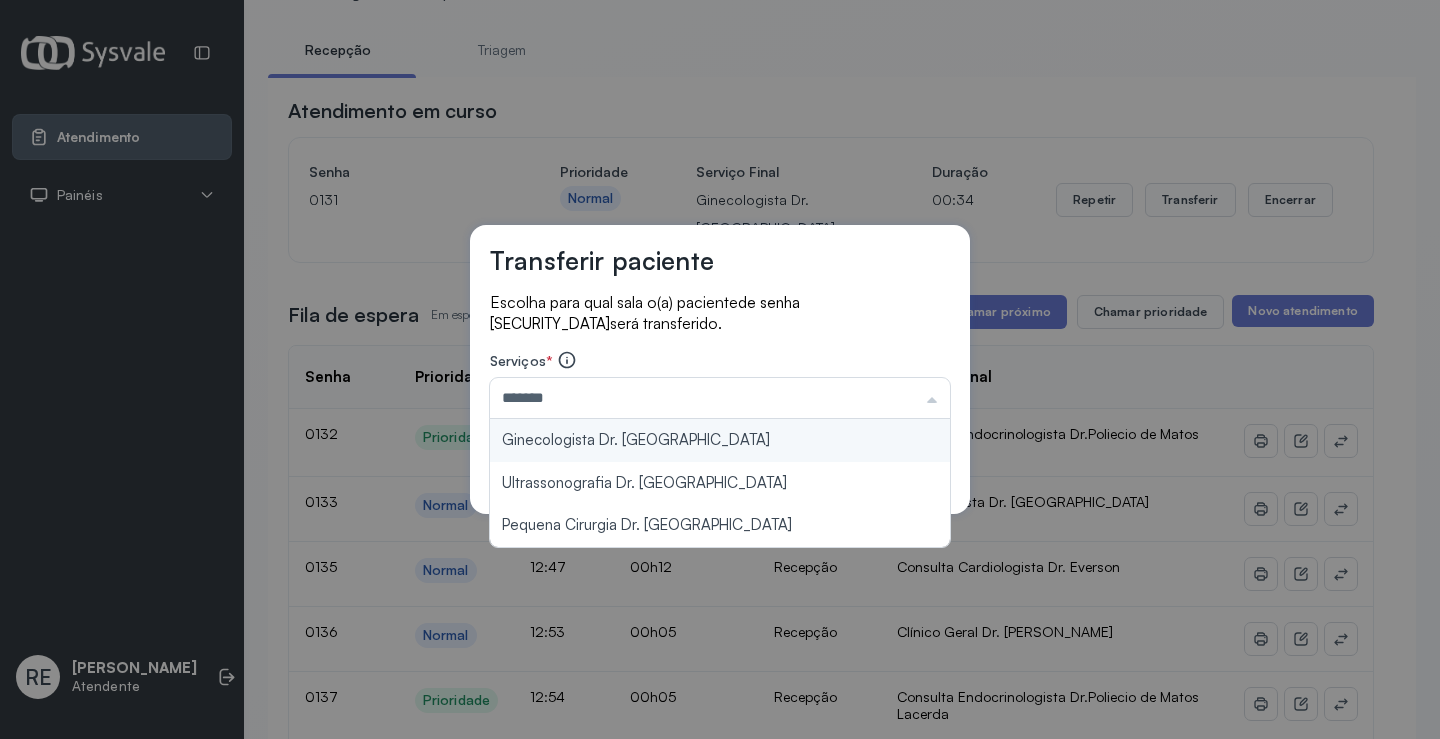 type on "**********" 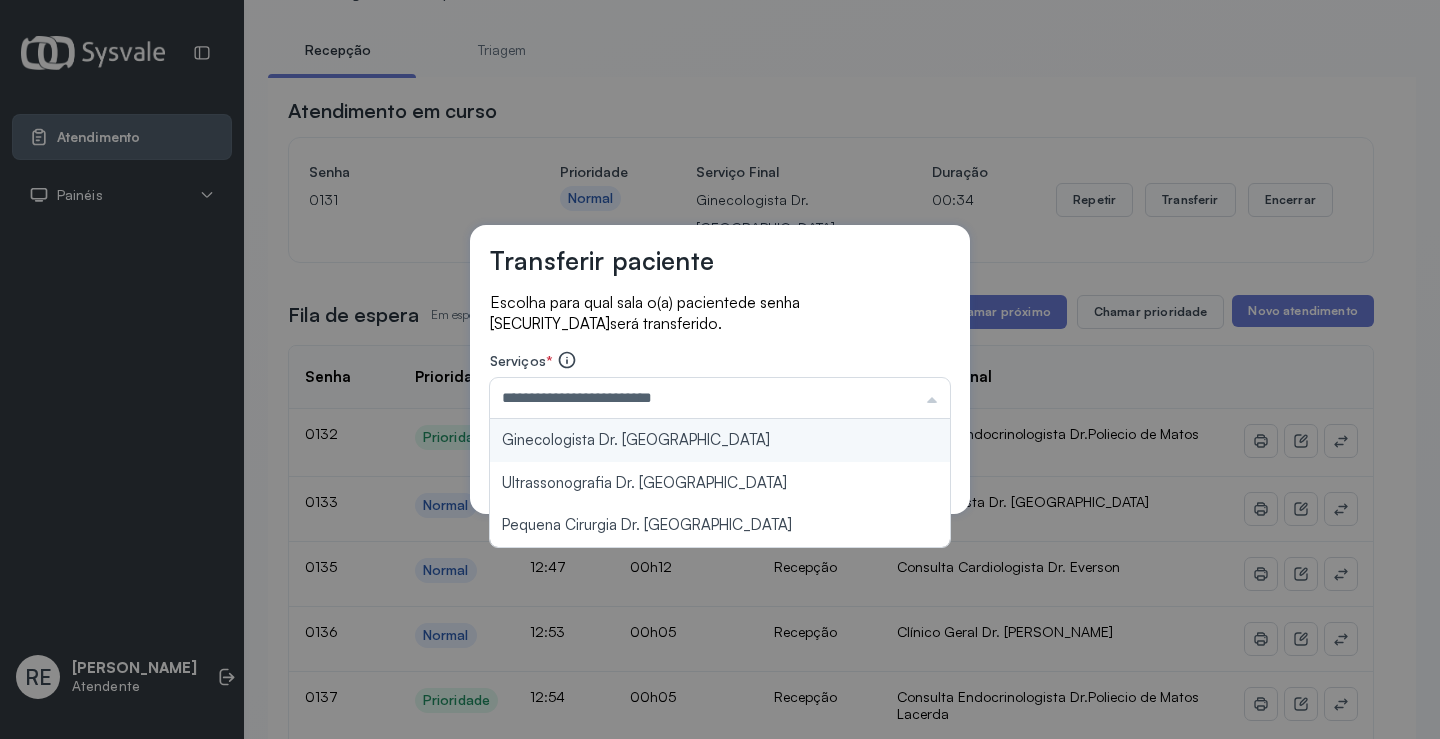 click on "**********" at bounding box center (720, 369) 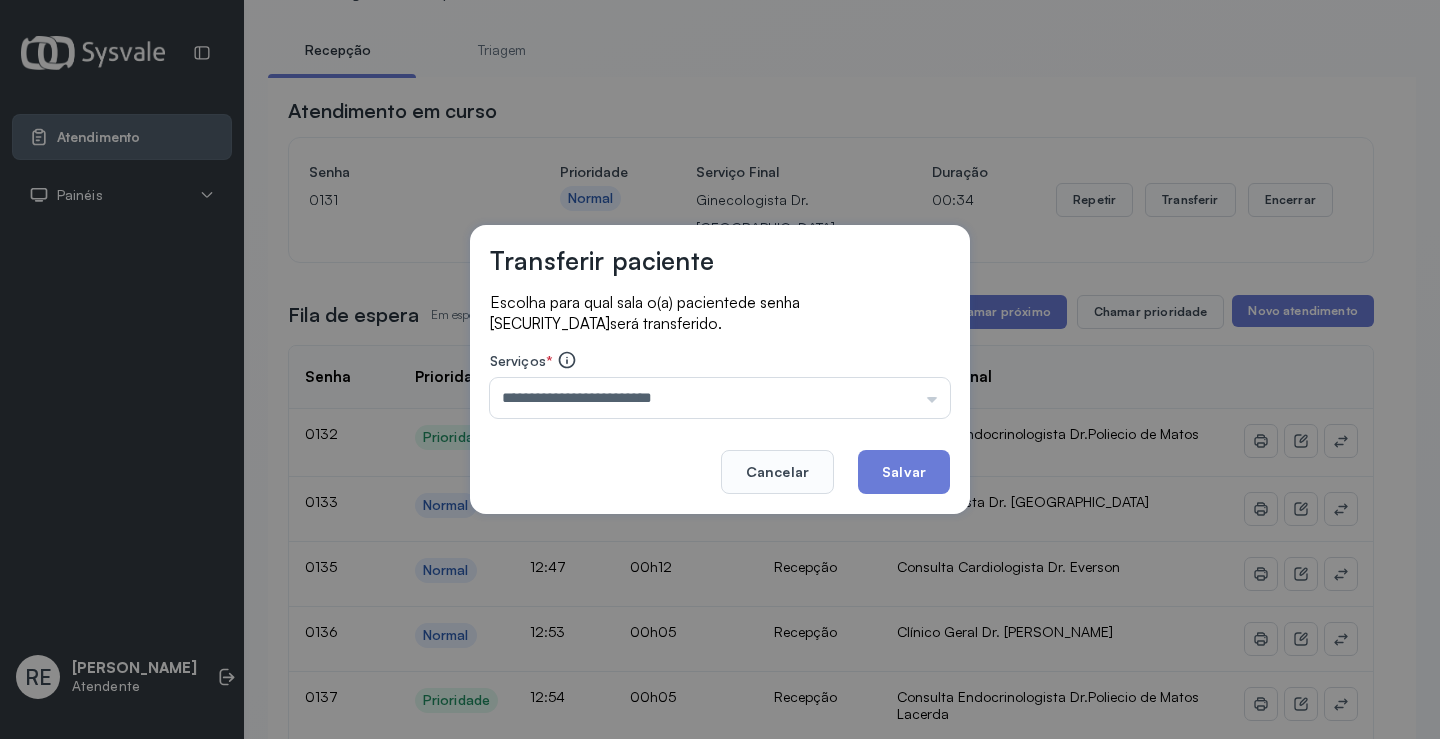 click on "Salvar" 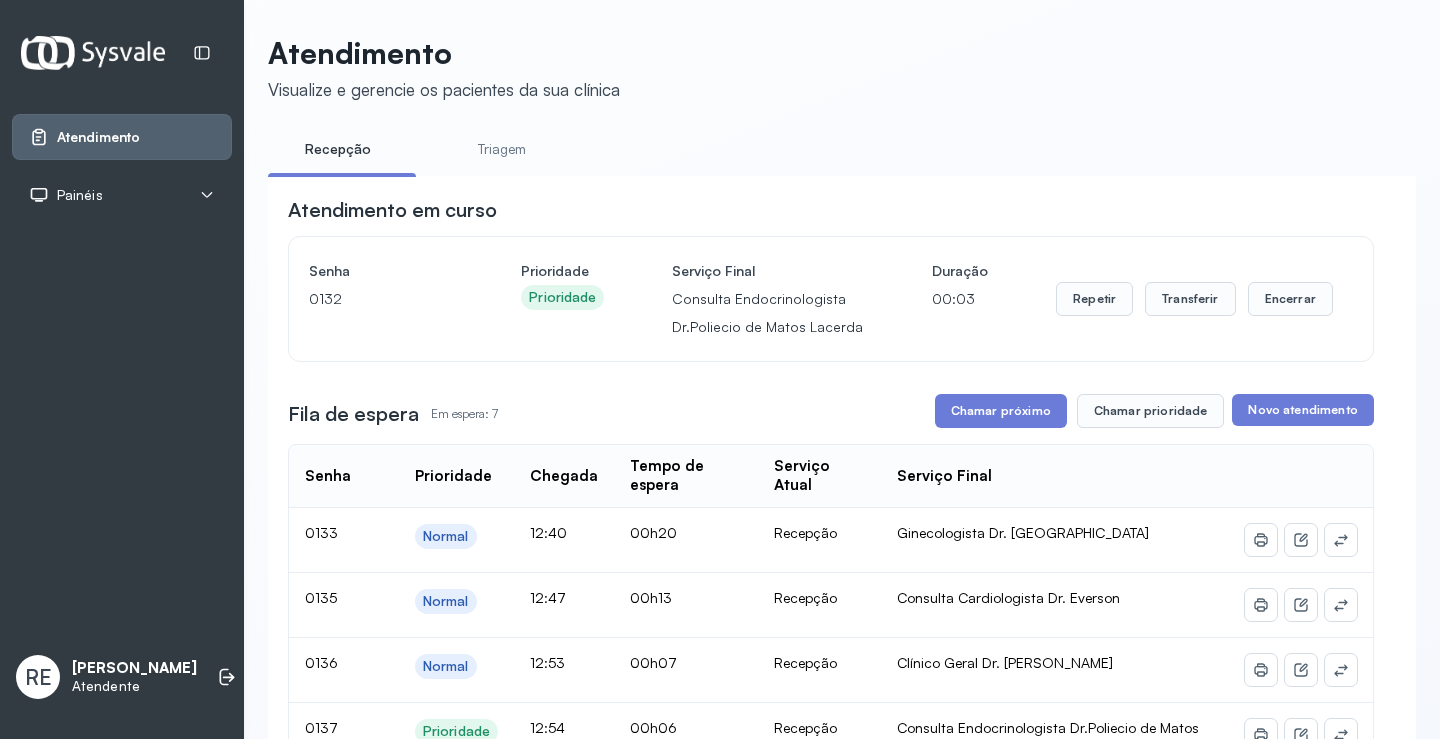 scroll, scrollTop: 100, scrollLeft: 0, axis: vertical 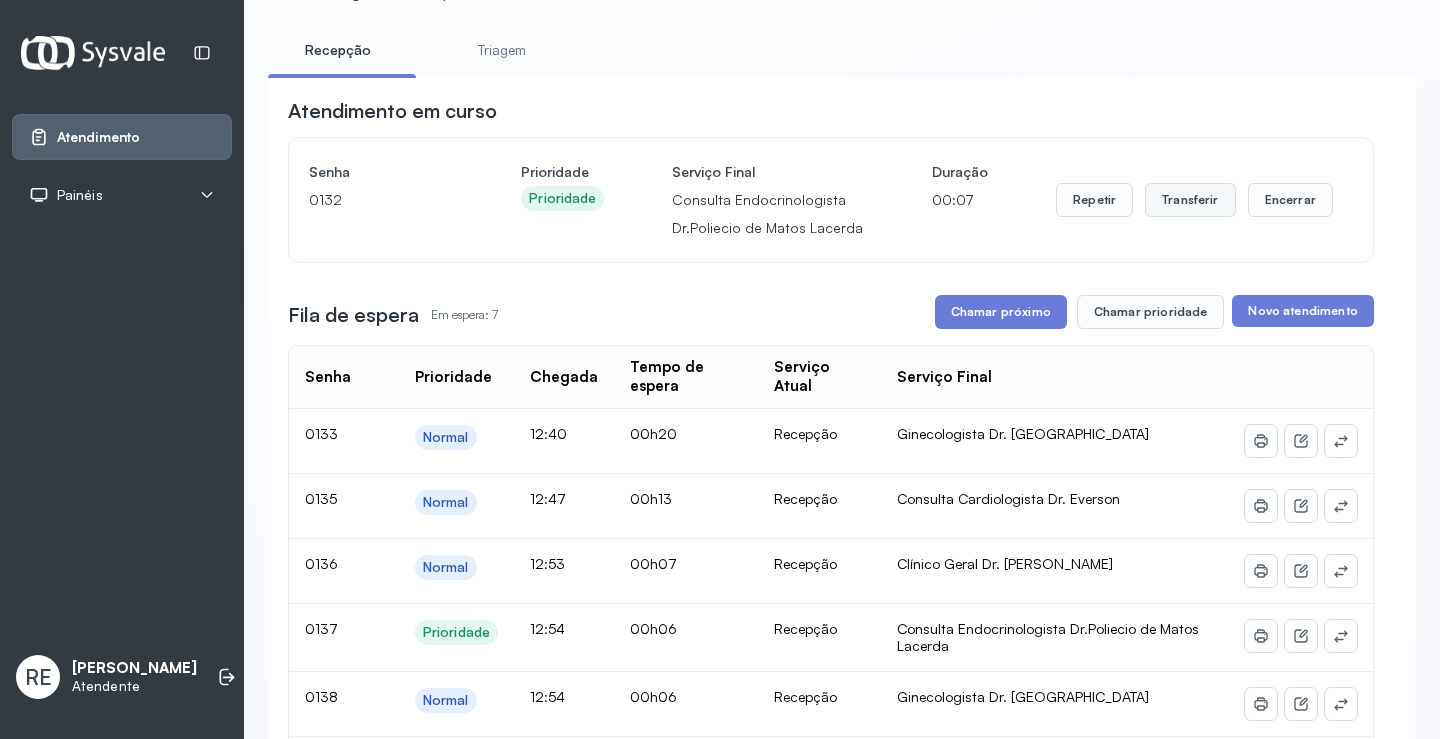click on "Transferir" at bounding box center [1190, 200] 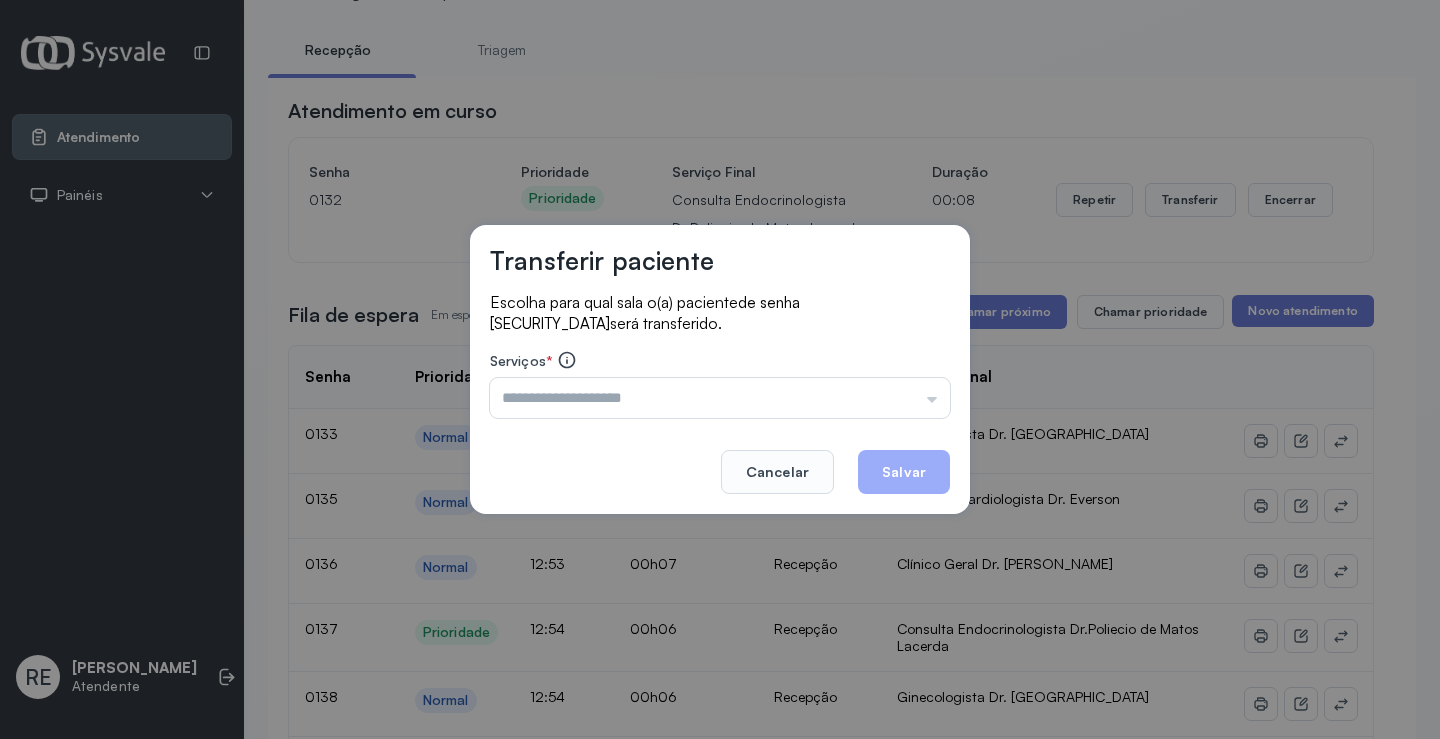 click at bounding box center (720, 398) 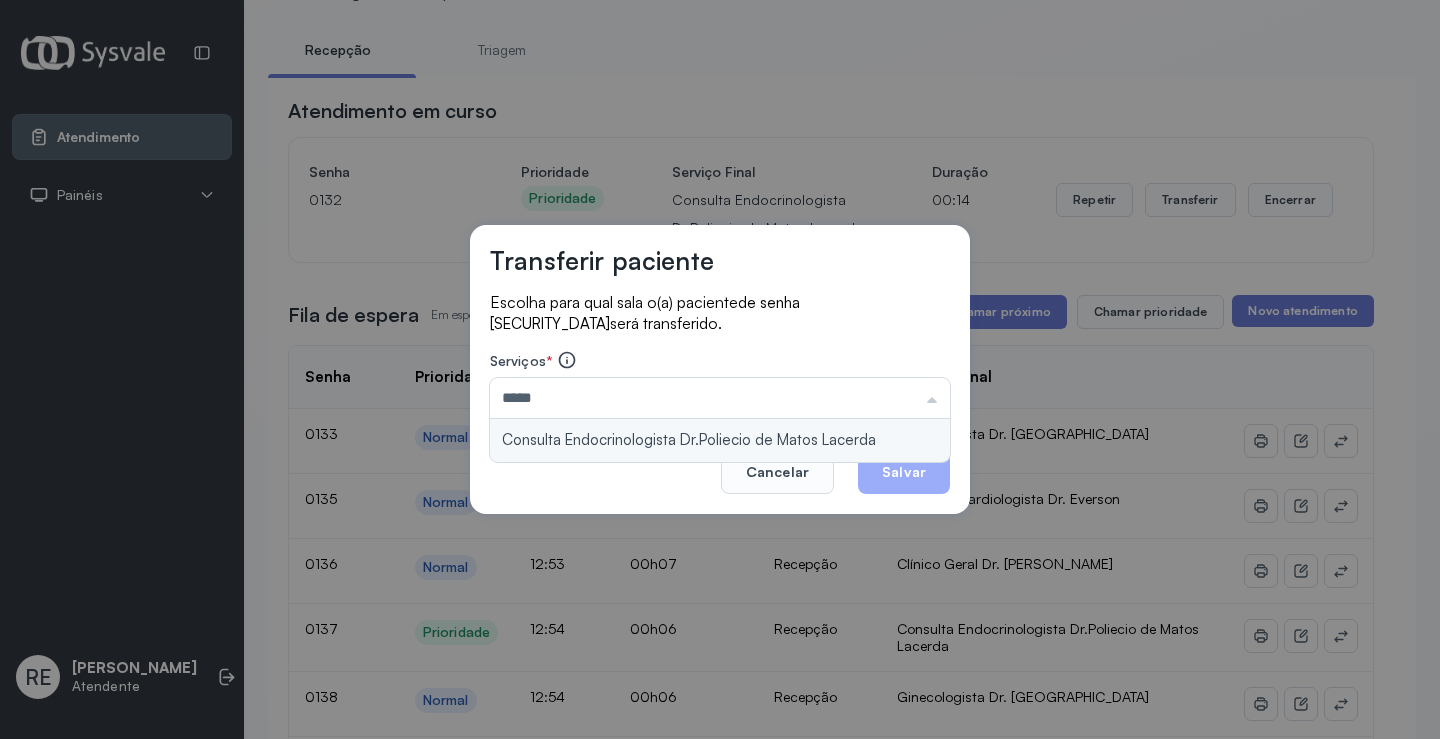 type on "**********" 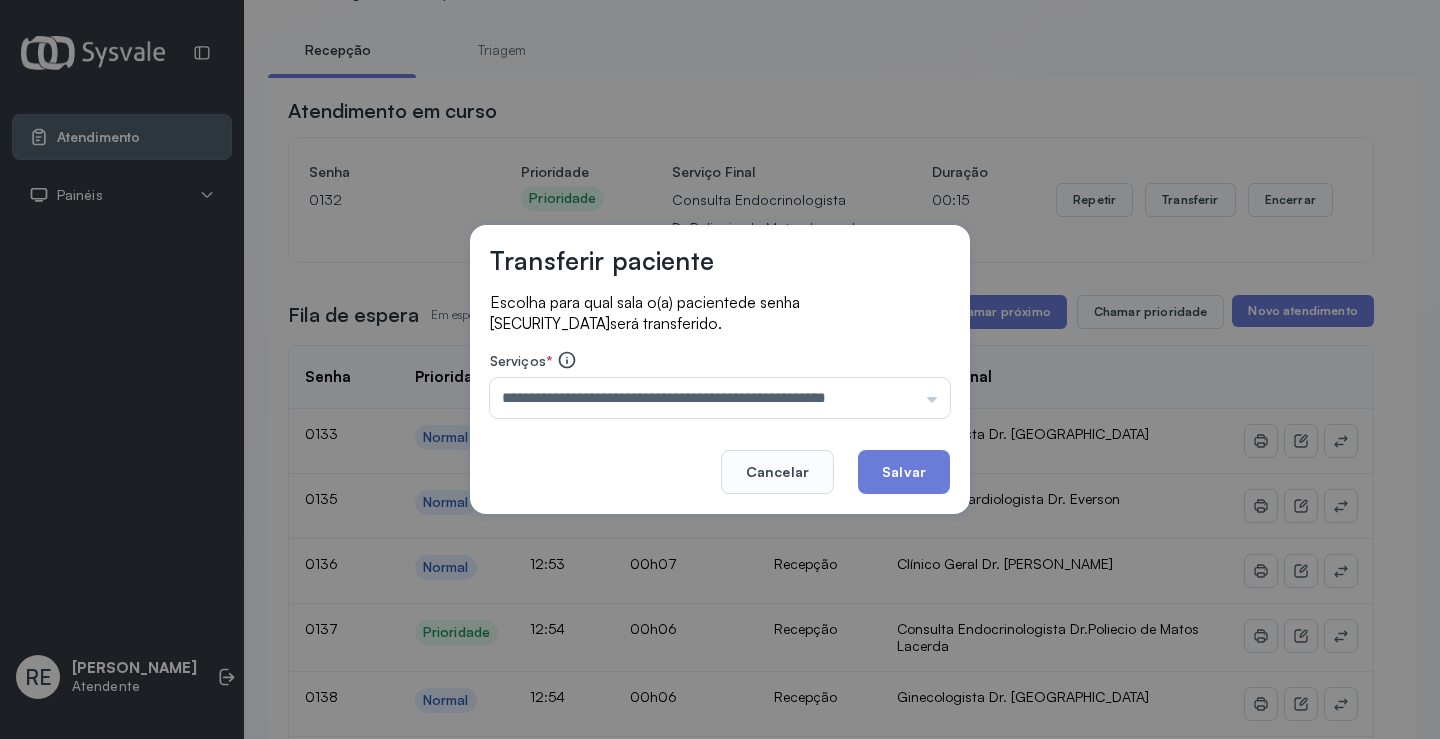 click on "**********" at bounding box center (720, 369) 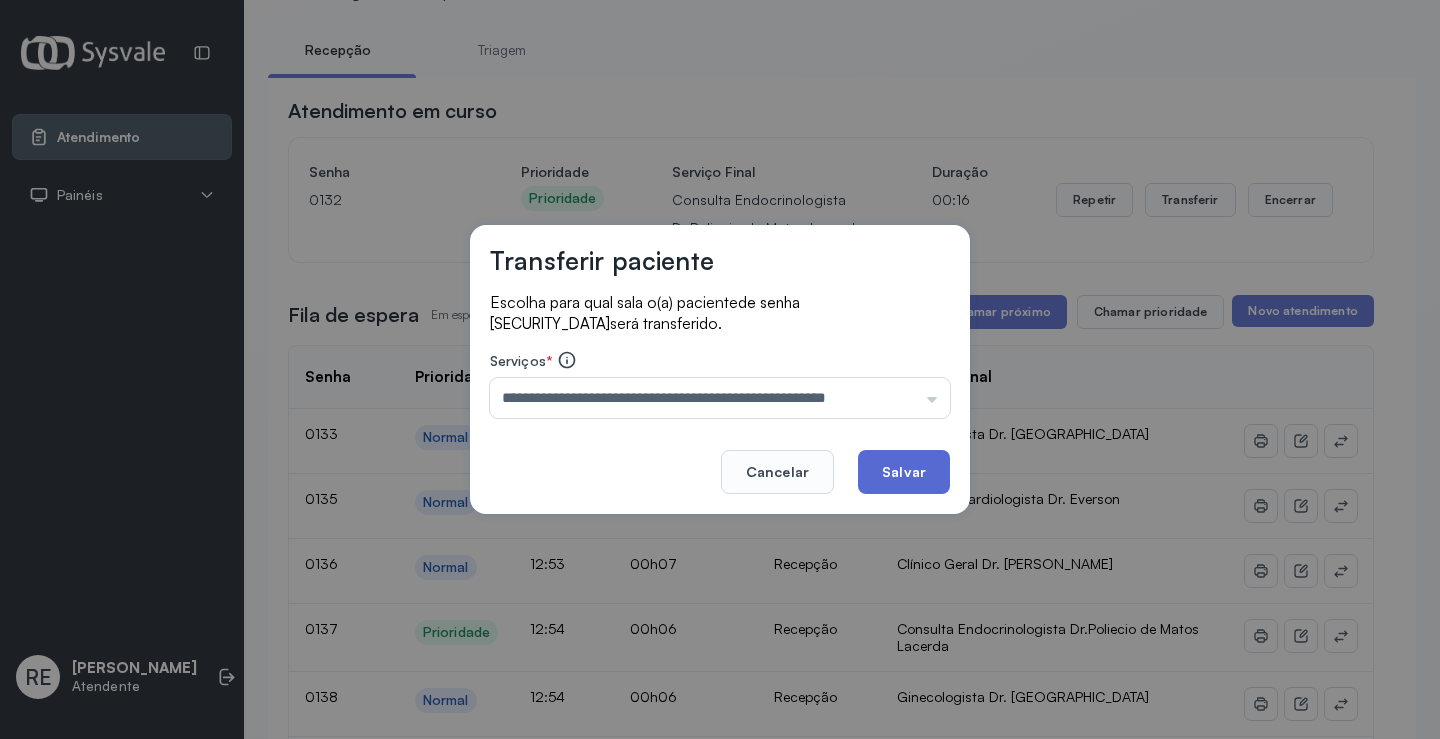 click on "Salvar" 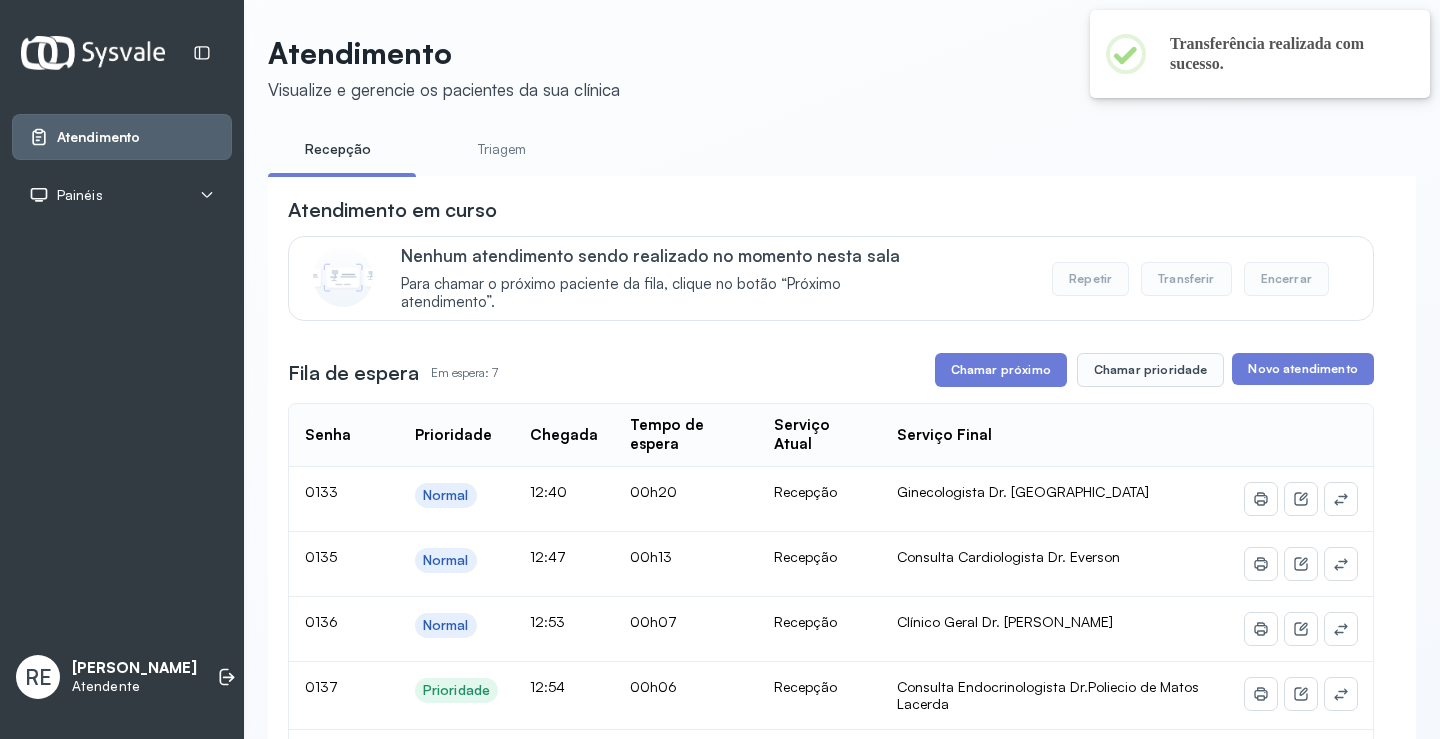 scroll, scrollTop: 100, scrollLeft: 0, axis: vertical 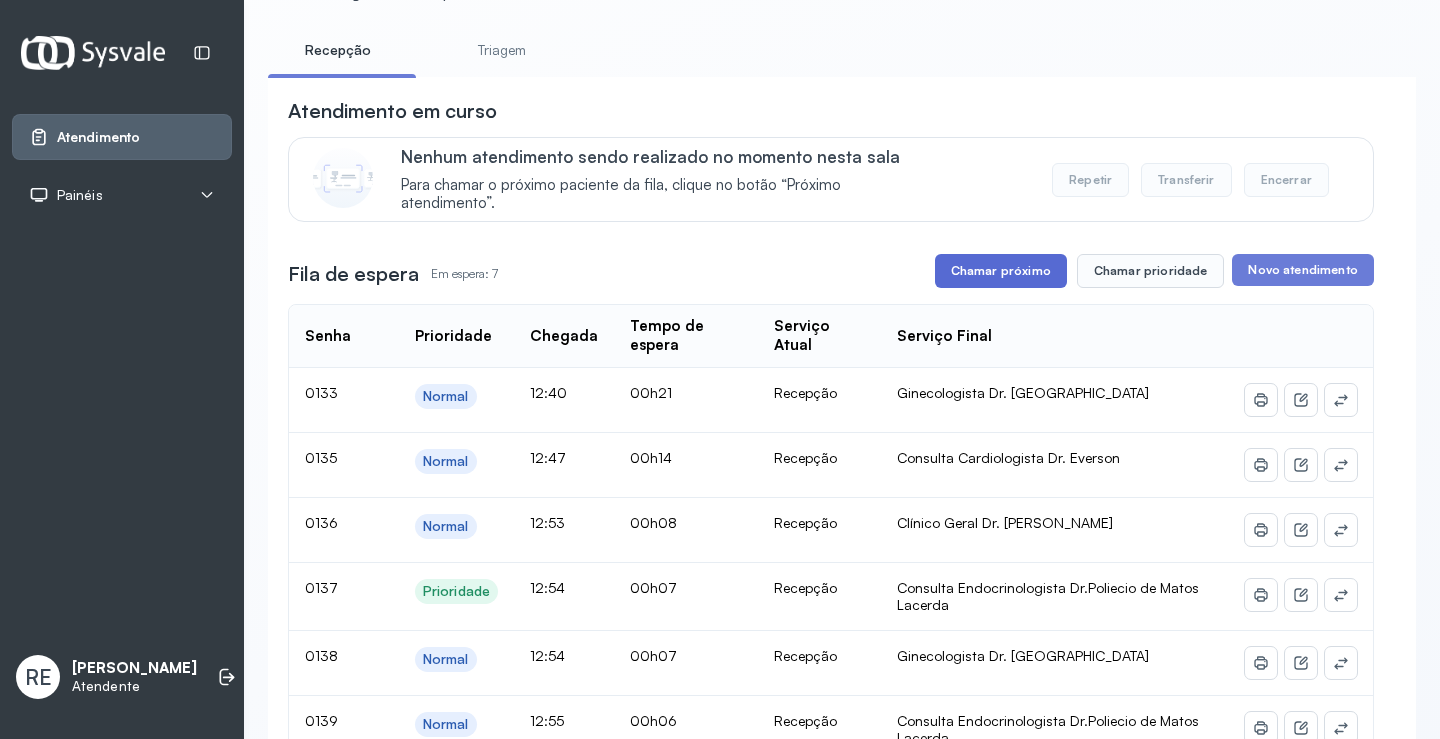 click on "Chamar próximo" at bounding box center [1001, 271] 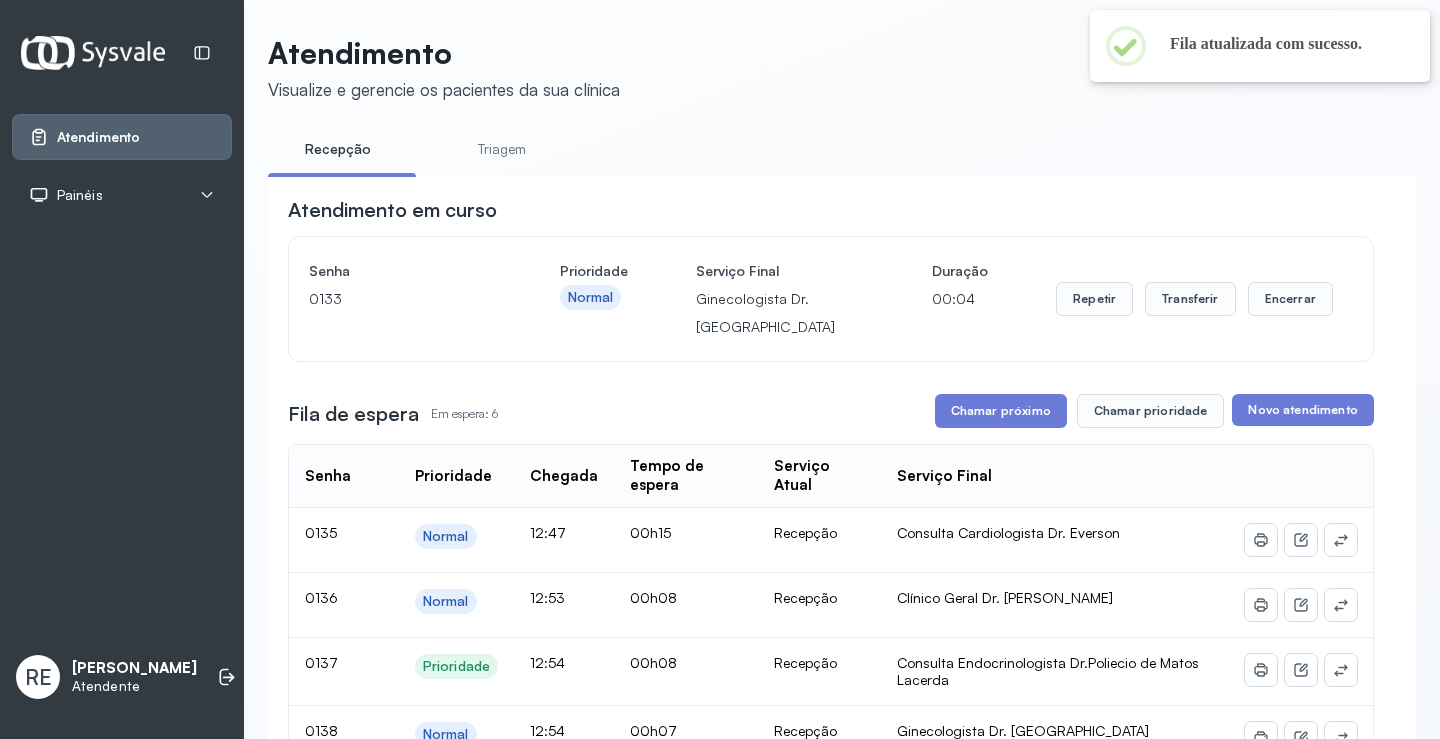 scroll, scrollTop: 100, scrollLeft: 0, axis: vertical 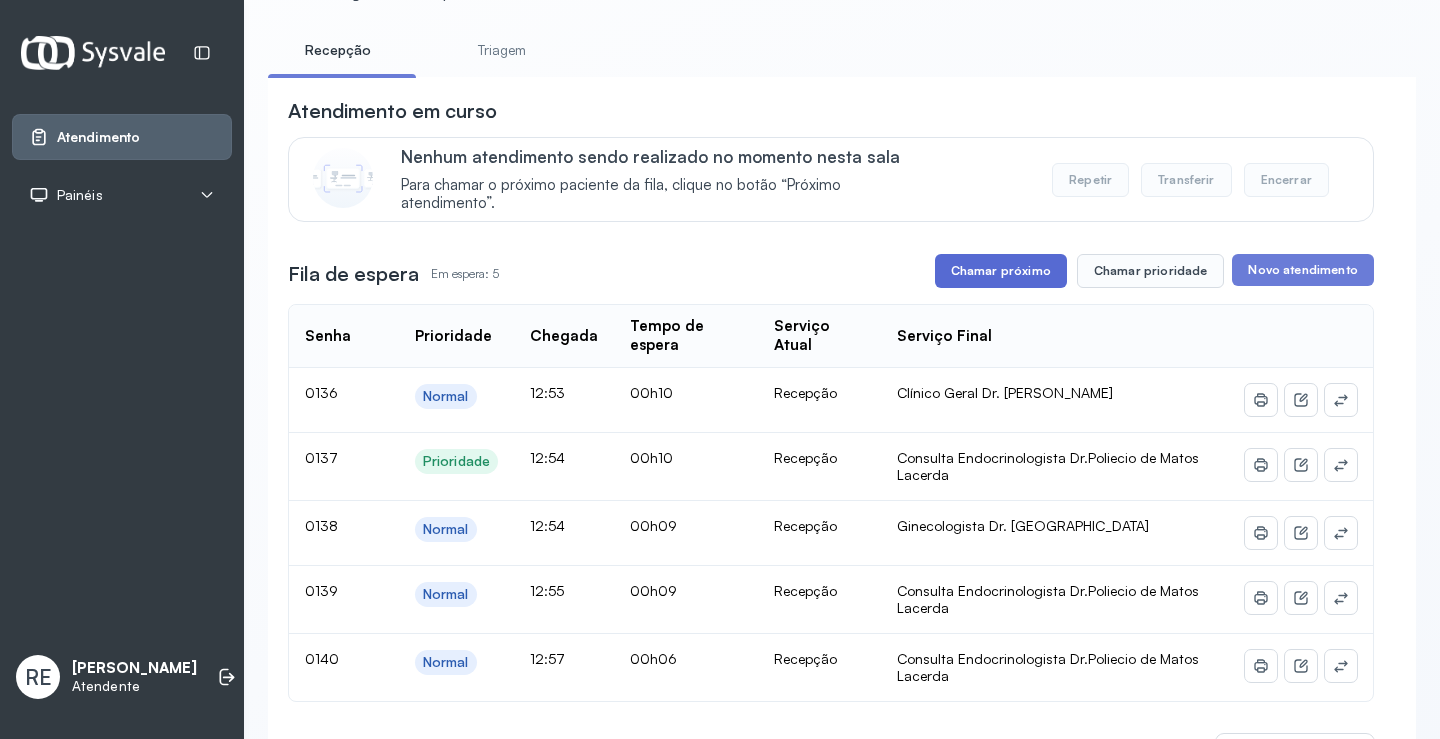 click on "Chamar próximo" at bounding box center (1001, 271) 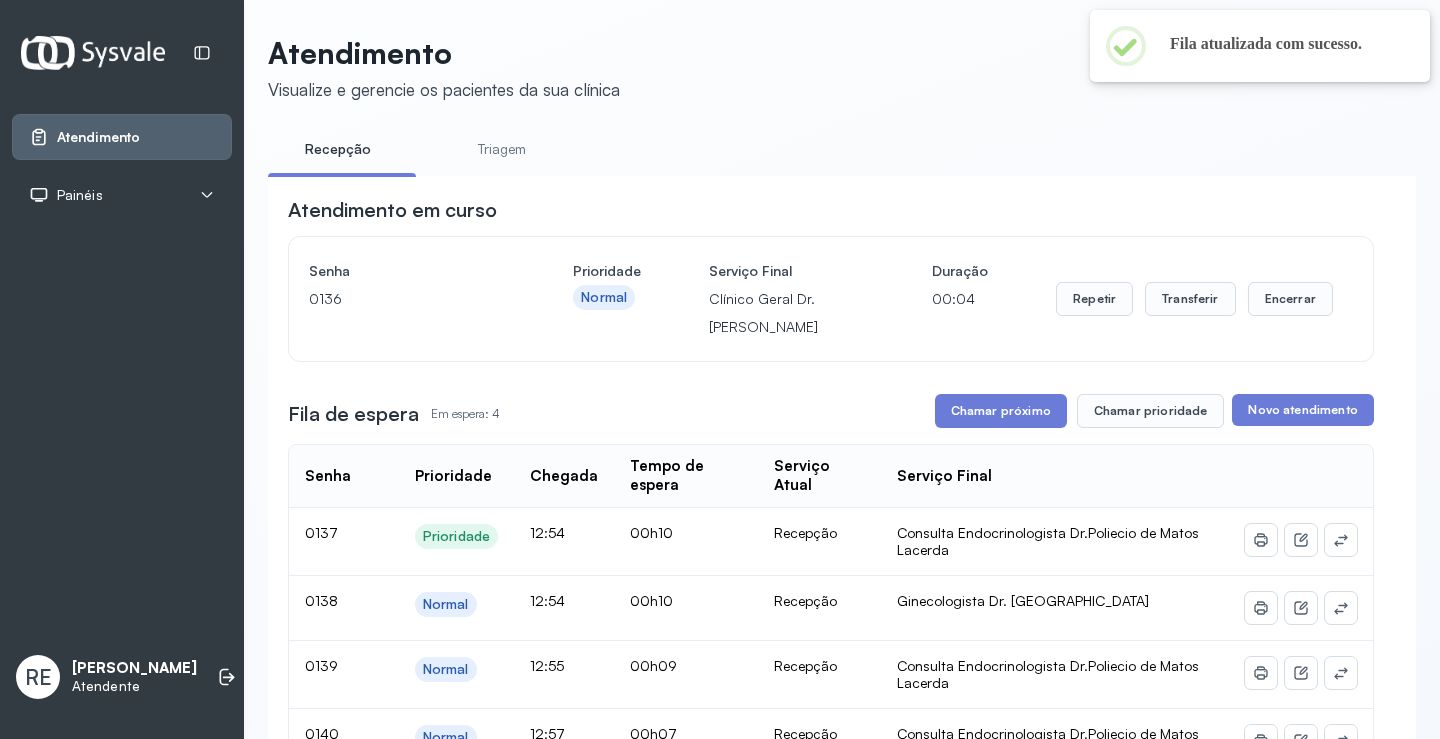 scroll, scrollTop: 100, scrollLeft: 0, axis: vertical 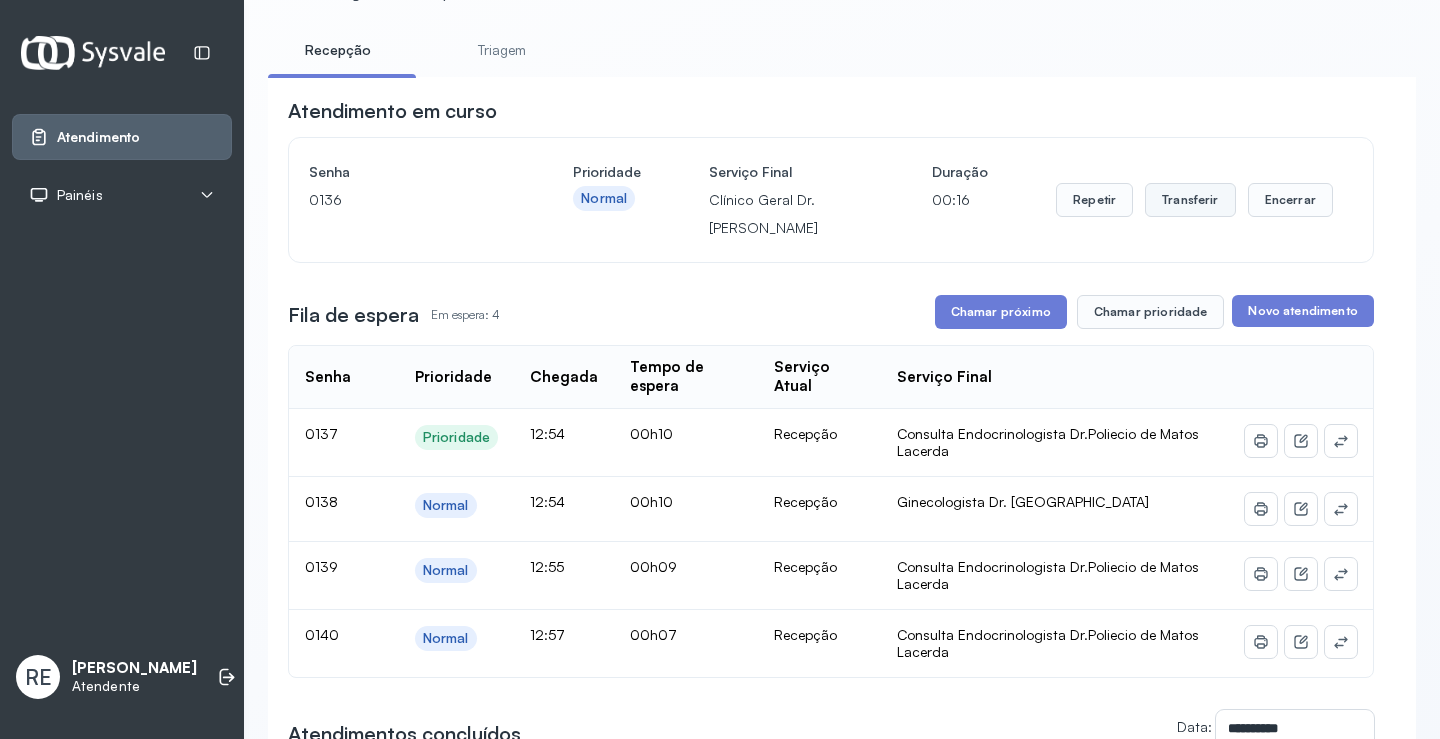 click on "Transferir" at bounding box center (1190, 200) 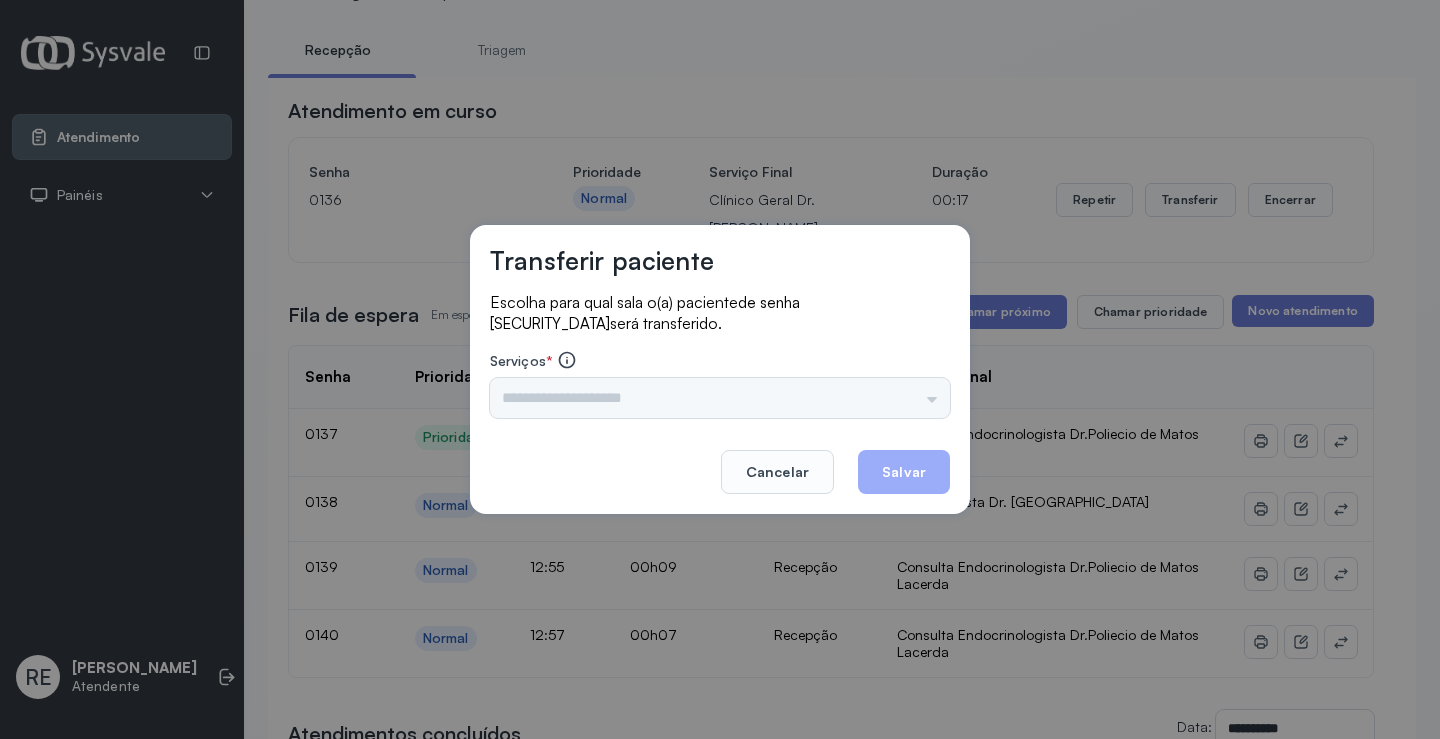 click on "Triagem Ortopedista Dr. Mauricio Ortopedista Dr. Ramon Ginecologista Dr. Amilton Ginecologista Dra. Luana Obstetra Dr. Orlindo Obstetra Dra. Vera Ultrassonografia Dr. Orlindo Ultrassonografia Dr. Amilton Consulta com Neurologista Dr. Ezir Reumatologista Dr. Juvenilson Endocrinologista Washington Dermatologista Dra. Renata Nefrologista Dr. Edvaldo Geriatra Dra. Vanessa Infectologista Dra. Vanessa Oftalmologista Dra. Consulta Proctologista/Cirurgia Geral Dra. Geislane Otorrinolaringologista Dr. Pedro Pequena Cirurgia Dr. Geislane Pequena Cirurgia Dr. AMILTON ECG Espirometria com Broncodilatador Espirometria sem Broncodilatador Ecocardiograma - Dra. Vanessa Viana Exame de PPD Enf. Jane Raquel RETIRADA DE CERUME DR. PEDRO VACINAÇÃO Preventivo Enf. Luciana Preventivo Enf. Tiago Araujo Consulta de Enfermagem Enf. Tiago Consulta de Enfermagem Enf. Luciana Consulta  Cardiologista Dr. Everson Consulta Enf. Jane Raquel Dispensação de Medicação Agendamento Consulta Enf. Tiago Agendamento consulta Enf. Luciana" at bounding box center [720, 398] 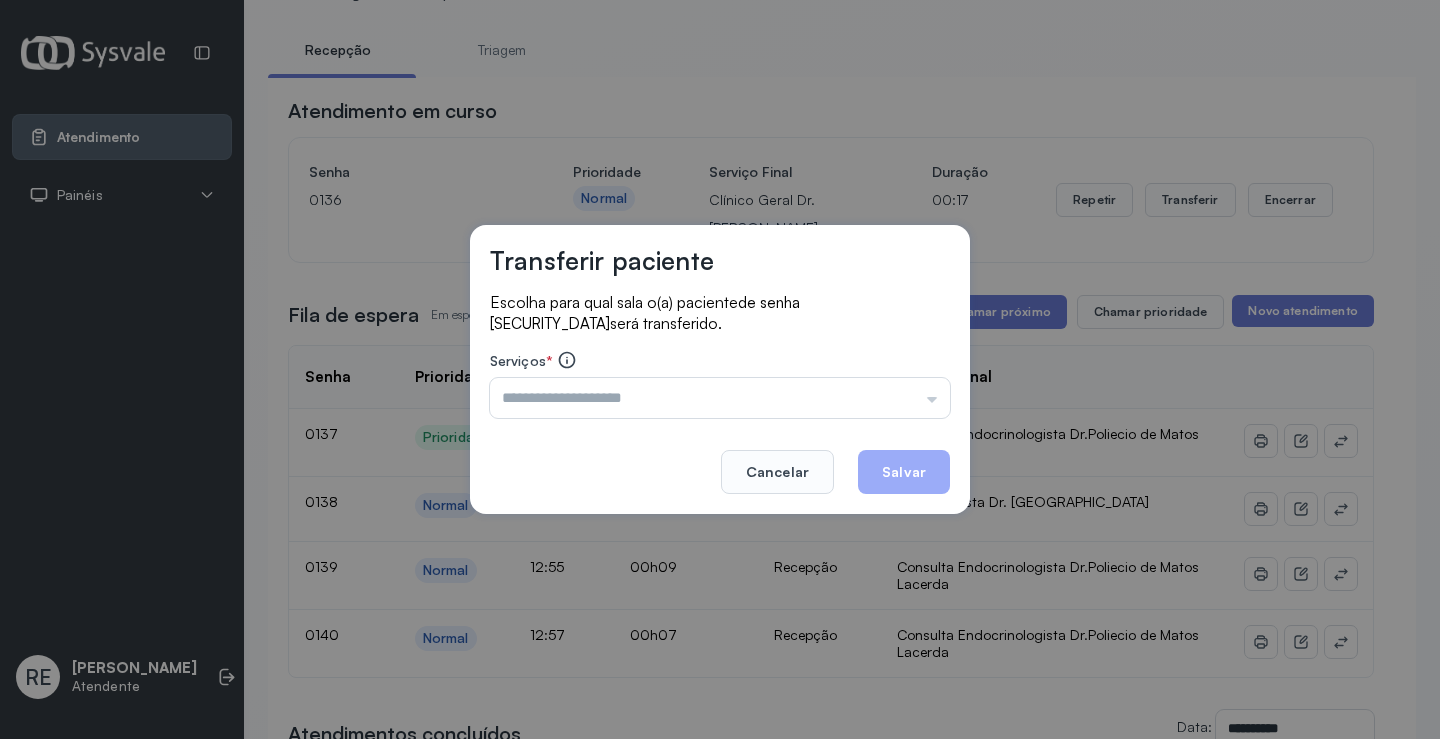 click at bounding box center [720, 398] 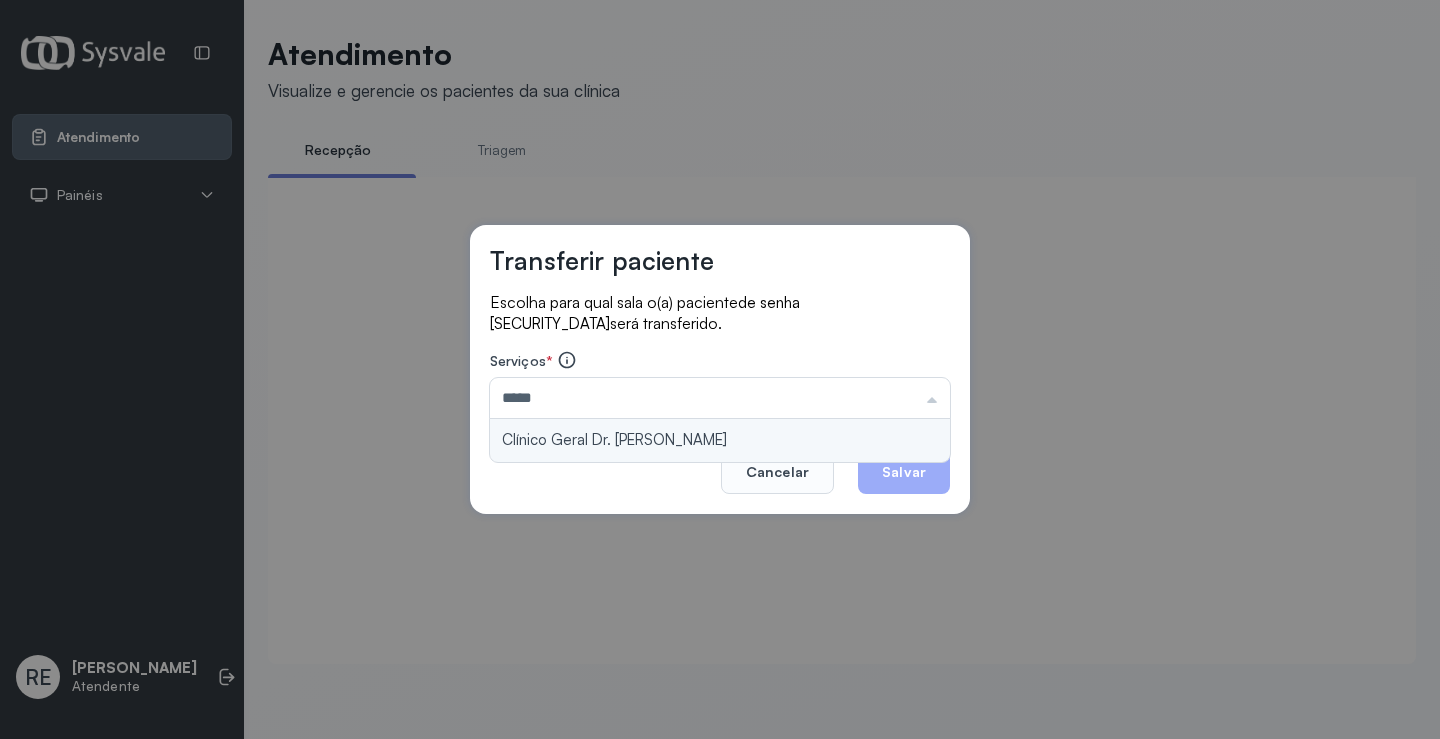 scroll, scrollTop: 1, scrollLeft: 0, axis: vertical 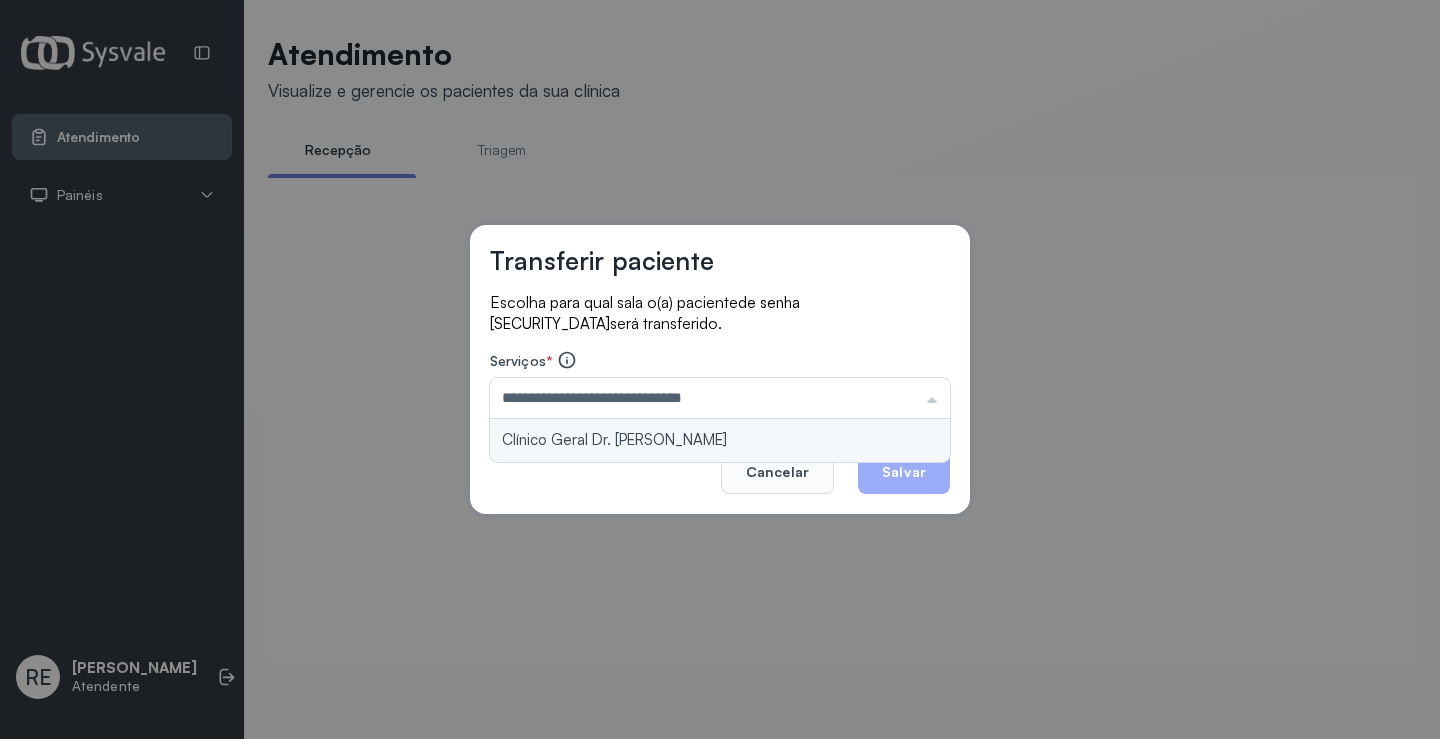 click on "**********" at bounding box center [720, 369] 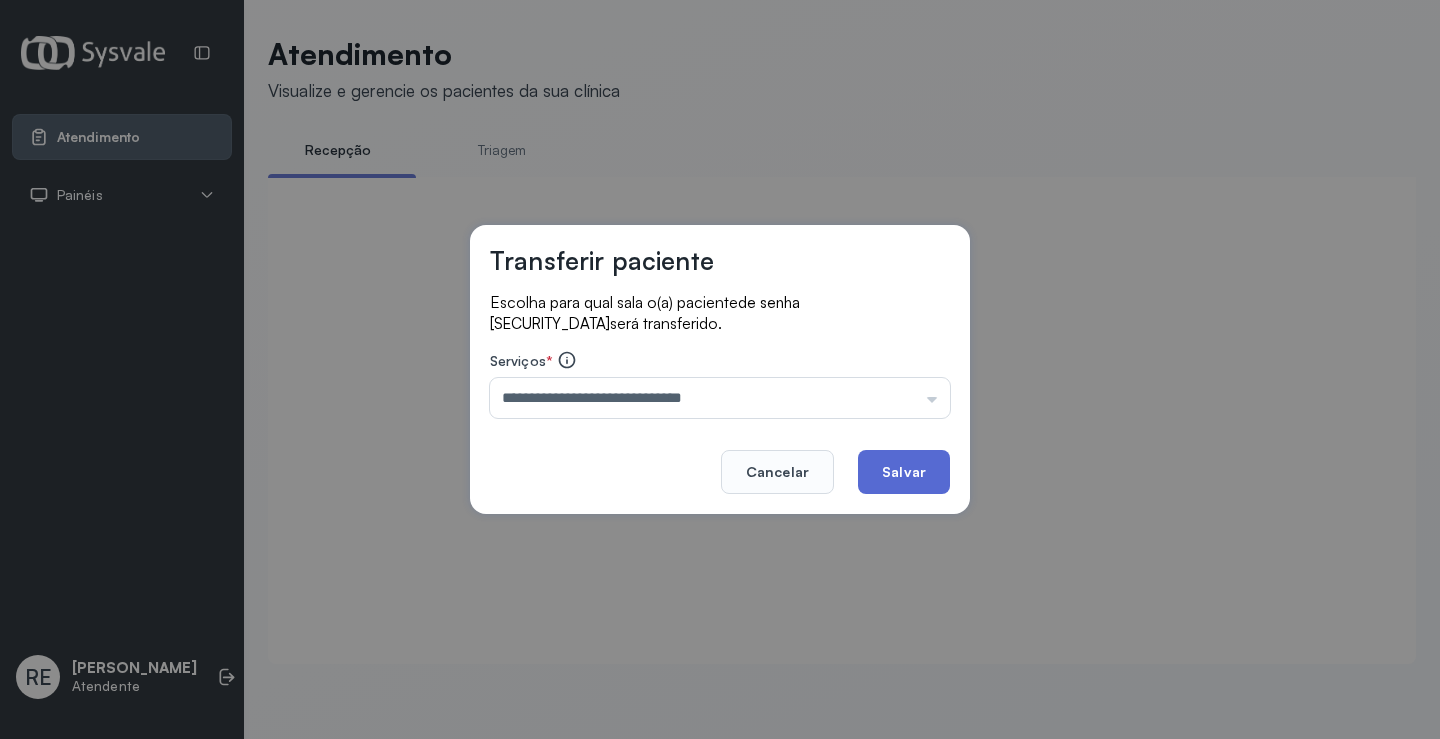 click on "Salvar" 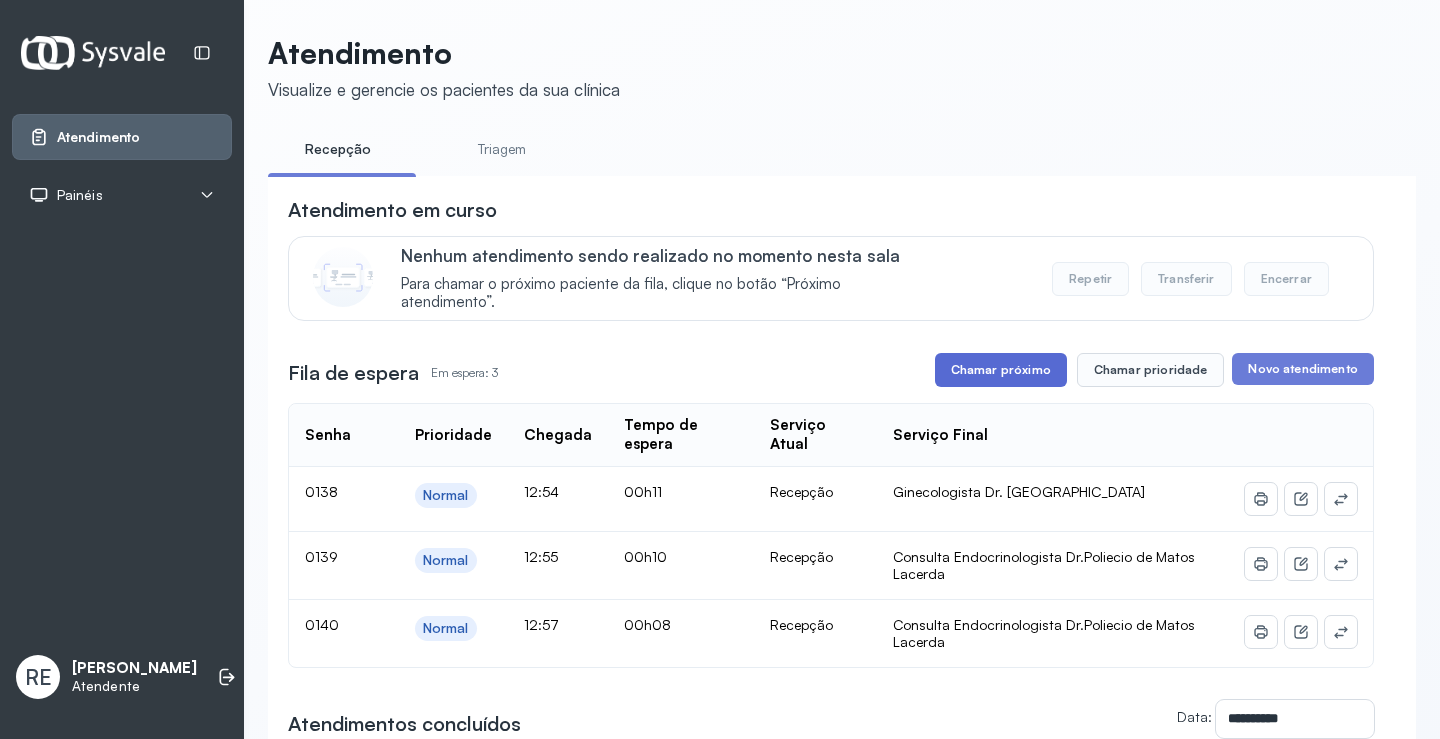 click on "Chamar próximo" at bounding box center (1001, 370) 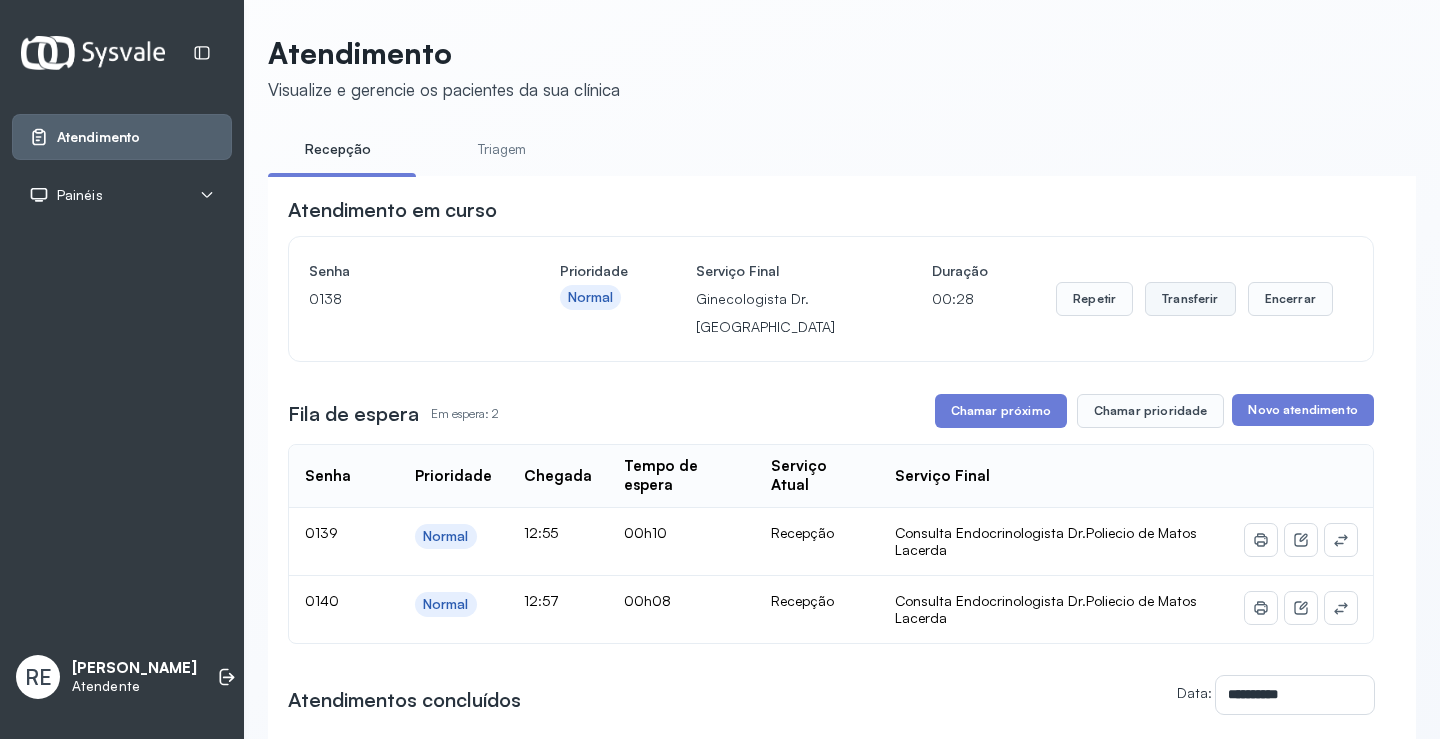 click on "Transferir" at bounding box center [1190, 299] 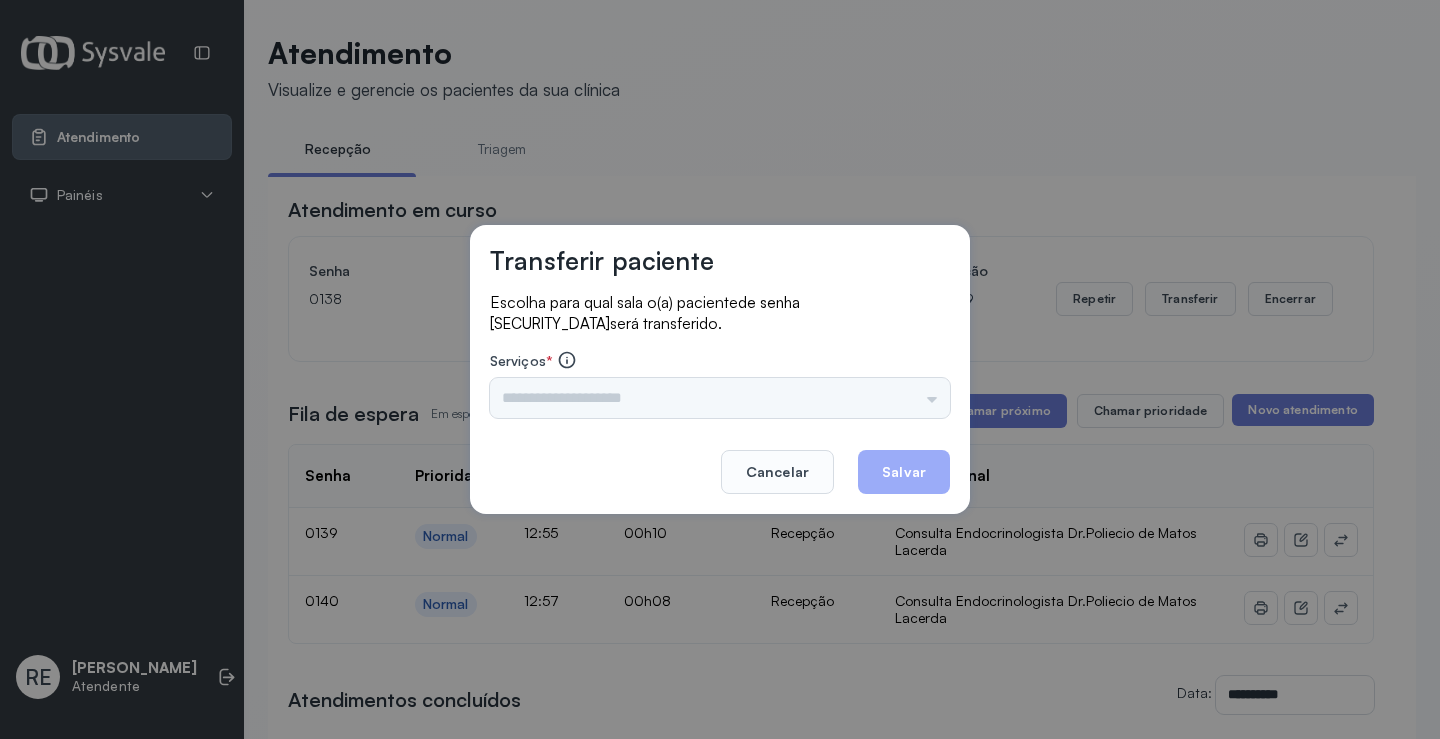 click on "Triagem Ortopedista Dr. Mauricio Ortopedista Dr. Ramon Ginecologista Dr. Amilton Ginecologista Dra. Luana Obstetra Dr. Orlindo Obstetra Dra. Vera Ultrassonografia Dr. Orlindo Ultrassonografia Dr. Amilton Consulta com Neurologista Dr. Ezir Reumatologista Dr. Juvenilson Endocrinologista Washington Dermatologista Dra. Renata Nefrologista Dr. Edvaldo Geriatra Dra. Vanessa Infectologista Dra. Vanessa Oftalmologista Dra. Consulta Proctologista/Cirurgia Geral Dra. Geislane Otorrinolaringologista Dr. Pedro Pequena Cirurgia Dr. Geislane Pequena Cirurgia Dr. AMILTON ECG Espirometria com Broncodilatador Espirometria sem Broncodilatador Ecocardiograma - Dra. Vanessa Viana Exame de PPD Enf. Jane Raquel RETIRADA DE CERUME DR. PEDRO VACINAÇÃO Preventivo Enf. Luciana Preventivo Enf. Tiago Araujo Consulta de Enfermagem Enf. Tiago Consulta de Enfermagem Enf. Luciana Consulta  Cardiologista Dr. Everson Consulta Enf. Jane Raquel Dispensação de Medicação Agendamento Consulta Enf. Tiago Agendamento consulta Enf. Luciana" at bounding box center (720, 398) 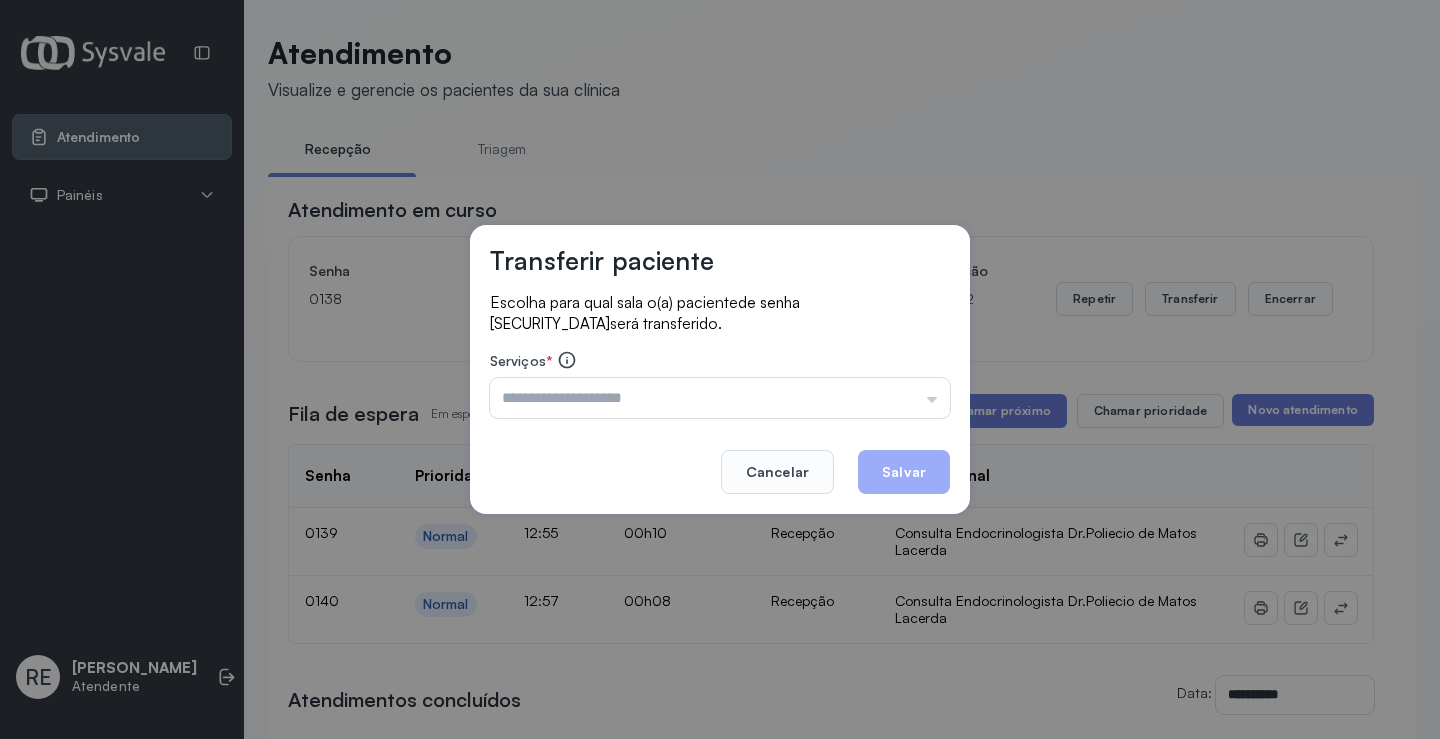 click at bounding box center [720, 398] 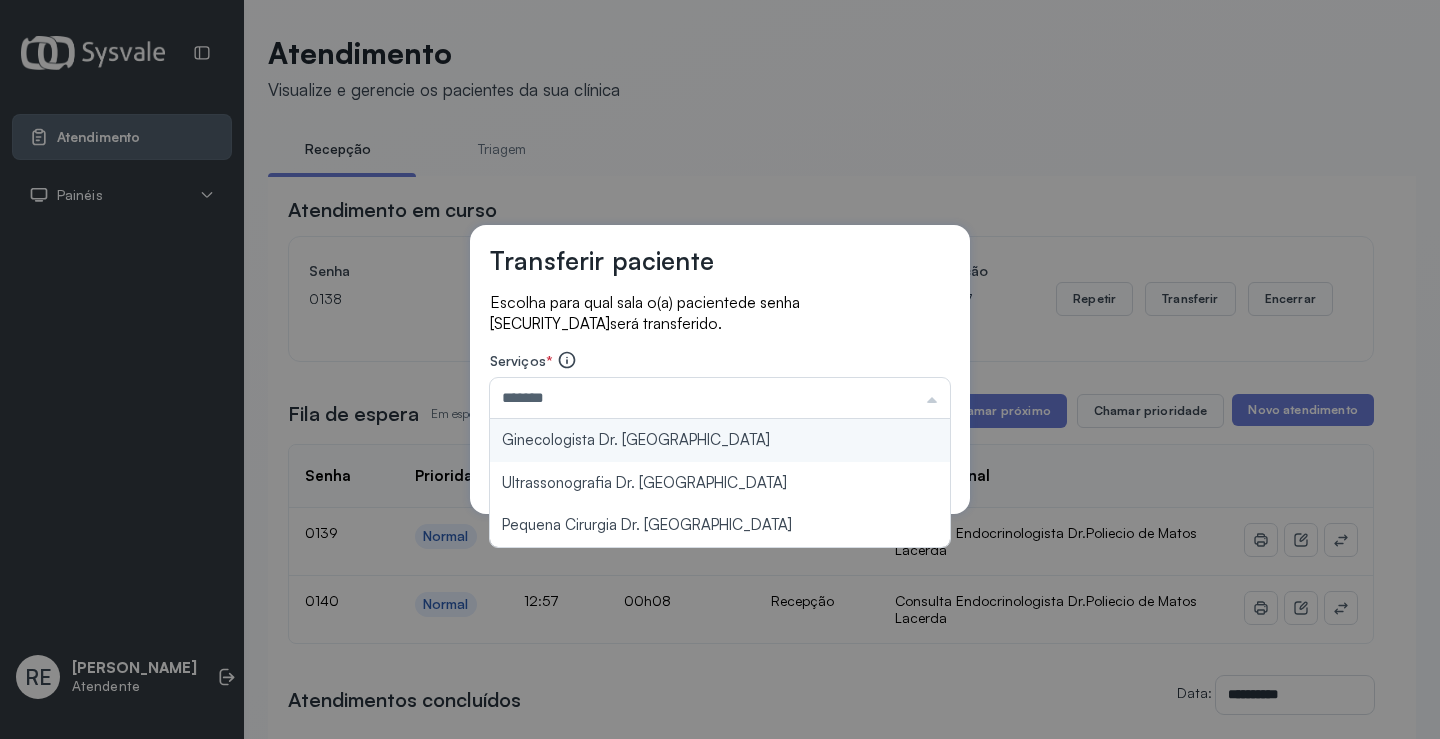 type on "**********" 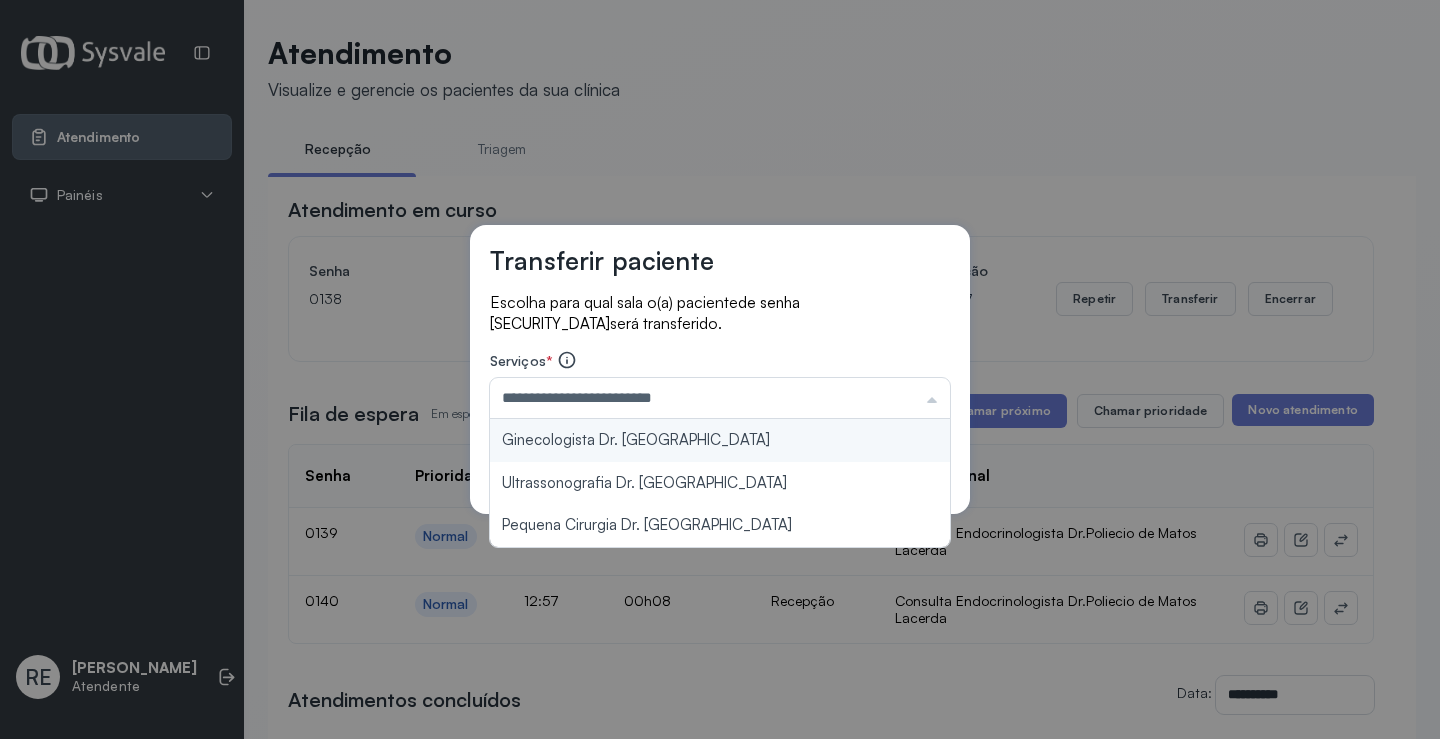 click on "**********" at bounding box center [720, 369] 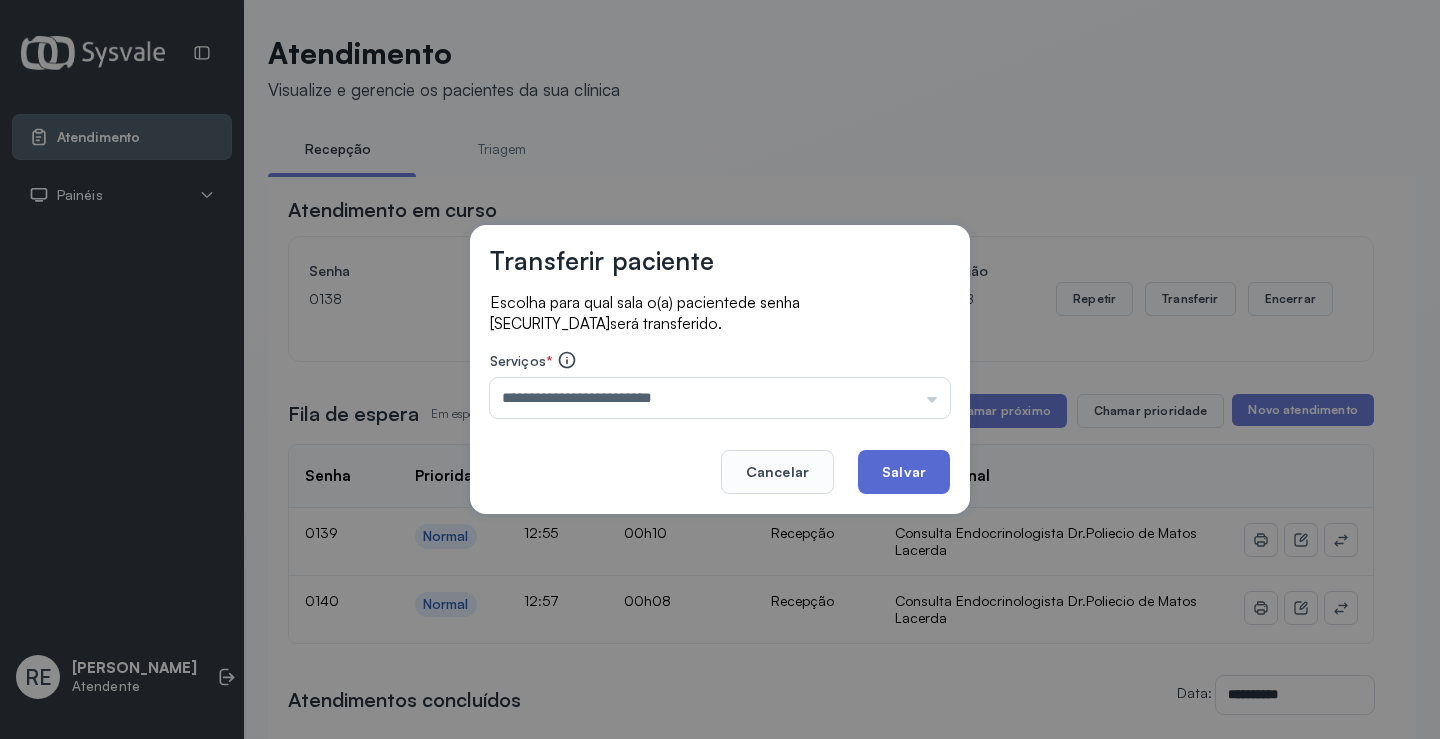 click on "Salvar" 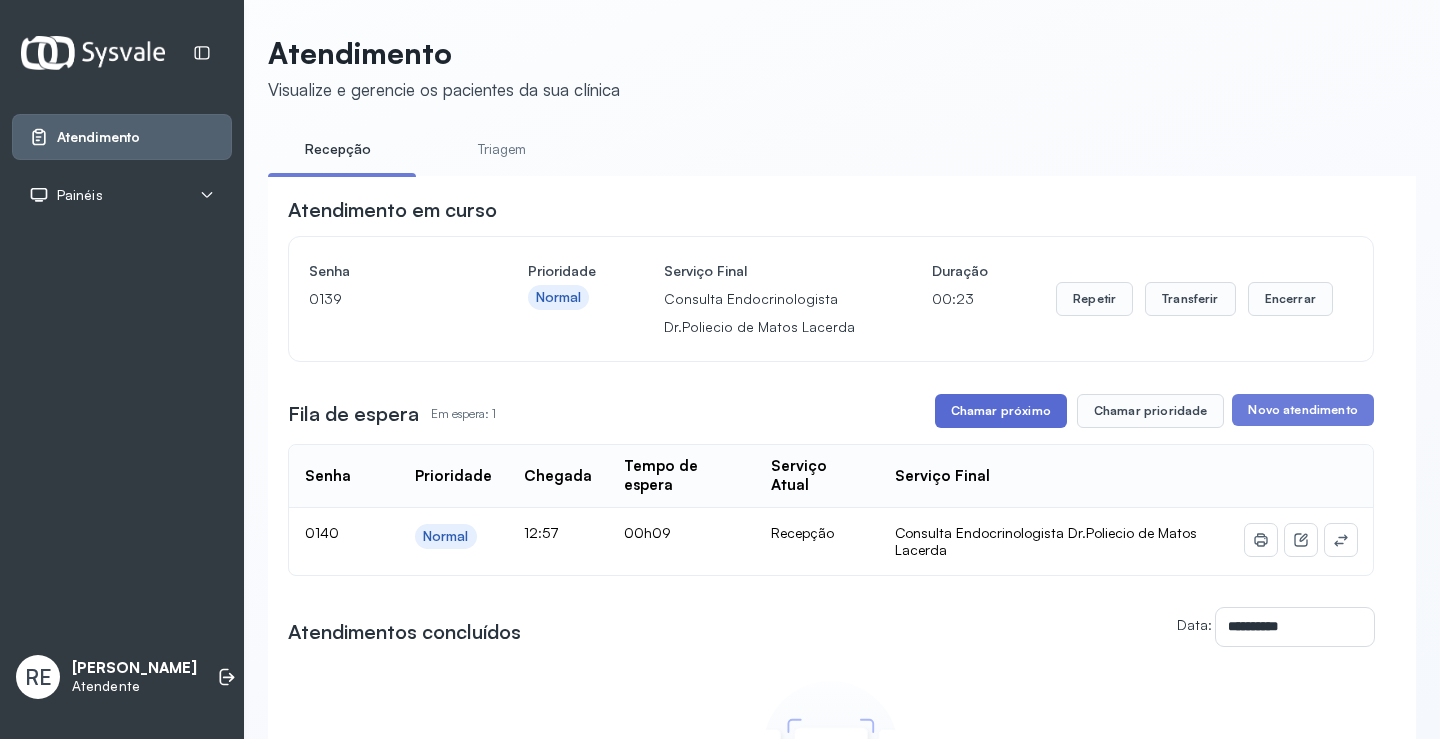 click on "Chamar próximo" at bounding box center [1001, 411] 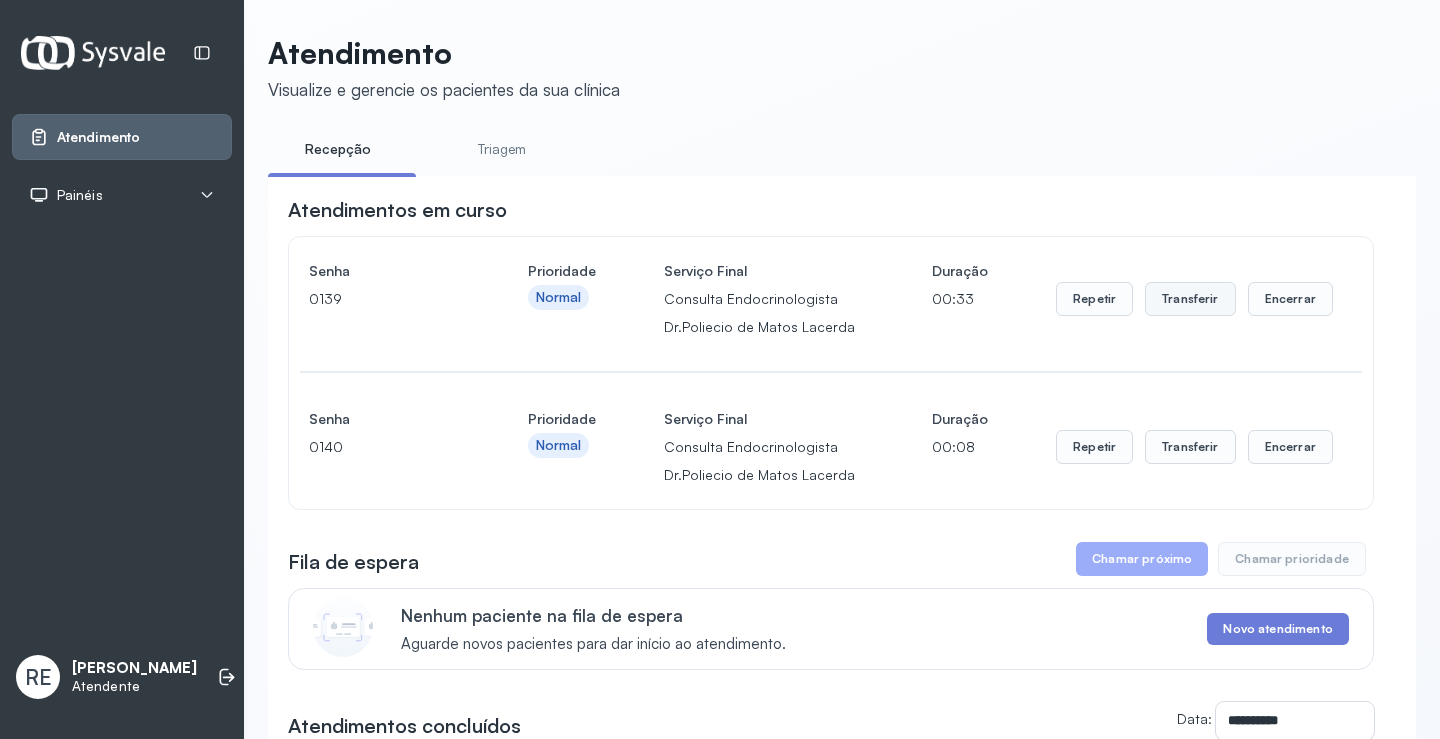 click on "Transferir" at bounding box center (1190, 299) 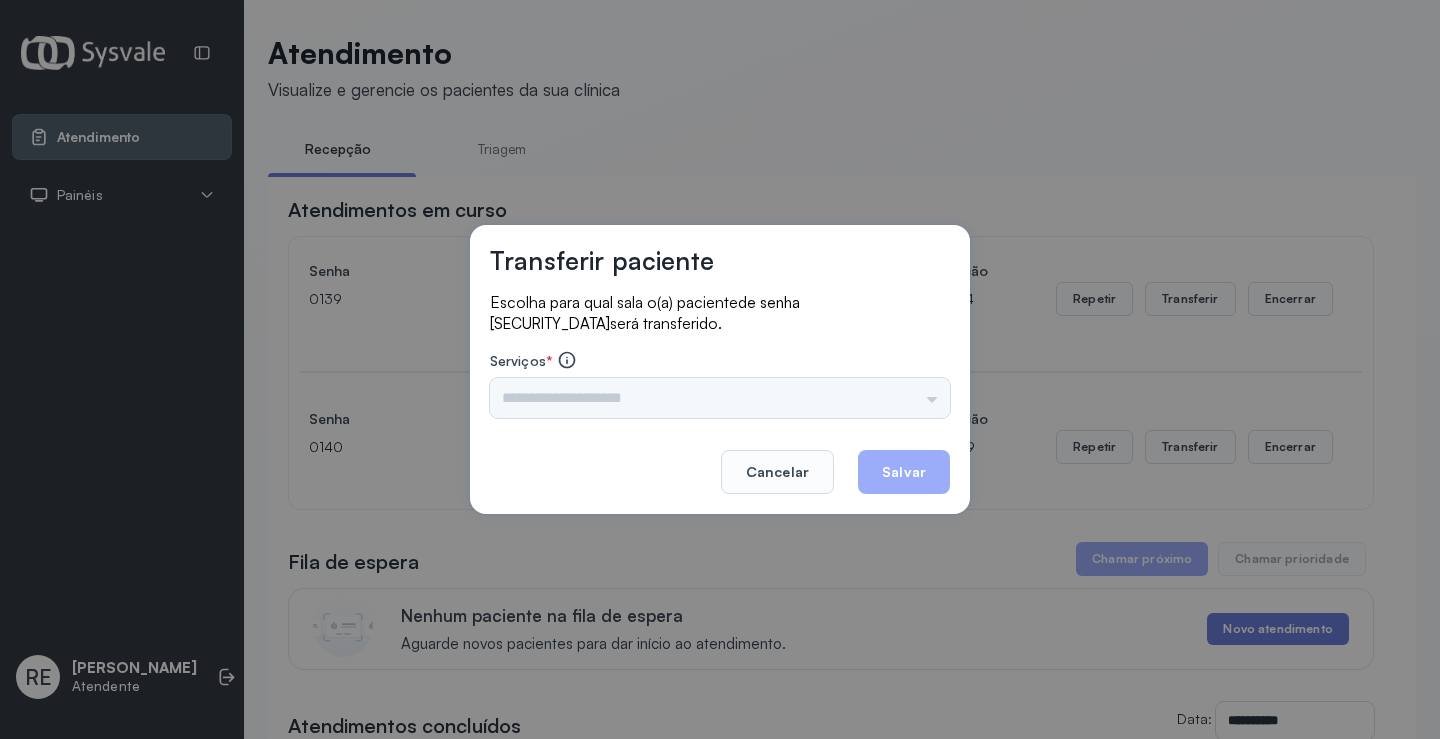 click on "Triagem Ortopedista Dr. Mauricio Ortopedista Dr. Ramon Ginecologista Dr. Amilton Ginecologista Dra. Luana Obstetra Dr. Orlindo Obstetra Dra. Vera Ultrassonografia Dr. Orlindo Ultrassonografia Dr. Amilton Consulta com Neurologista Dr. Ezir Reumatologista Dr. Juvenilson Endocrinologista Washington Dermatologista Dra. Renata Nefrologista Dr. Edvaldo Geriatra Dra. Vanessa Infectologista Dra. Vanessa Oftalmologista Dra. Consulta Proctologista/Cirurgia Geral Dra. Geislane Otorrinolaringologista Dr. Pedro Pequena Cirurgia Dr. Geislane Pequena Cirurgia Dr. AMILTON ECG Espirometria com Broncodilatador Espirometria sem Broncodilatador Ecocardiograma - Dra. Vanessa Viana Exame de PPD Enf. Jane Raquel RETIRADA DE CERUME DR. PEDRO VACINAÇÃO Preventivo Enf. Luciana Preventivo Enf. Tiago Araujo Consulta de Enfermagem Enf. Tiago Consulta de Enfermagem Enf. Luciana Consulta  Cardiologista Dr. Everson Consulta Enf. Jane Raquel Dispensação de Medicação Agendamento Consulta Enf. Tiago Agendamento consulta Enf. Luciana" at bounding box center (720, 398) 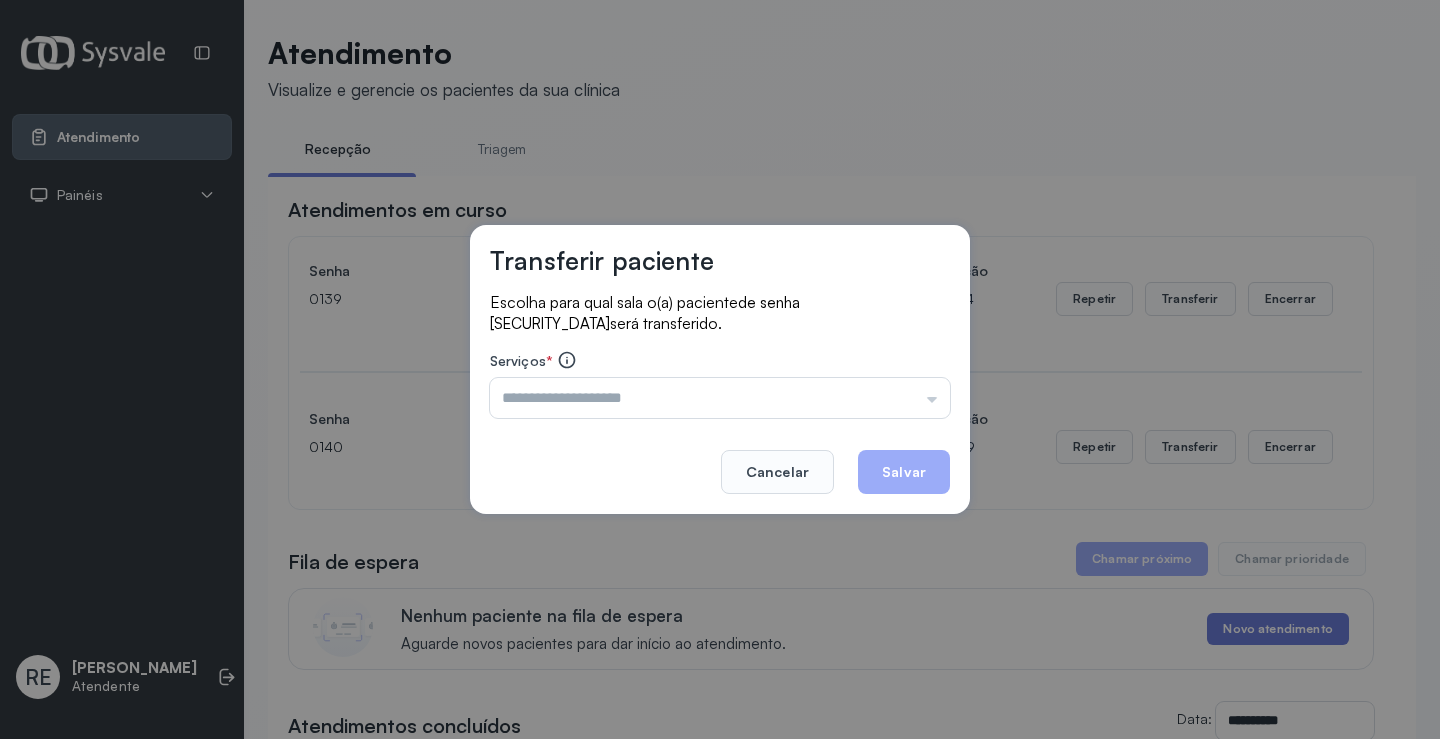 click on "Triagem Ortopedista Dr. Mauricio Ortopedista Dr. Ramon Ginecologista Dr. Amilton Ginecologista Dra. Luana Obstetra Dr. Orlindo Obstetra Dra. Vera Ultrassonografia Dr. Orlindo Ultrassonografia Dr. Amilton Consulta com Neurologista Dr. Ezir Reumatologista Dr. Juvenilson Endocrinologista Washington Dermatologista Dra. Renata Nefrologista Dr. Edvaldo Geriatra Dra. Vanessa Infectologista Dra. Vanessa Oftalmologista Dra. Consulta Proctologista/Cirurgia Geral Dra. Geislane Otorrinolaringologista Dr. Pedro Pequena Cirurgia Dr. Geislane Pequena Cirurgia Dr. AMILTON ECG Espirometria com Broncodilatador Espirometria sem Broncodilatador Ecocardiograma - Dra. Vanessa Viana Exame de PPD Enf. Jane Raquel RETIRADA DE CERUME DR. PEDRO VACINAÇÃO Preventivo Enf. Luciana Preventivo Enf. Tiago Araujo Consulta de Enfermagem Enf. Tiago Consulta de Enfermagem Enf. Luciana Consulta  Cardiologista Dr. Everson Consulta Enf. Jane Raquel Dispensação de Medicação Agendamento Consulta Enf. Tiago Agendamento consulta Enf. Luciana" at bounding box center (720, 398) 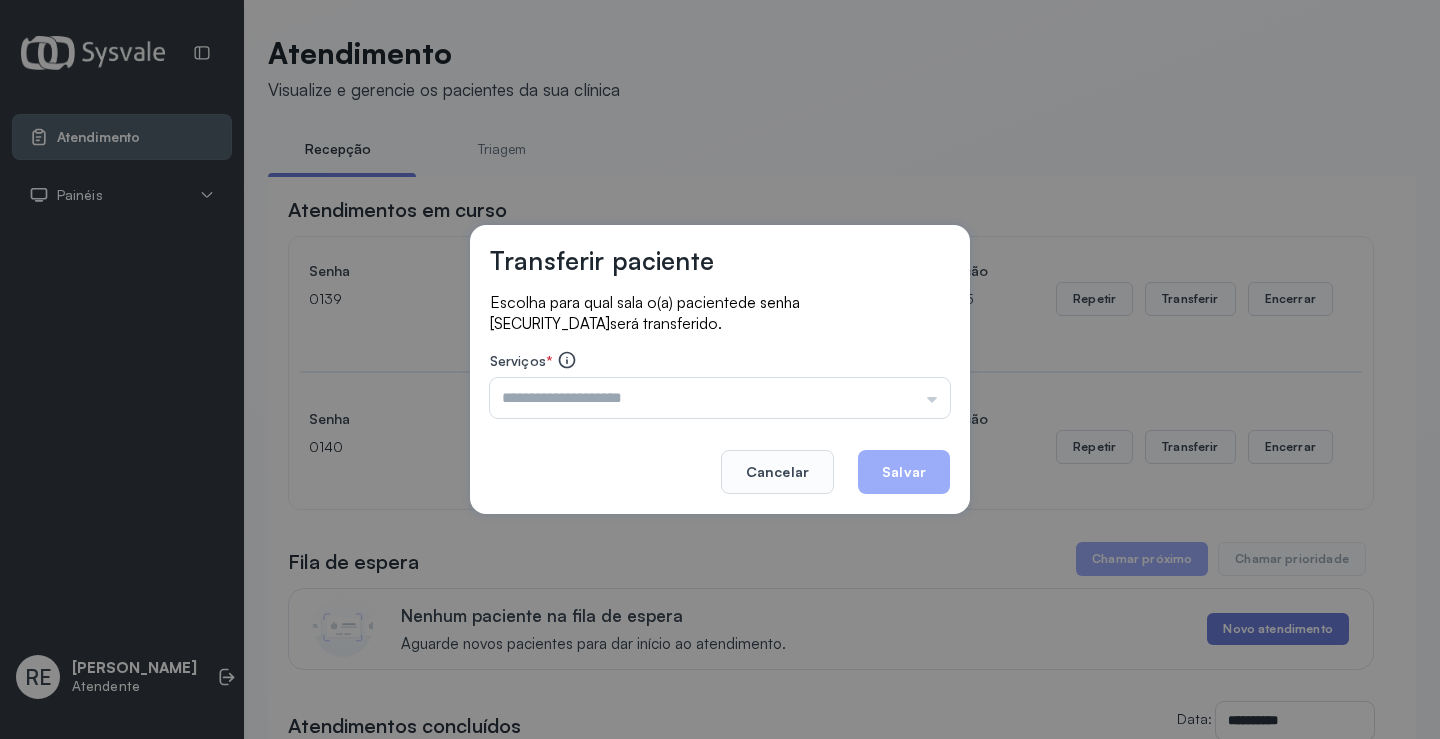 click at bounding box center (720, 398) 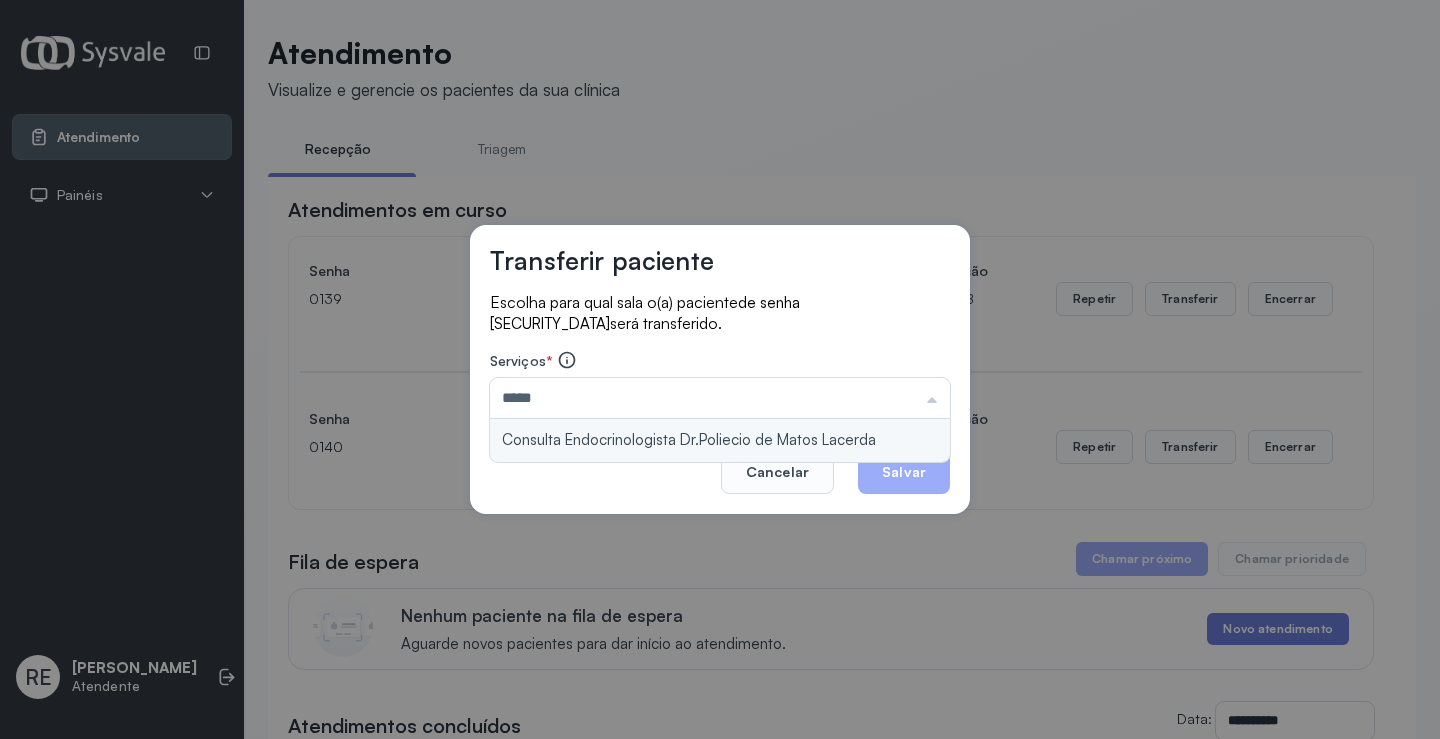 type on "**********" 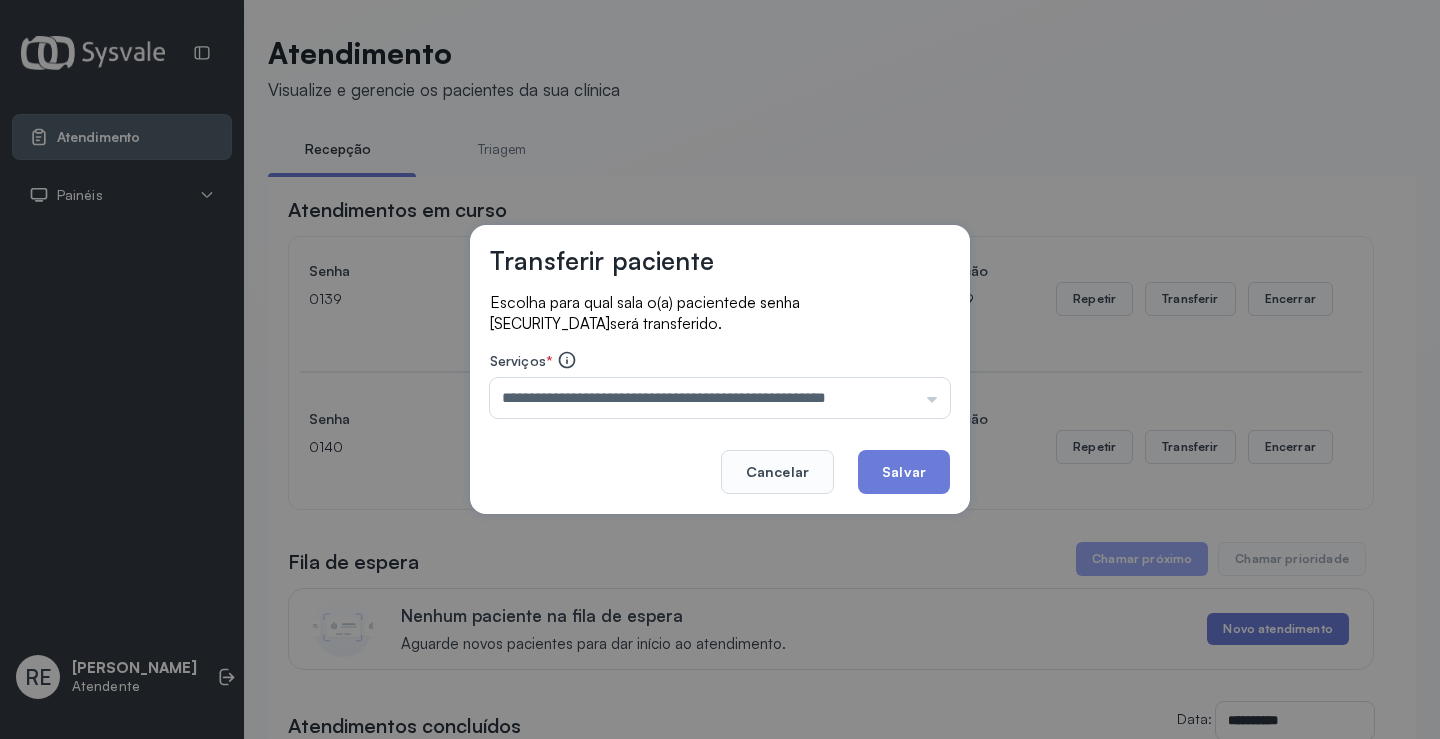 drag, startPoint x: 738, startPoint y: 423, endPoint x: 830, endPoint y: 440, distance: 93.55747 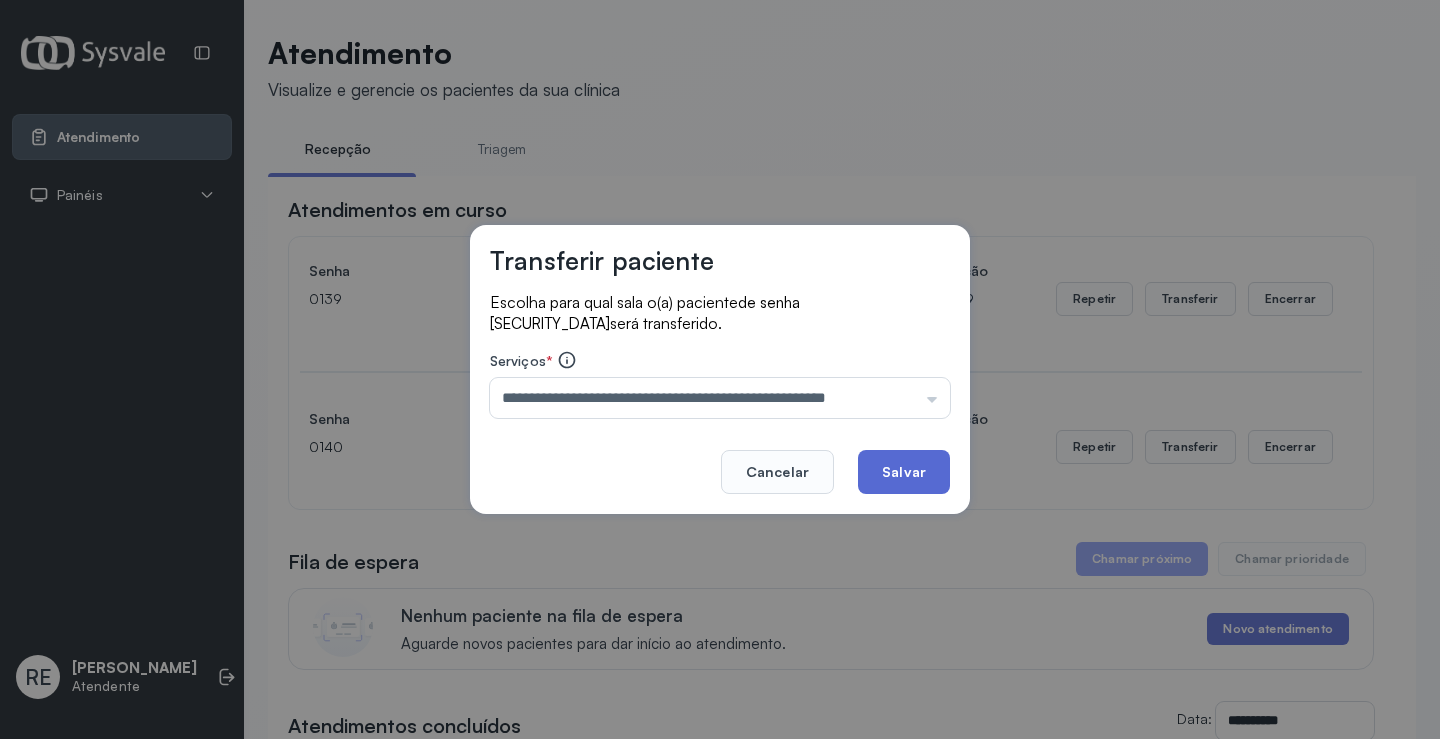 click on "Salvar" 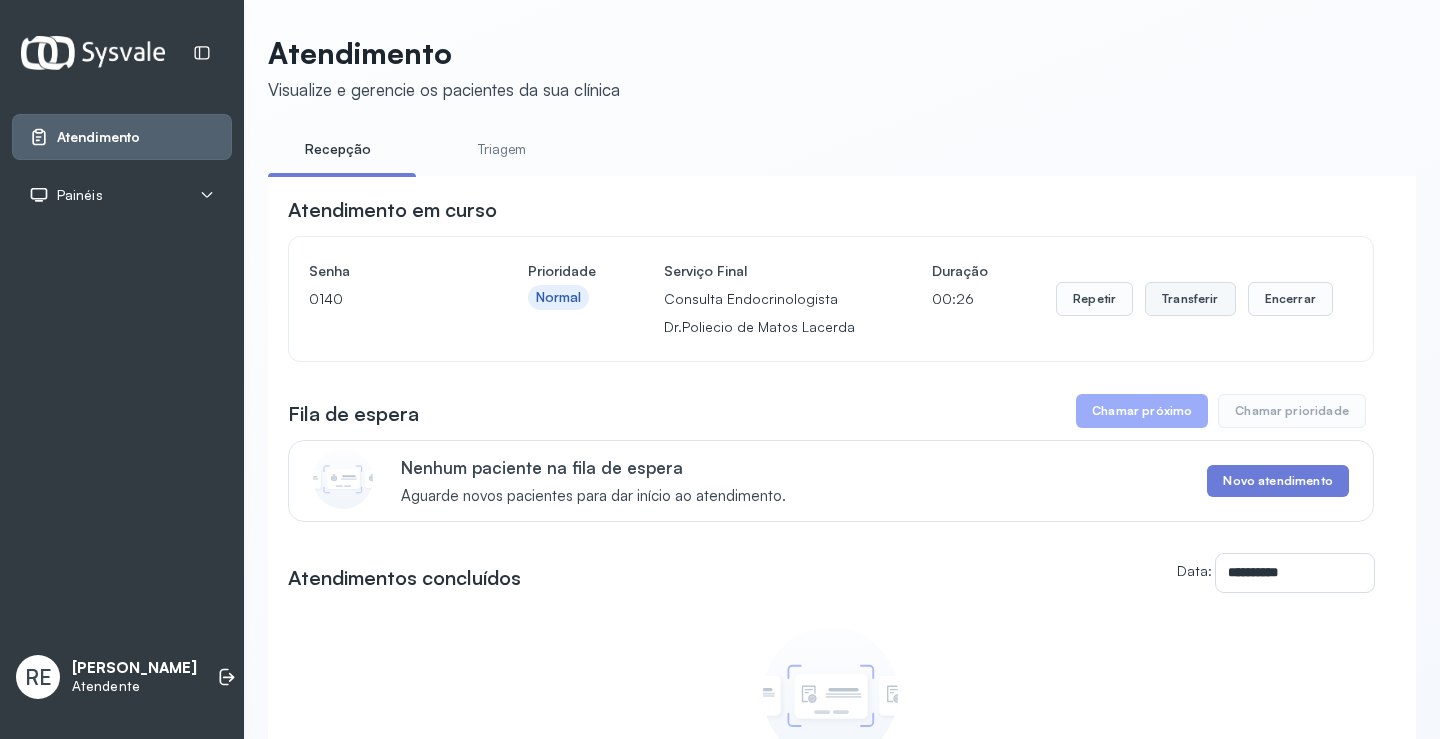 click on "Transferir" at bounding box center [1190, 299] 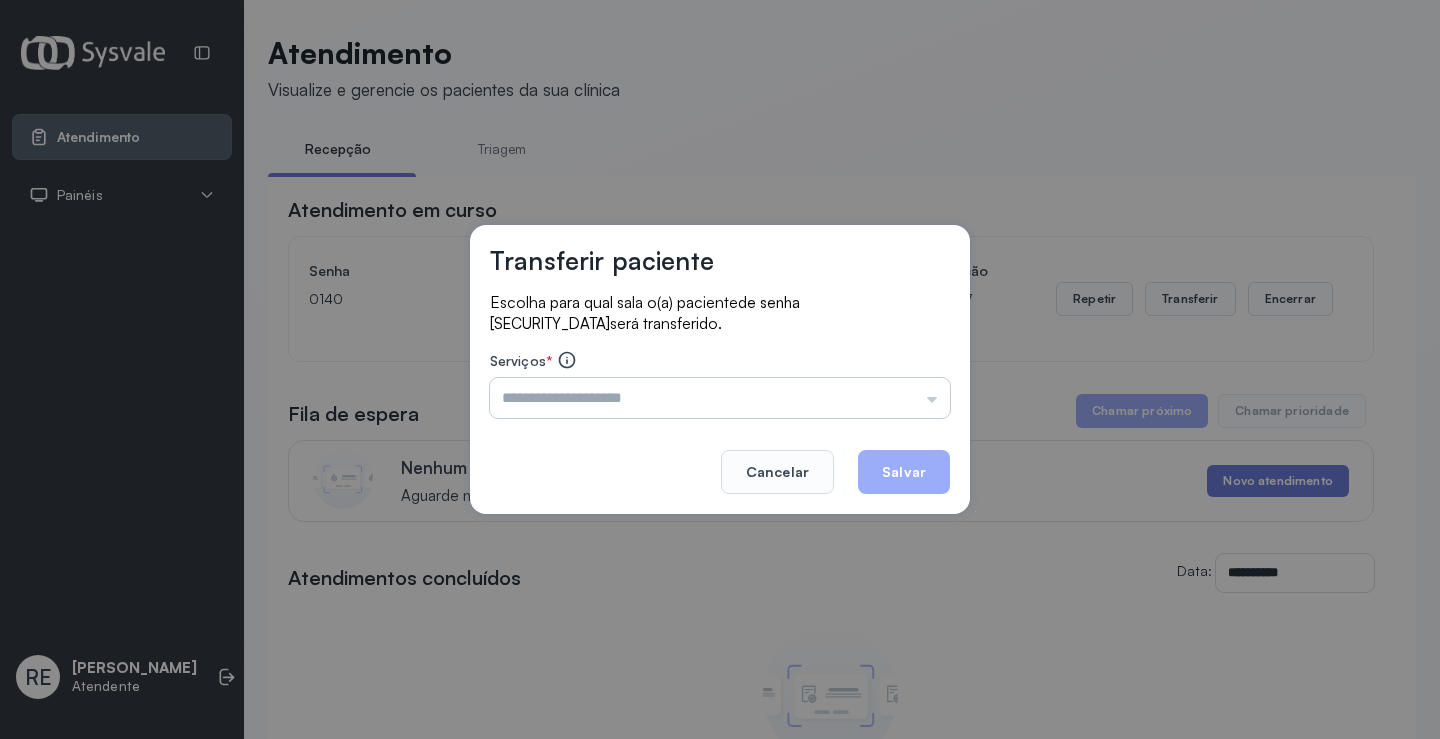click at bounding box center [720, 398] 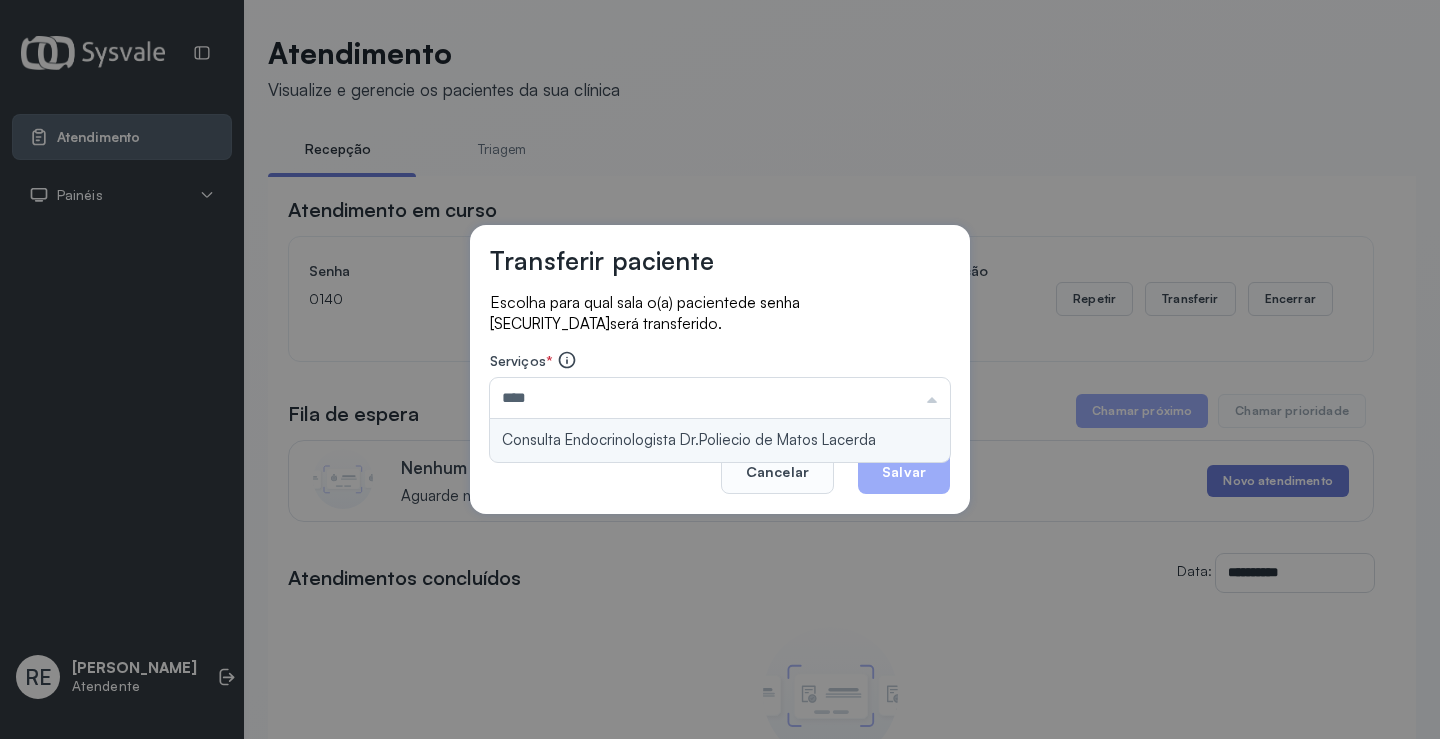 type on "**********" 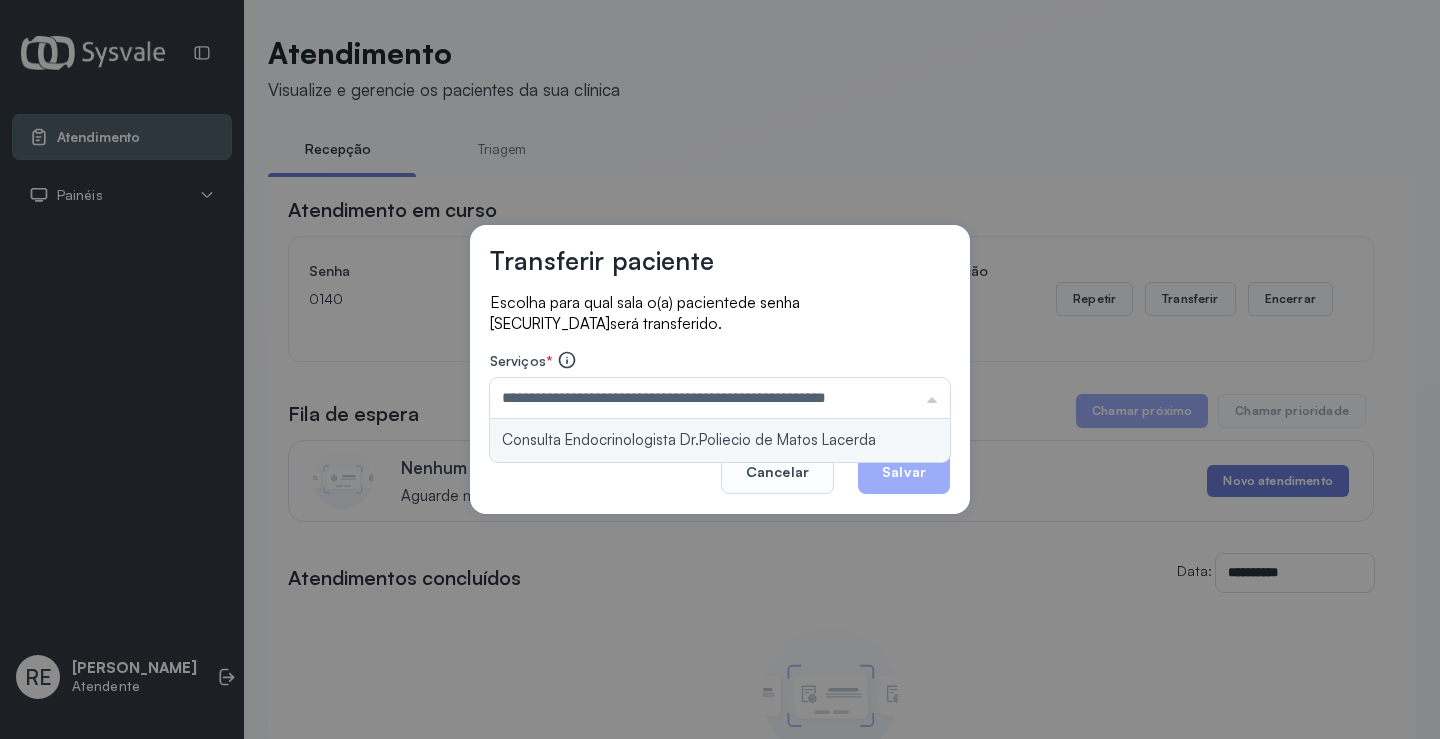 click on "**********" at bounding box center (720, 369) 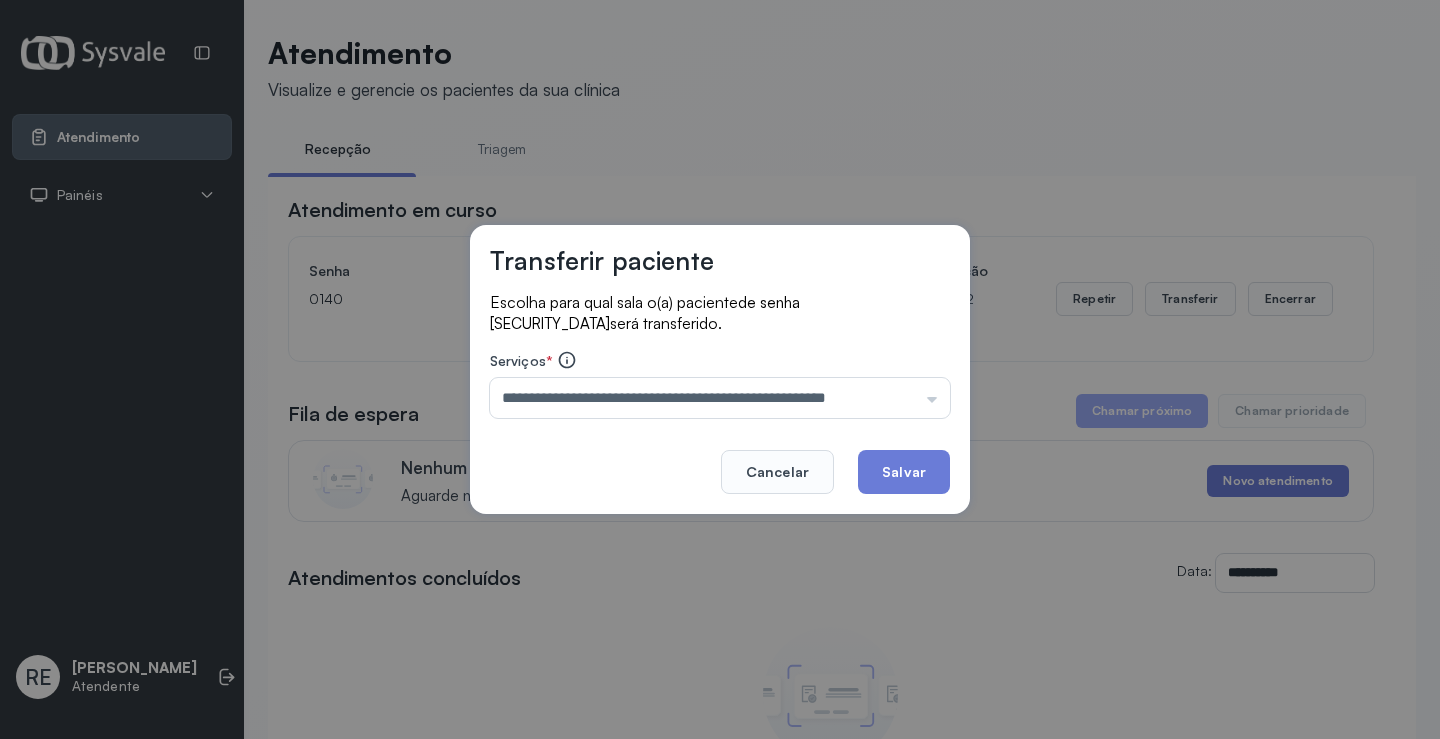 drag, startPoint x: 872, startPoint y: 473, endPoint x: 363, endPoint y: 25, distance: 678.07446 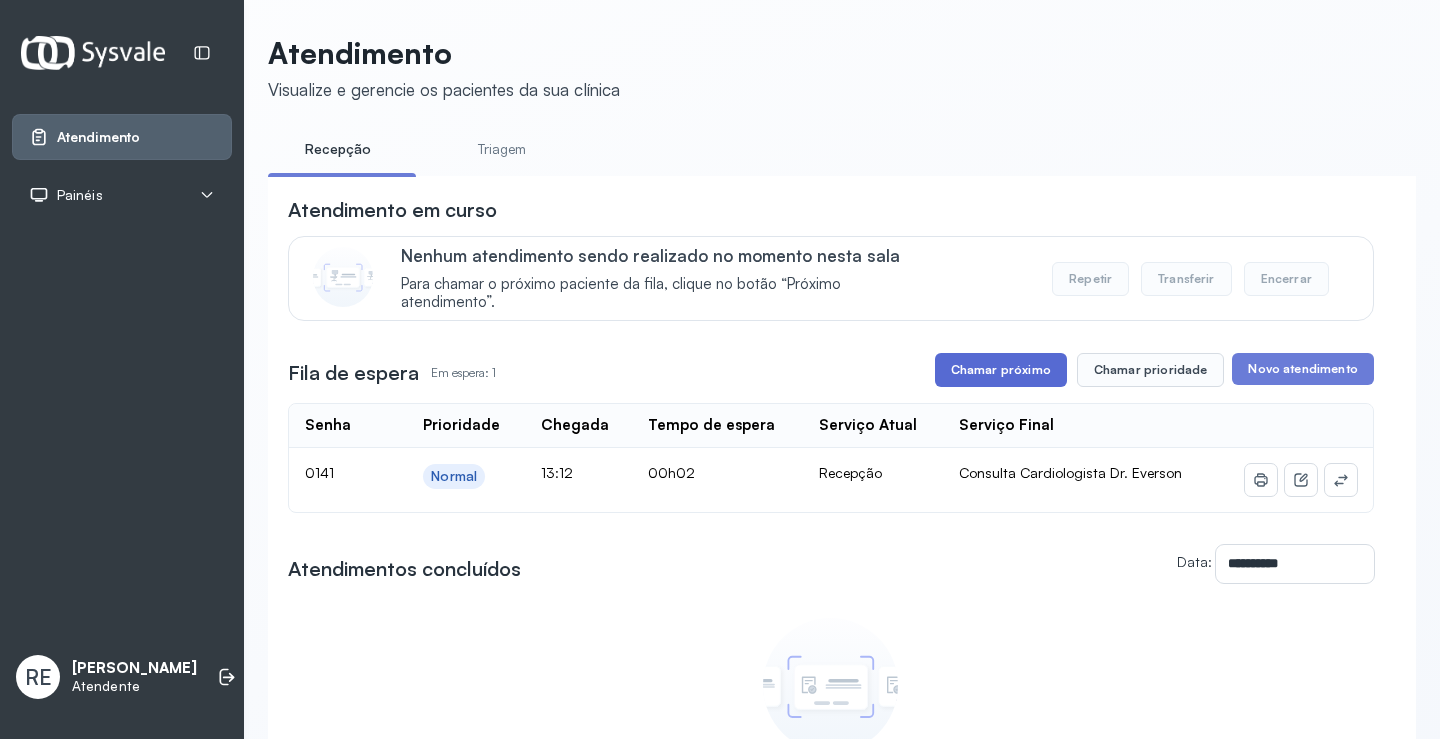 click on "Chamar próximo" at bounding box center [1001, 370] 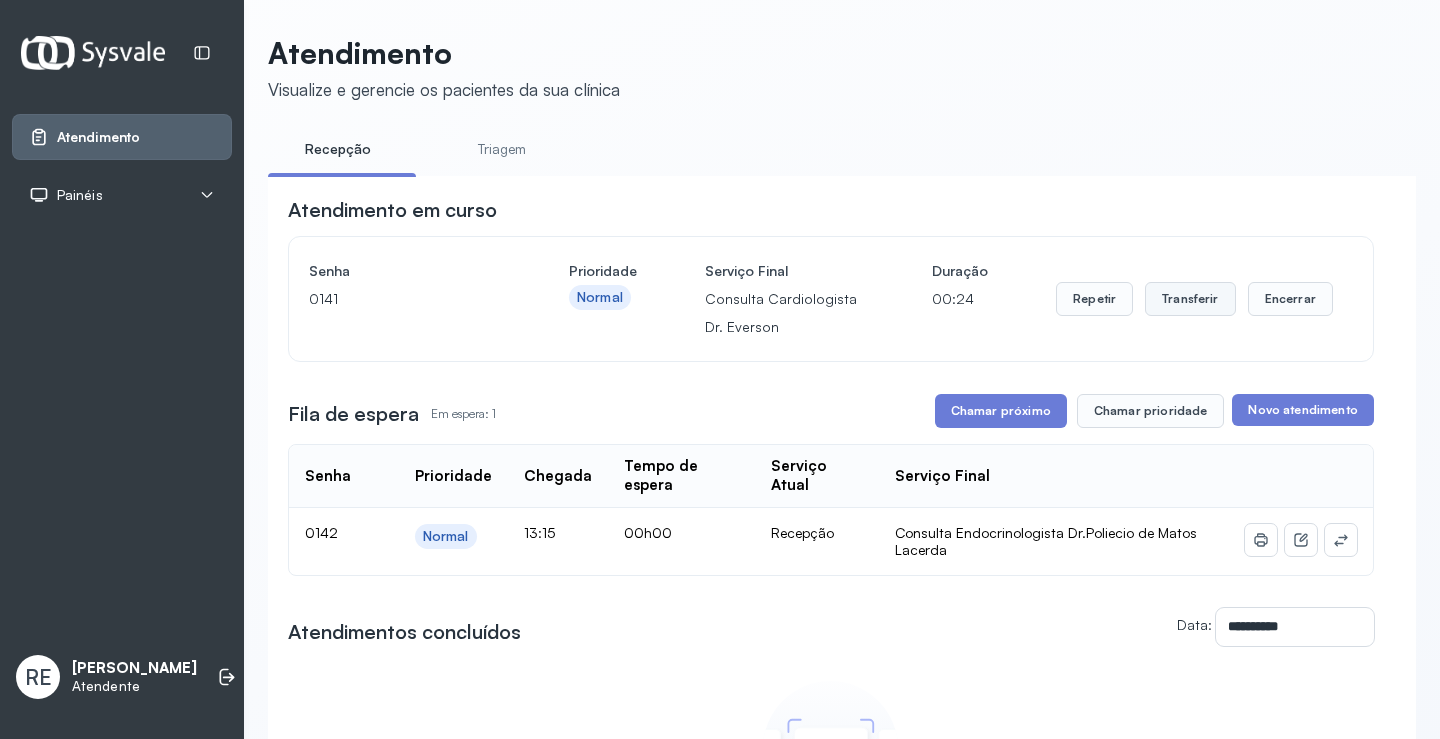 click on "Transferir" at bounding box center (1190, 299) 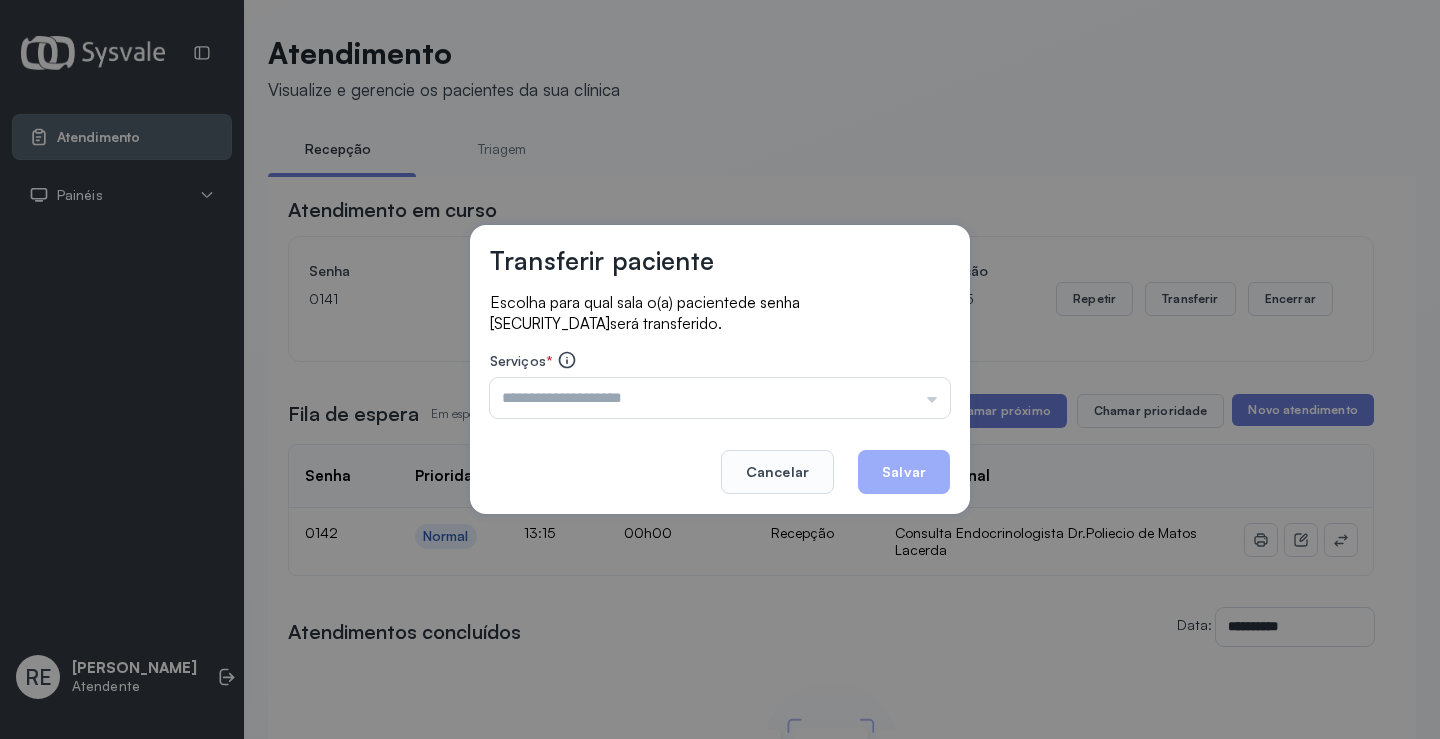 click on "Triagem Ortopedista Dr. Mauricio Ortopedista Dr. Ramon Ginecologista Dr. Amilton Ginecologista Dra. Luana Obstetra Dr. Orlindo Obstetra Dra. Vera Ultrassonografia Dr. Orlindo Ultrassonografia Dr. Amilton Consulta com Neurologista Dr. Ezir Reumatologista Dr. Juvenilson Endocrinologista Washington Dermatologista Dra. Renata Nefrologista Dr. Edvaldo Geriatra Dra. Vanessa Infectologista Dra. Vanessa Oftalmologista Dra. Consulta Proctologista/Cirurgia Geral Dra. Geislane Otorrinolaringologista Dr. Pedro Pequena Cirurgia Dr. Geislane Pequena Cirurgia Dr. AMILTON ECG Espirometria com Broncodilatador Espirometria sem Broncodilatador Ecocardiograma - Dra. Vanessa Viana Exame de PPD Enf. Jane Raquel RETIRADA DE CERUME DR. PEDRO VACINAÇÃO Preventivo Enf. Luciana Preventivo Enf. Tiago Araujo Consulta de Enfermagem Enf. Tiago Consulta de Enfermagem Enf. Luciana Consulta  Cardiologista Dr. Everson Consulta Enf. Jane Raquel Dispensação de Medicação Agendamento Consulta Enf. Tiago Agendamento consulta Enf. Luciana" at bounding box center (720, 398) 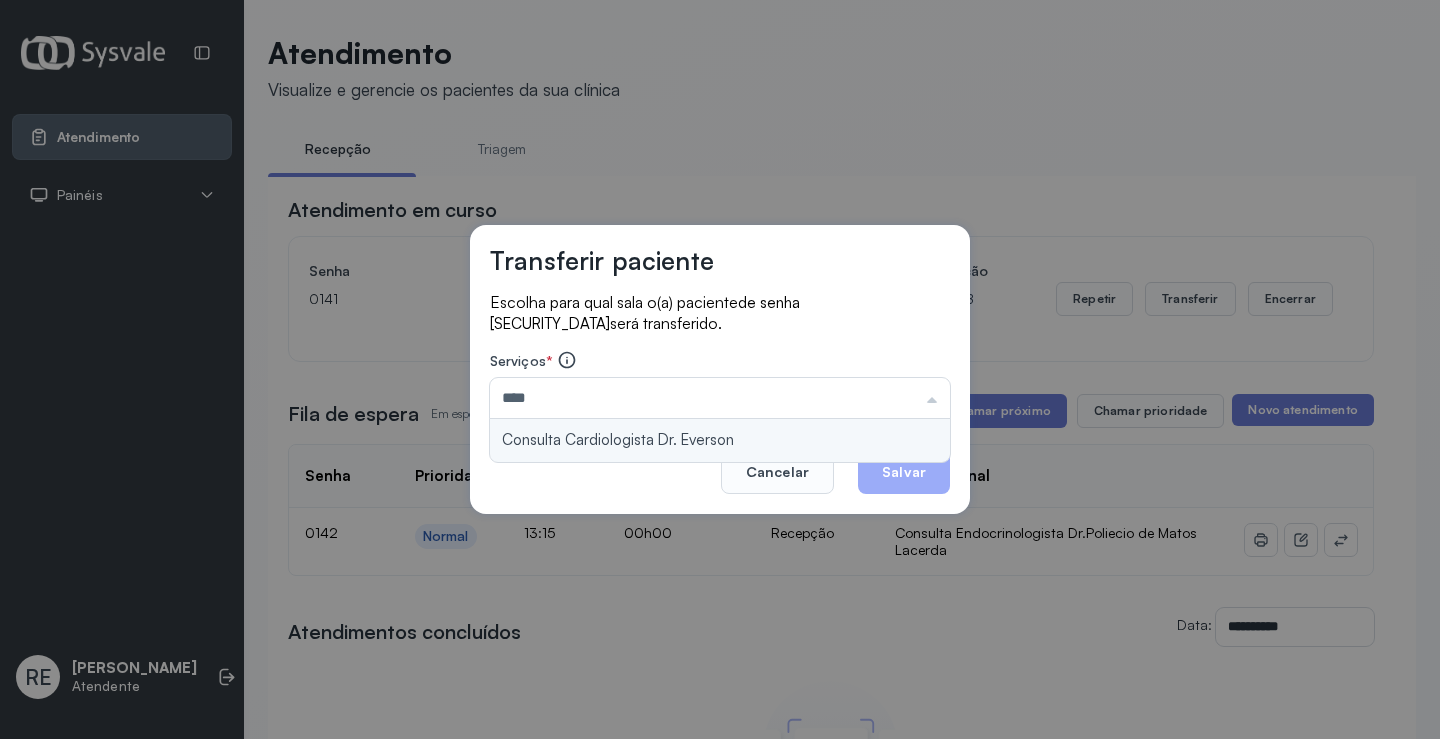 type on "**********" 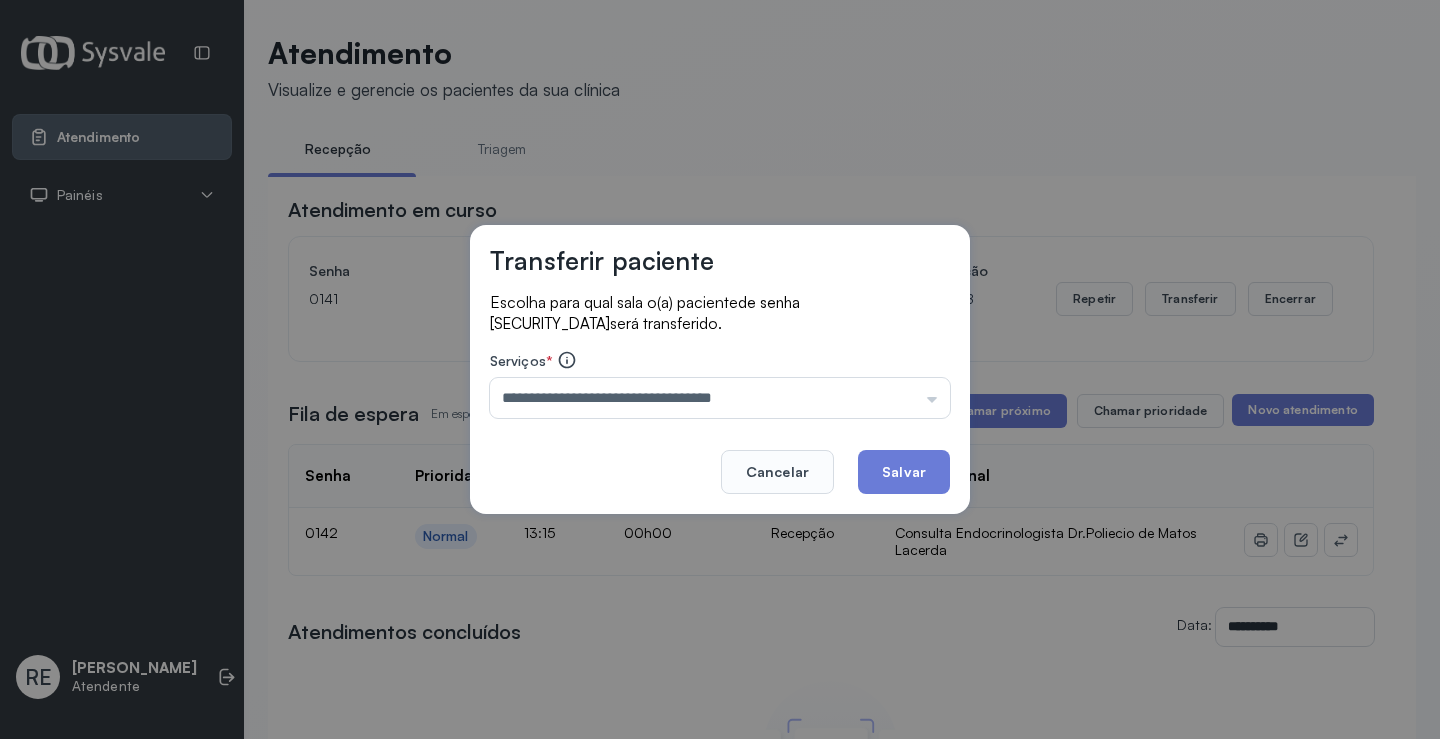 click on "**********" at bounding box center [720, 369] 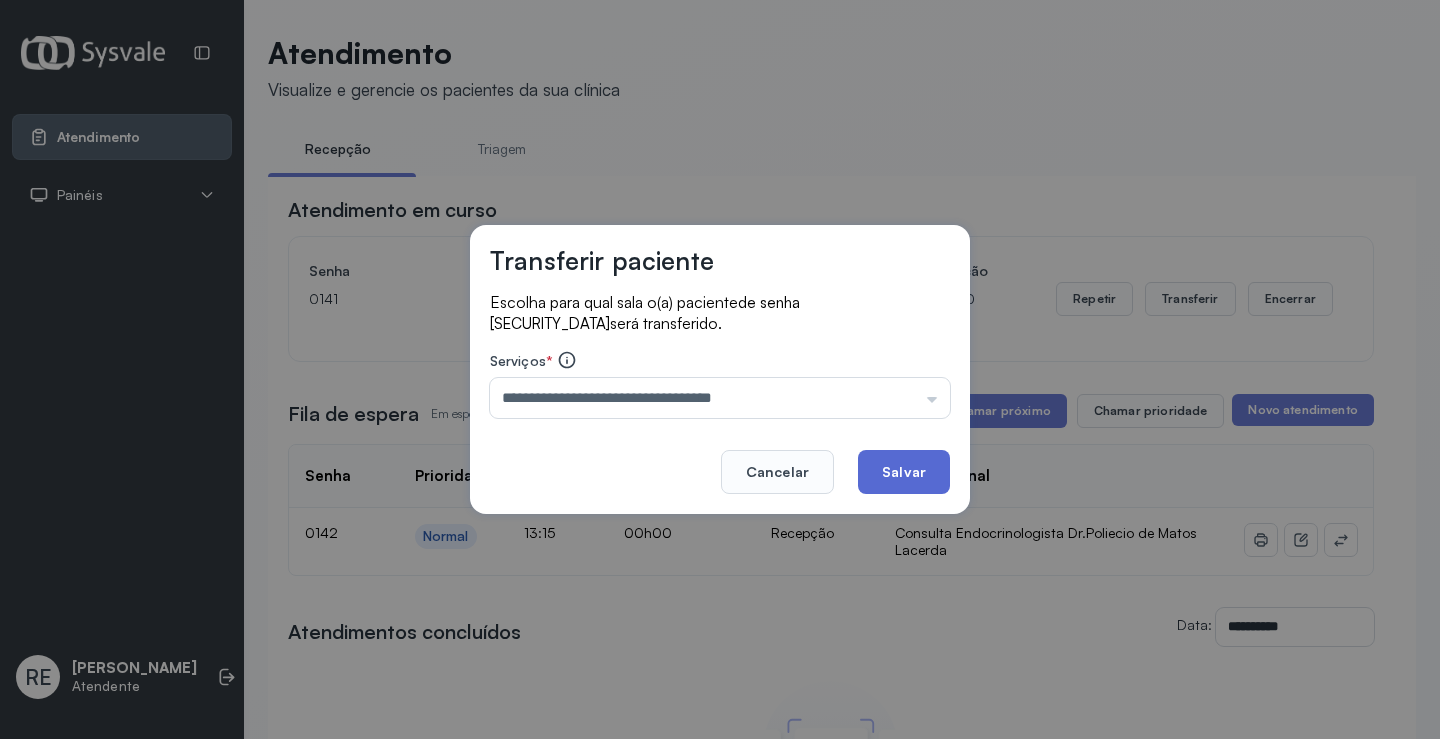 click on "Salvar" 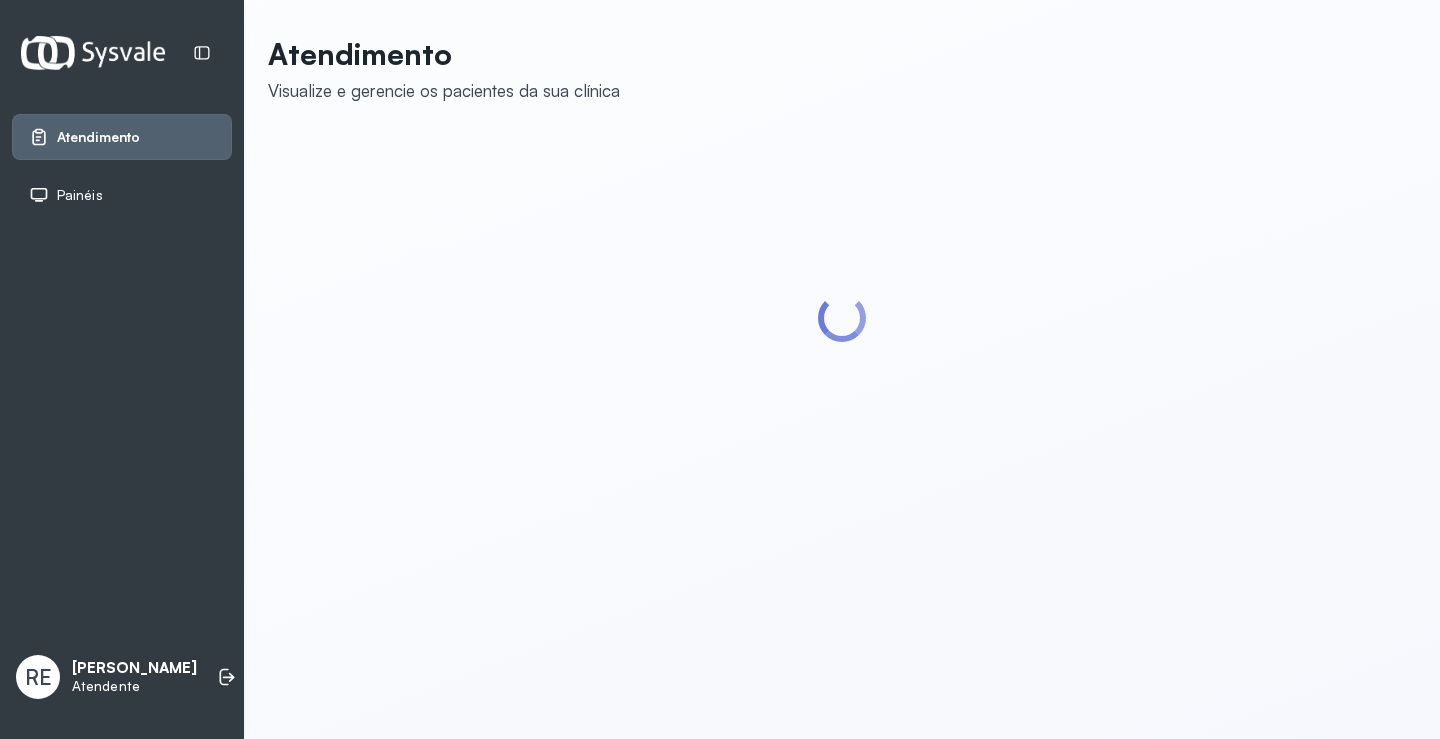 scroll, scrollTop: 0, scrollLeft: 0, axis: both 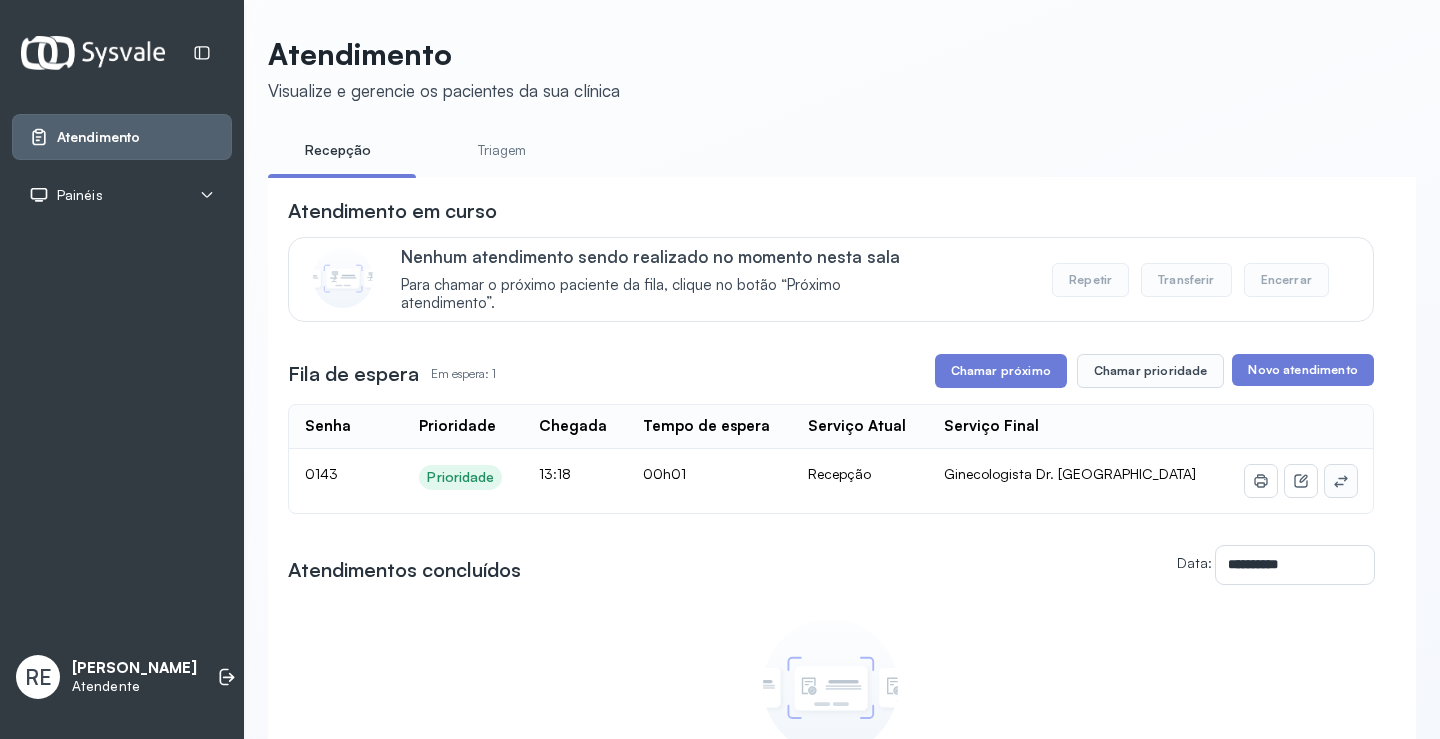 click 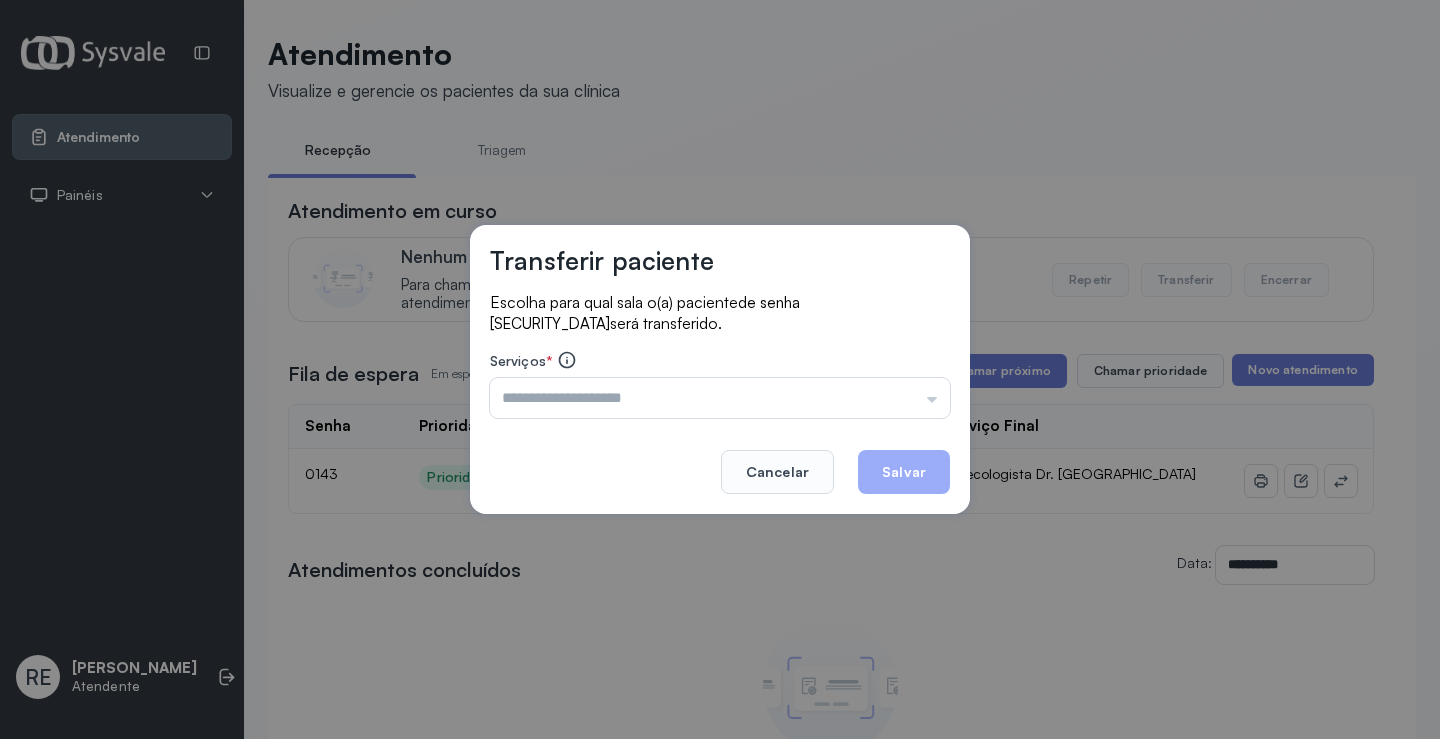 click at bounding box center [720, 398] 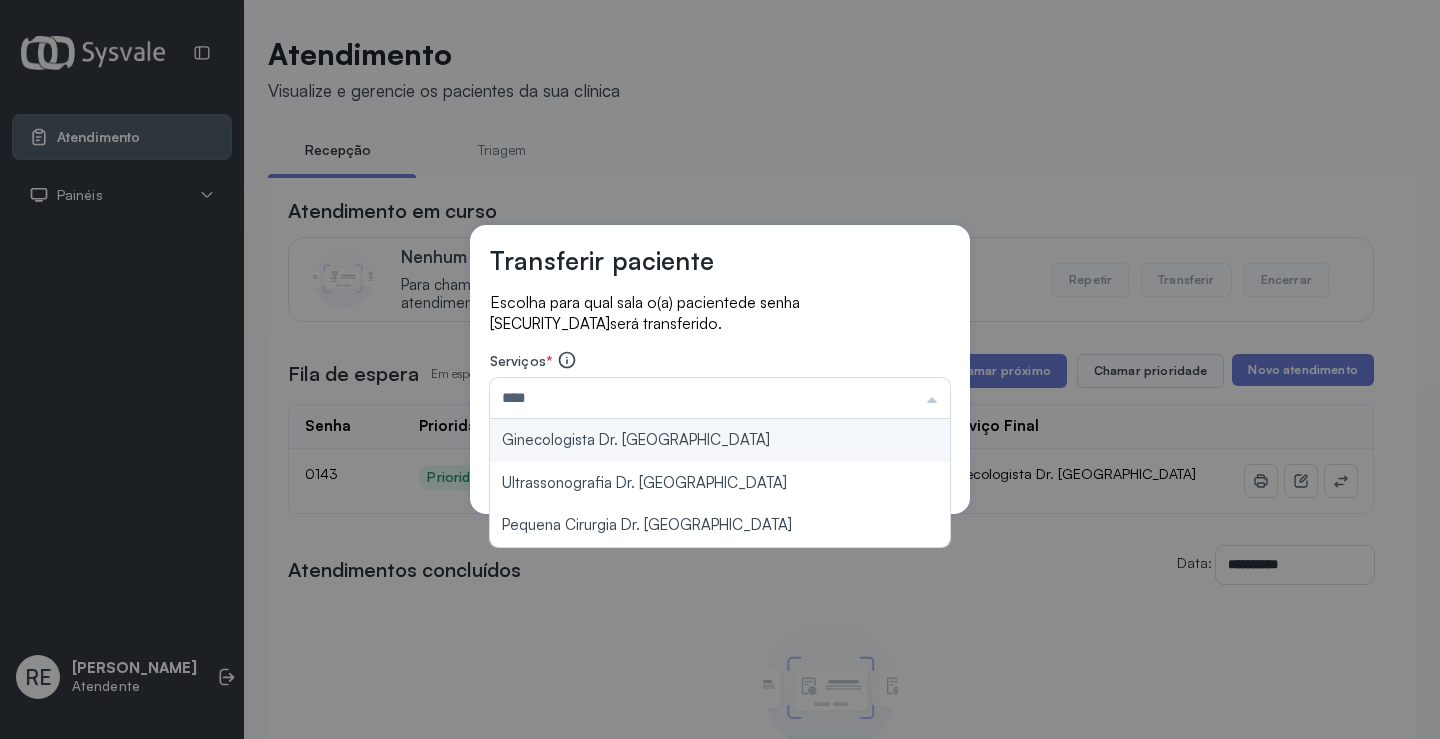 type on "**********" 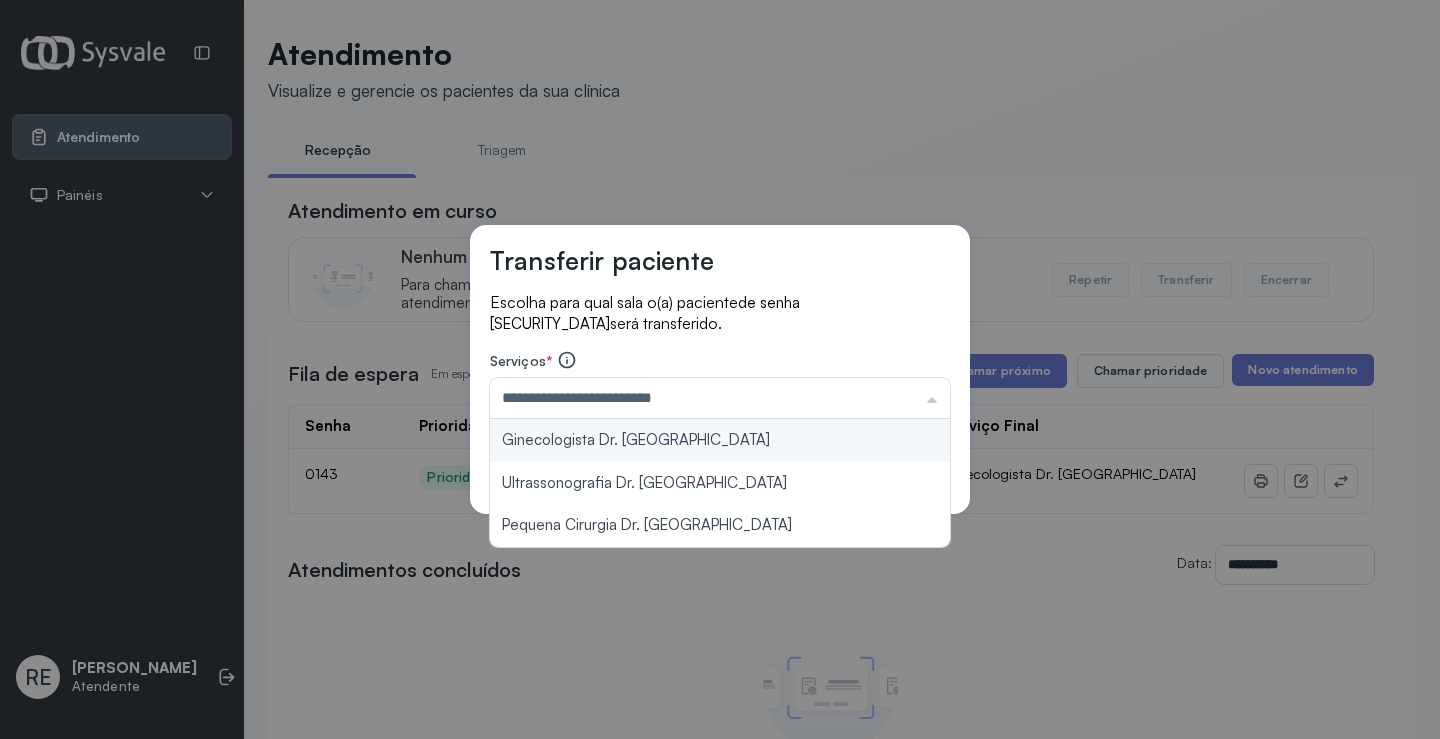 click on "**********" at bounding box center (720, 369) 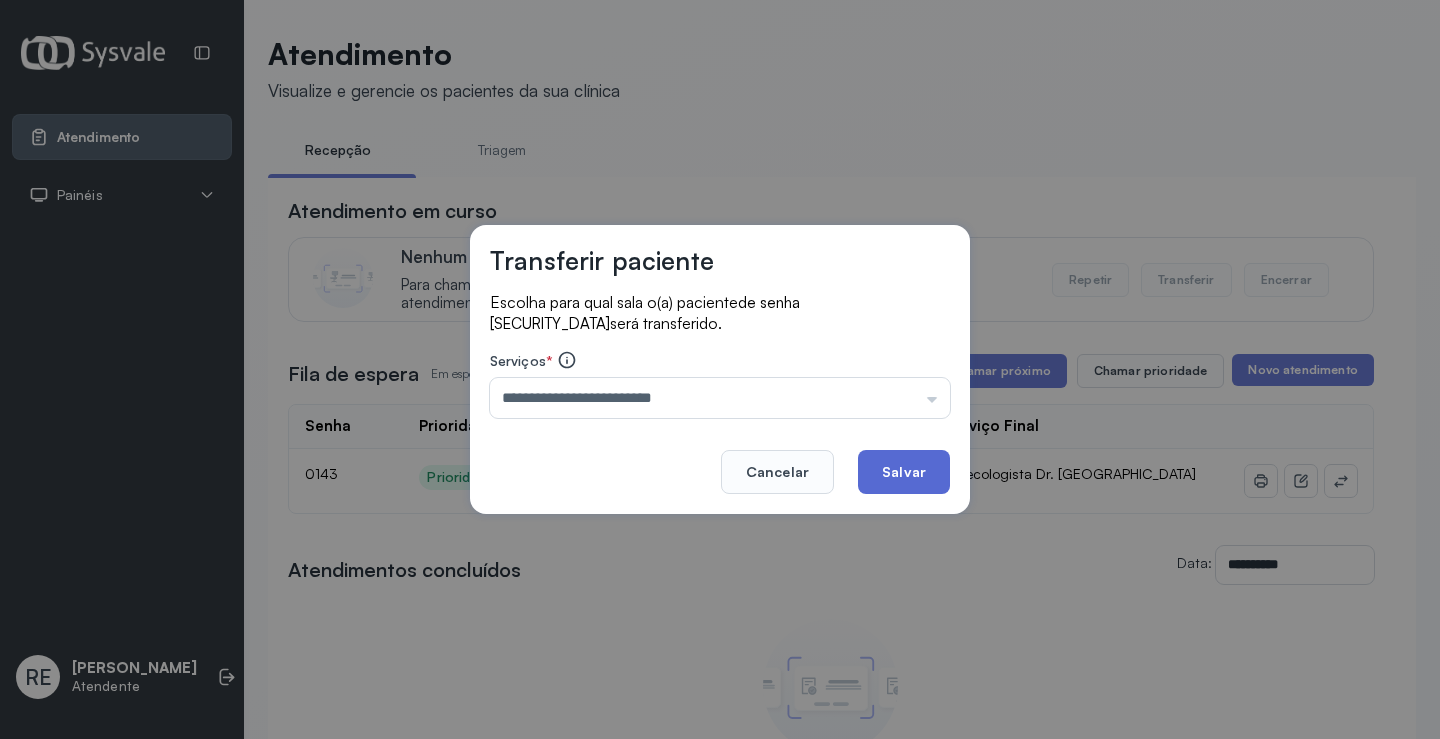 click on "Salvar" 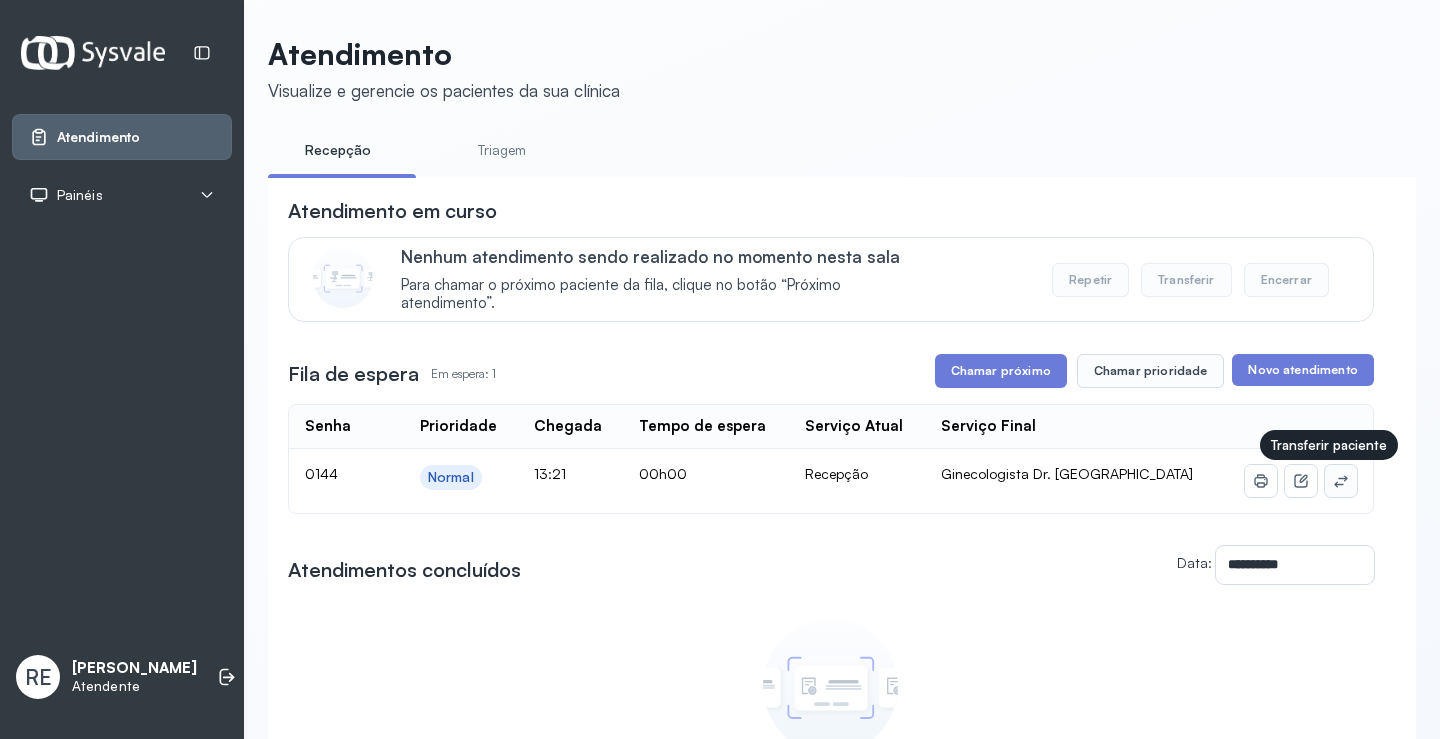 click 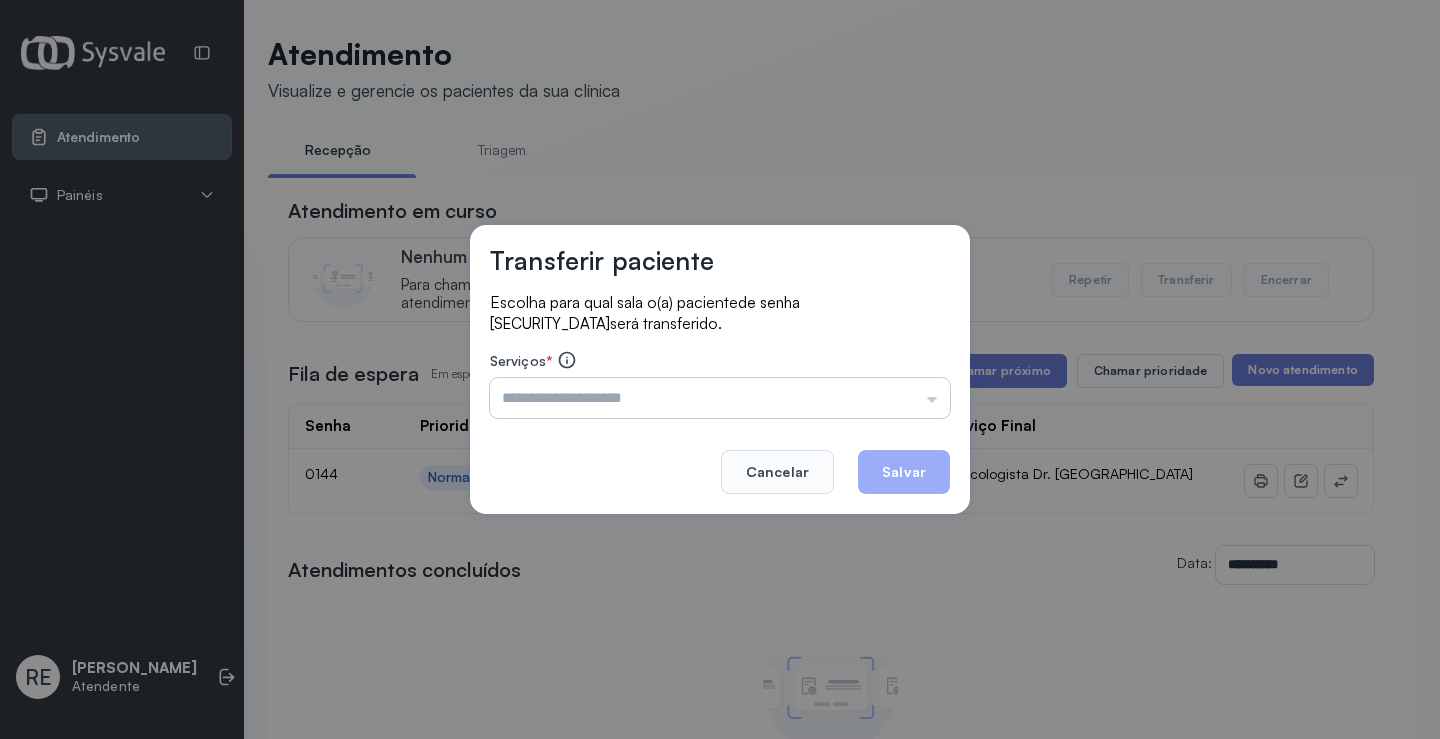 click at bounding box center [720, 398] 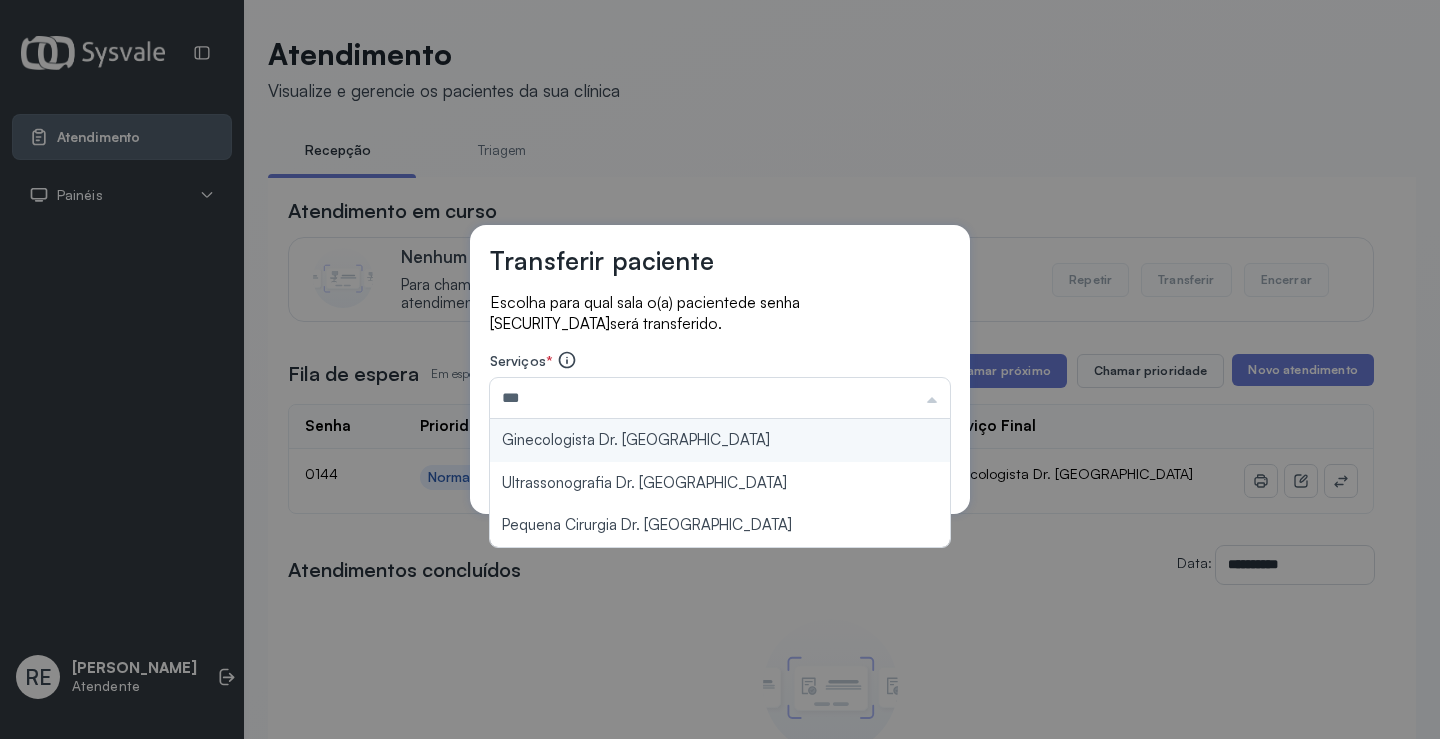 type on "**********" 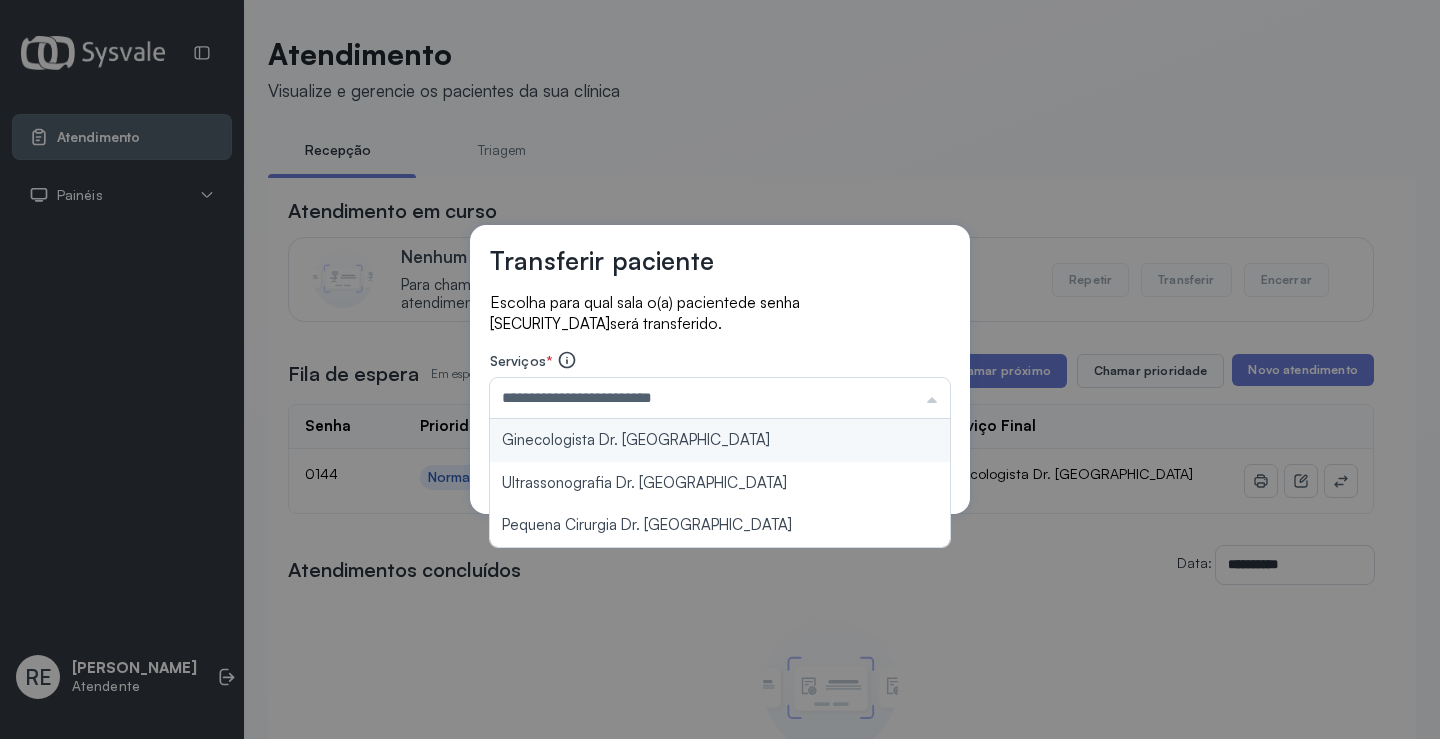 click on "**********" at bounding box center (720, 369) 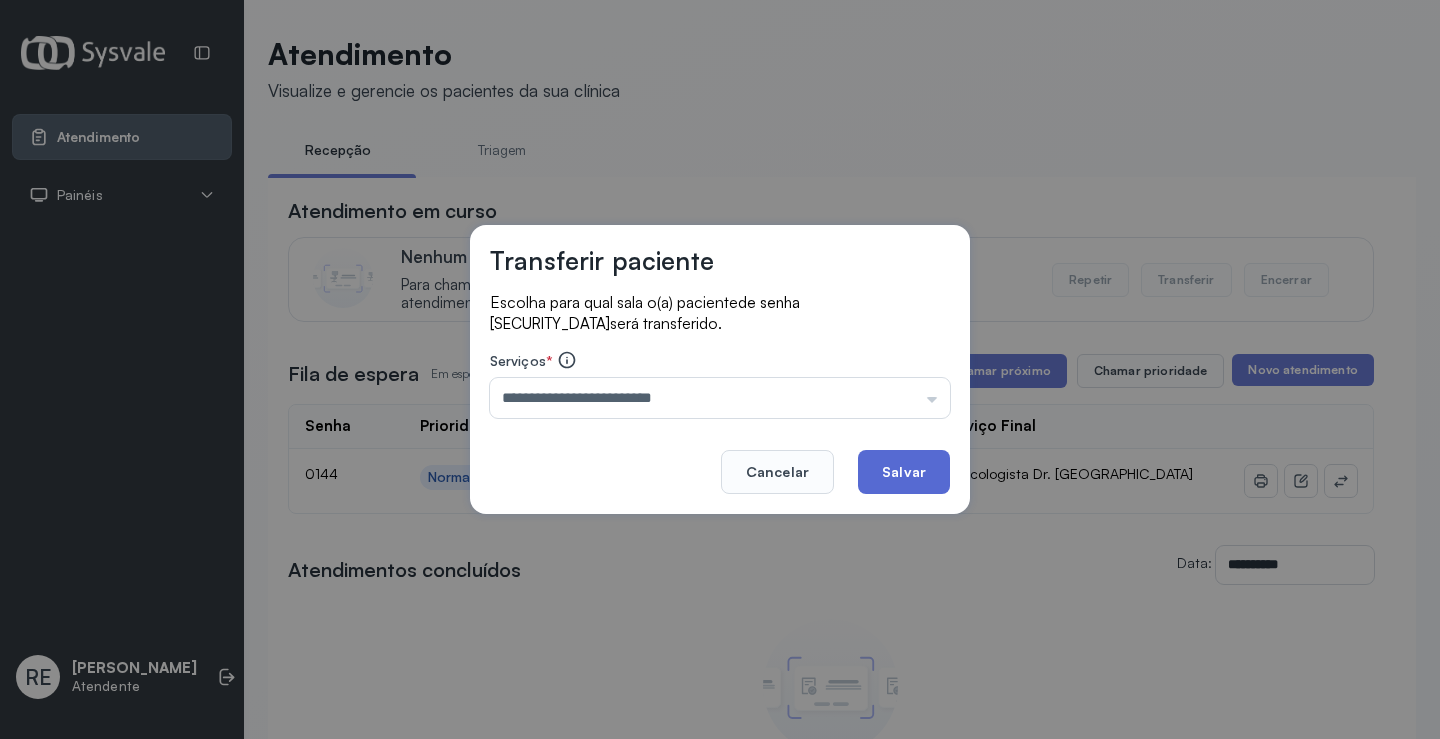 click on "Salvar" 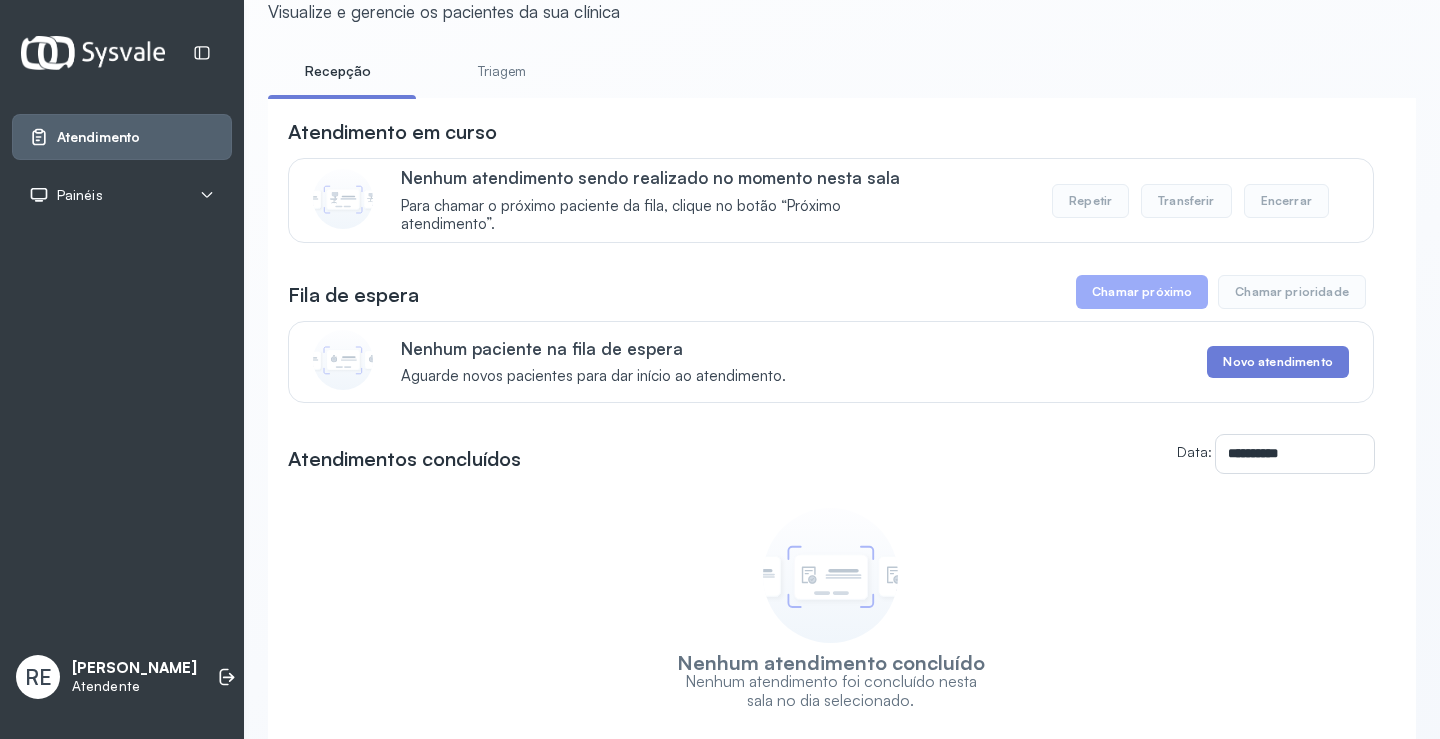 scroll, scrollTop: 100, scrollLeft: 0, axis: vertical 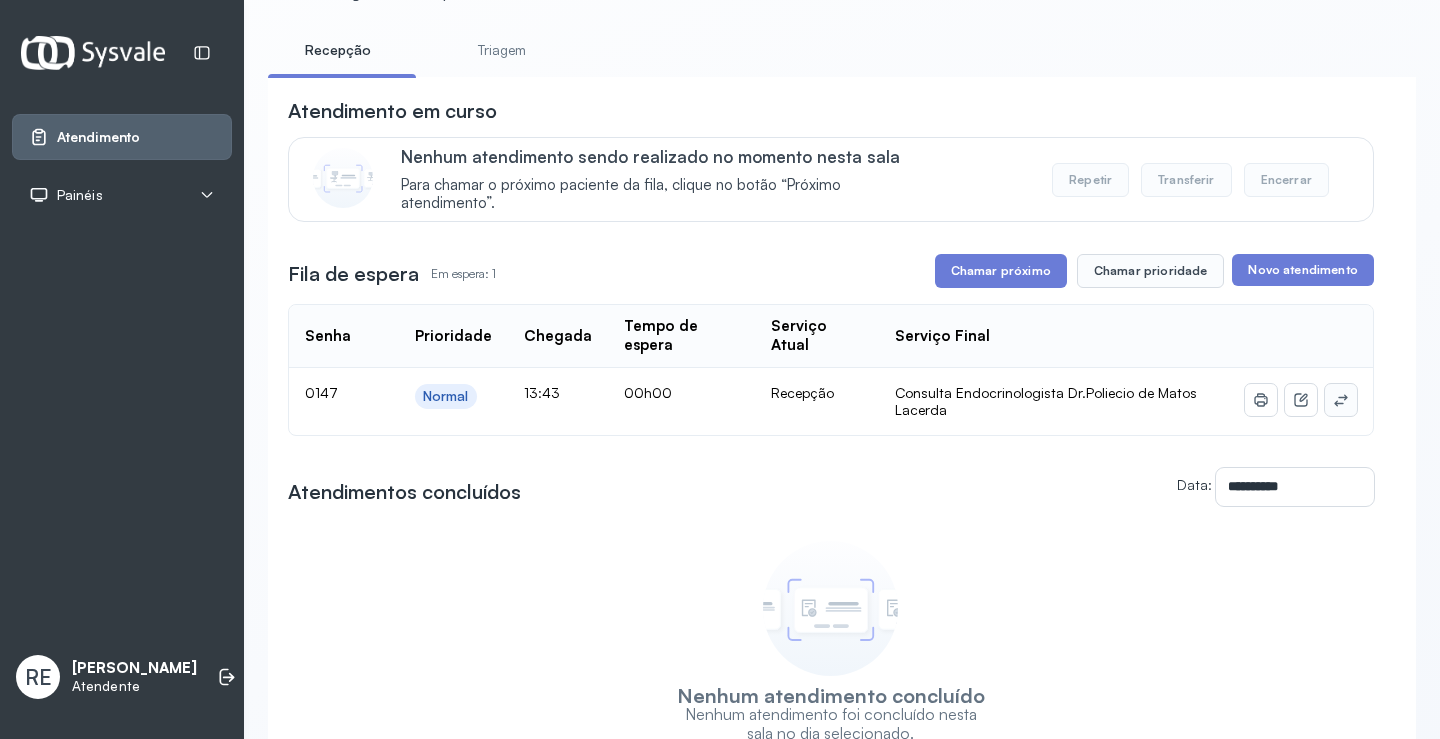 click 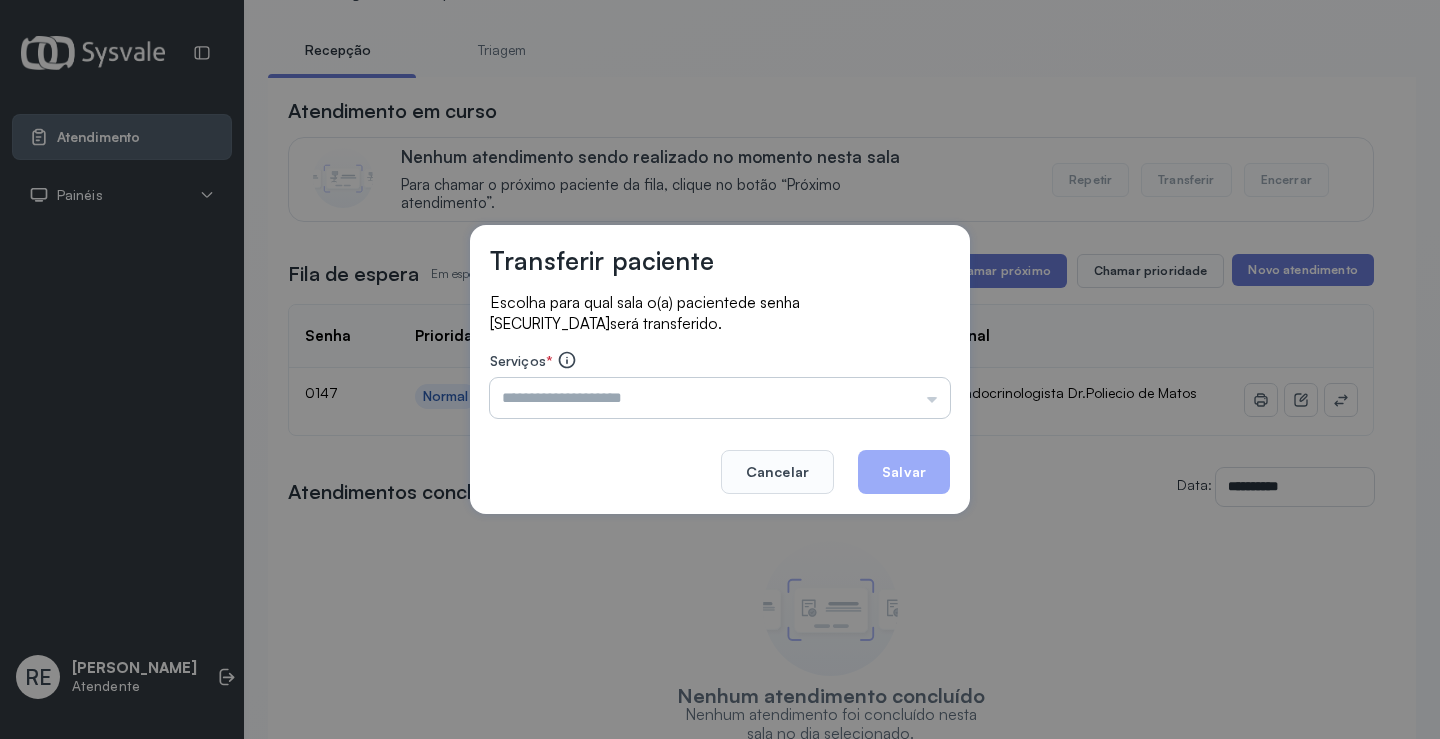 click at bounding box center (720, 398) 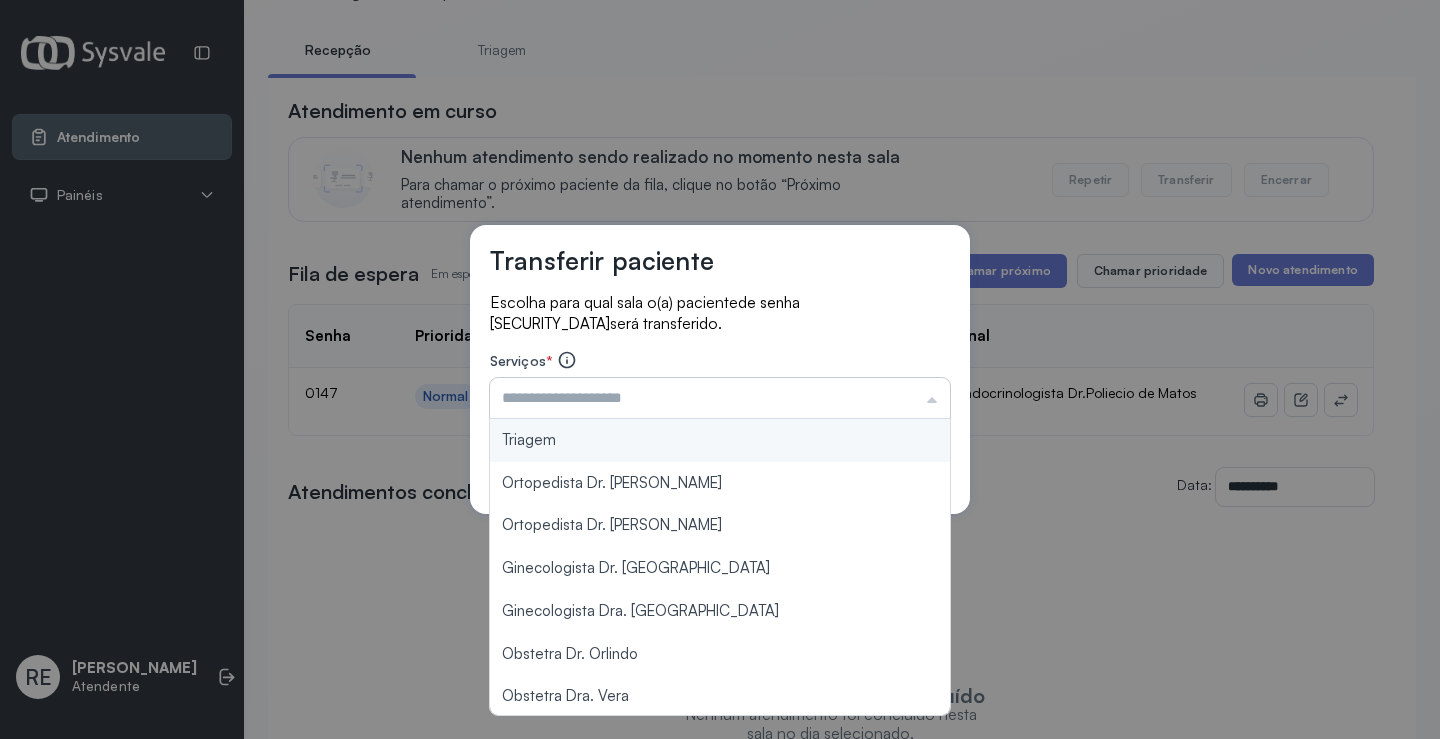 type on "*" 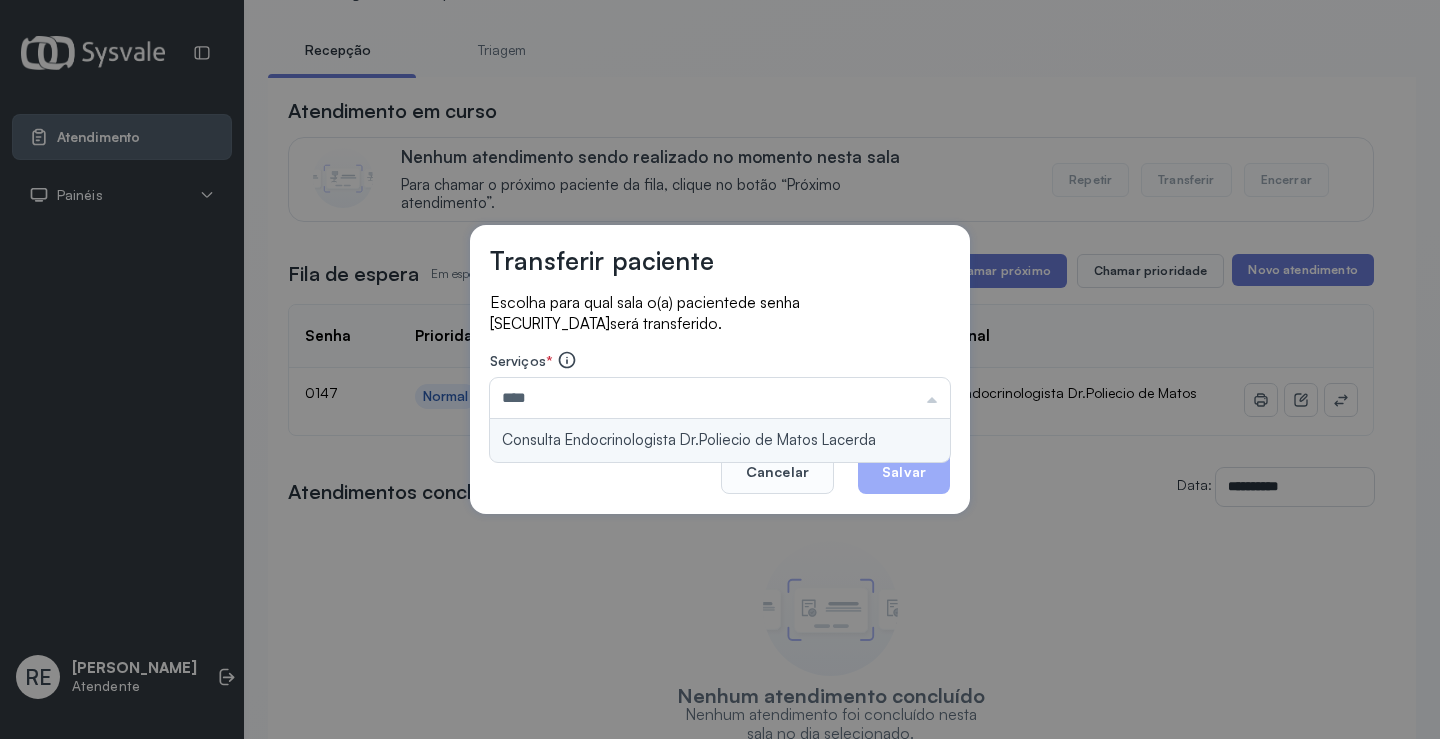 type on "**********" 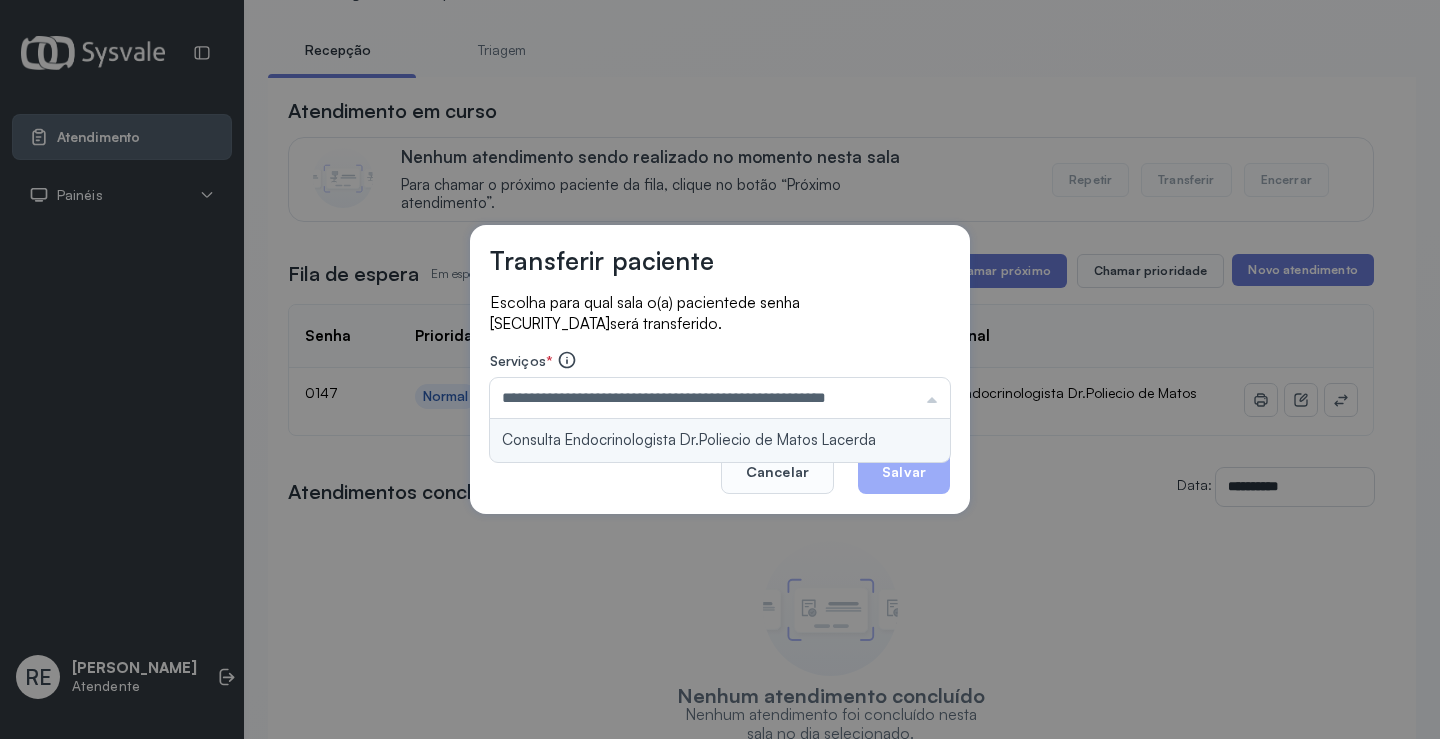 click on "**********" at bounding box center (720, 369) 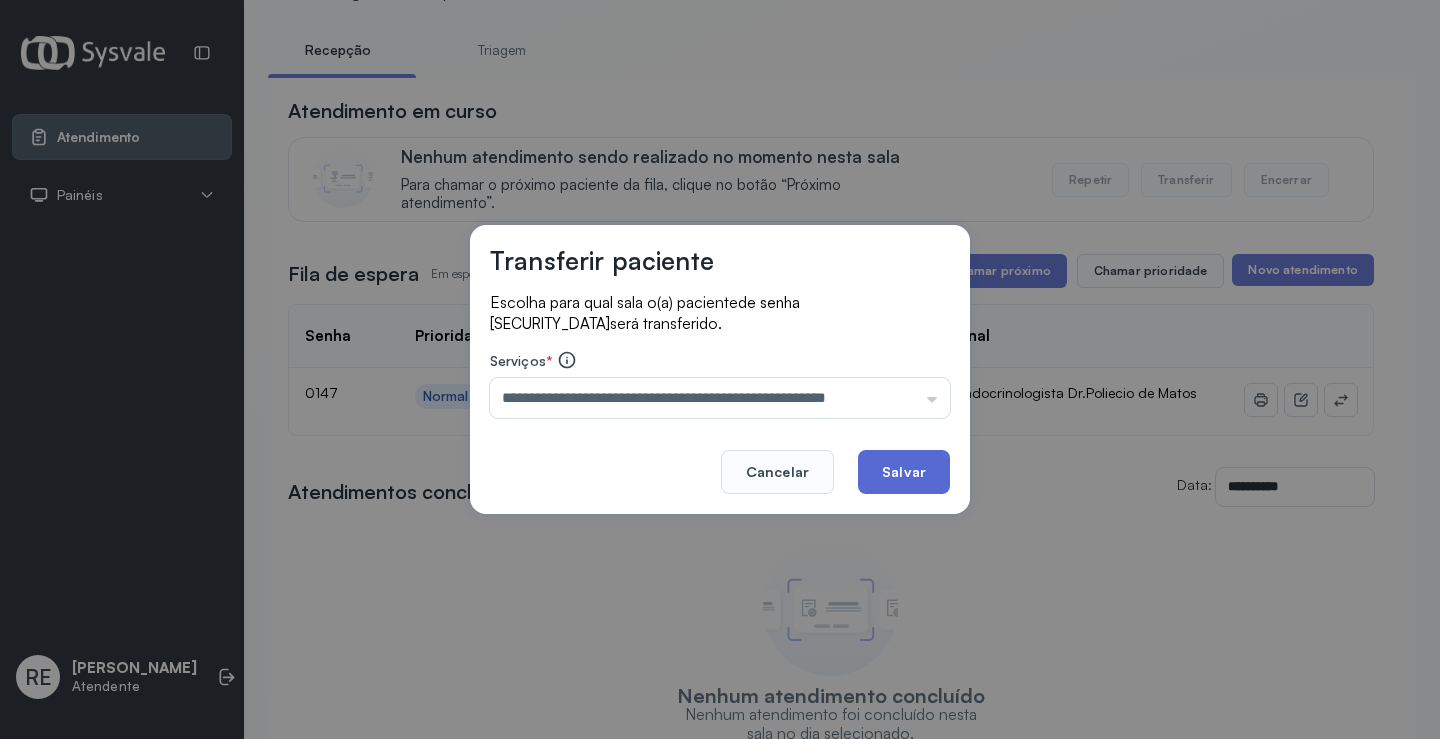 click on "Salvar" 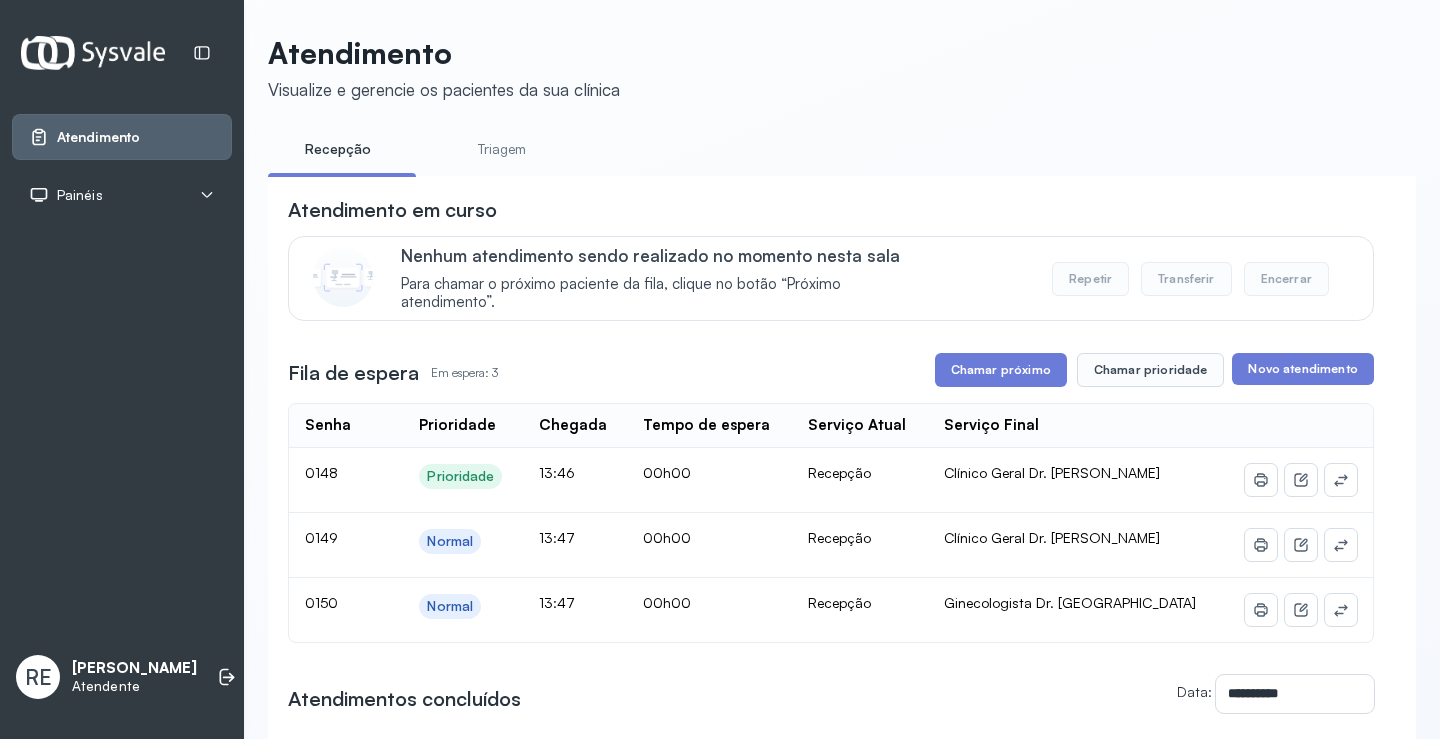 scroll, scrollTop: 100, scrollLeft: 0, axis: vertical 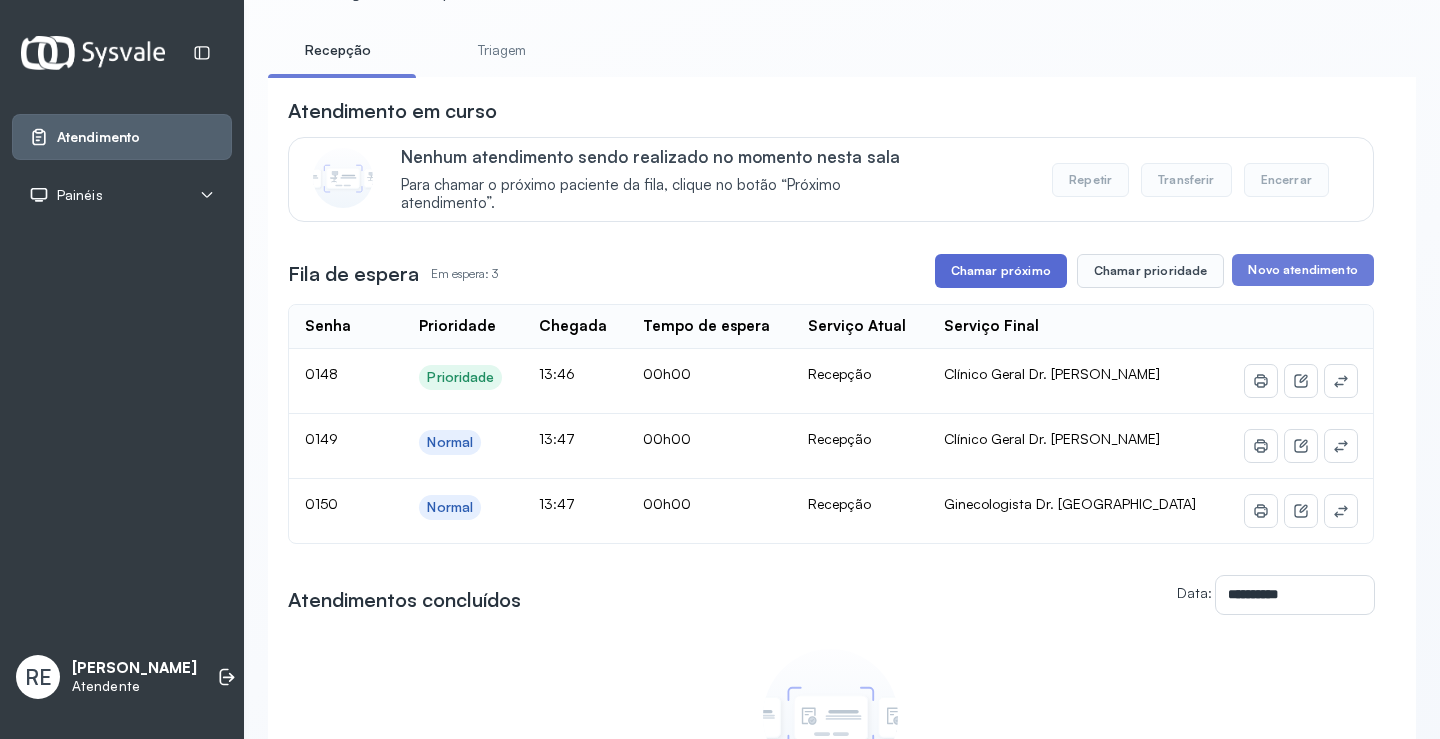 click on "Chamar próximo" at bounding box center [1001, 271] 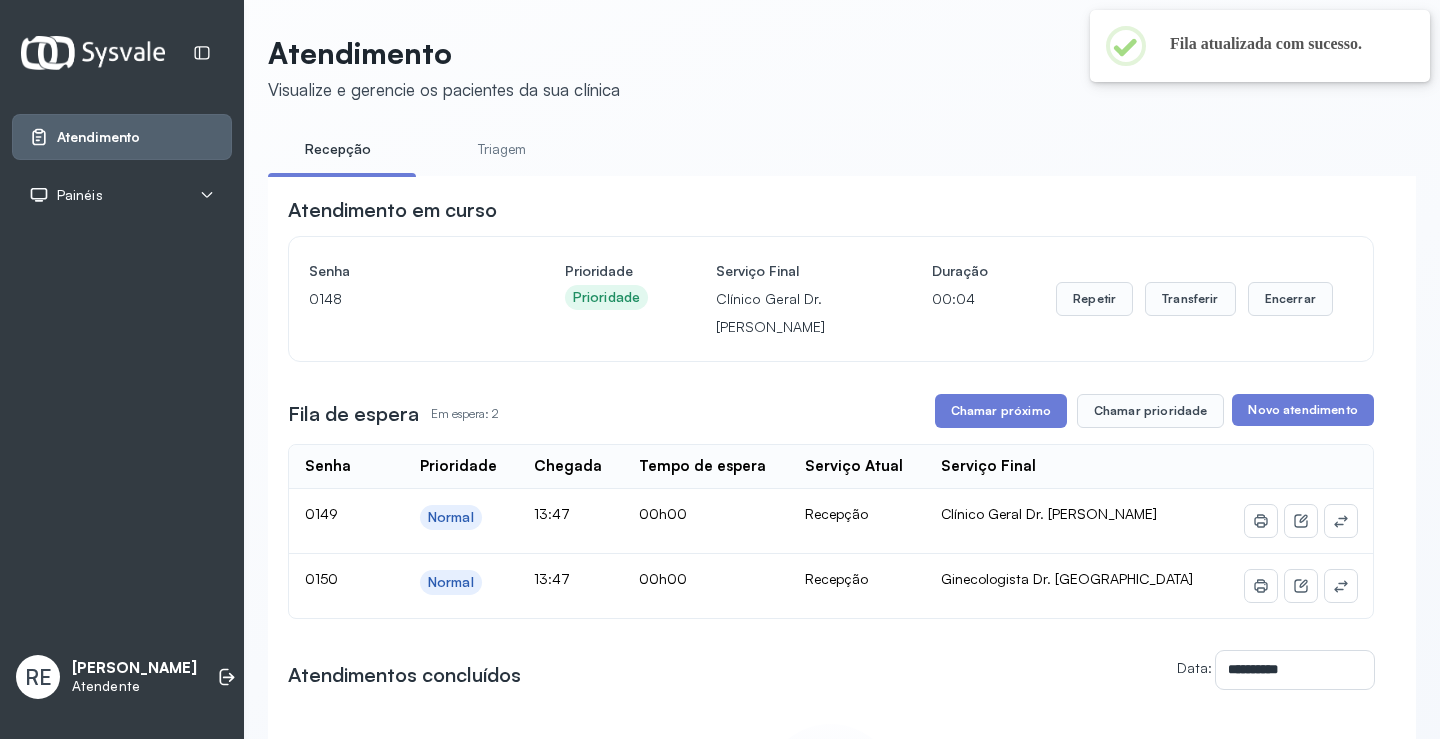 scroll, scrollTop: 100, scrollLeft: 0, axis: vertical 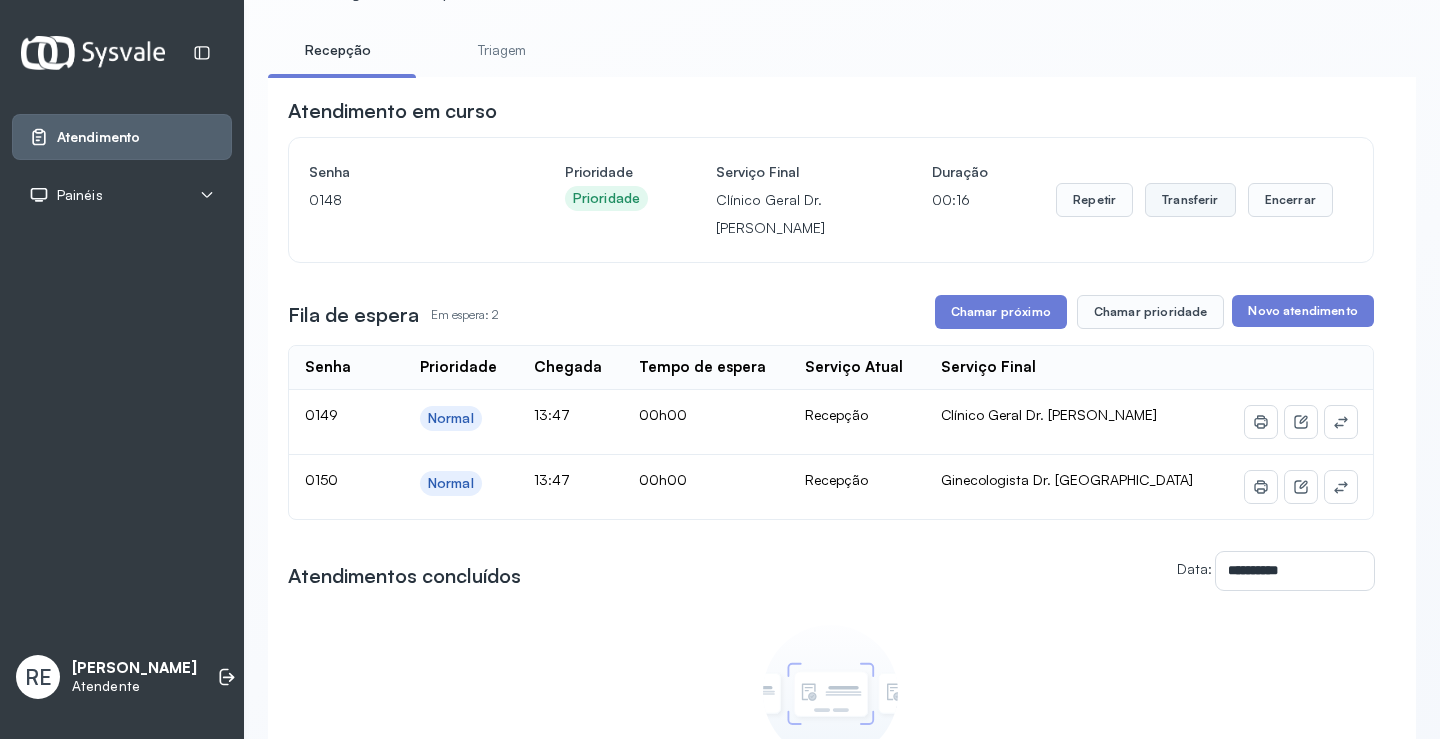 click on "Transferir" at bounding box center [1190, 200] 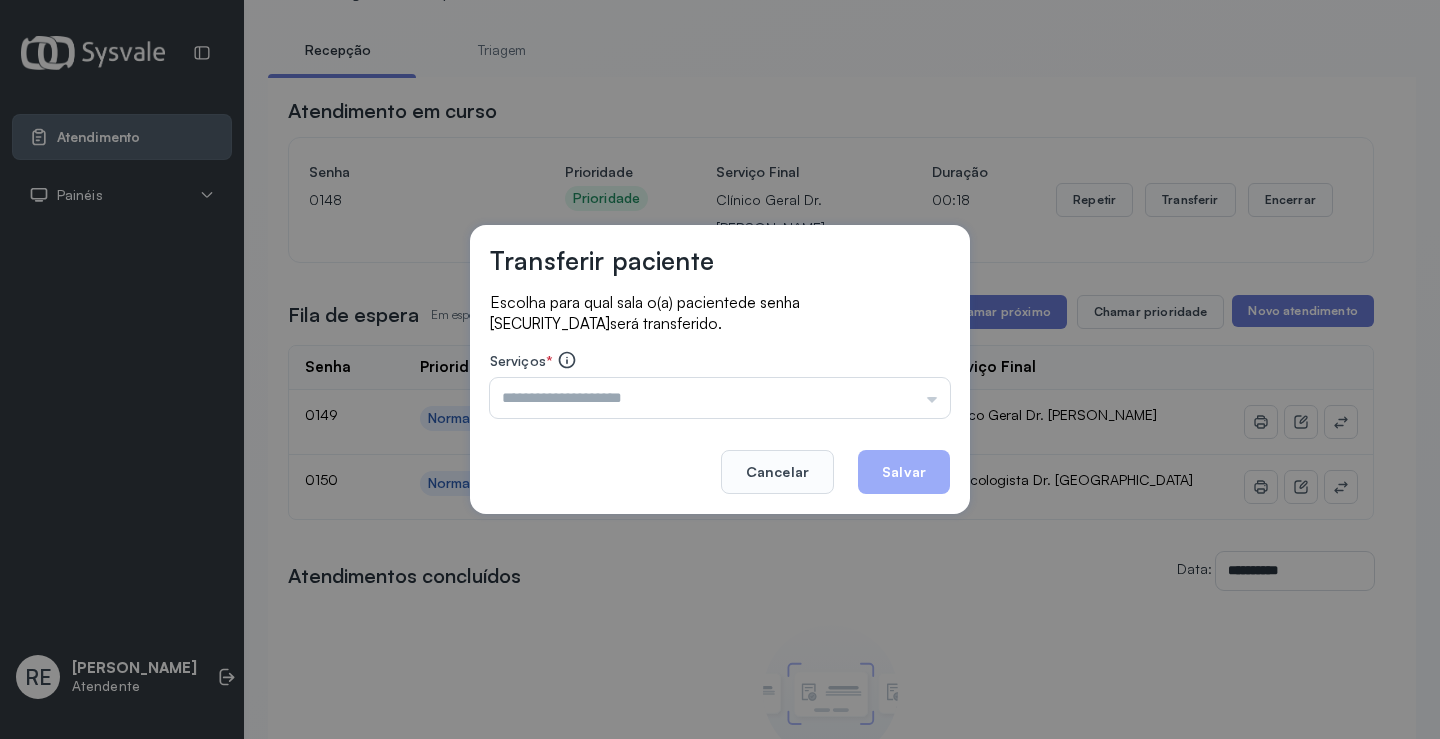 click at bounding box center [720, 398] 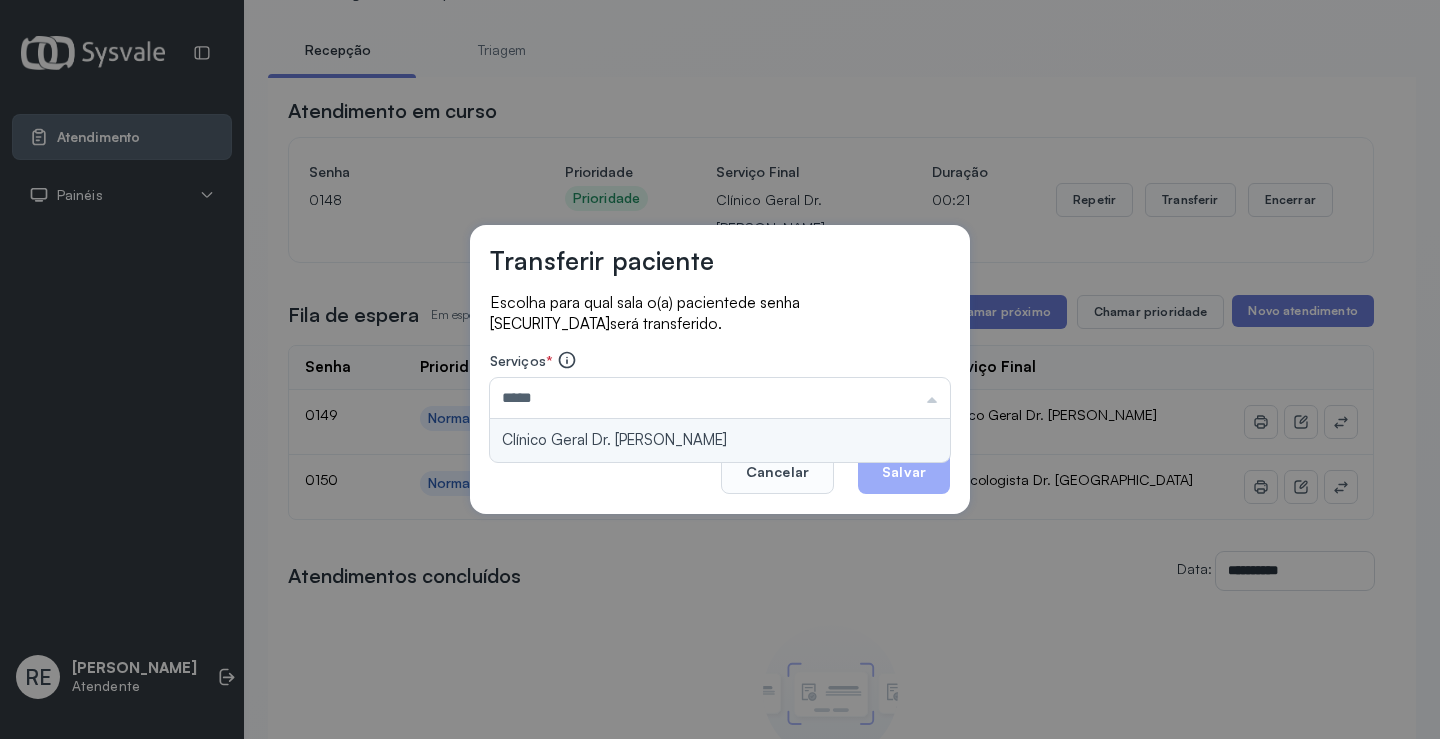 type on "**********" 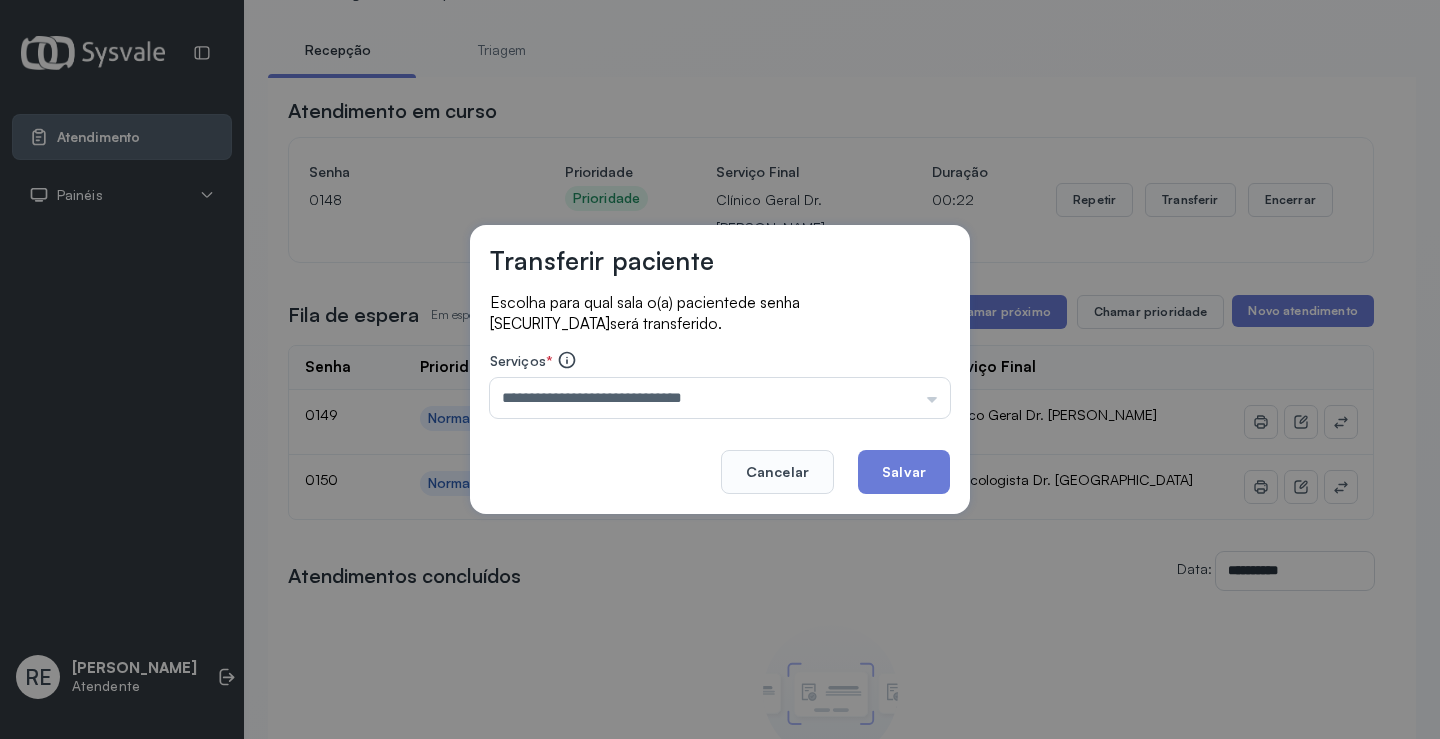 click on "**********" at bounding box center (720, 369) 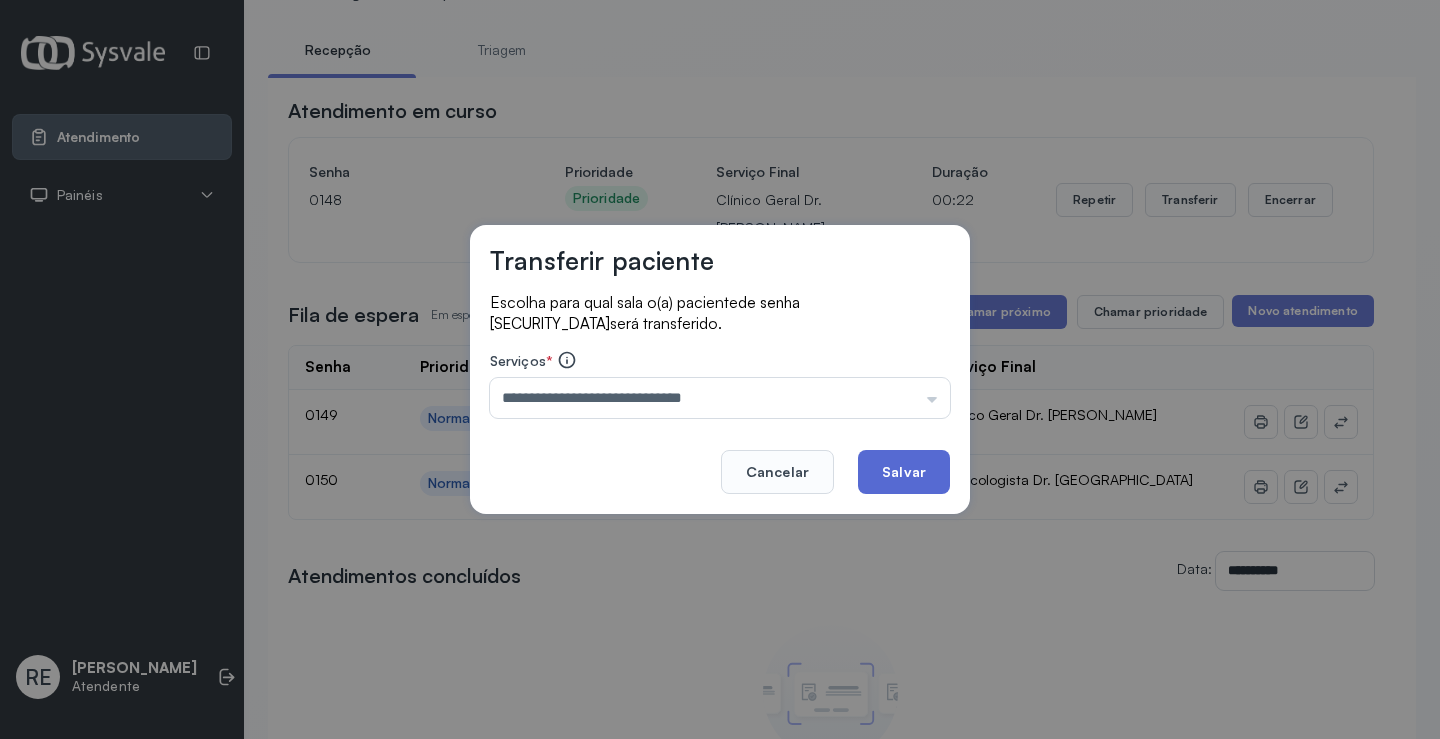 click on "Salvar" 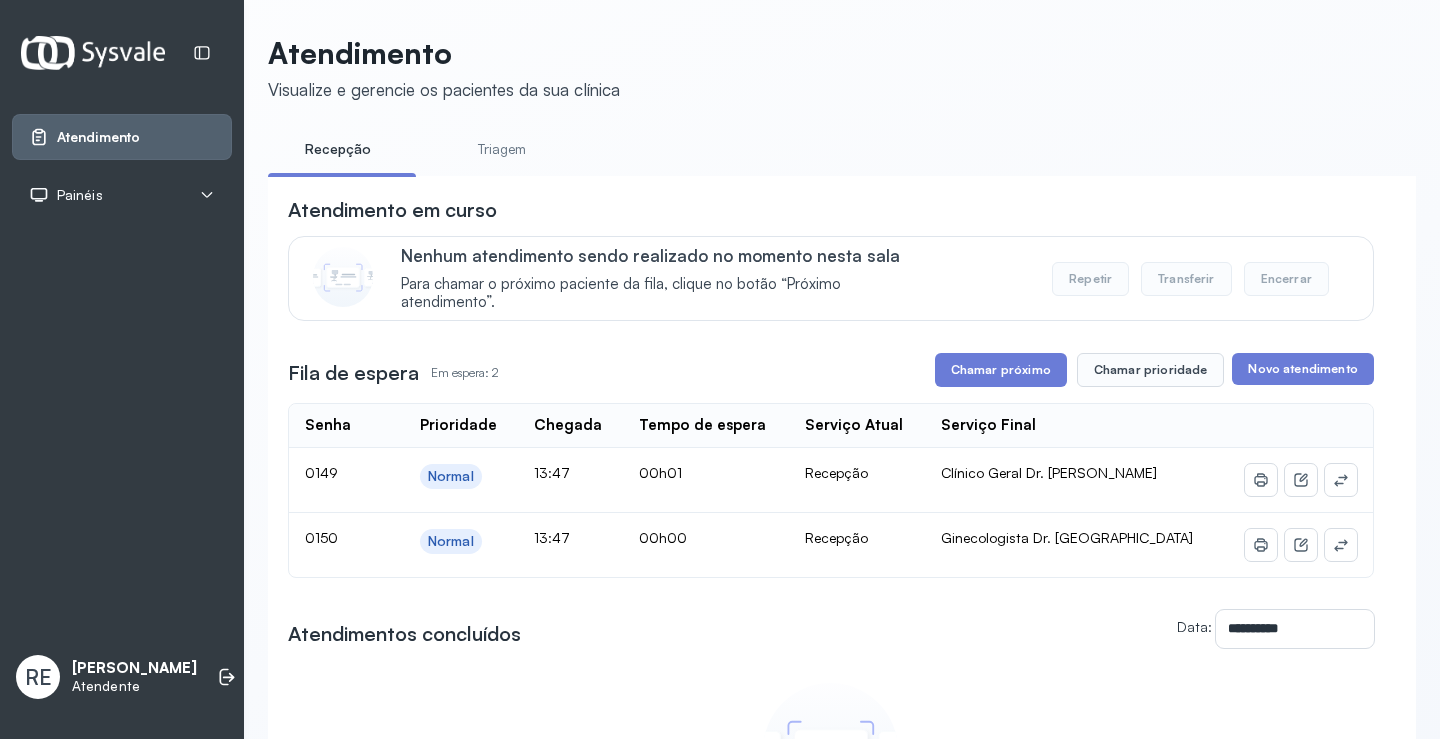 scroll, scrollTop: 100, scrollLeft: 0, axis: vertical 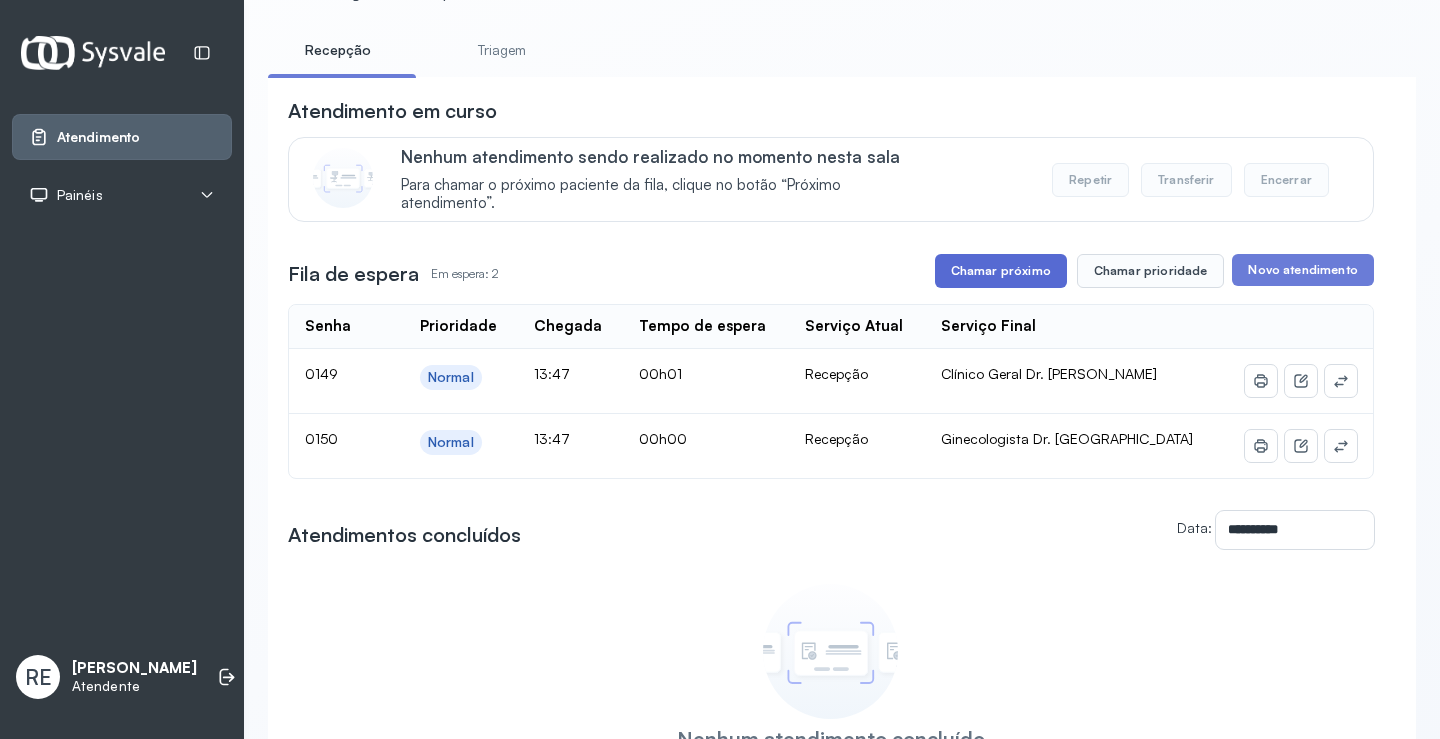 click on "Chamar próximo" at bounding box center (1001, 271) 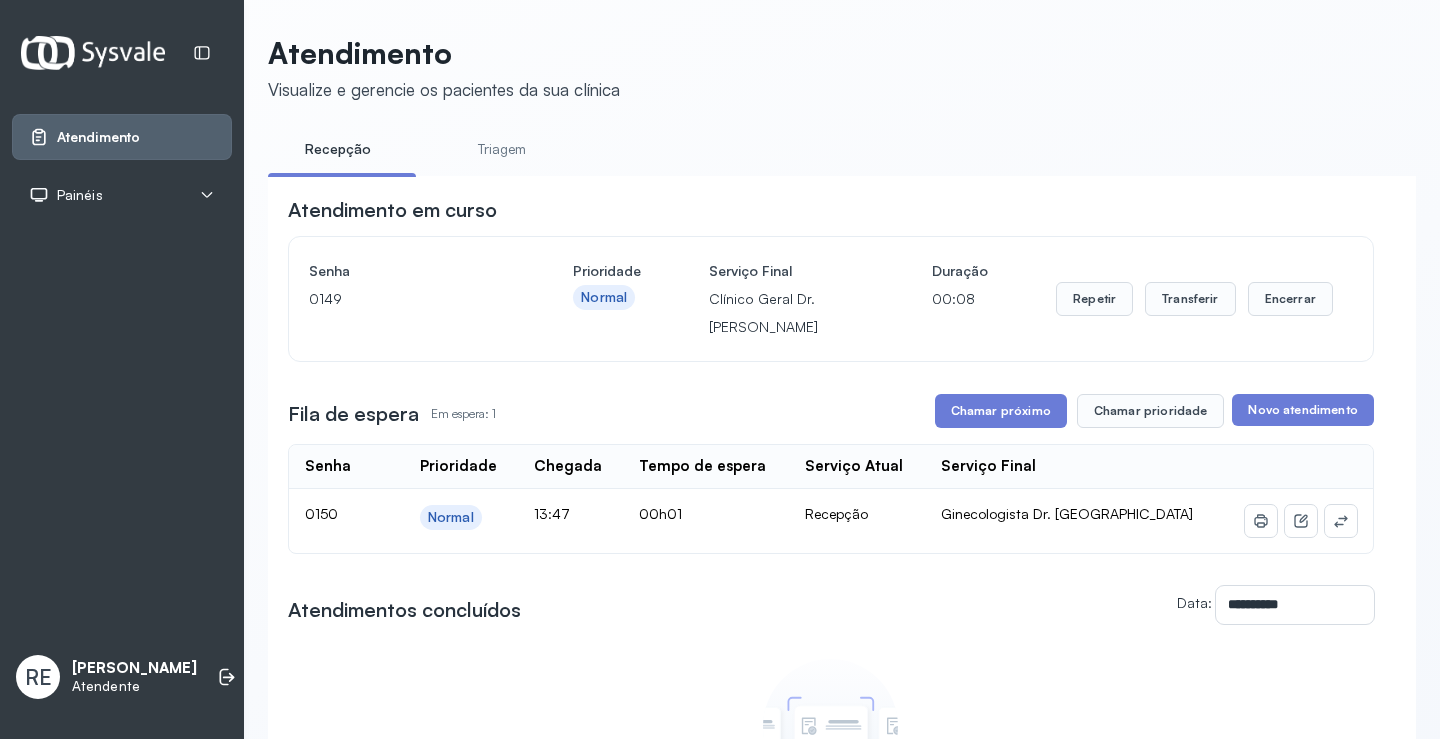 scroll, scrollTop: 100, scrollLeft: 0, axis: vertical 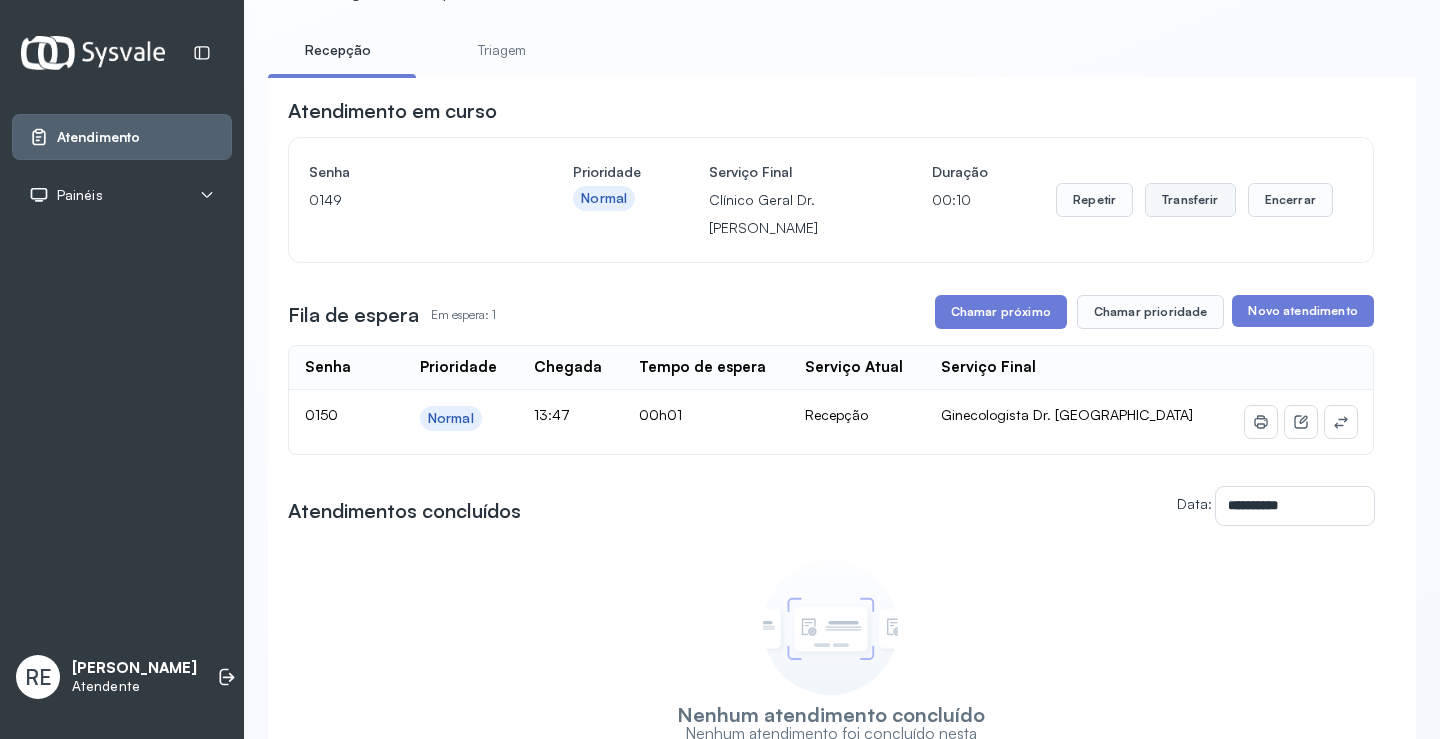click on "Transferir" at bounding box center [1190, 200] 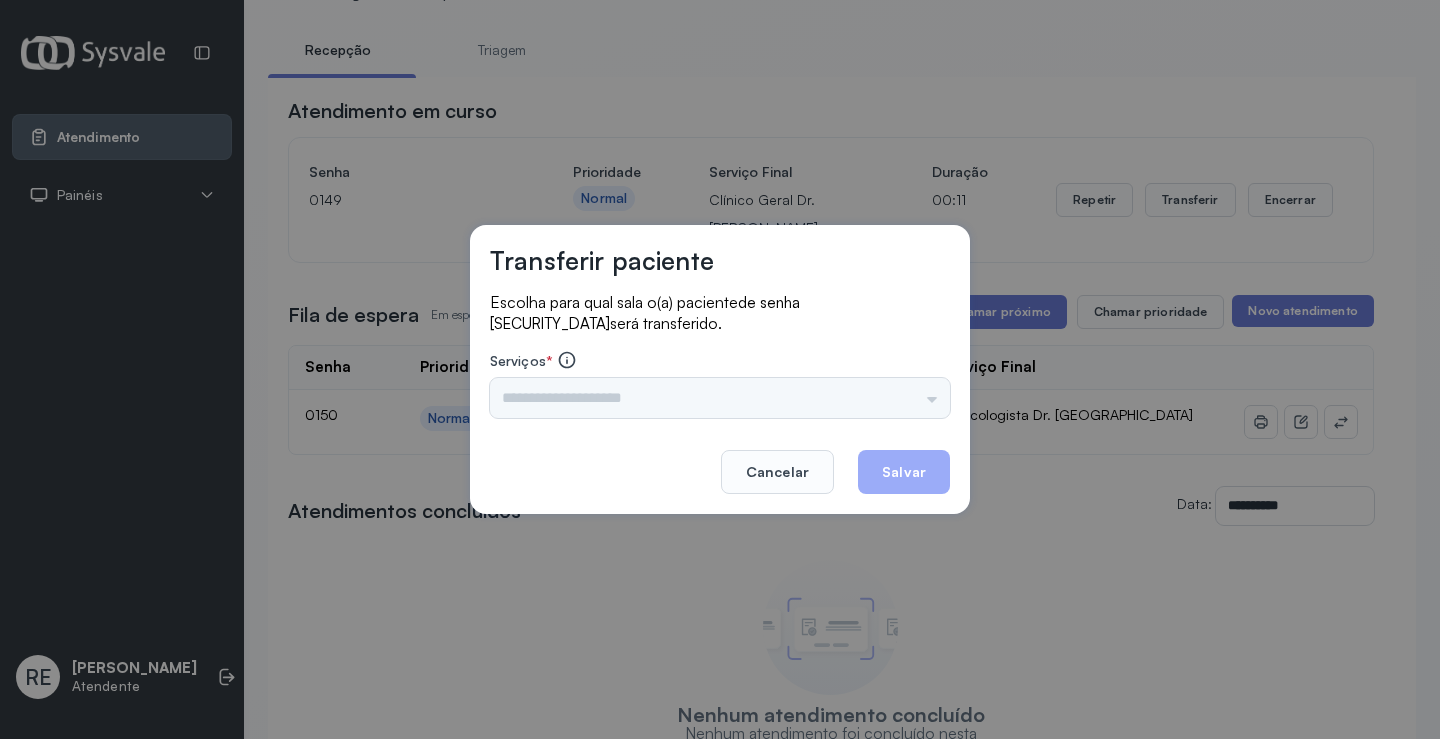click on "Triagem Ortopedista Dr. Mauricio Ortopedista Dr. Ramon Ginecologista Dr. Amilton Ginecologista Dra. Luana Obstetra Dr. Orlindo Obstetra Dra. Vera Ultrassonografia Dr. Orlindo Ultrassonografia Dr. Amilton Consulta com Neurologista Dr. Ezir Reumatologista Dr. Juvenilson Endocrinologista Washington Dermatologista Dra. Renata Nefrologista Dr. Edvaldo Geriatra Dra. Vanessa Infectologista Dra. Vanessa Oftalmologista Dra. Consulta Proctologista/Cirurgia Geral Dra. Geislane Otorrinolaringologista Dr. Pedro Pequena Cirurgia Dr. Geislane Pequena Cirurgia Dr. AMILTON ECG Espirometria com Broncodilatador Espirometria sem Broncodilatador Ecocardiograma - Dra. Vanessa Viana Exame de PPD Enf. Jane Raquel RETIRADA DE CERUME DR. PEDRO VACINAÇÃO Preventivo Enf. Luciana Preventivo Enf. Tiago Araujo Consulta de Enfermagem Enf. Tiago Consulta de Enfermagem Enf. Luciana Consulta  Cardiologista Dr. Everson Consulta Enf. Jane Raquel Dispensação de Medicação Agendamento Consulta Enf. Tiago Agendamento consulta Enf. Luciana" at bounding box center [720, 398] 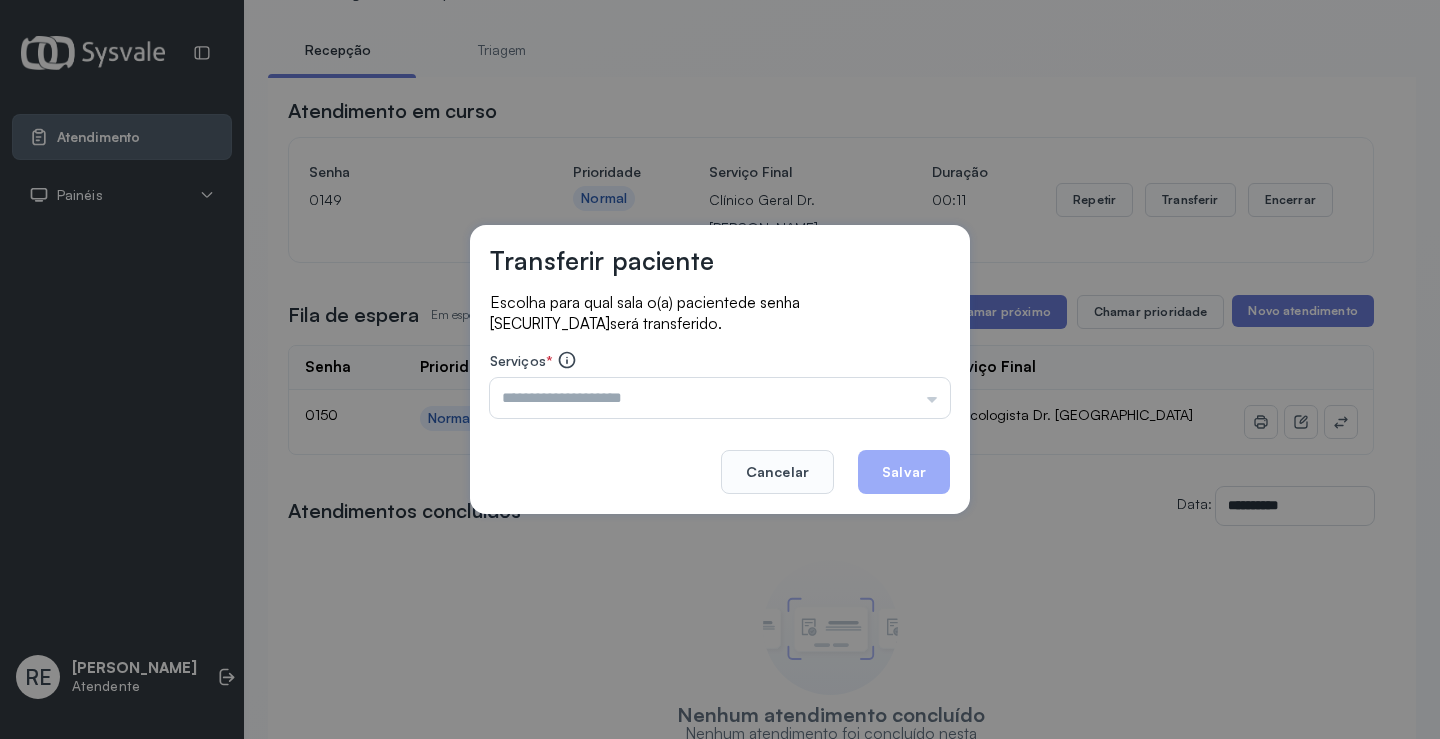 click at bounding box center [720, 398] 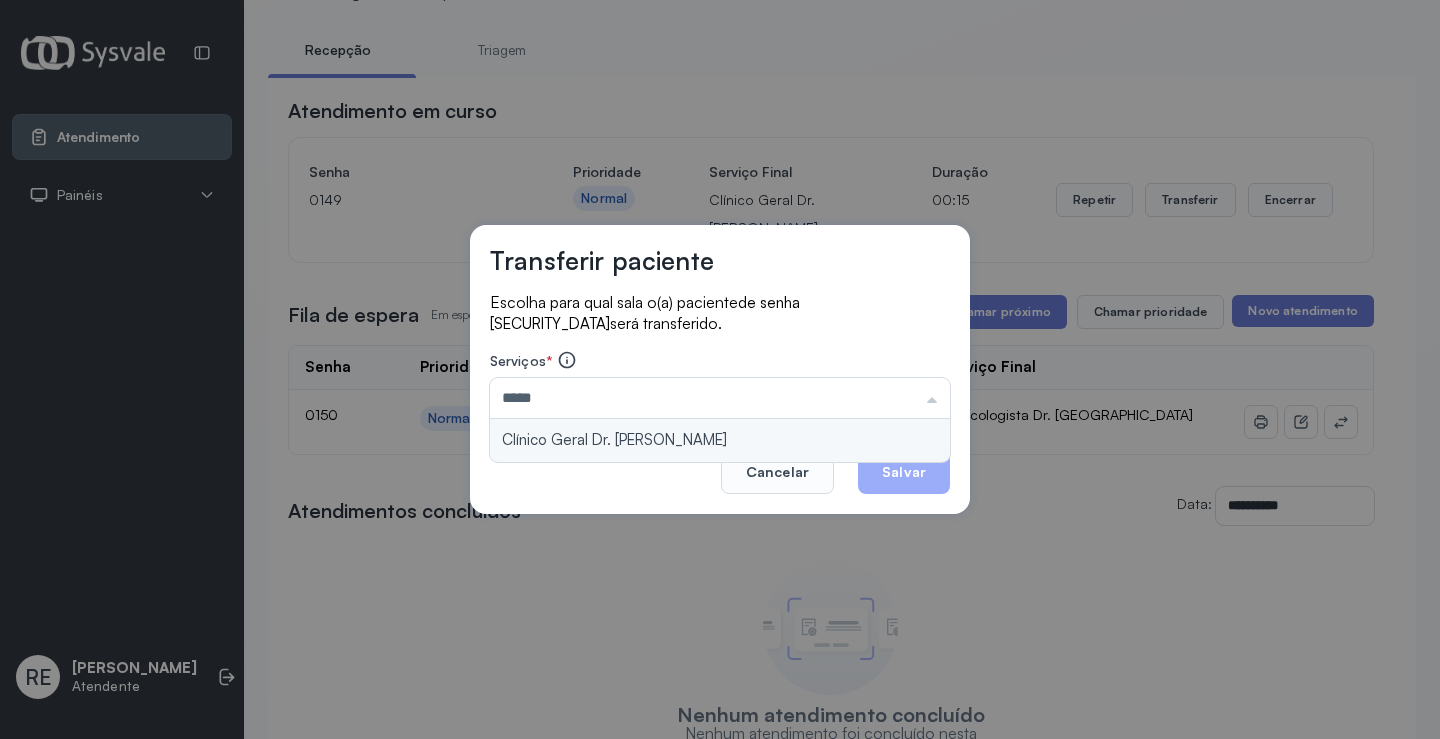 type on "**********" 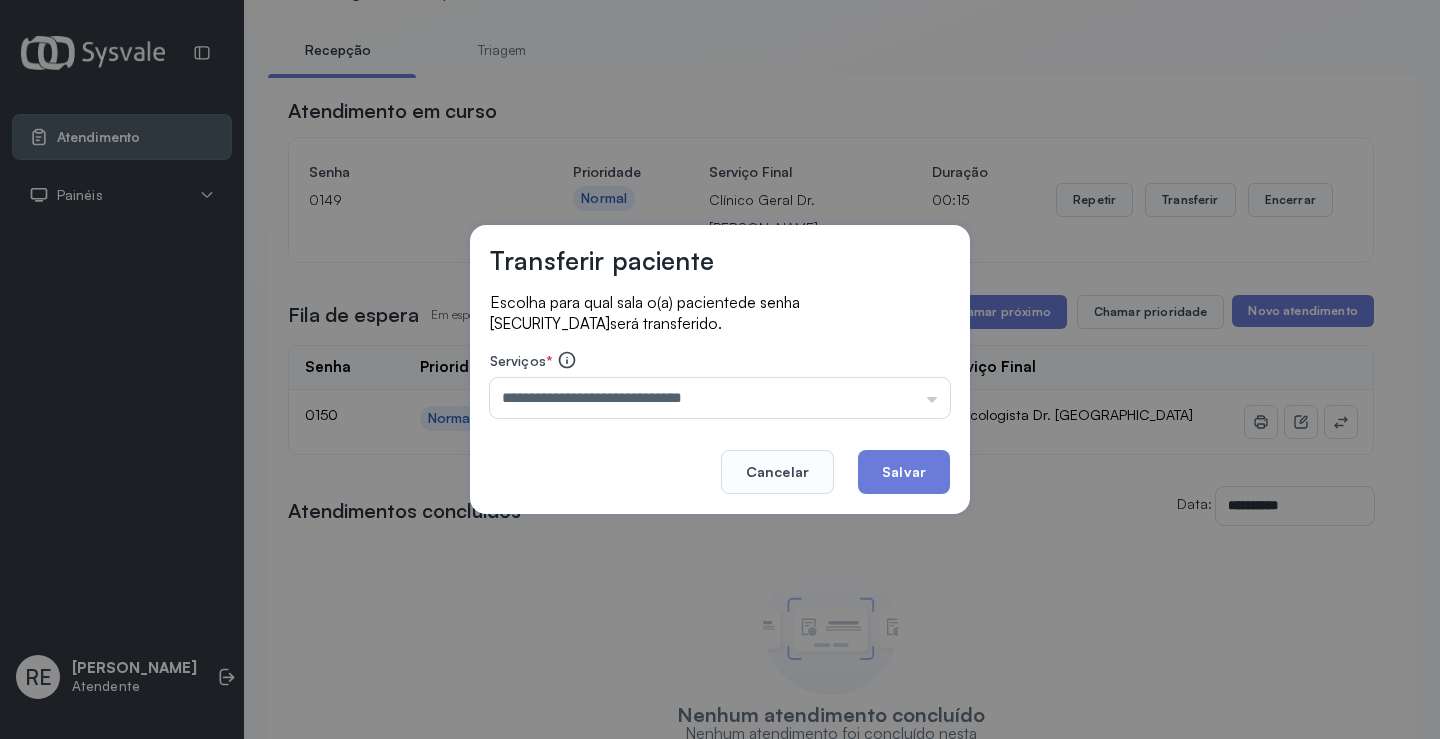 click on "**********" at bounding box center [720, 369] 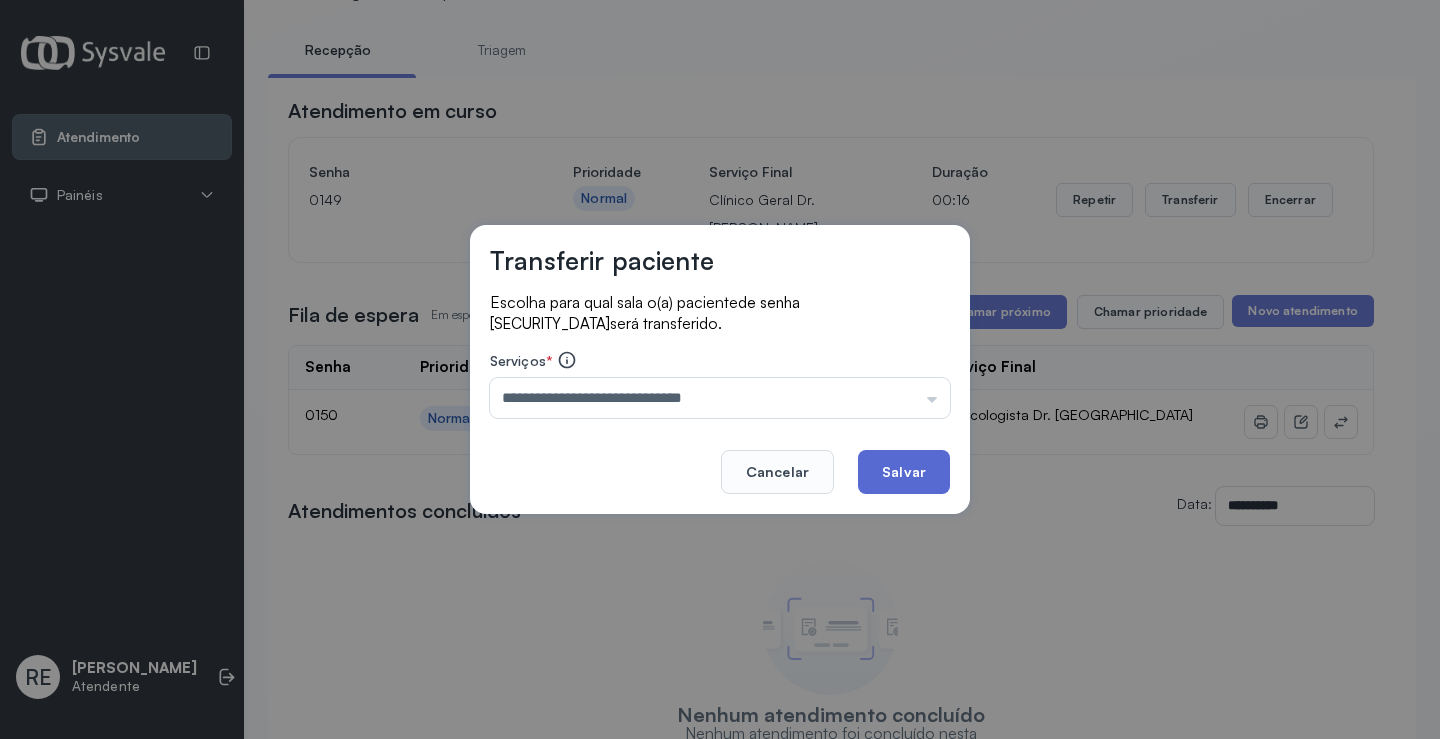 click on "Salvar" 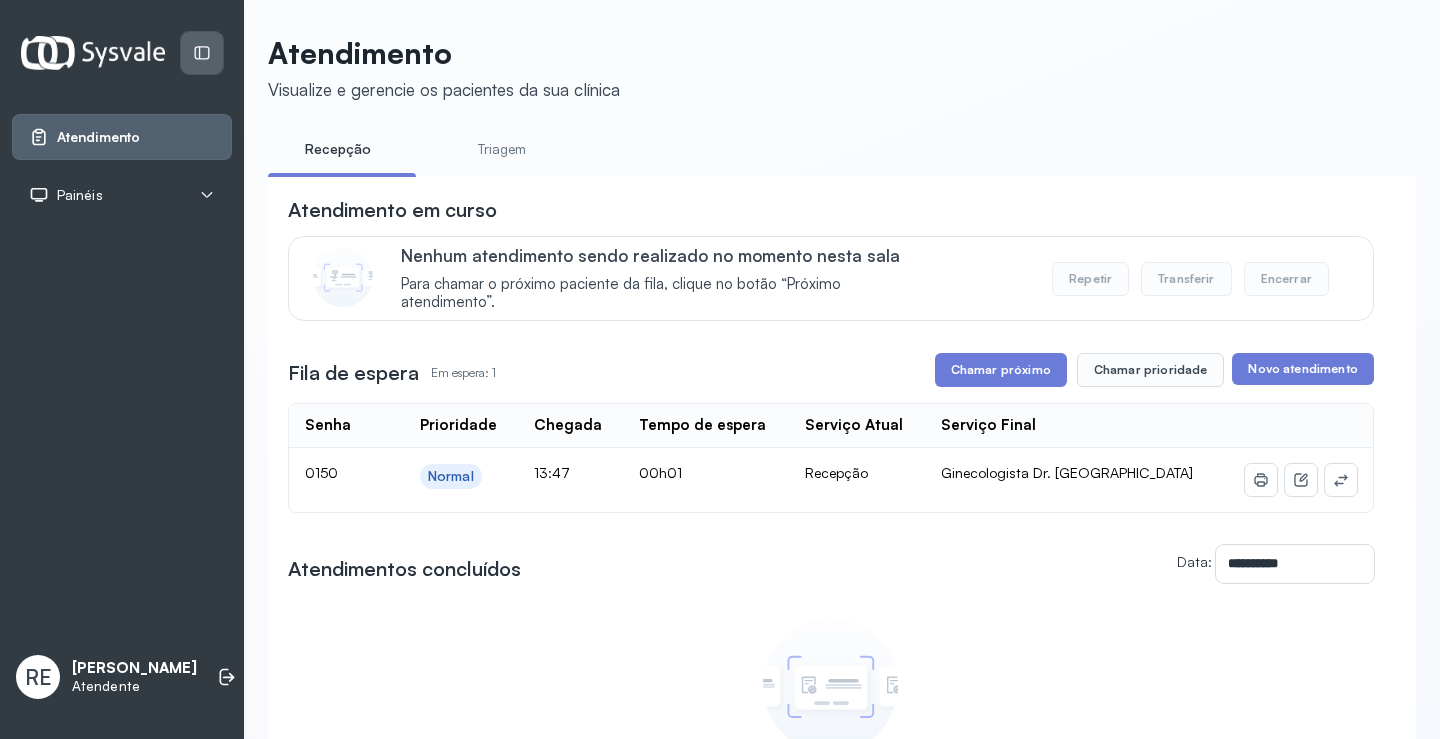 scroll, scrollTop: 100, scrollLeft: 0, axis: vertical 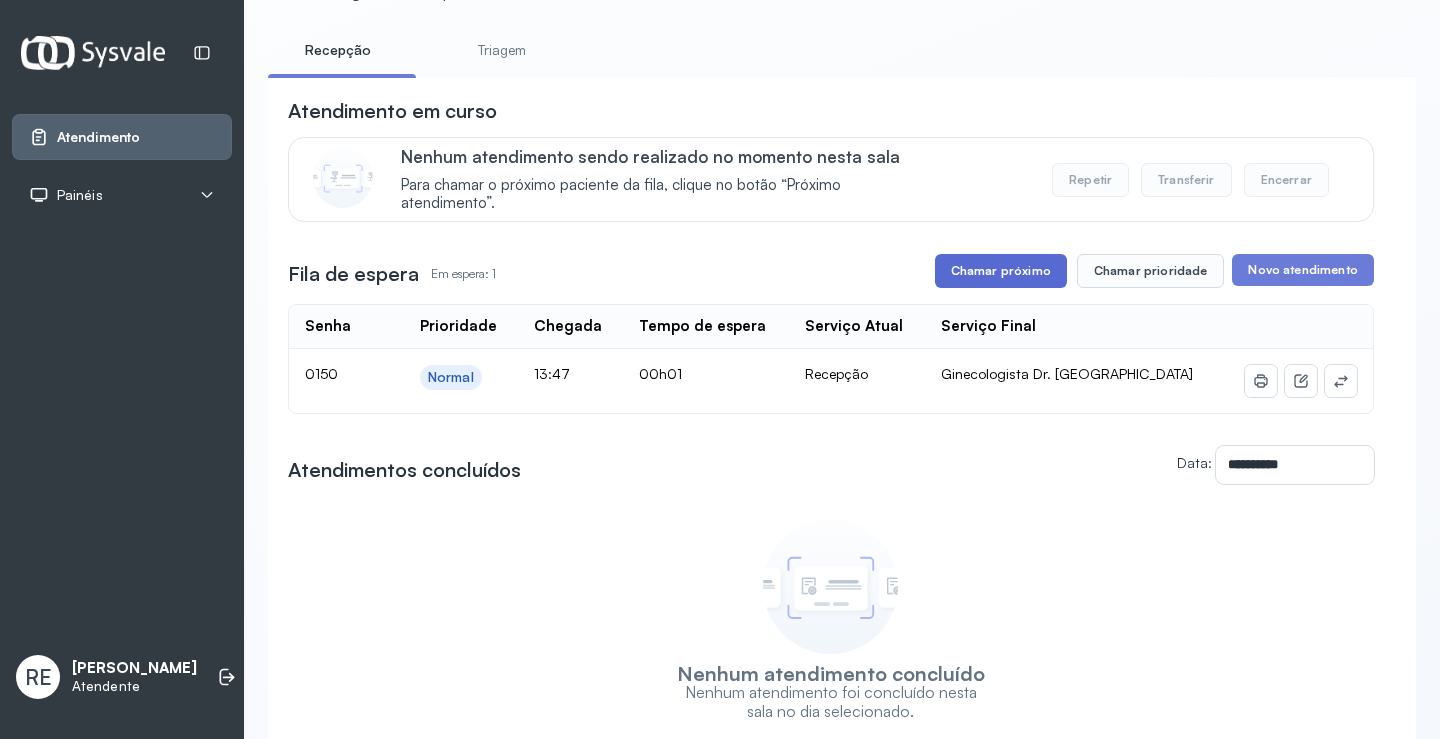 click on "Chamar próximo" at bounding box center [1001, 271] 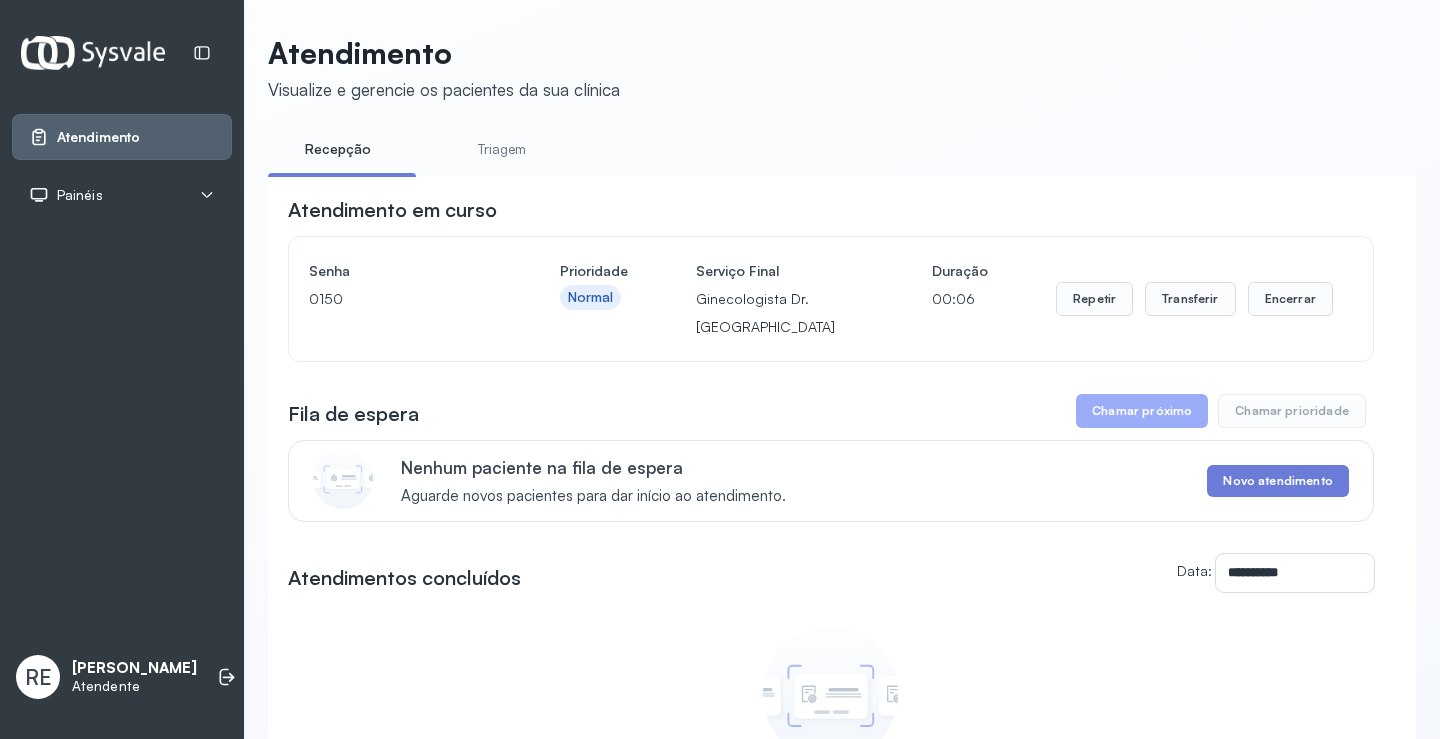 scroll, scrollTop: 100, scrollLeft: 0, axis: vertical 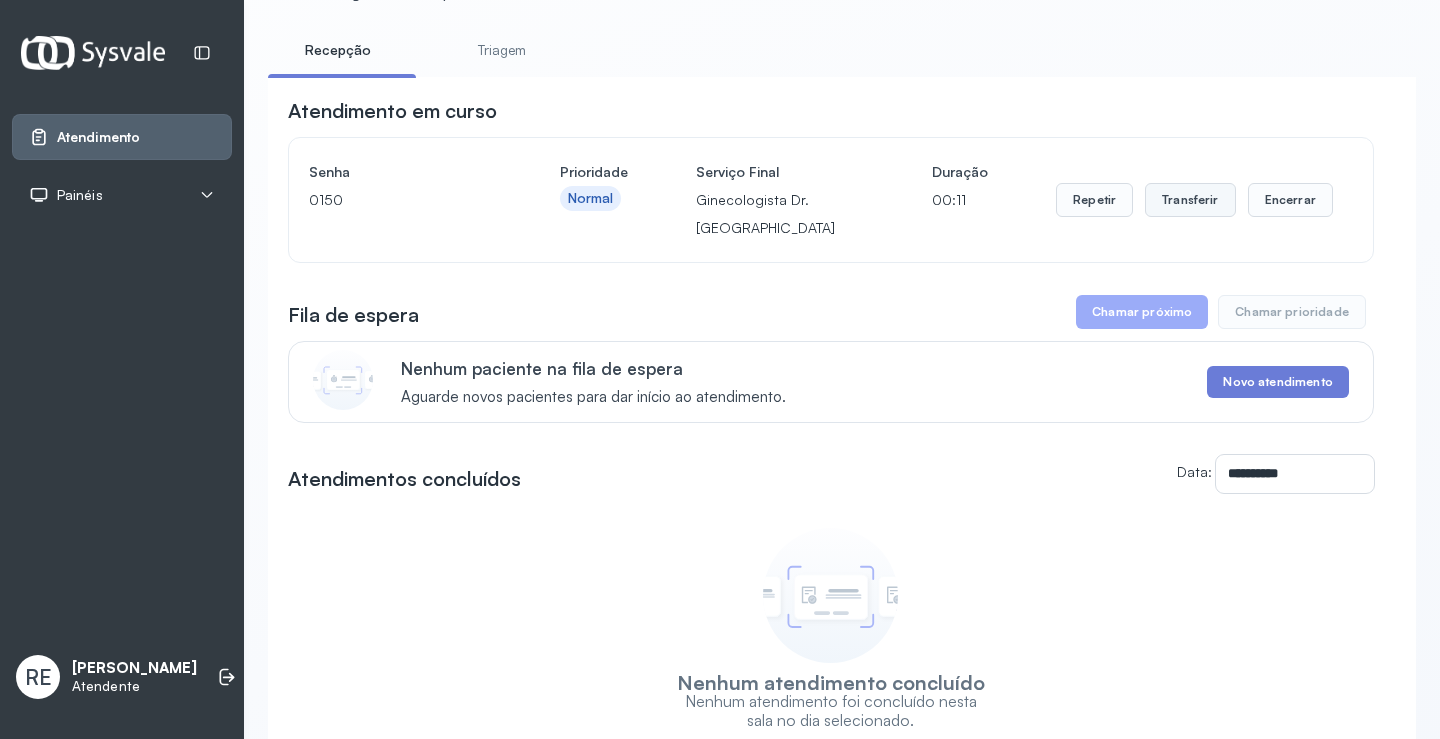 click on "Transferir" at bounding box center (1190, 200) 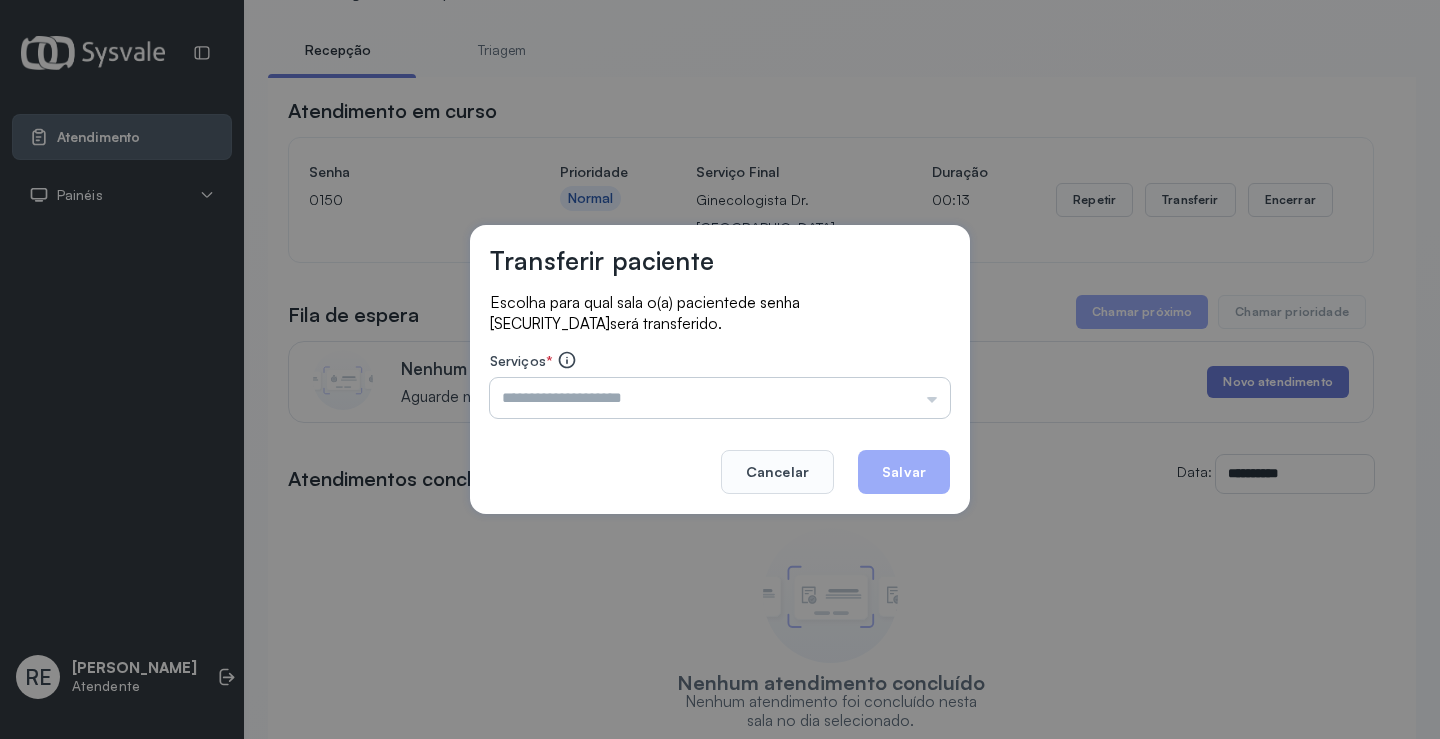 click at bounding box center [720, 398] 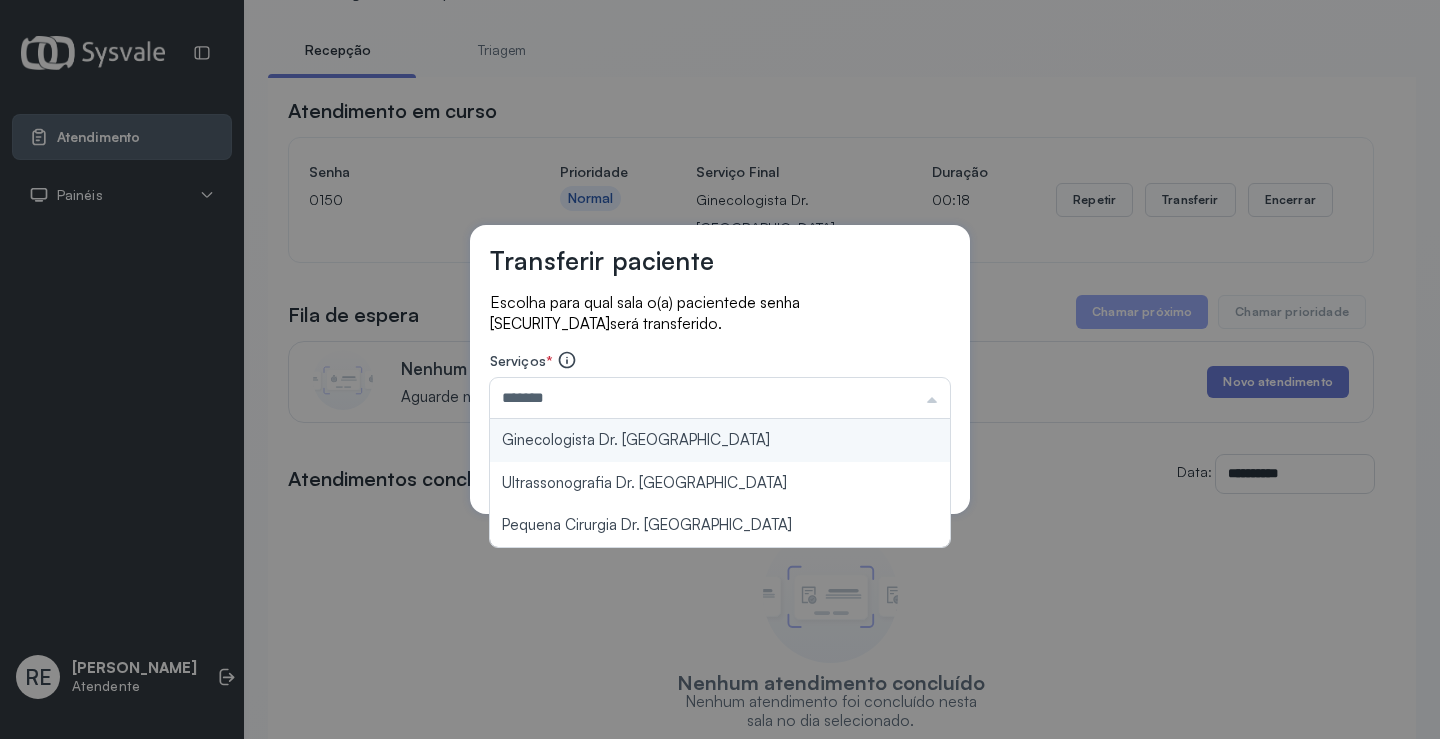 type on "**********" 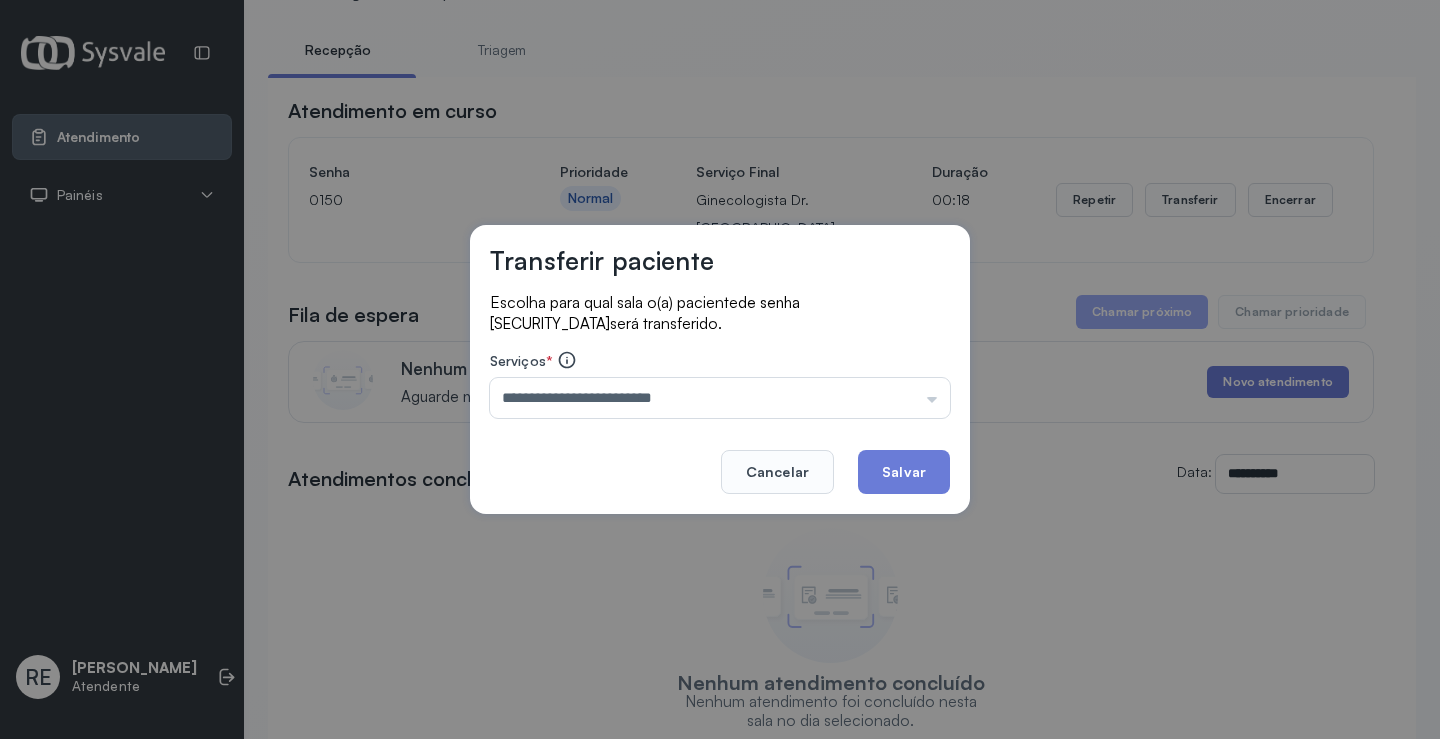 click on "**********" at bounding box center [720, 369] 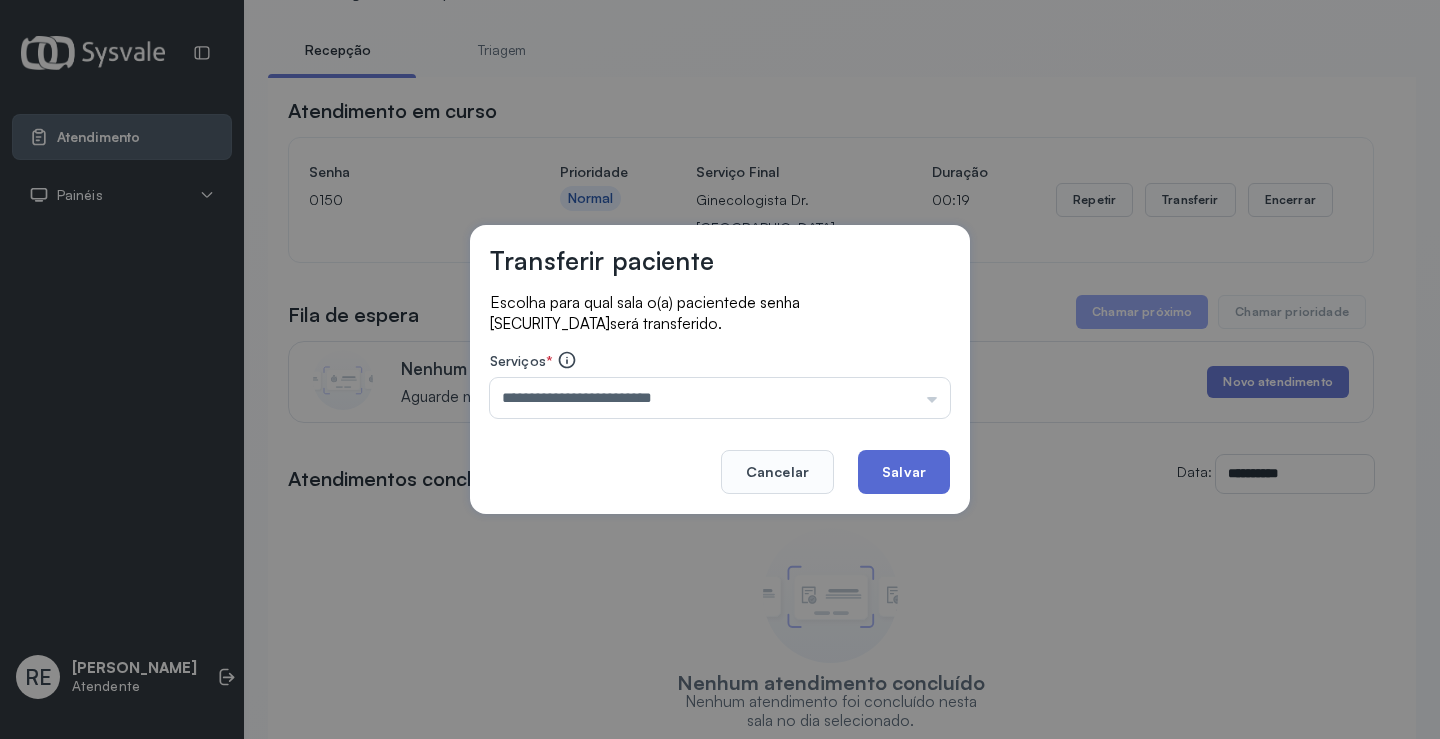 click on "Salvar" 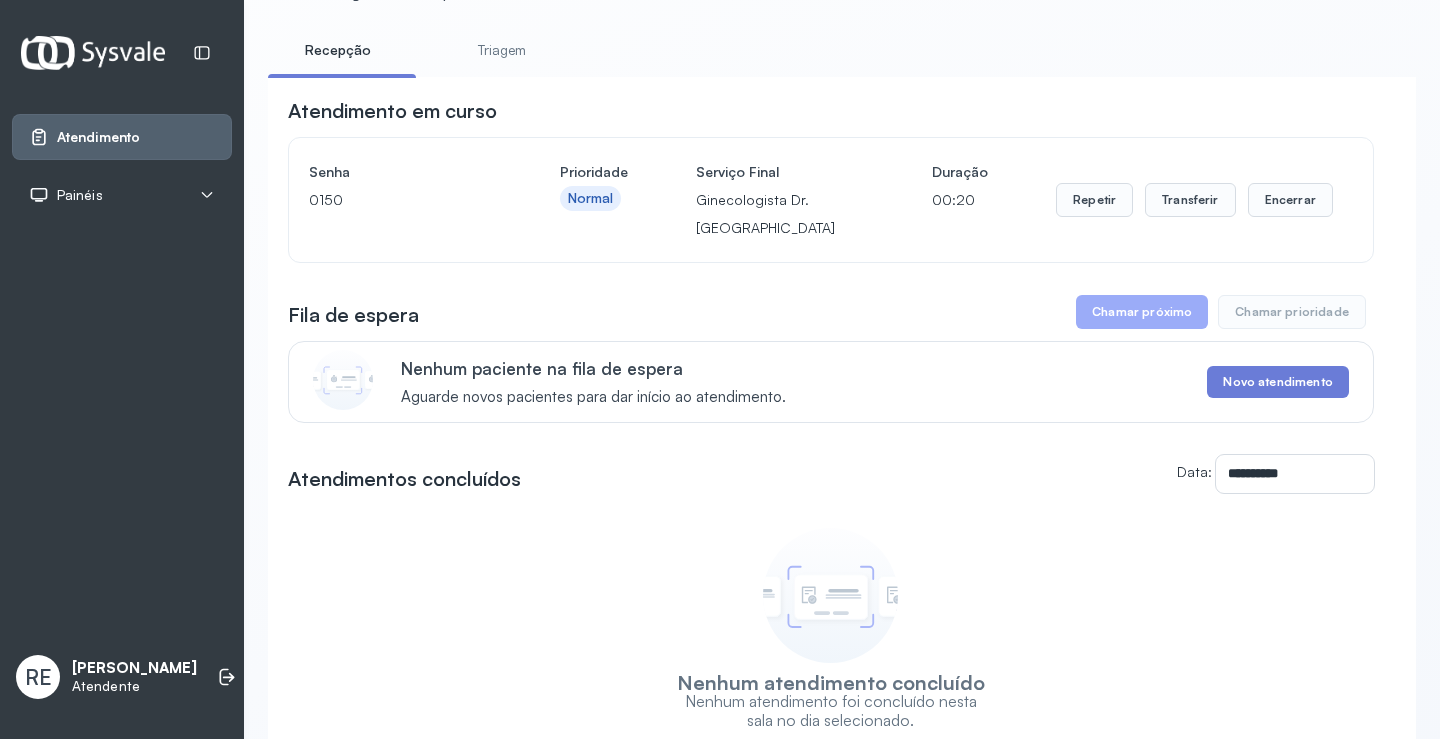 scroll, scrollTop: 1, scrollLeft: 0, axis: vertical 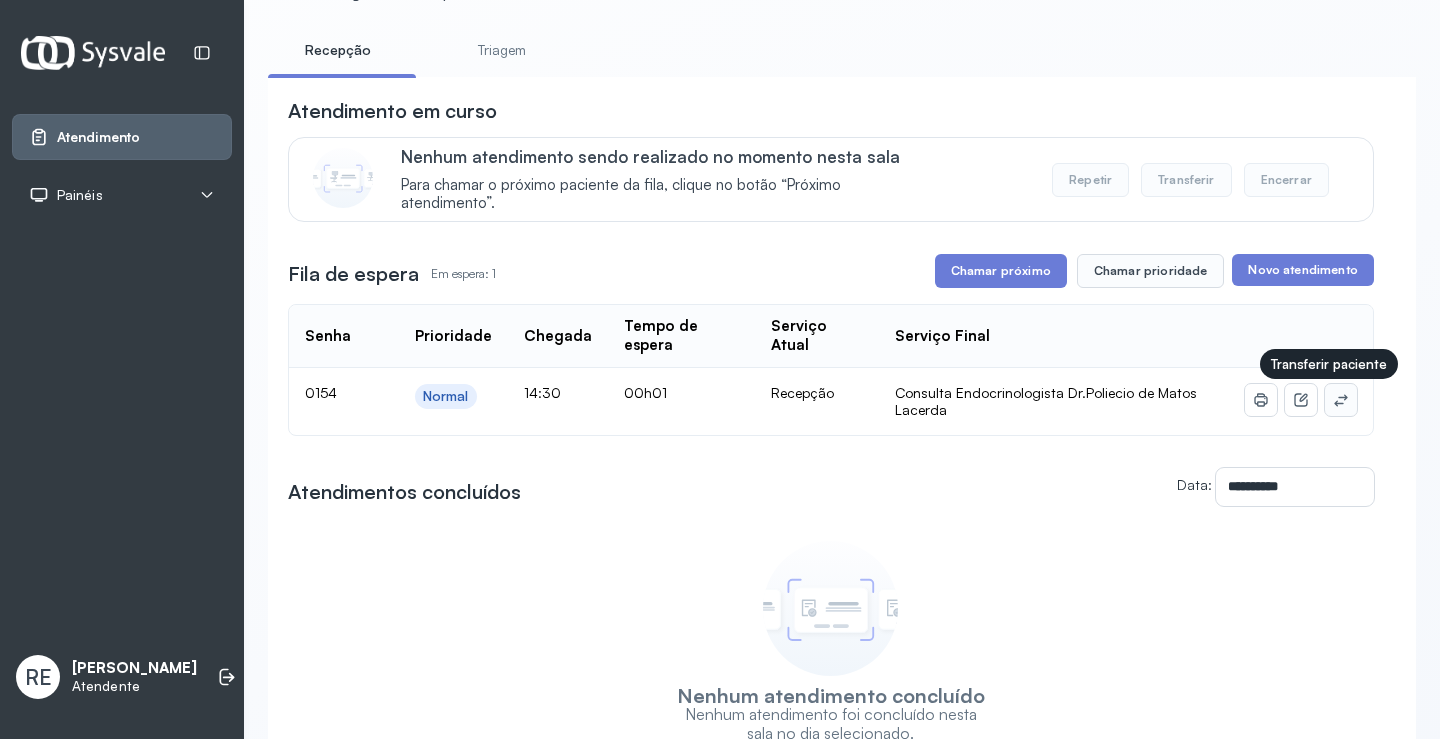 click 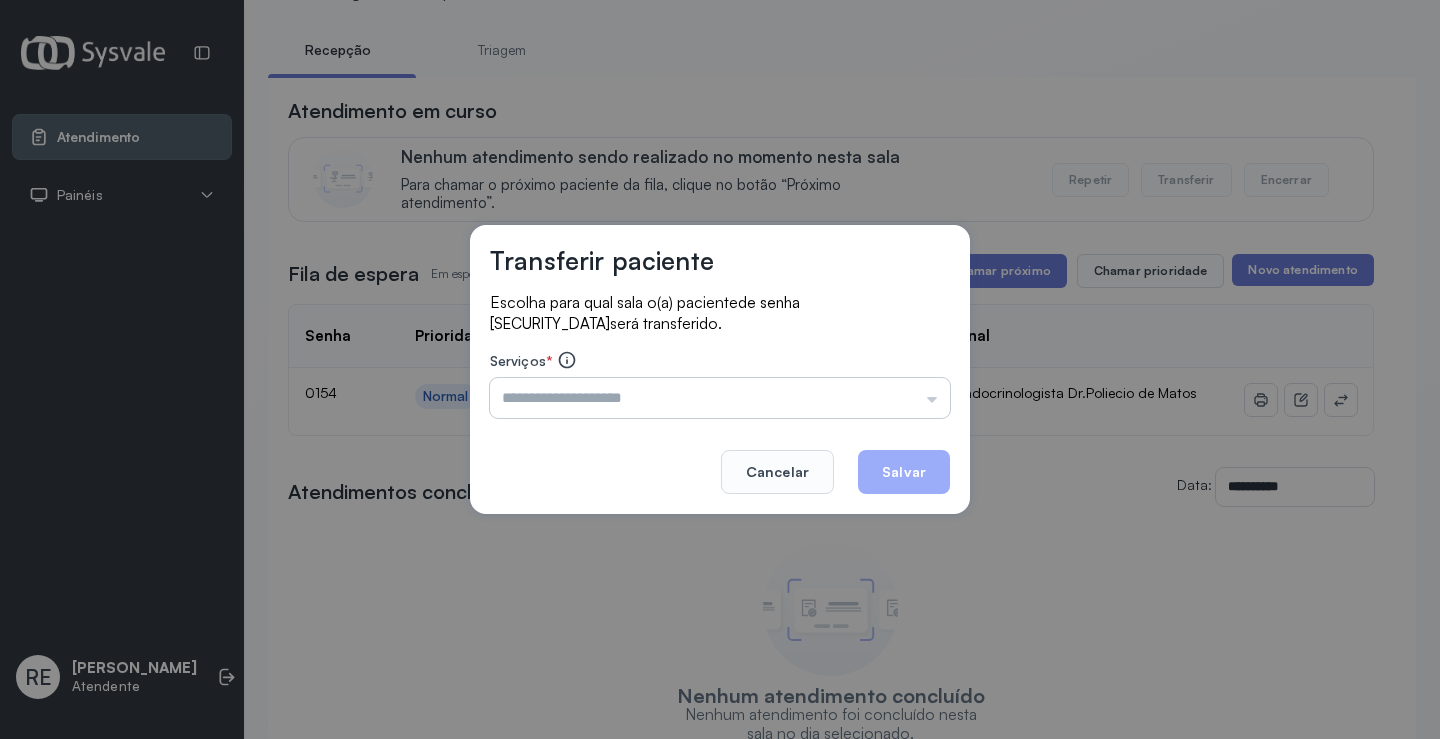 click at bounding box center [720, 398] 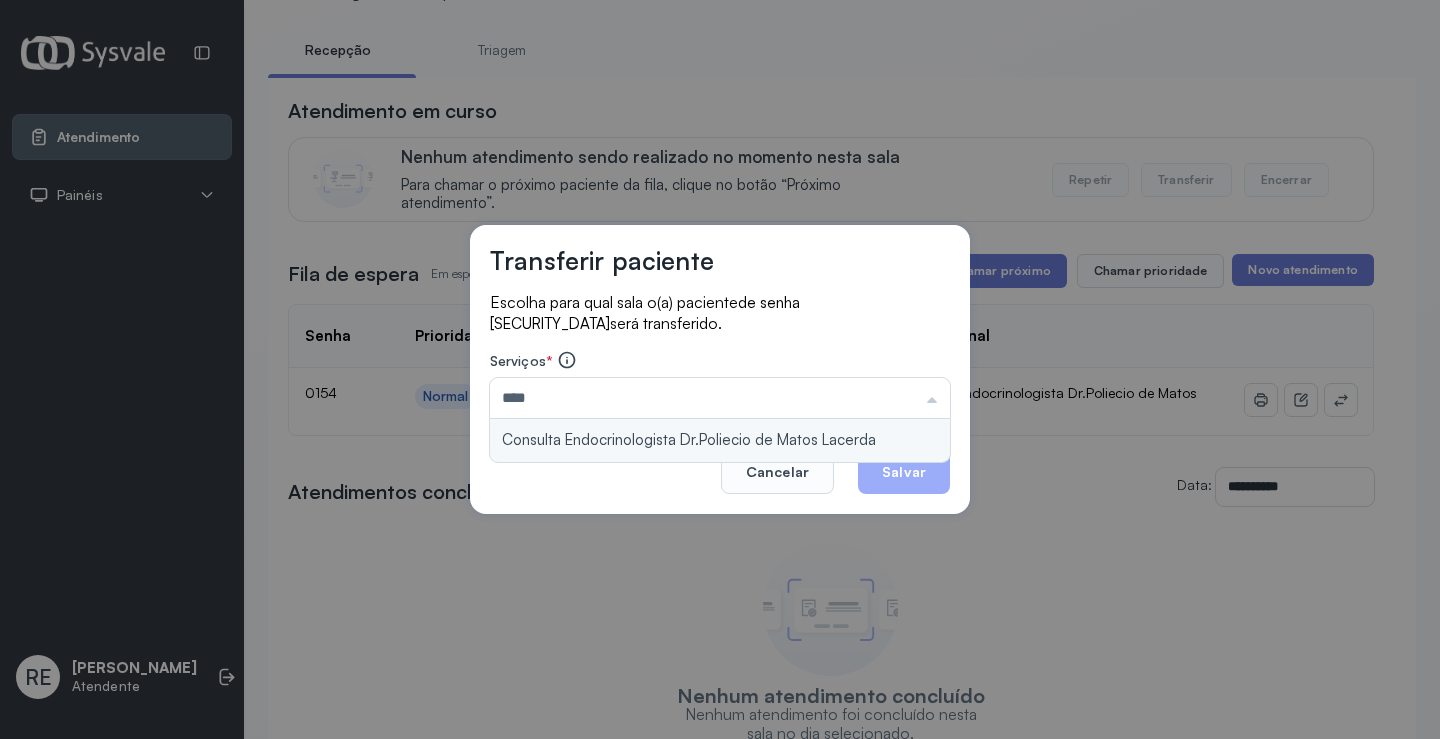 type on "**********" 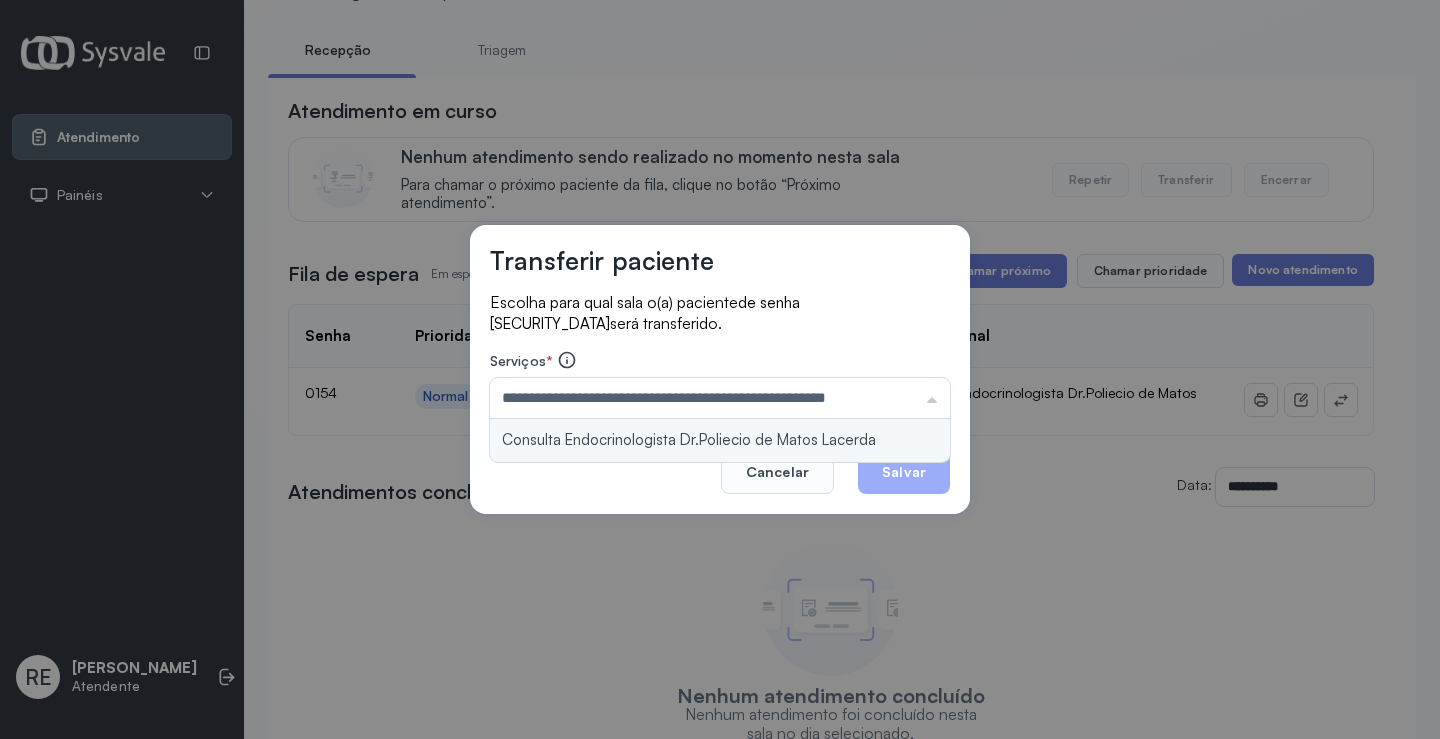 click on "**********" at bounding box center (720, 369) 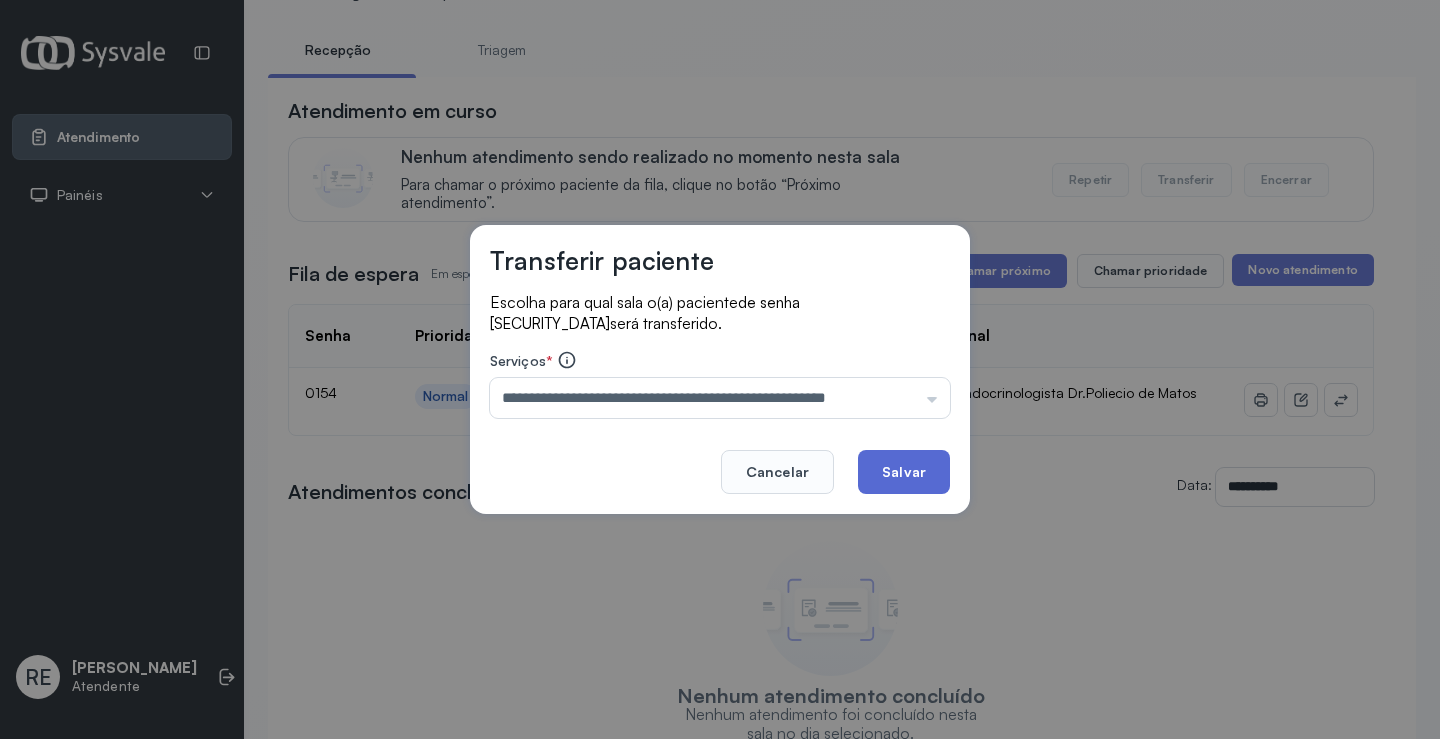 click on "Salvar" 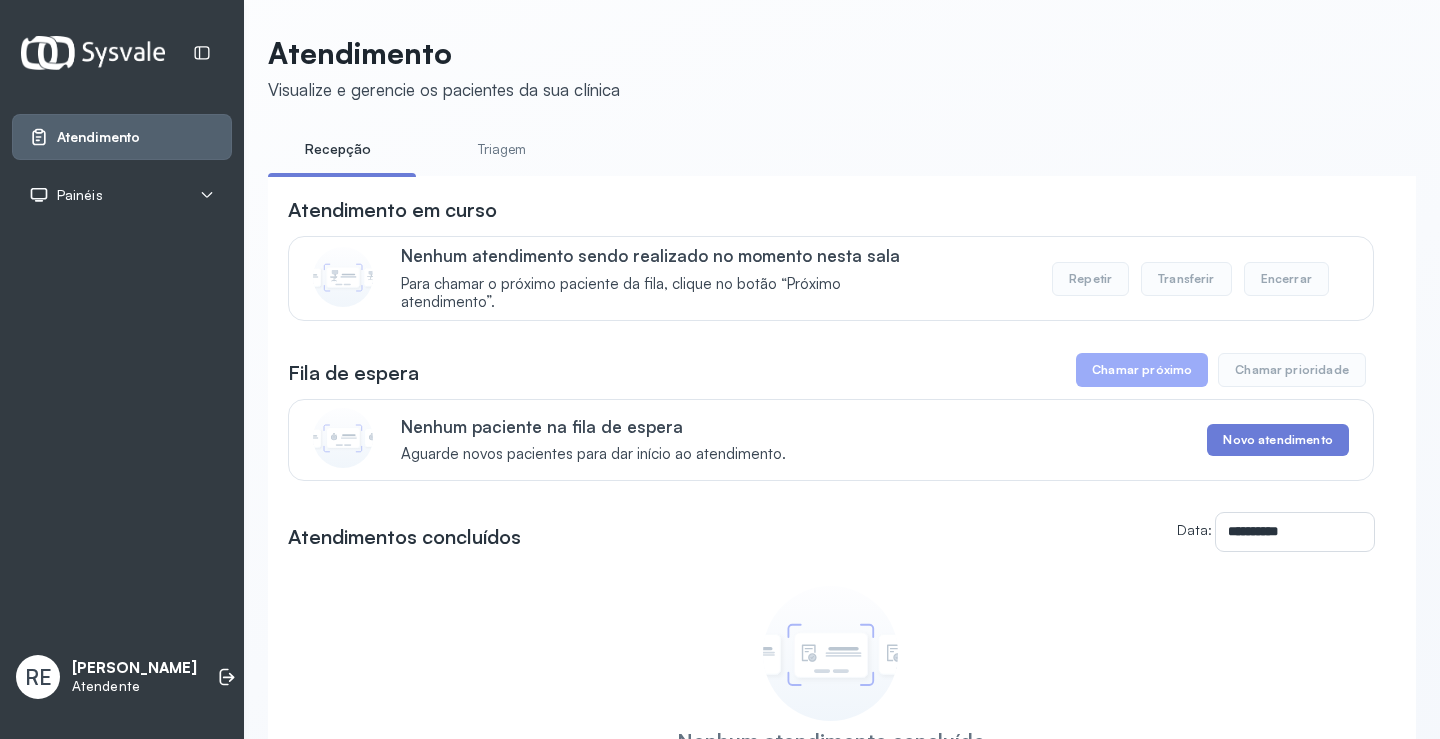 scroll, scrollTop: 100, scrollLeft: 0, axis: vertical 